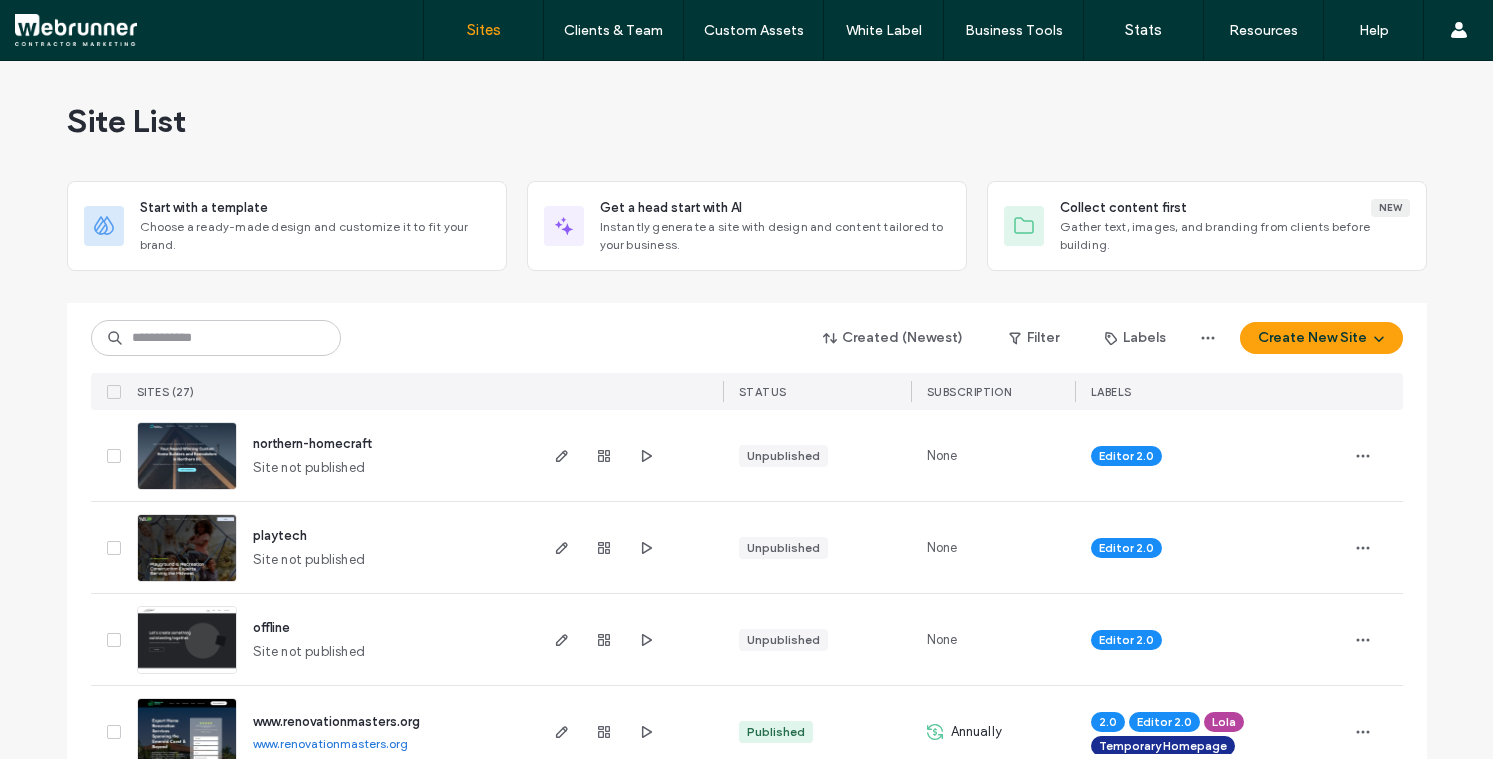 scroll, scrollTop: 0, scrollLeft: 0, axis: both 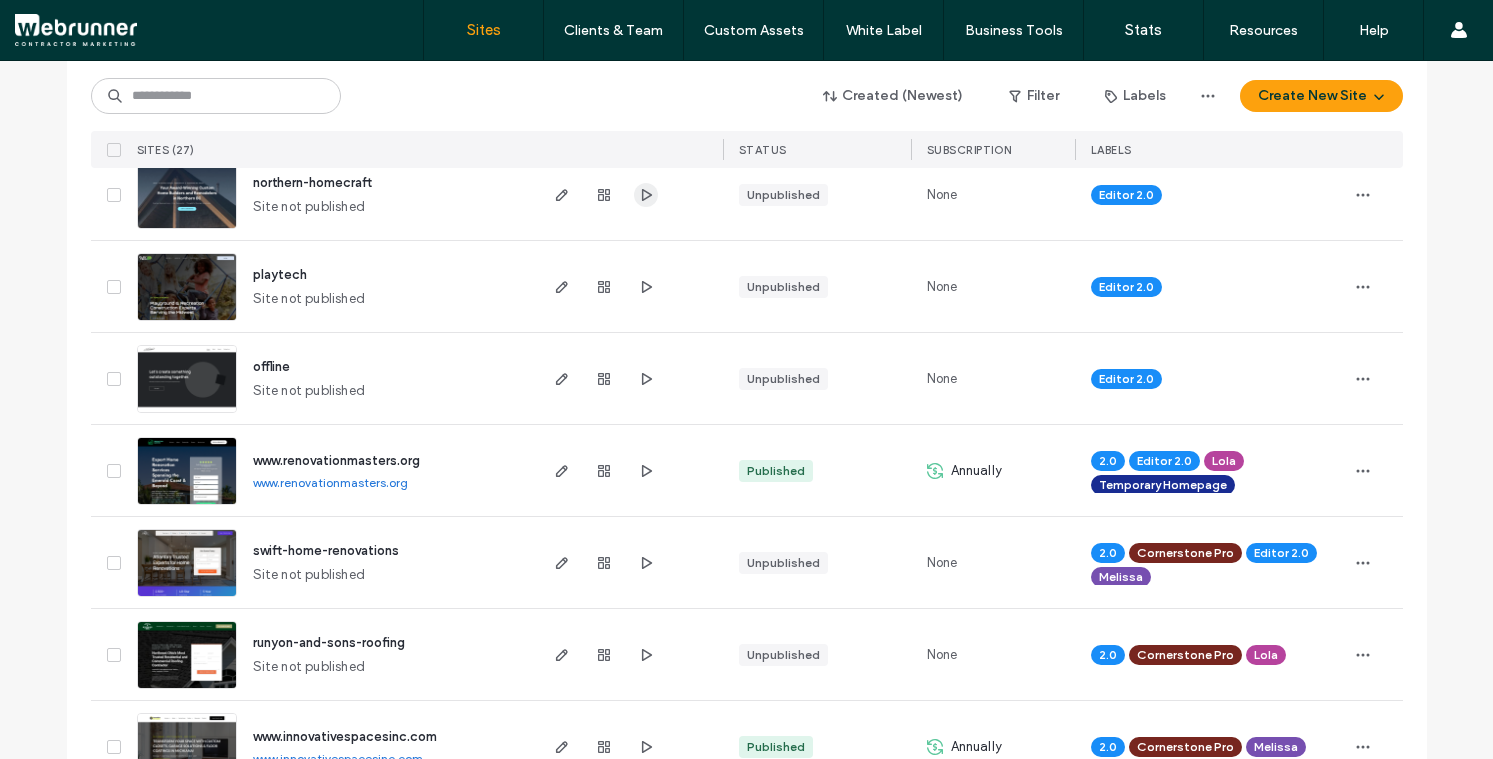 click at bounding box center (646, 195) 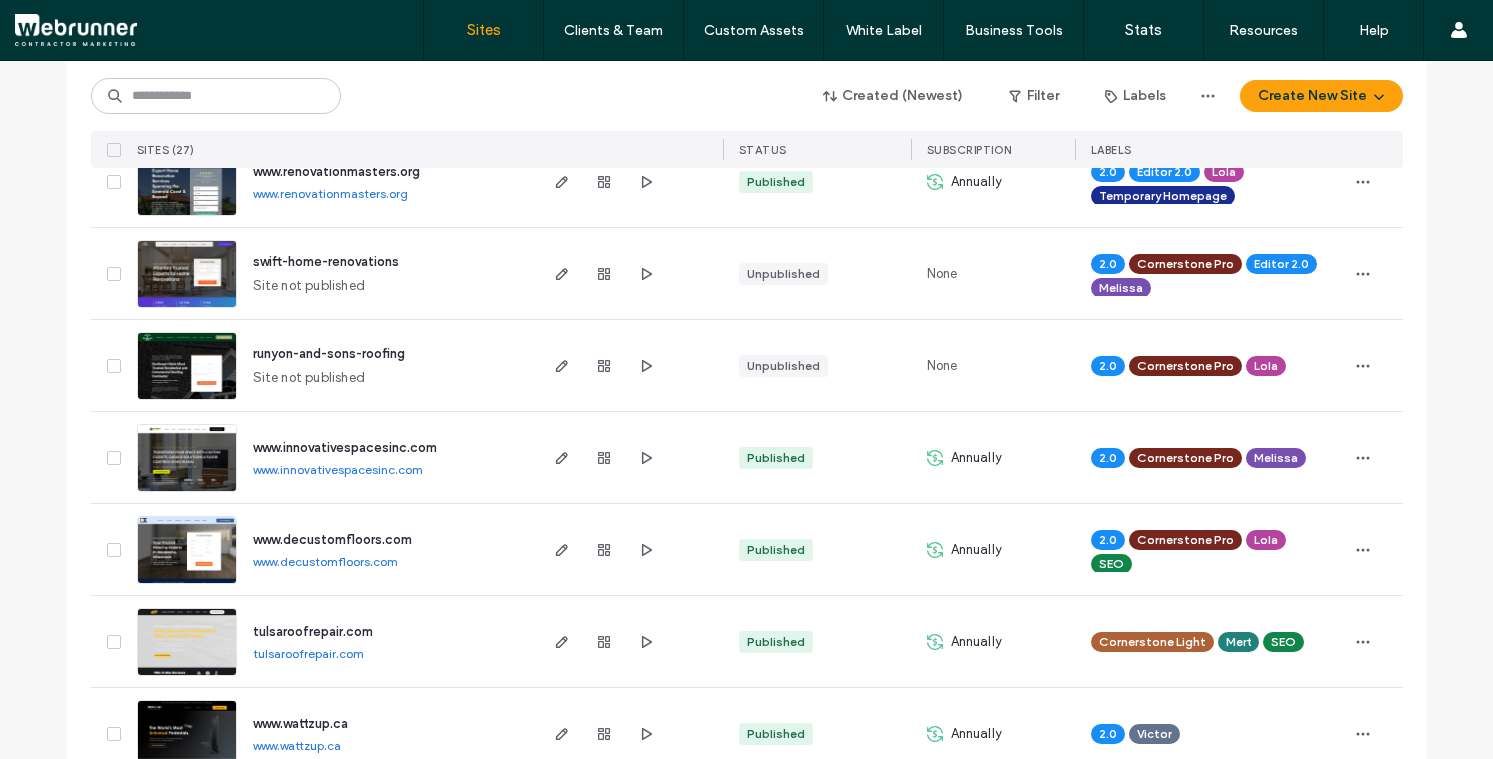 scroll, scrollTop: 556, scrollLeft: 0, axis: vertical 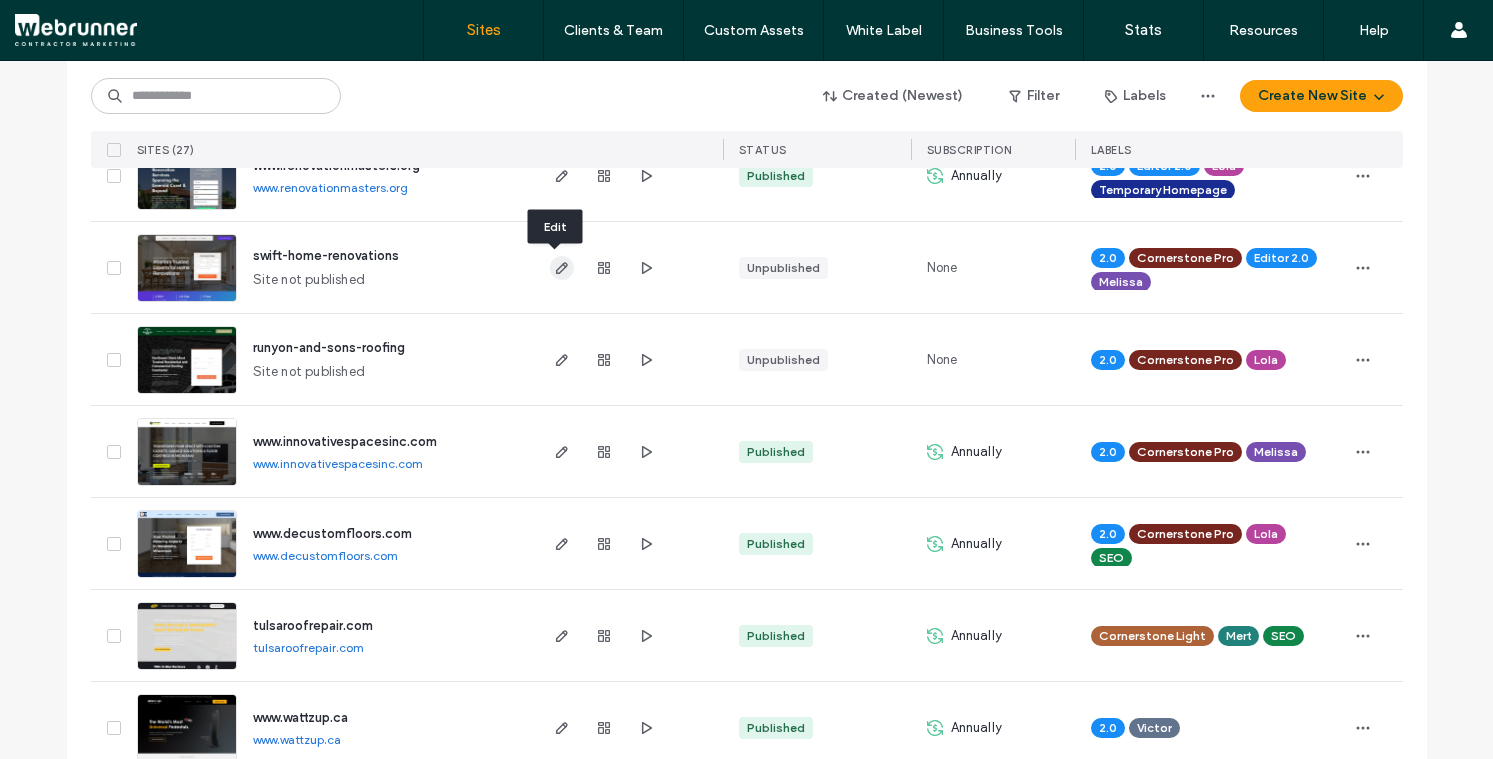 click 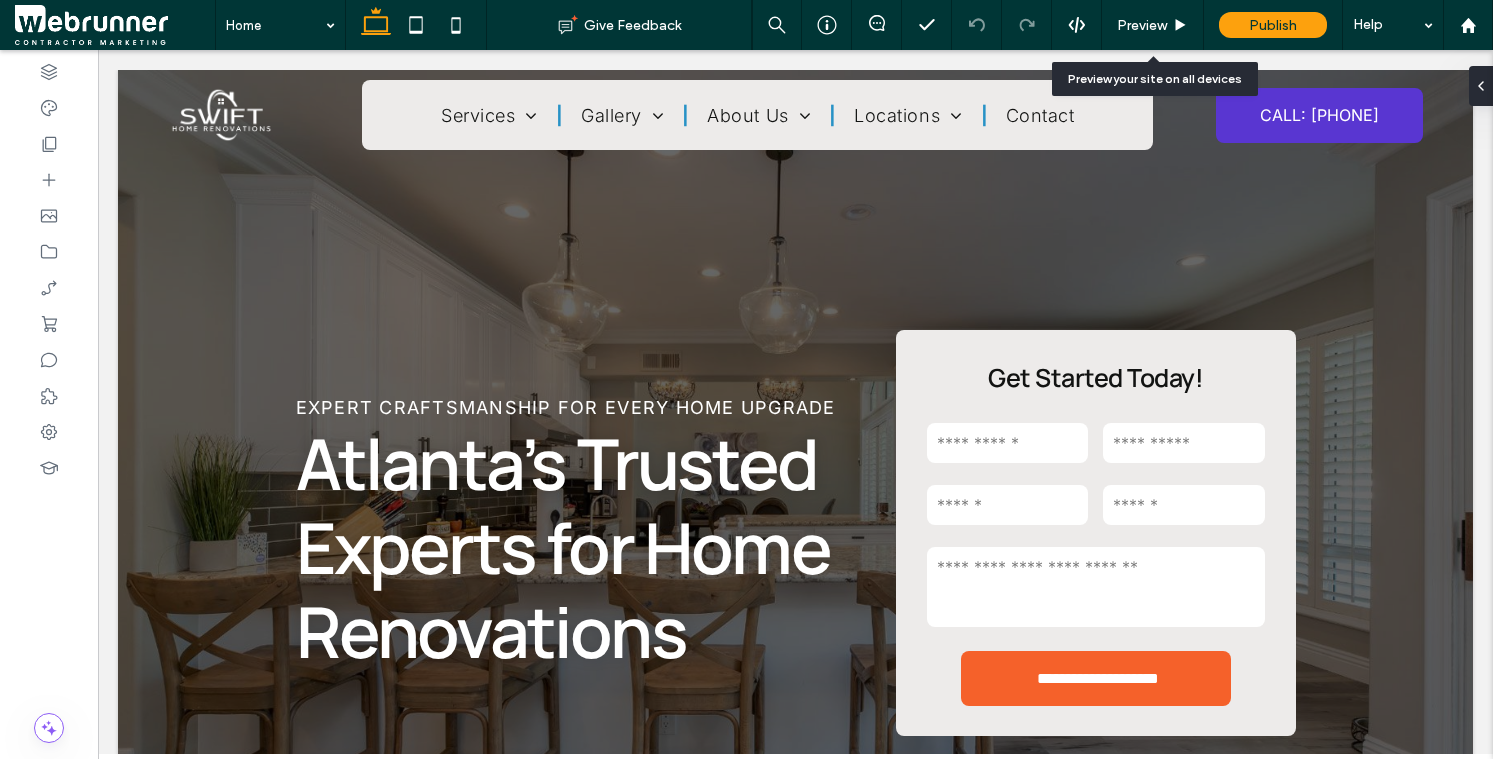 scroll, scrollTop: 0, scrollLeft: 0, axis: both 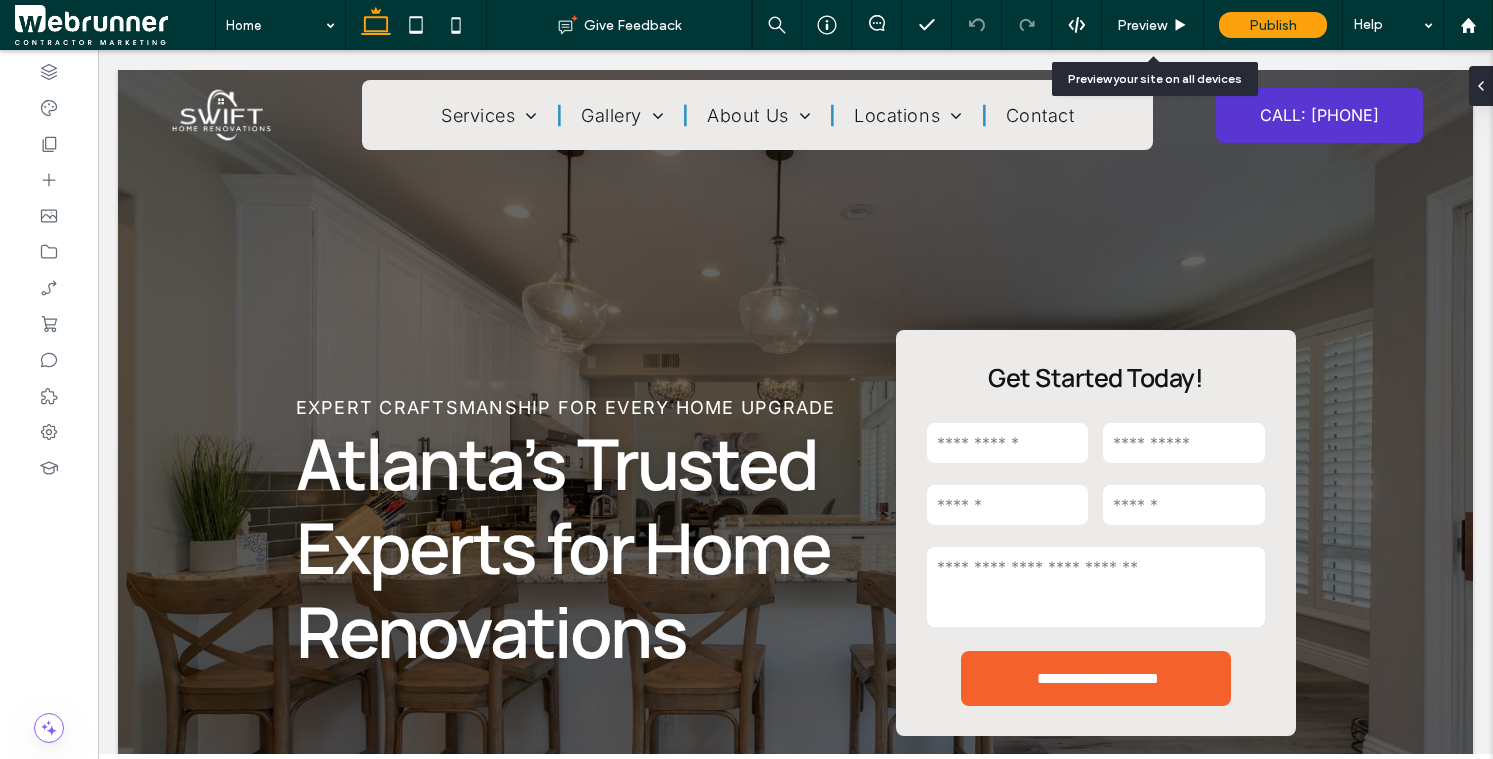 click on "Preview" at bounding box center [1142, 25] 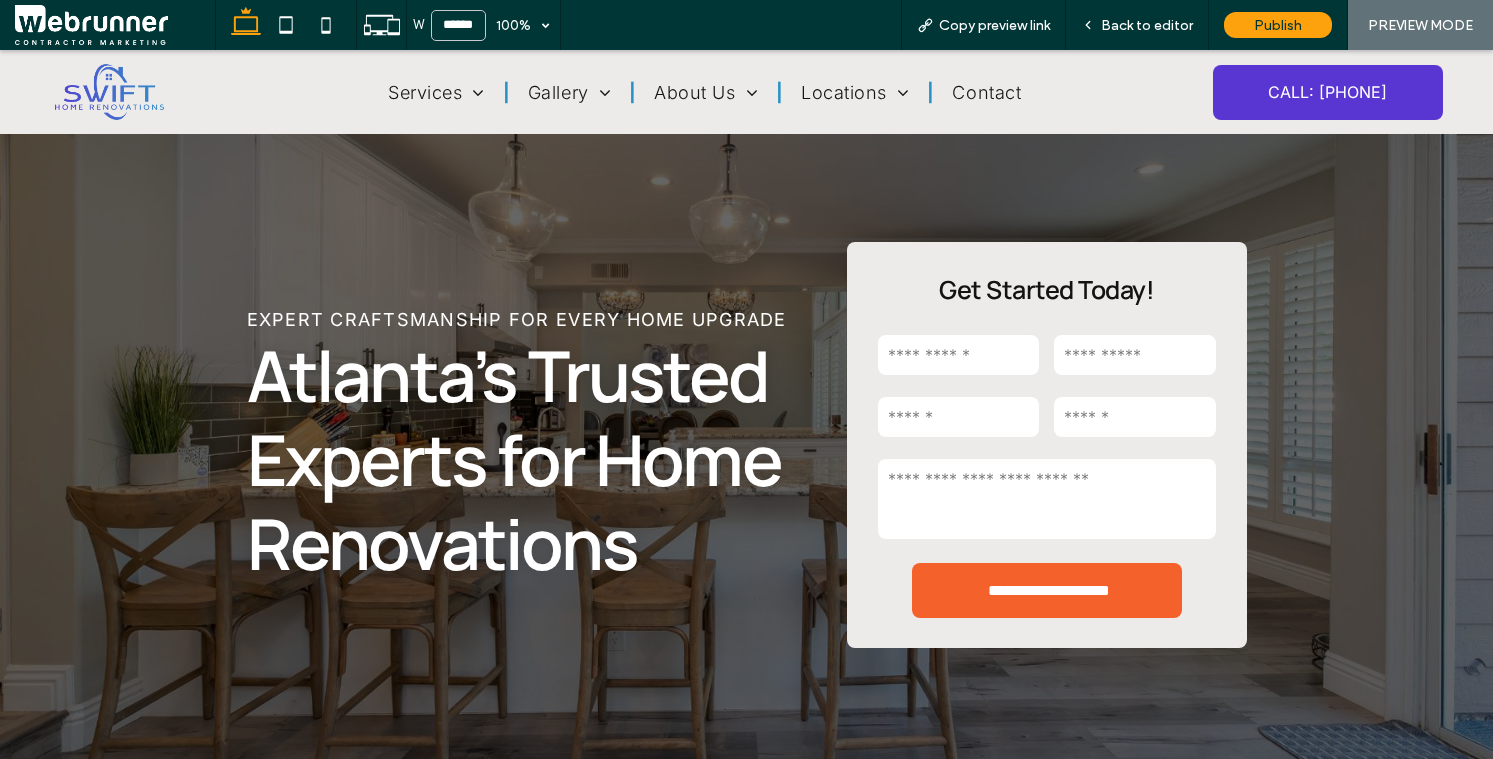 scroll, scrollTop: 0, scrollLeft: 0, axis: both 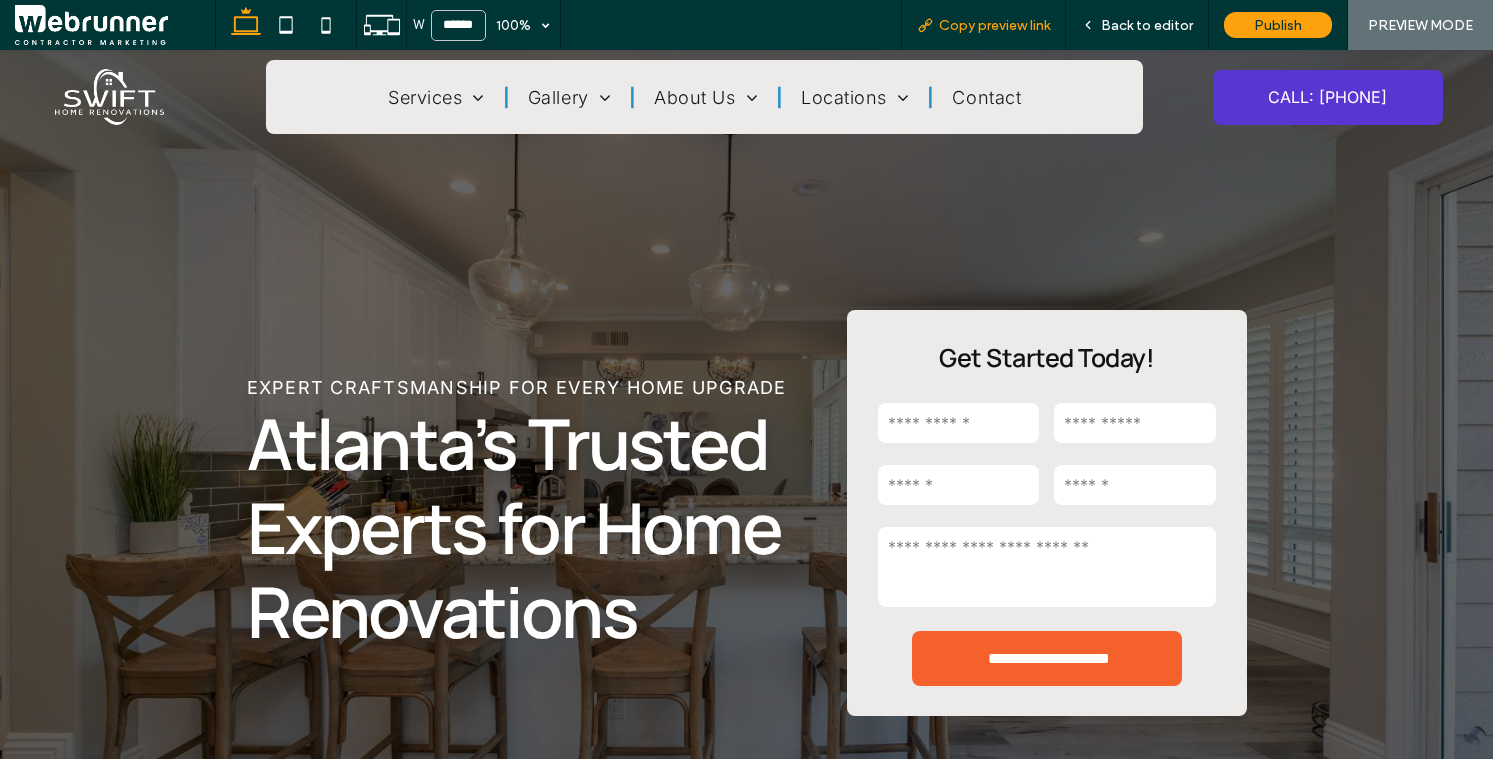click on "Copy preview link" at bounding box center [994, 25] 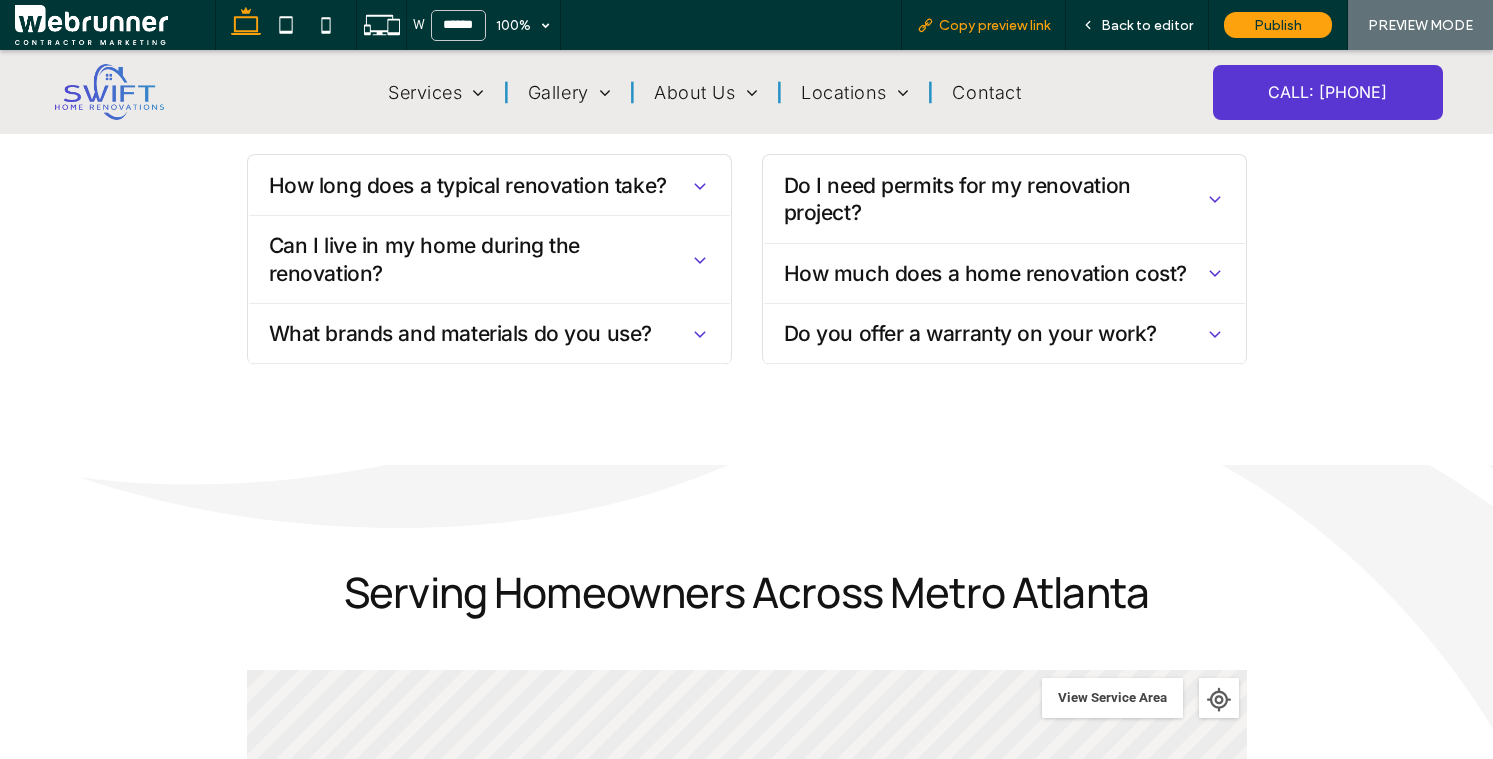 scroll, scrollTop: 6551, scrollLeft: 0, axis: vertical 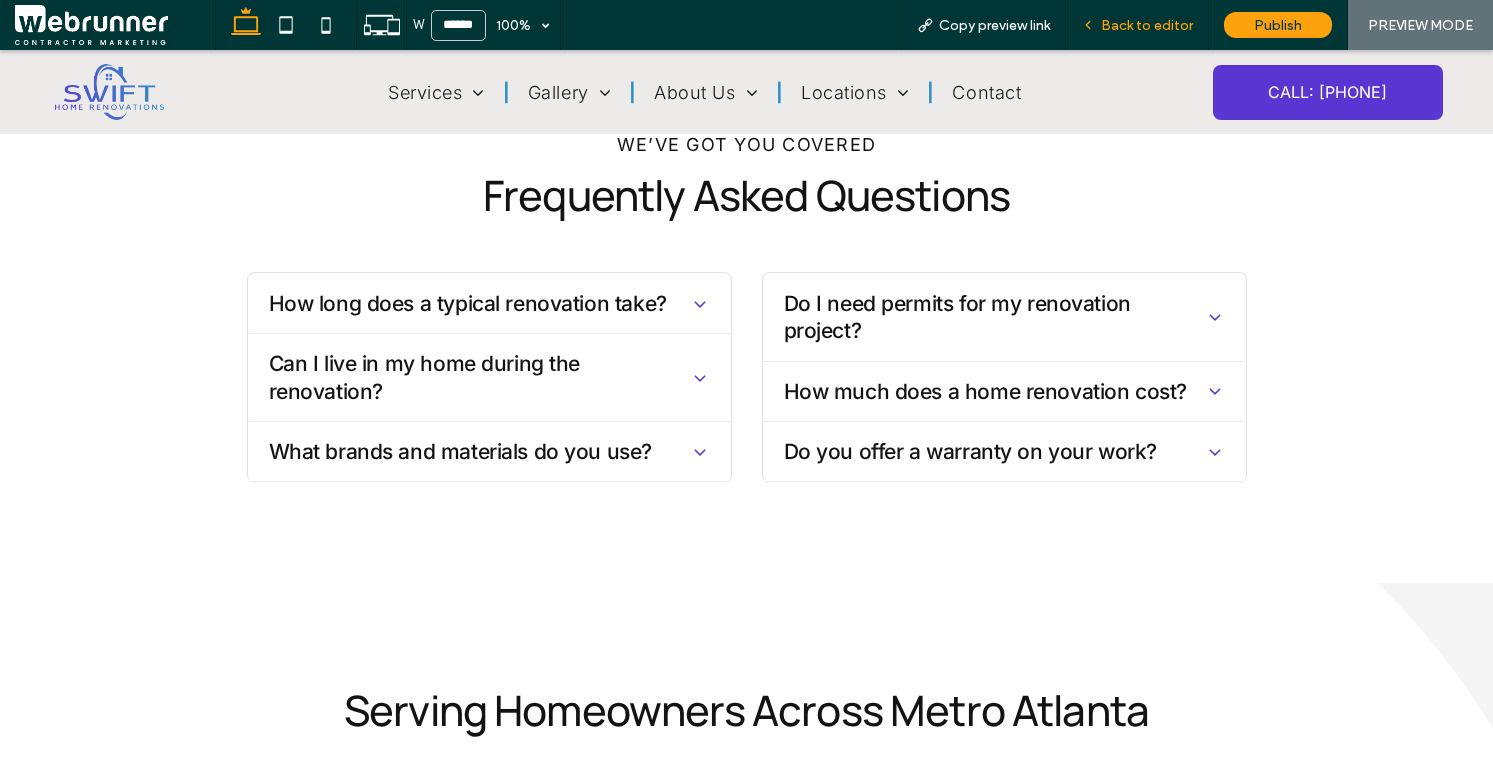 click on "Back to editor" at bounding box center [1147, 25] 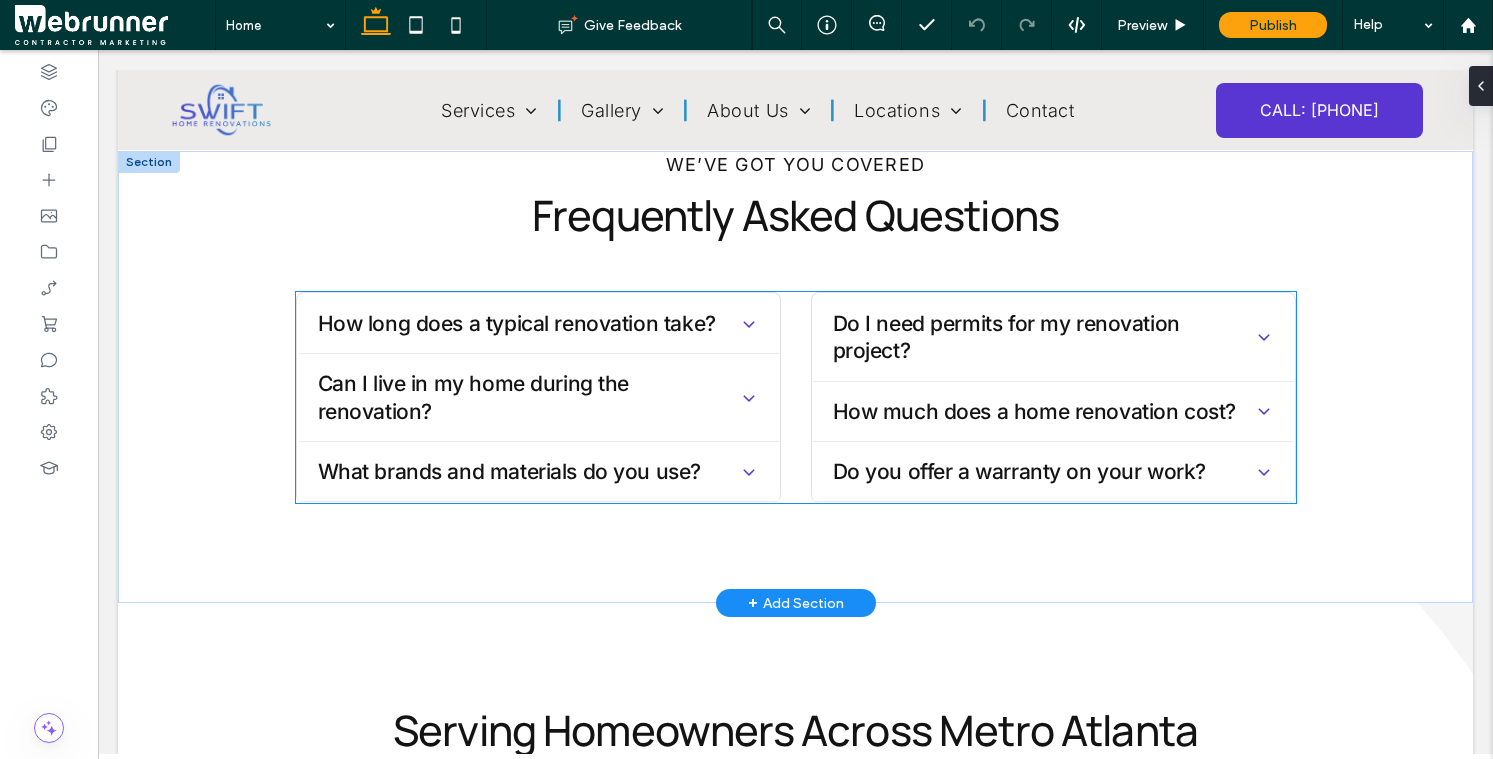 click on "How much does a home renovation cost?" at bounding box center (1053, 412) 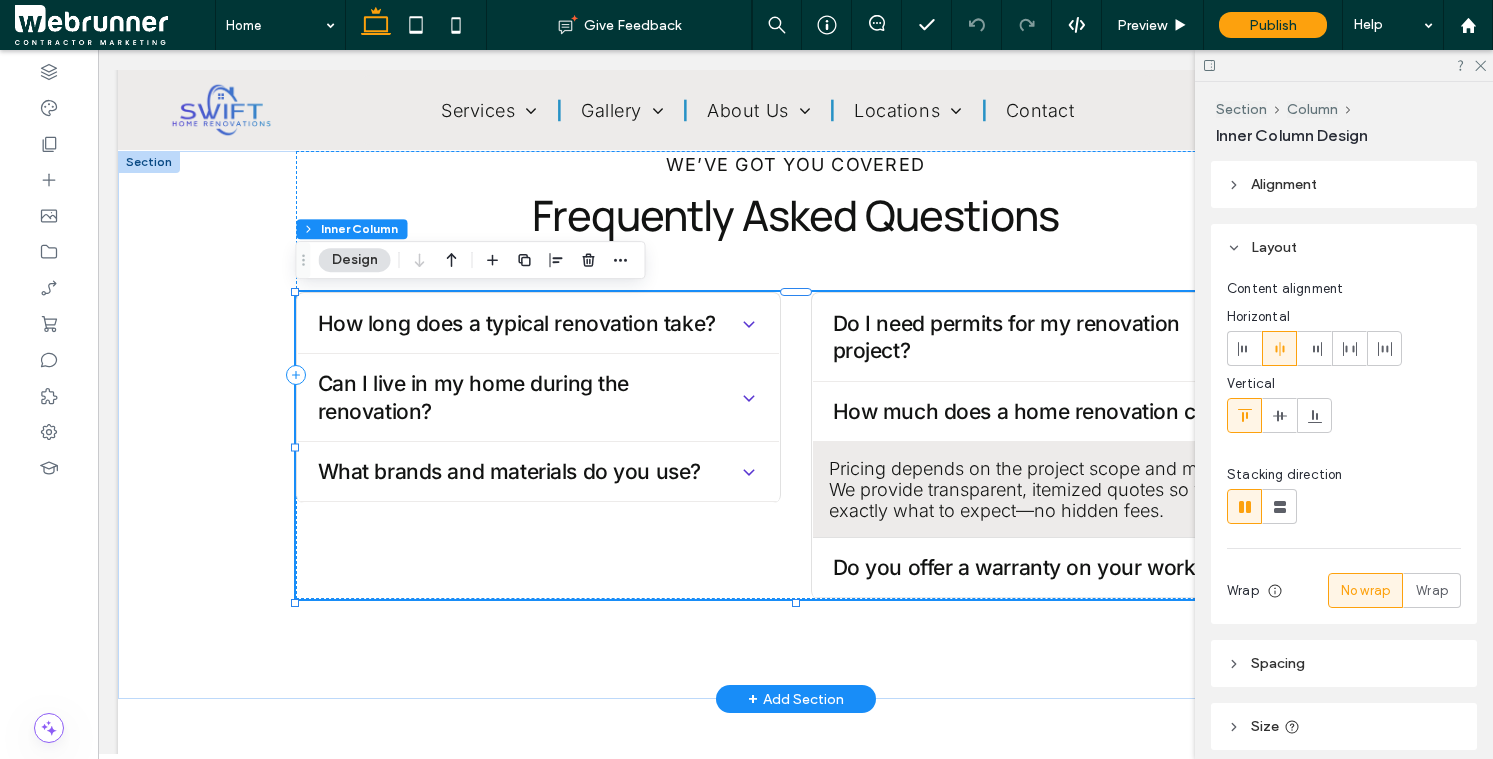 click on "How much does a home renovation cost?" at bounding box center [1053, 412] 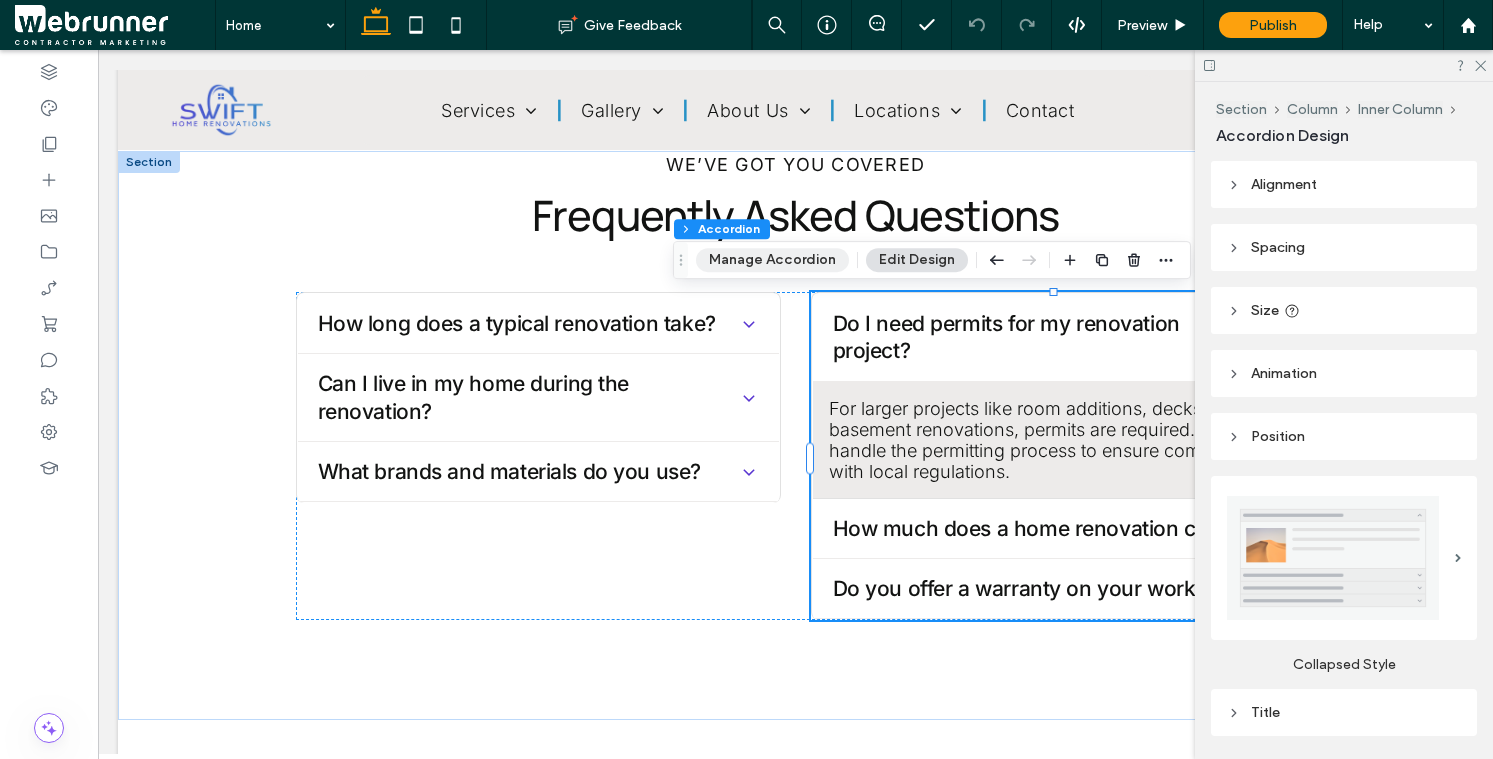 click on "Manage Accordion" at bounding box center (772, 260) 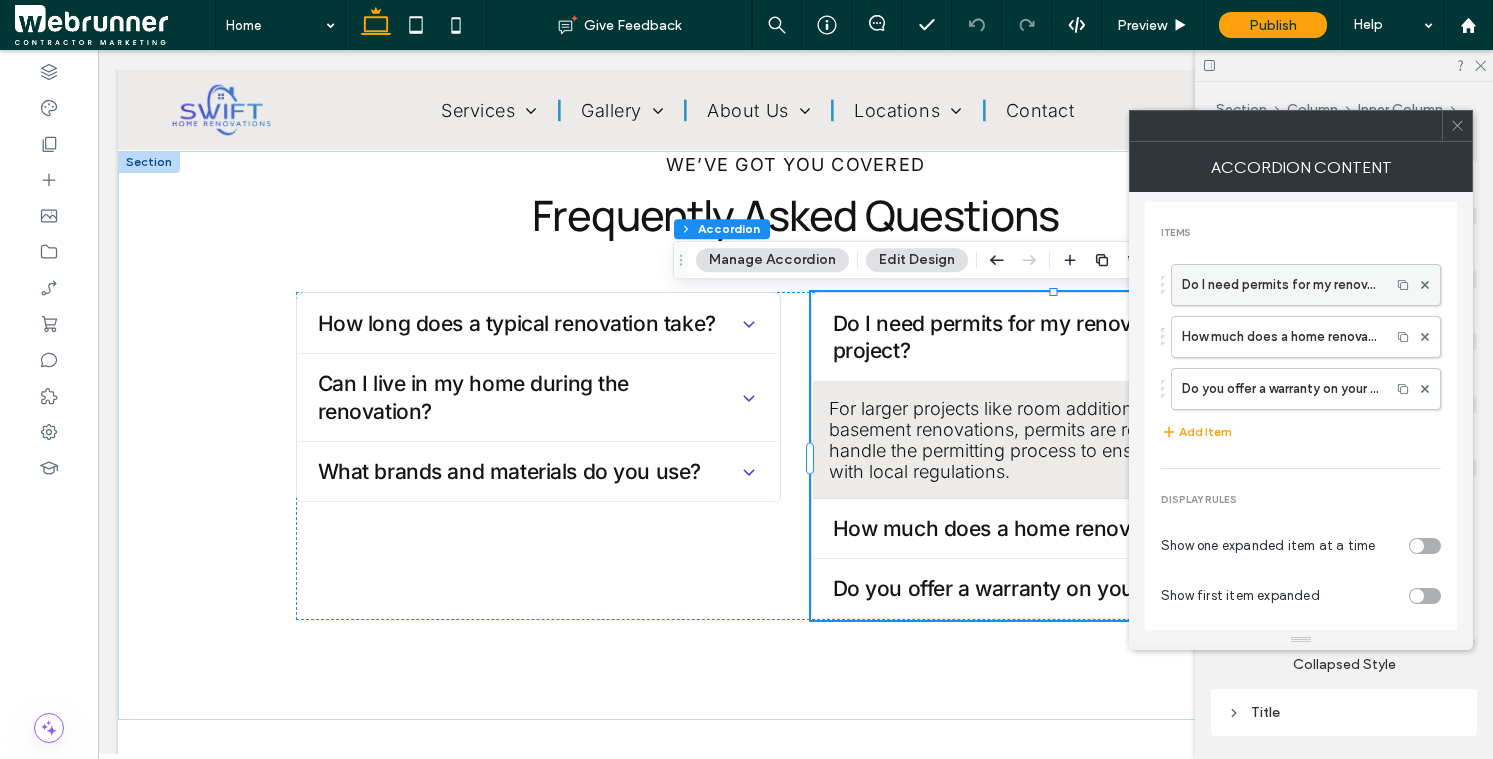 click on "Do I need permits for my renovation project?" at bounding box center [1281, 285] 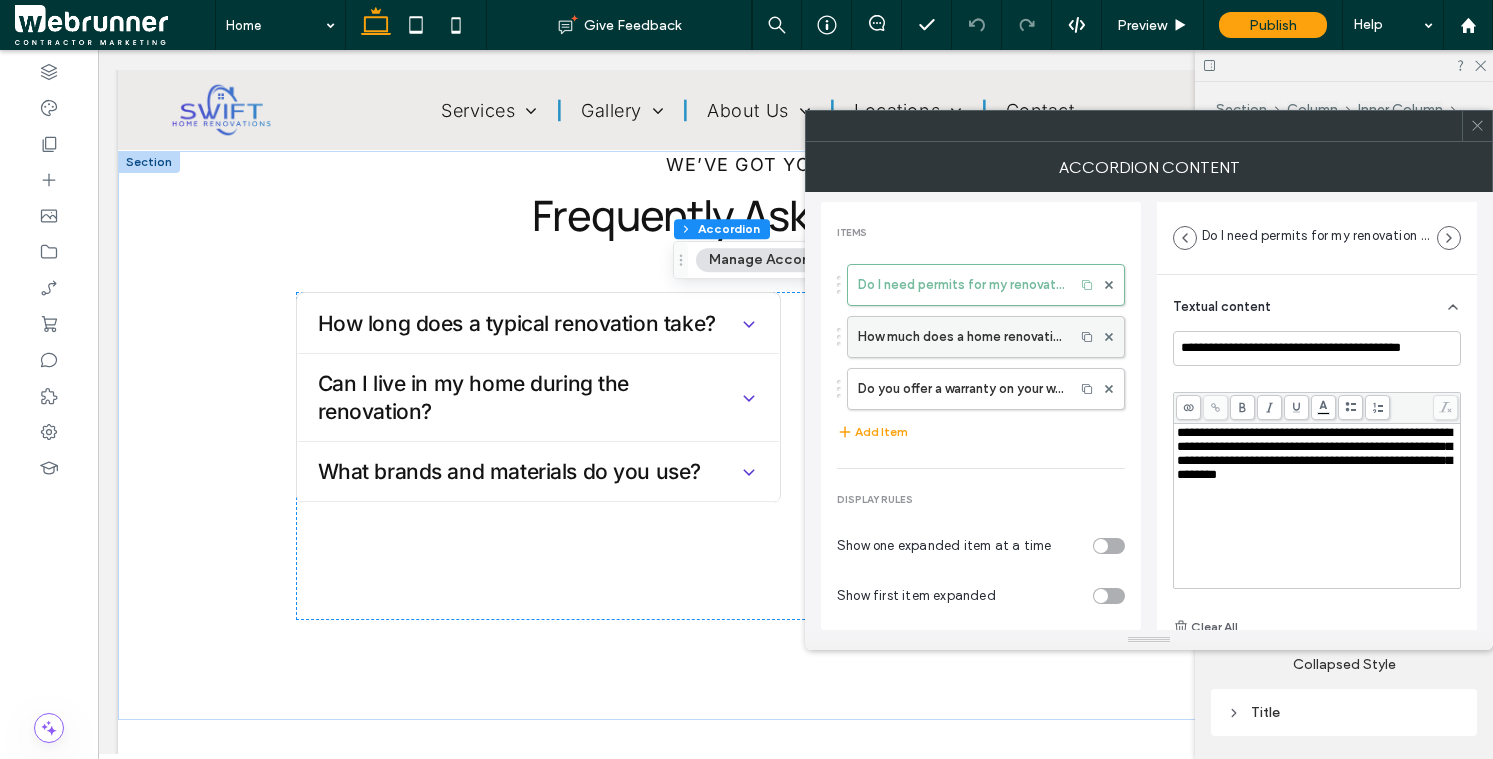 click on "How much does a home renovation cost?" at bounding box center [961, 337] 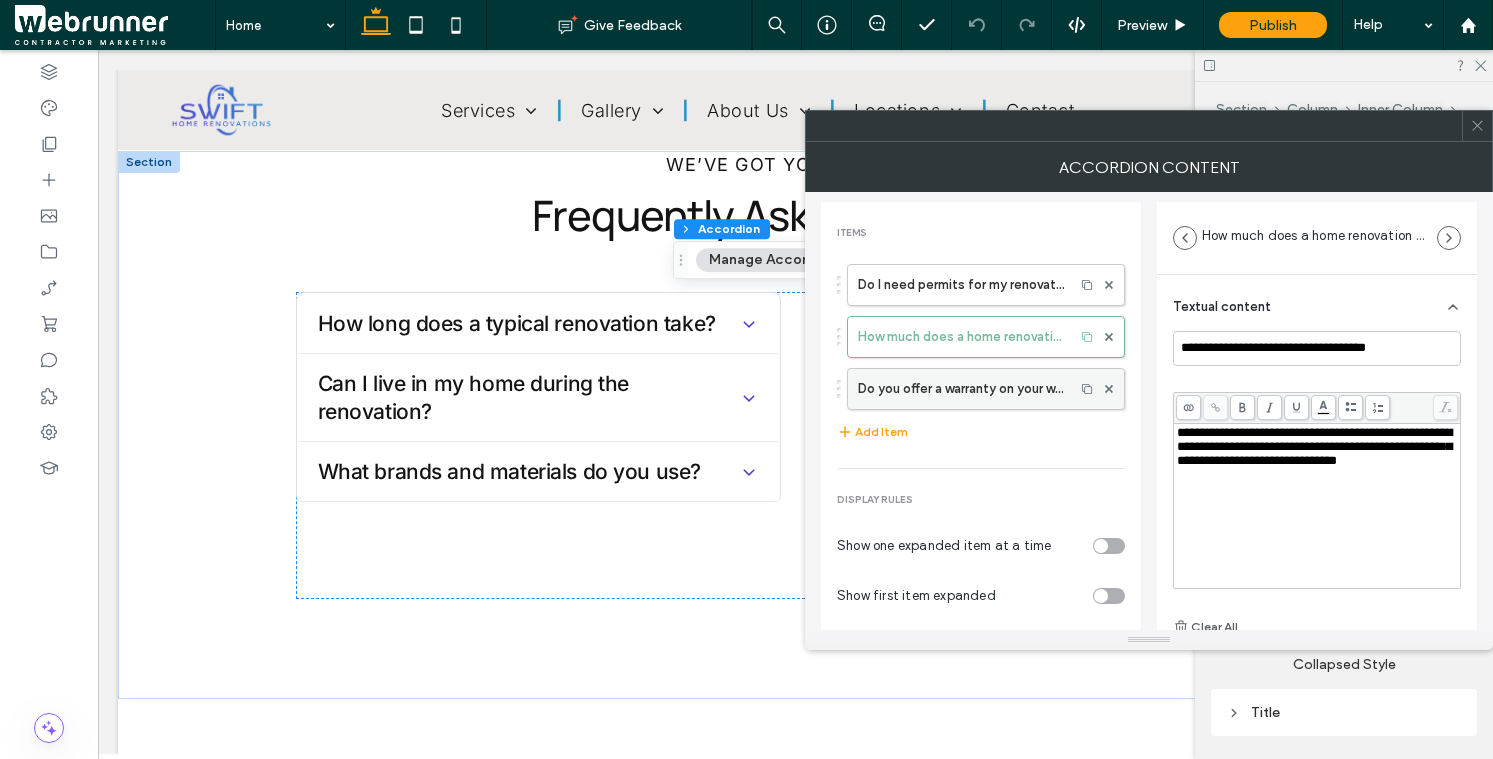 click on "Do you offer a warranty on your work?" at bounding box center [961, 389] 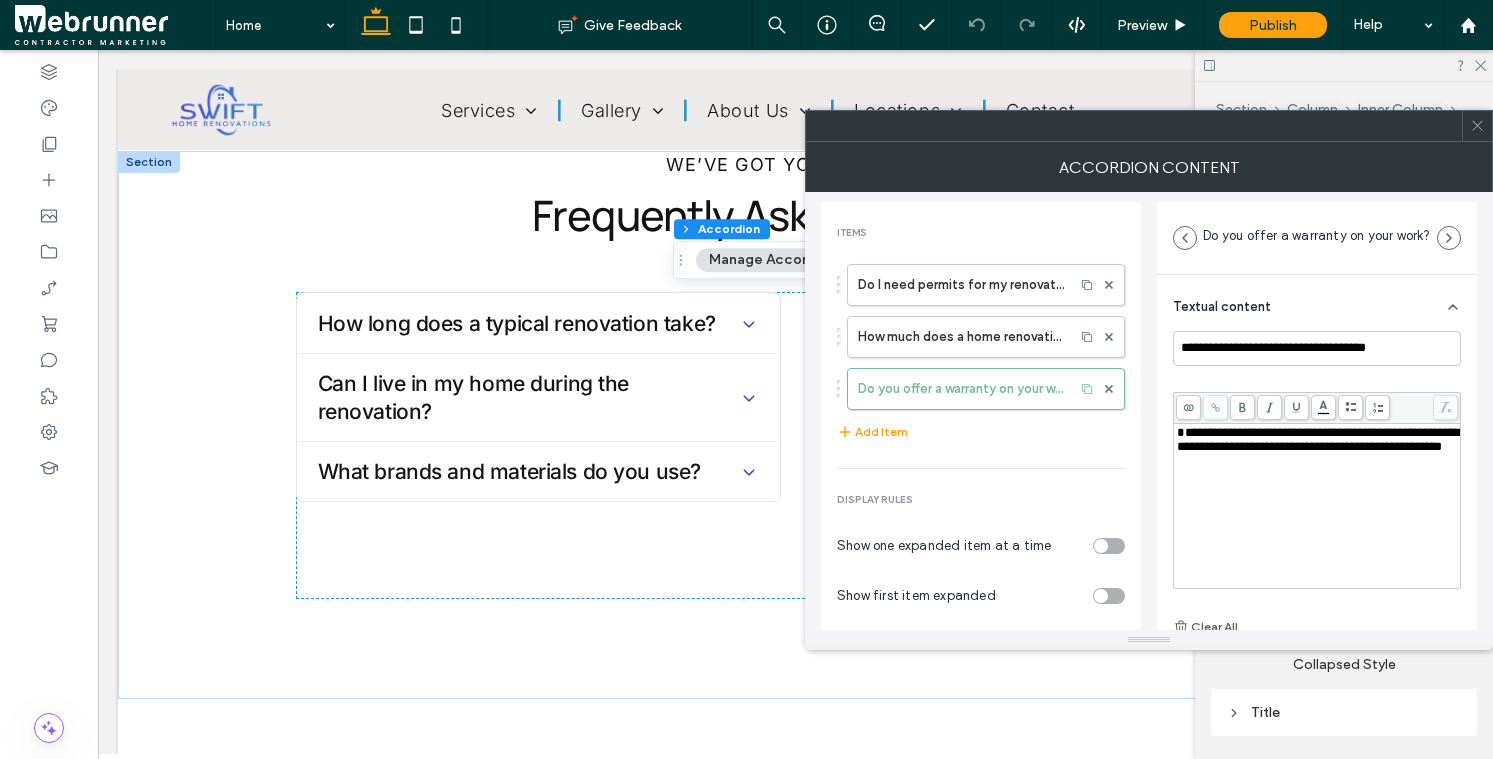 click on "**********" at bounding box center [1318, 439] 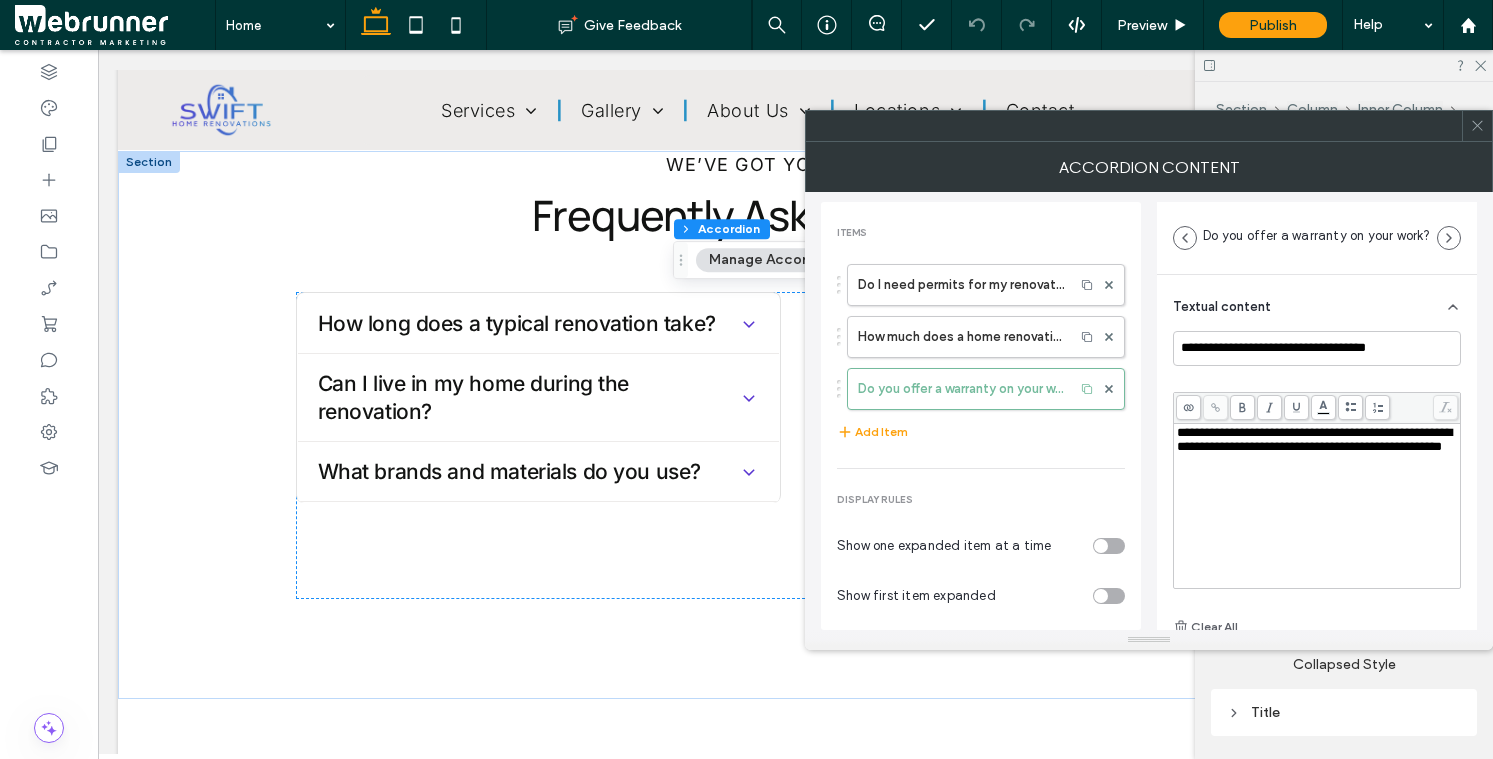 click 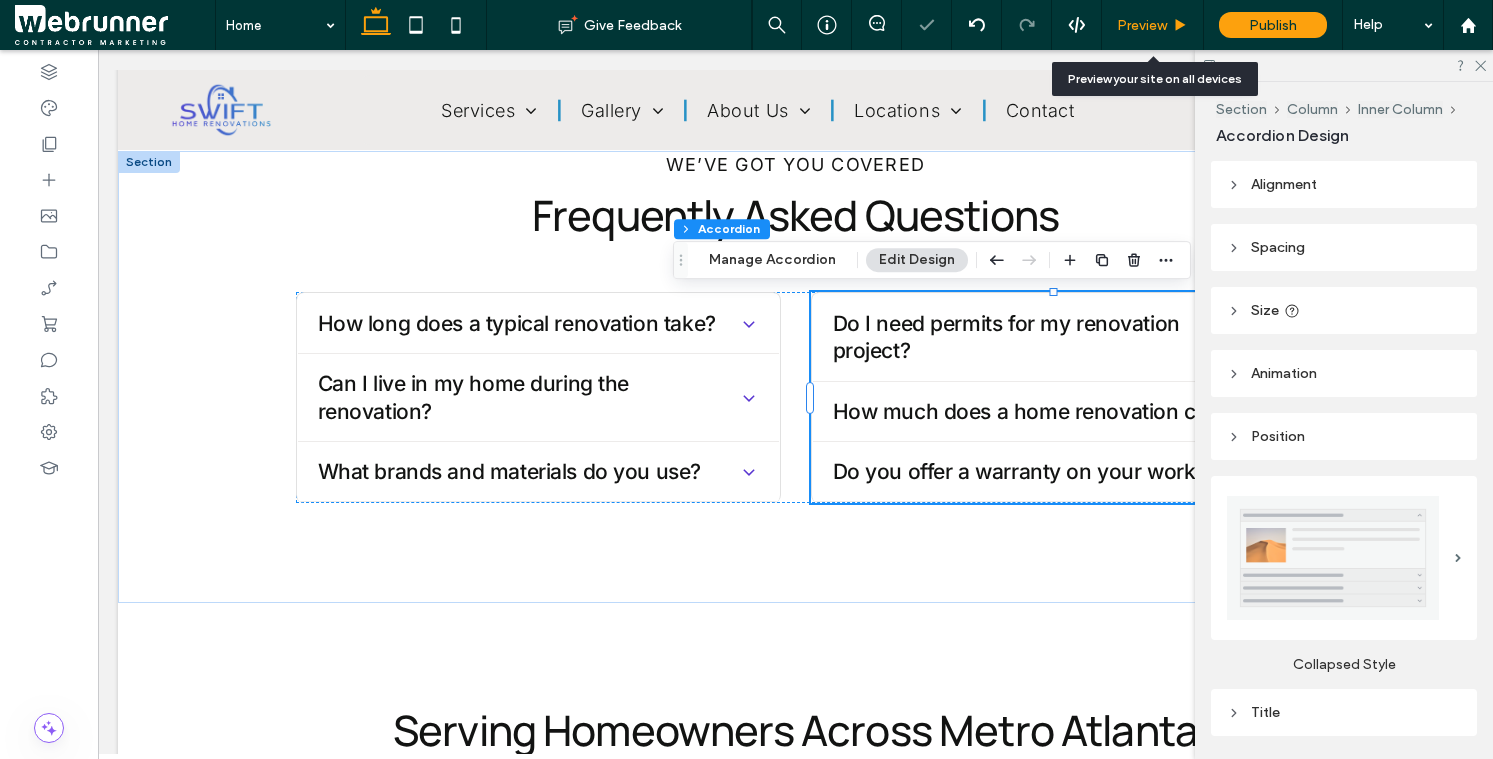 click on "Preview" at bounding box center [1152, 25] 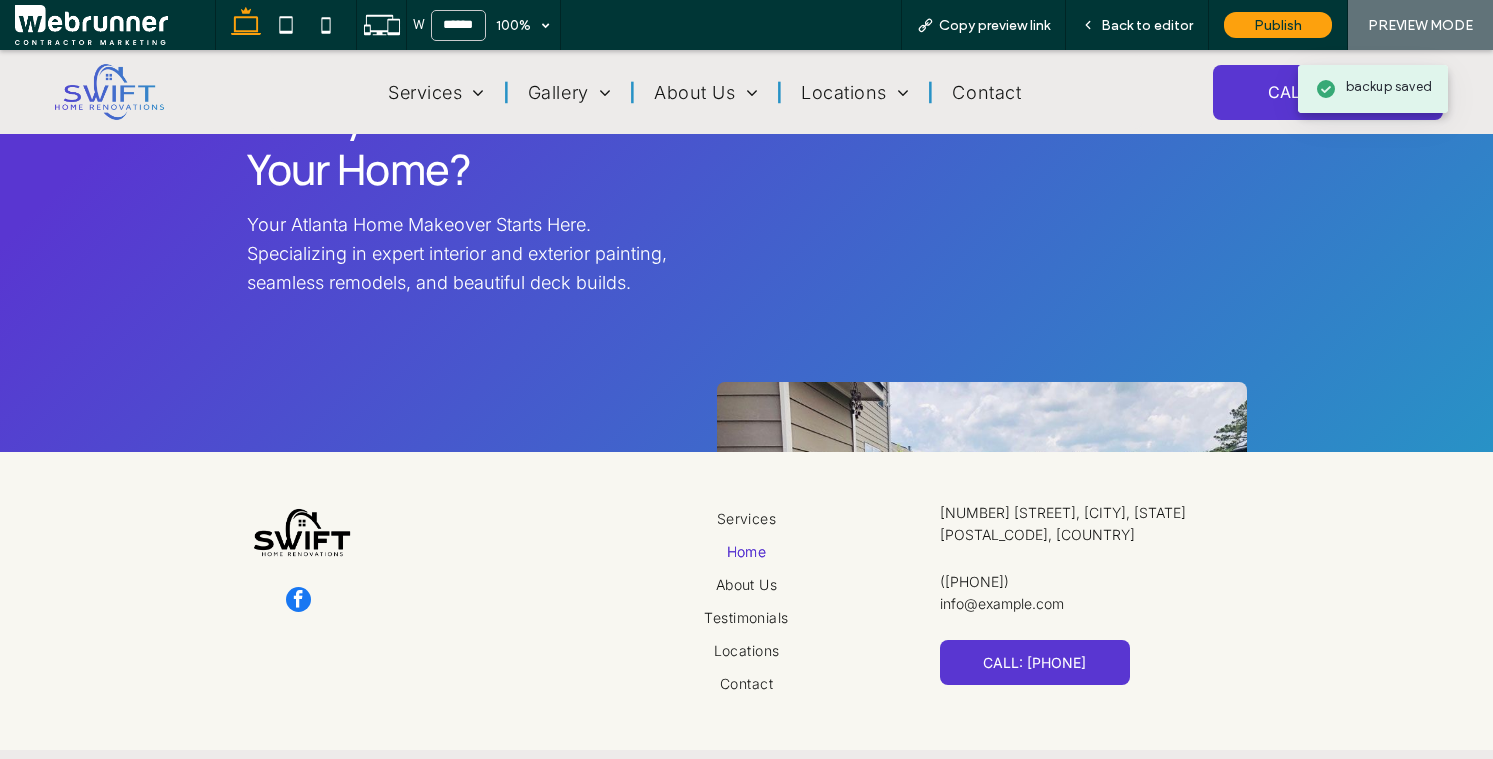 scroll, scrollTop: 8394, scrollLeft: 0, axis: vertical 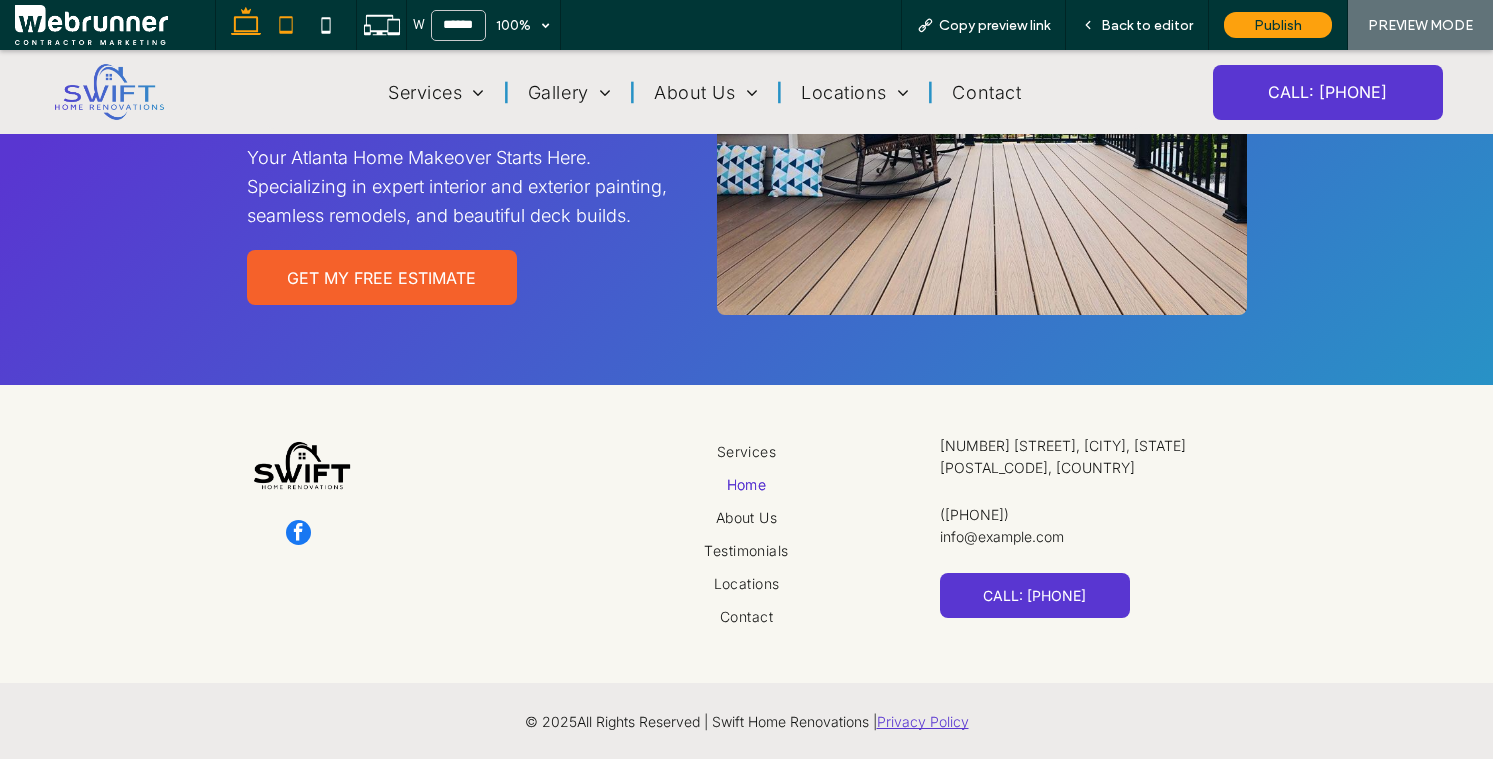 click 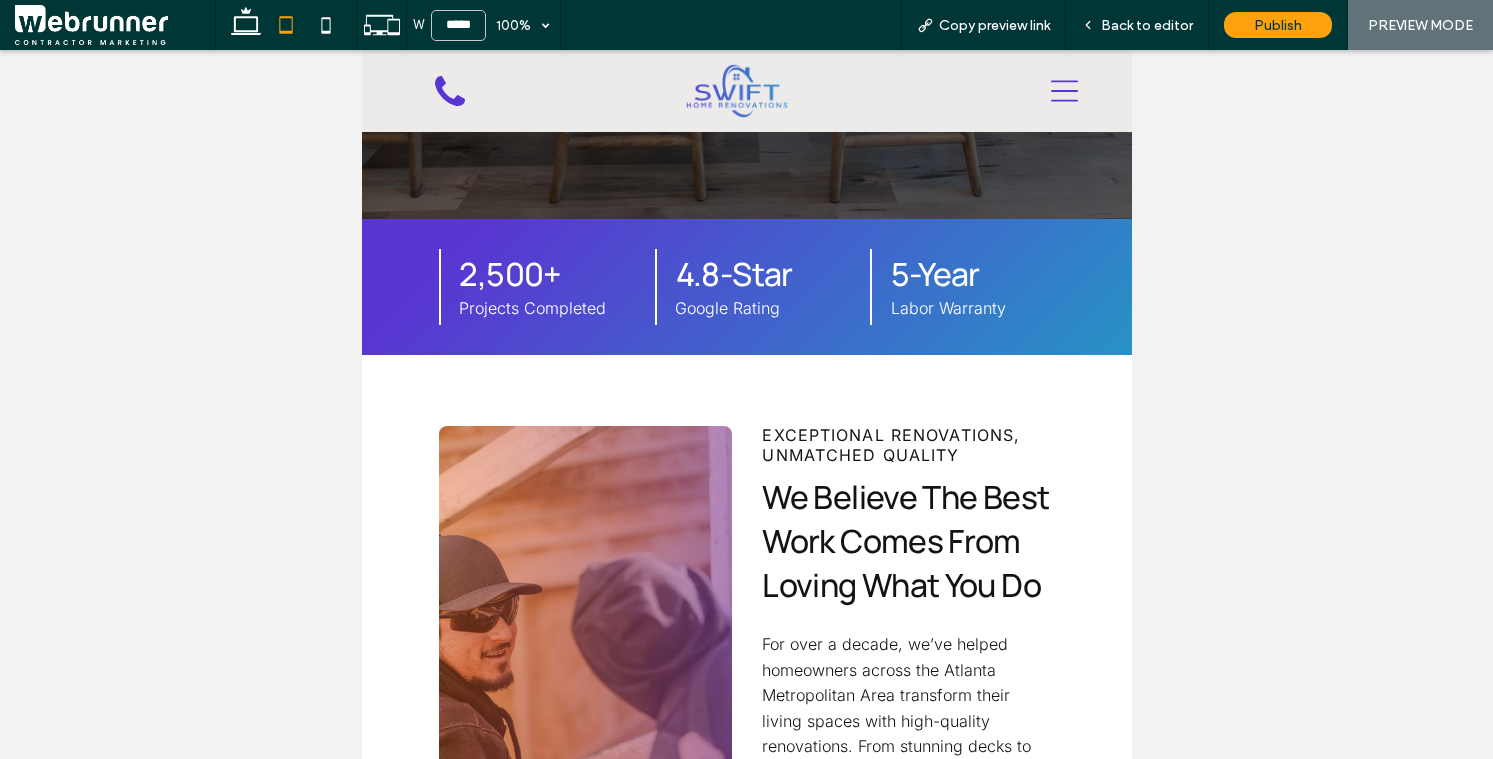 scroll, scrollTop: 758, scrollLeft: 0, axis: vertical 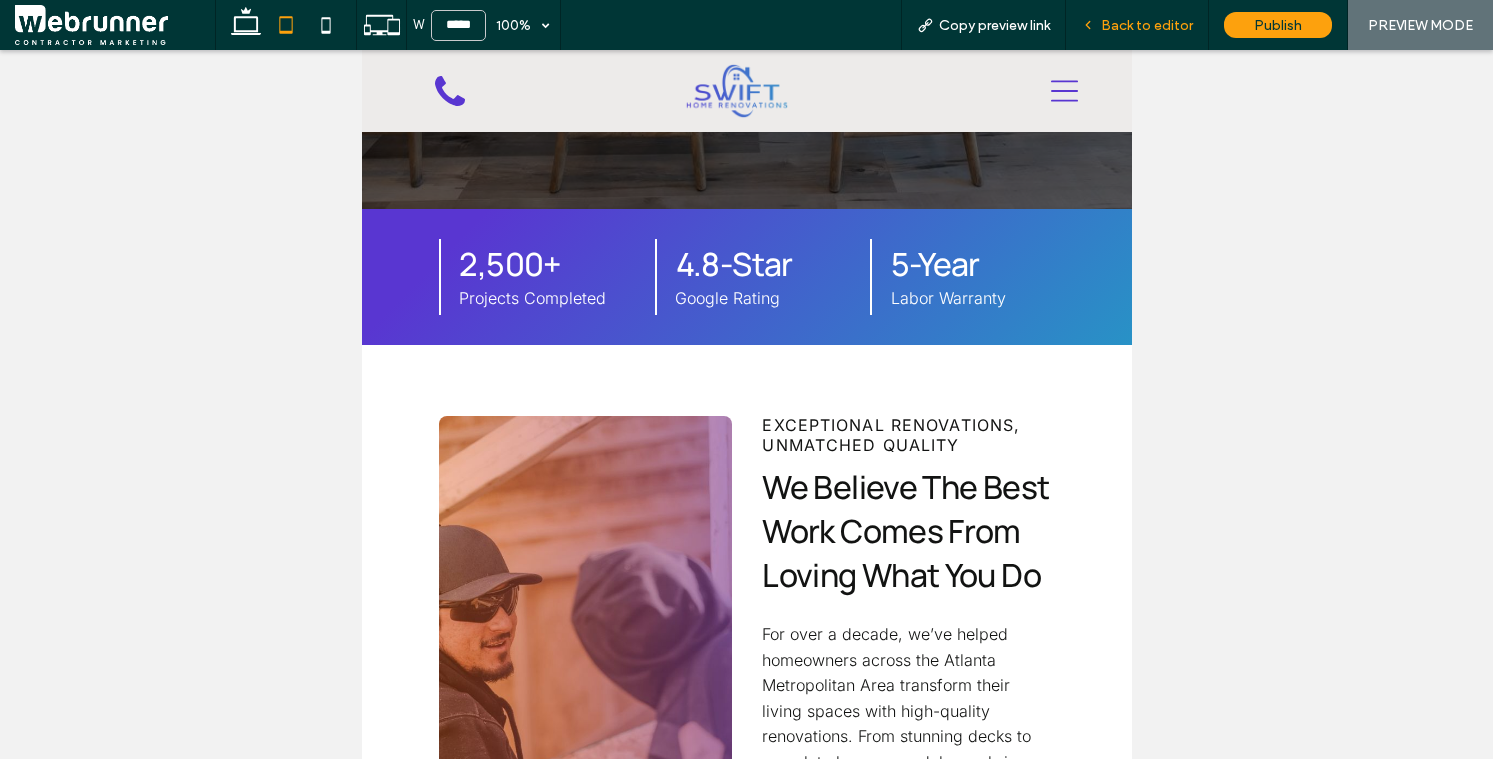 click on "Back to editor" at bounding box center [1137, 25] 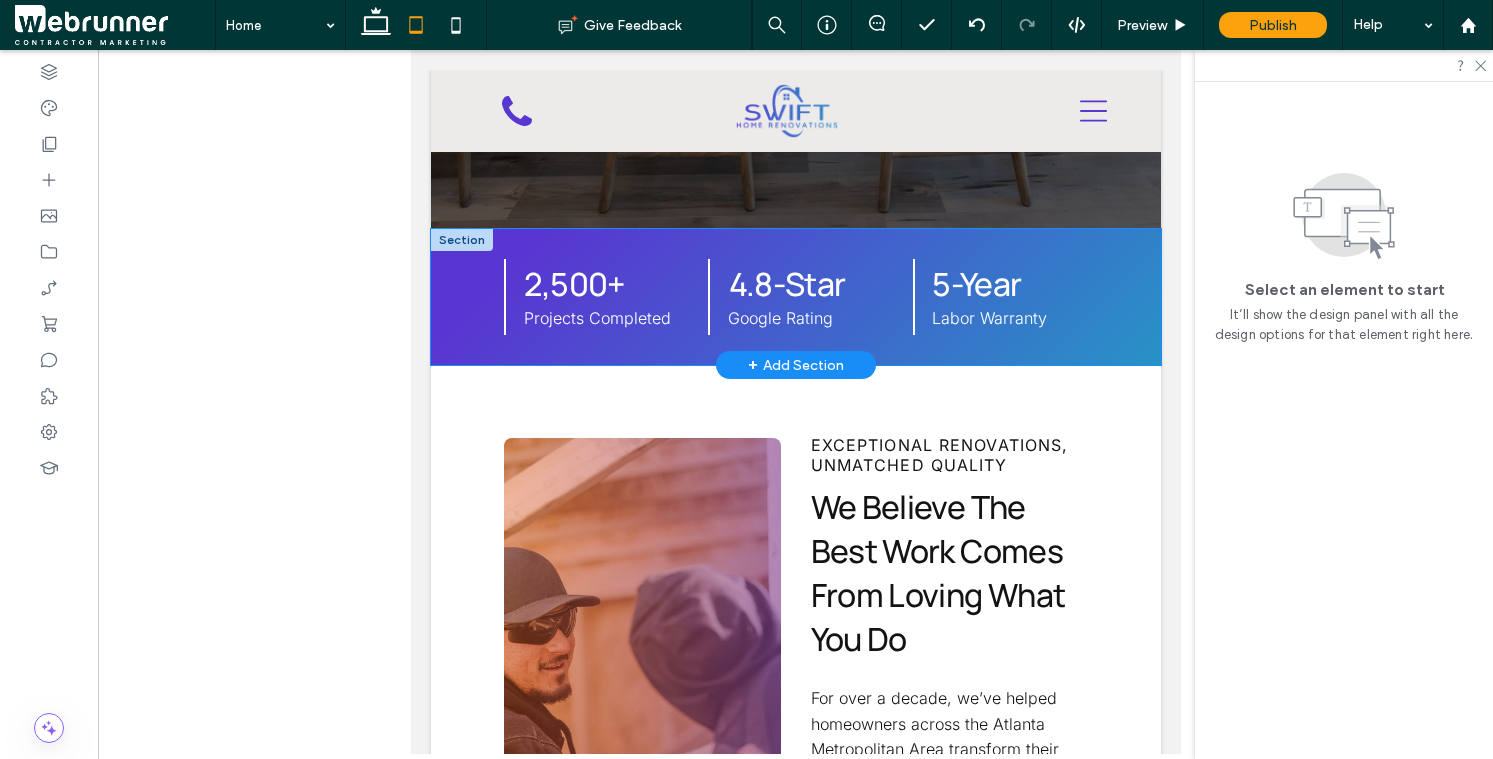 click on "2,500+
Projects Completed
4.8-Star
Google Rating
5-Year
Labor Warranty
20+
Years of Experience" at bounding box center [795, 297] 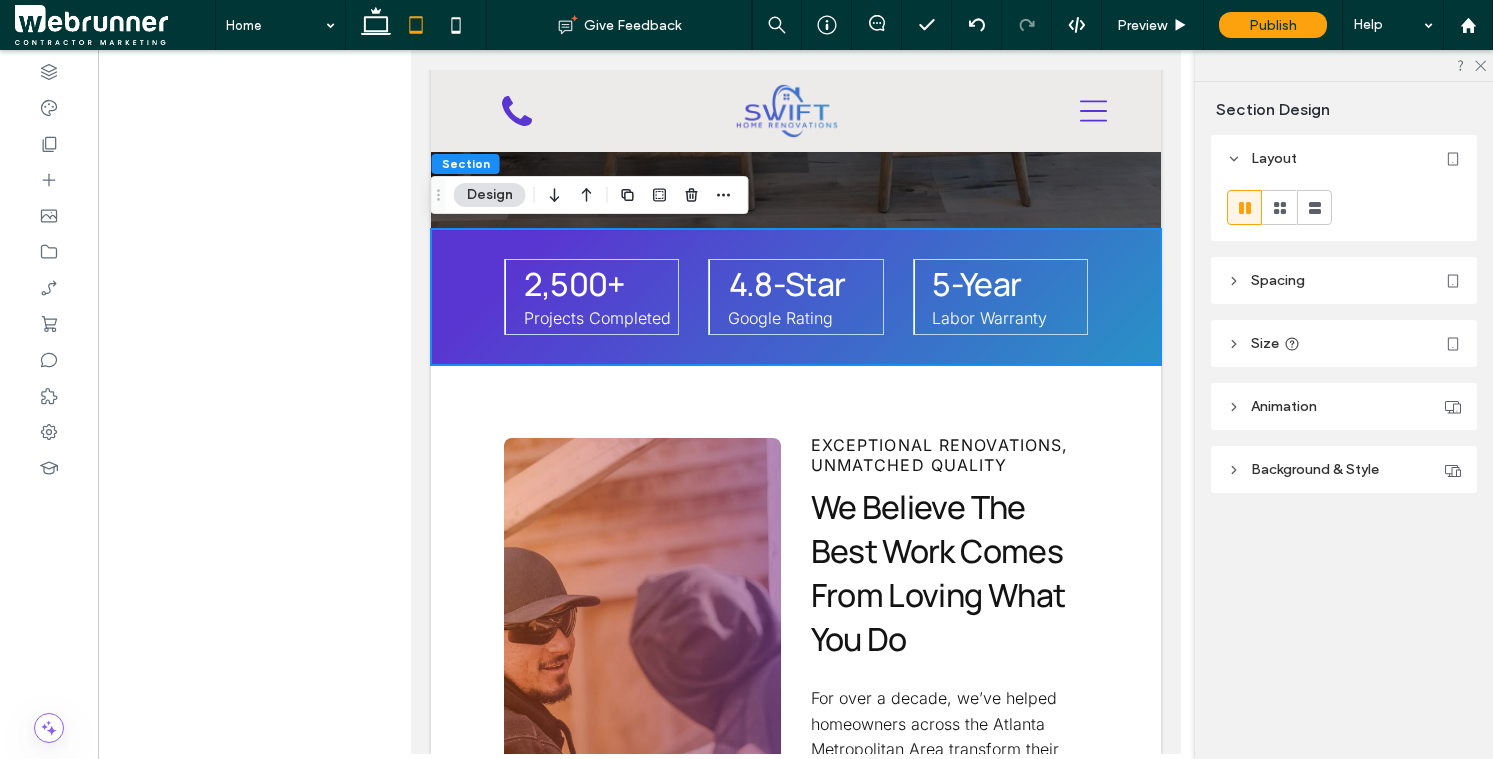 click 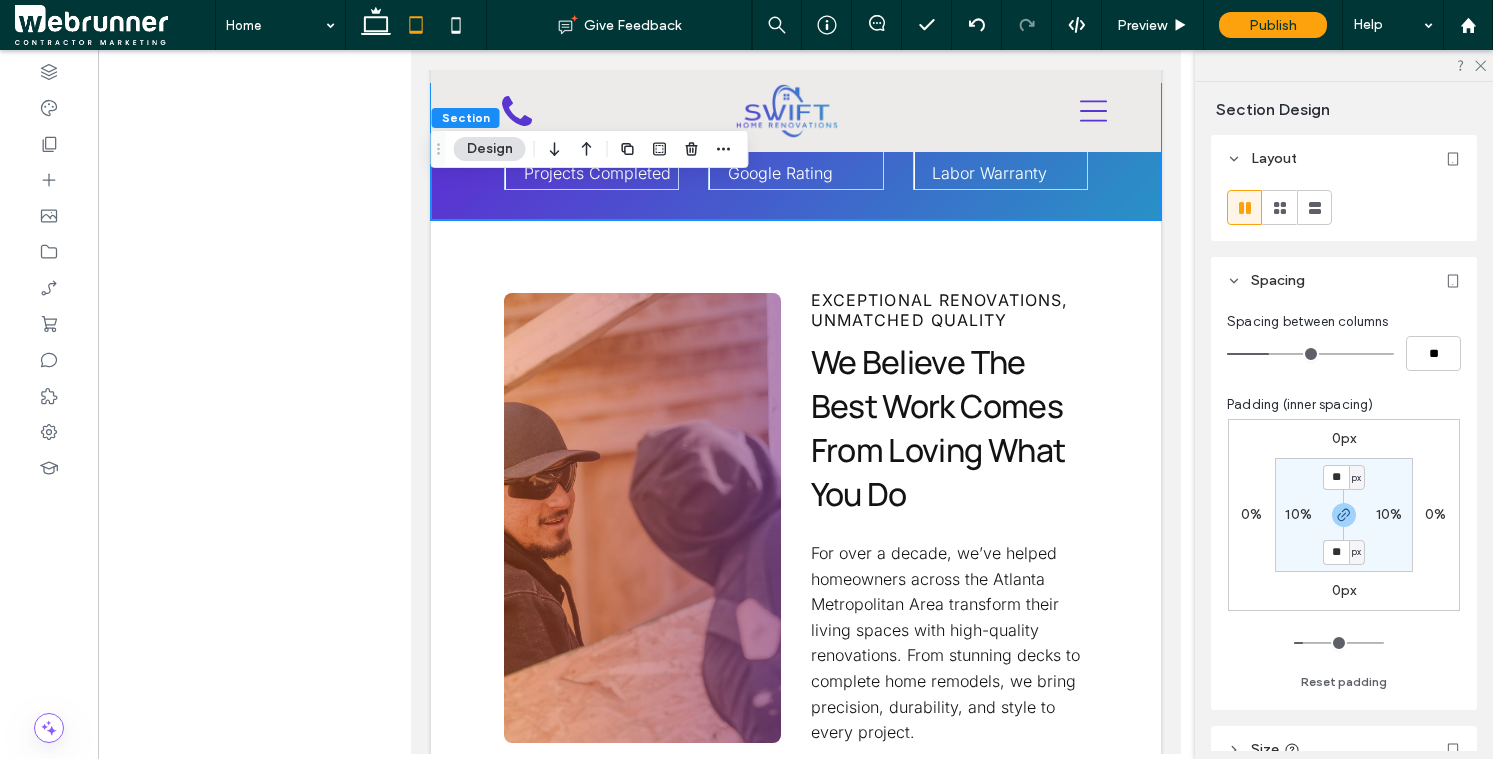 scroll, scrollTop: 911, scrollLeft: 0, axis: vertical 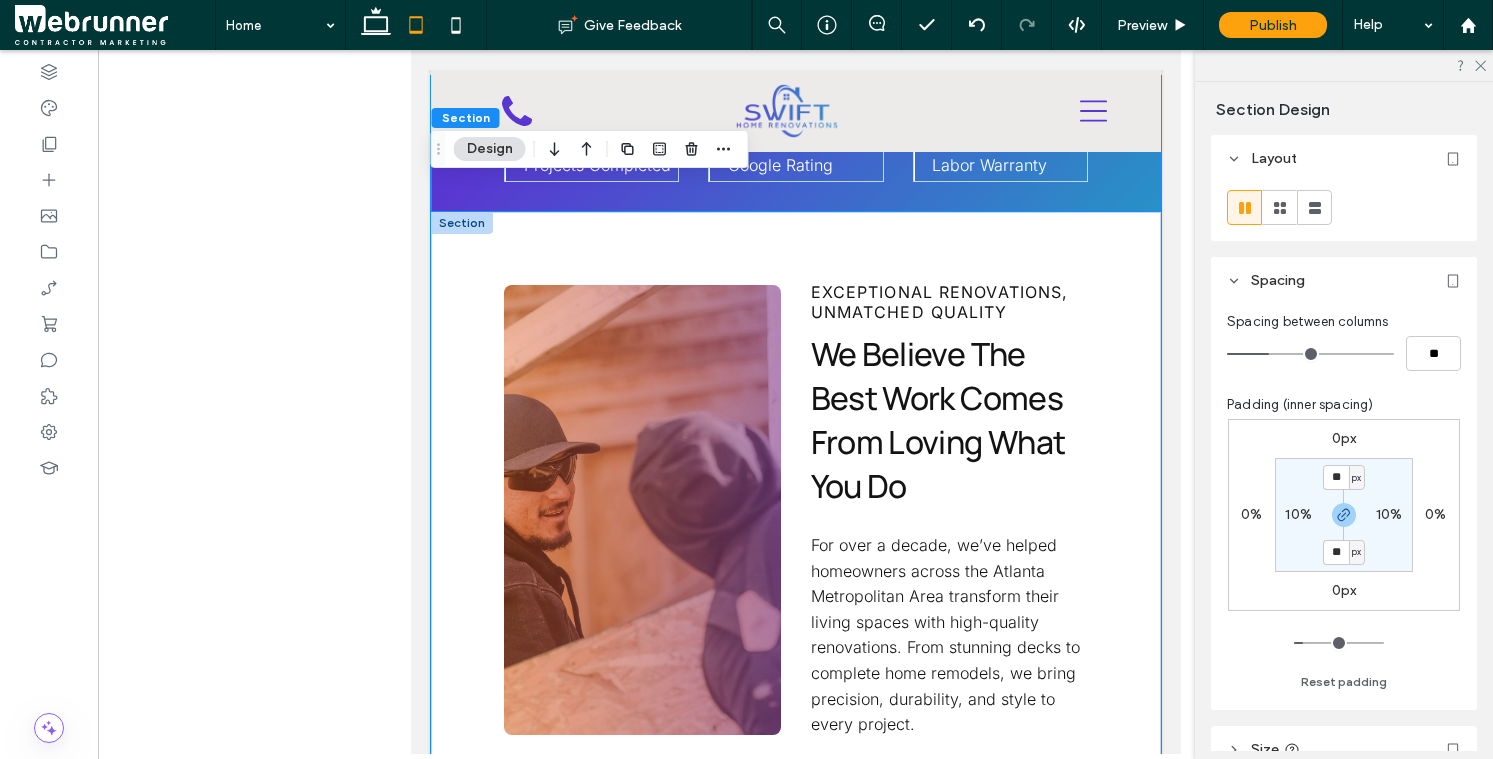 click on "Exceptional Renovations, unmatched quality
We Believe The Best Work Comes From Loving What You Do
For over a decade, we’ve helped homeowners across the [REGION] transform their living spaces with high-quality renovations. From stunning decks to complete home remodels, we bring precision, durability, and style to every project." at bounding box center [795, 510] 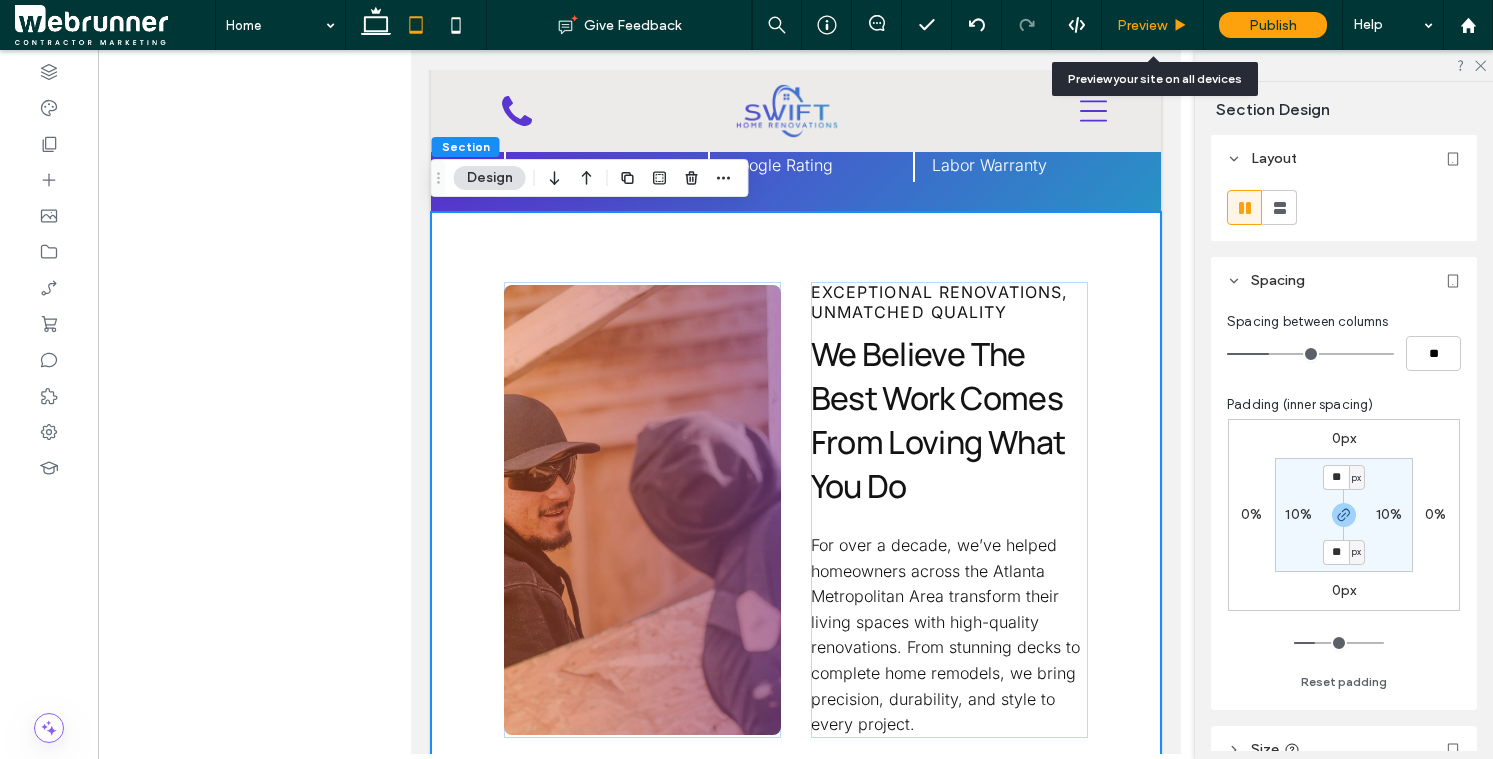 click on "Preview" at bounding box center [1153, 25] 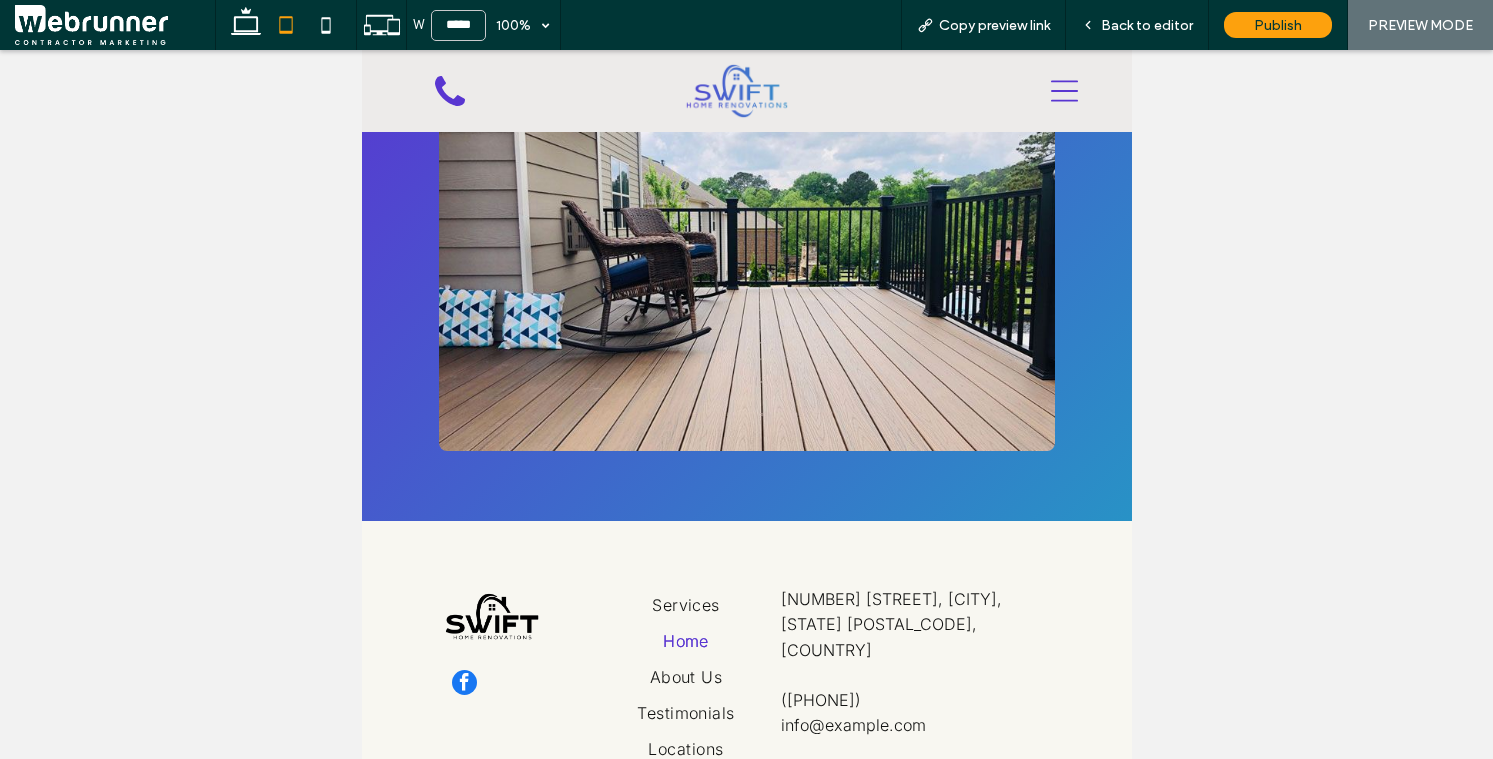 scroll, scrollTop: 9200, scrollLeft: 0, axis: vertical 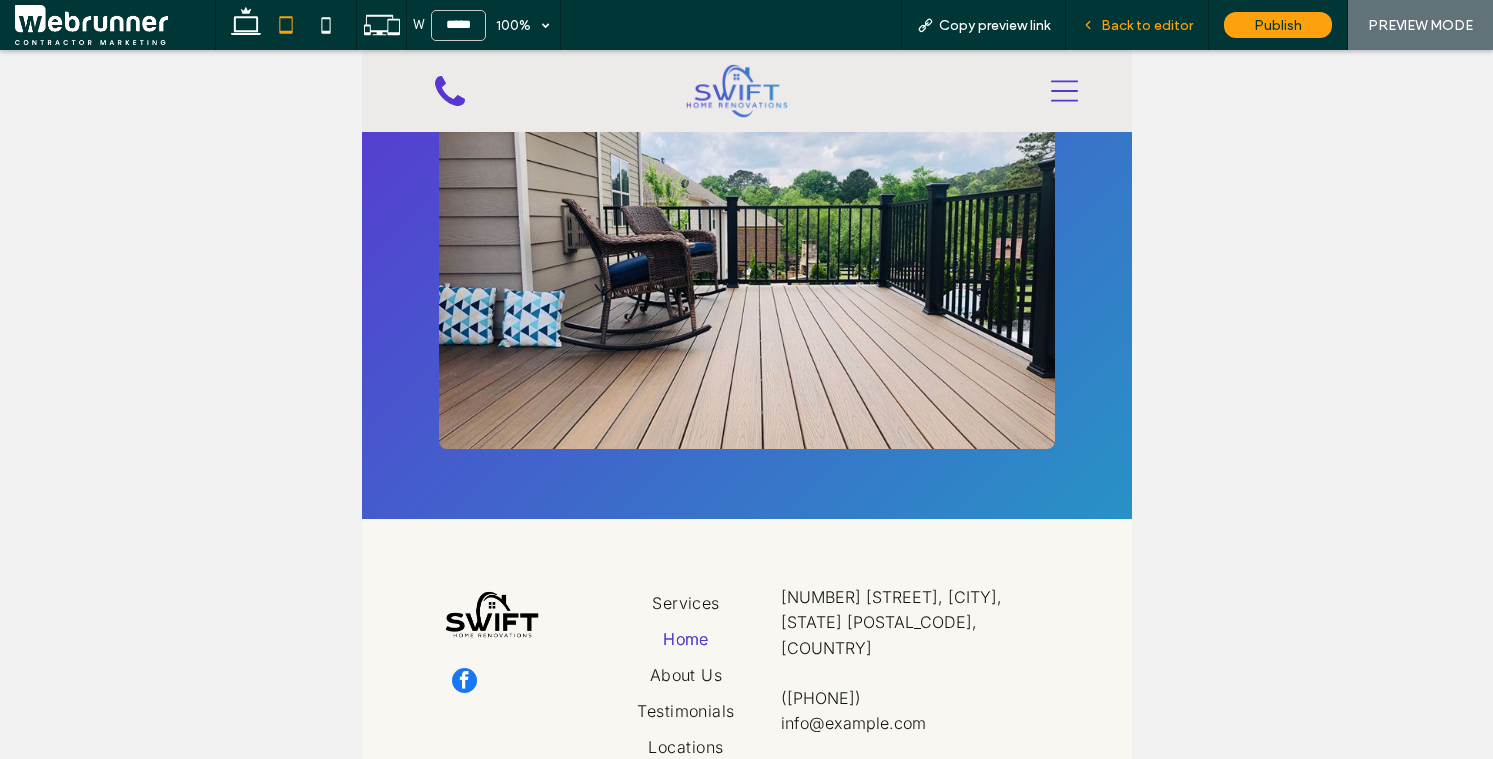 click on "Back to editor" at bounding box center [1137, 25] 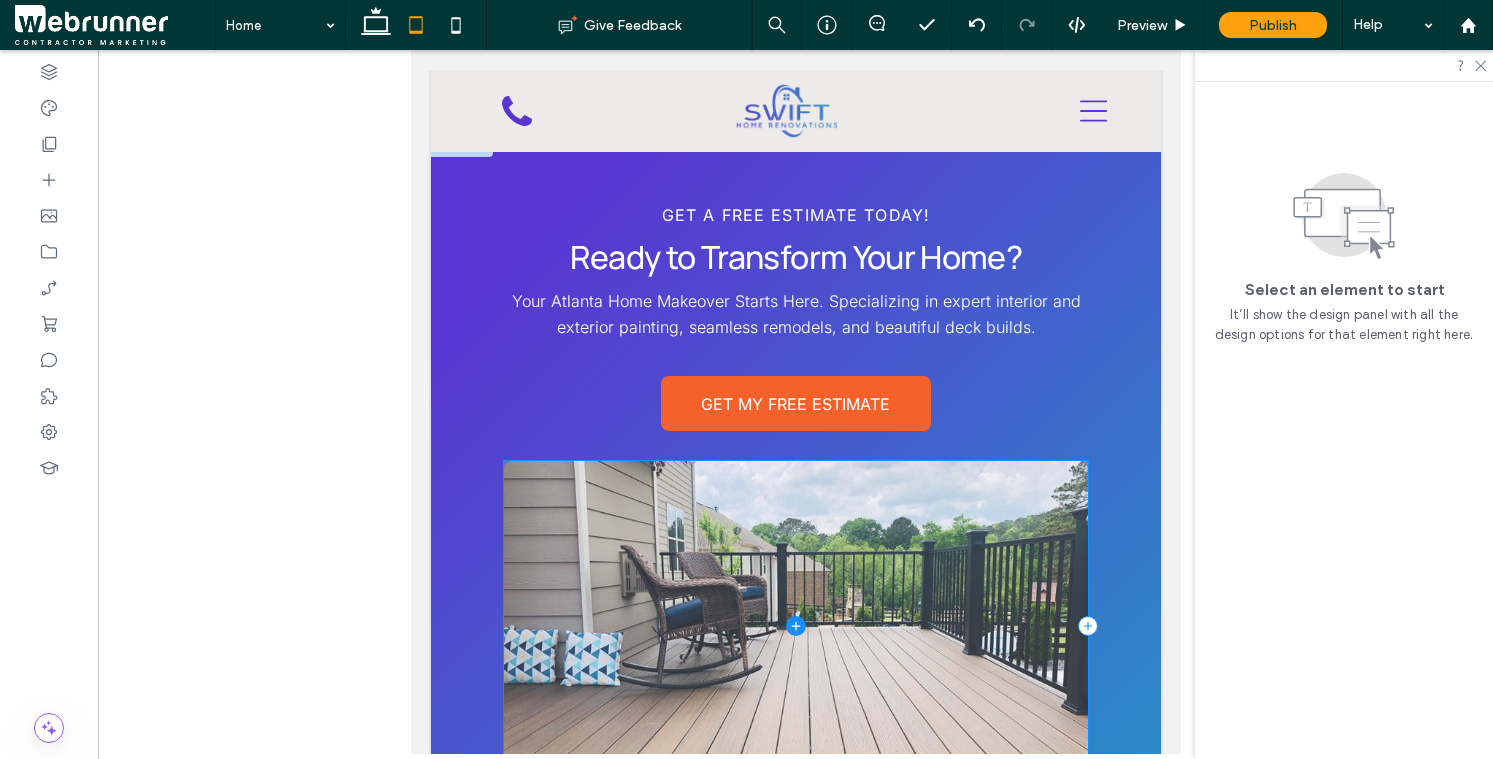 scroll, scrollTop: 9042, scrollLeft: 0, axis: vertical 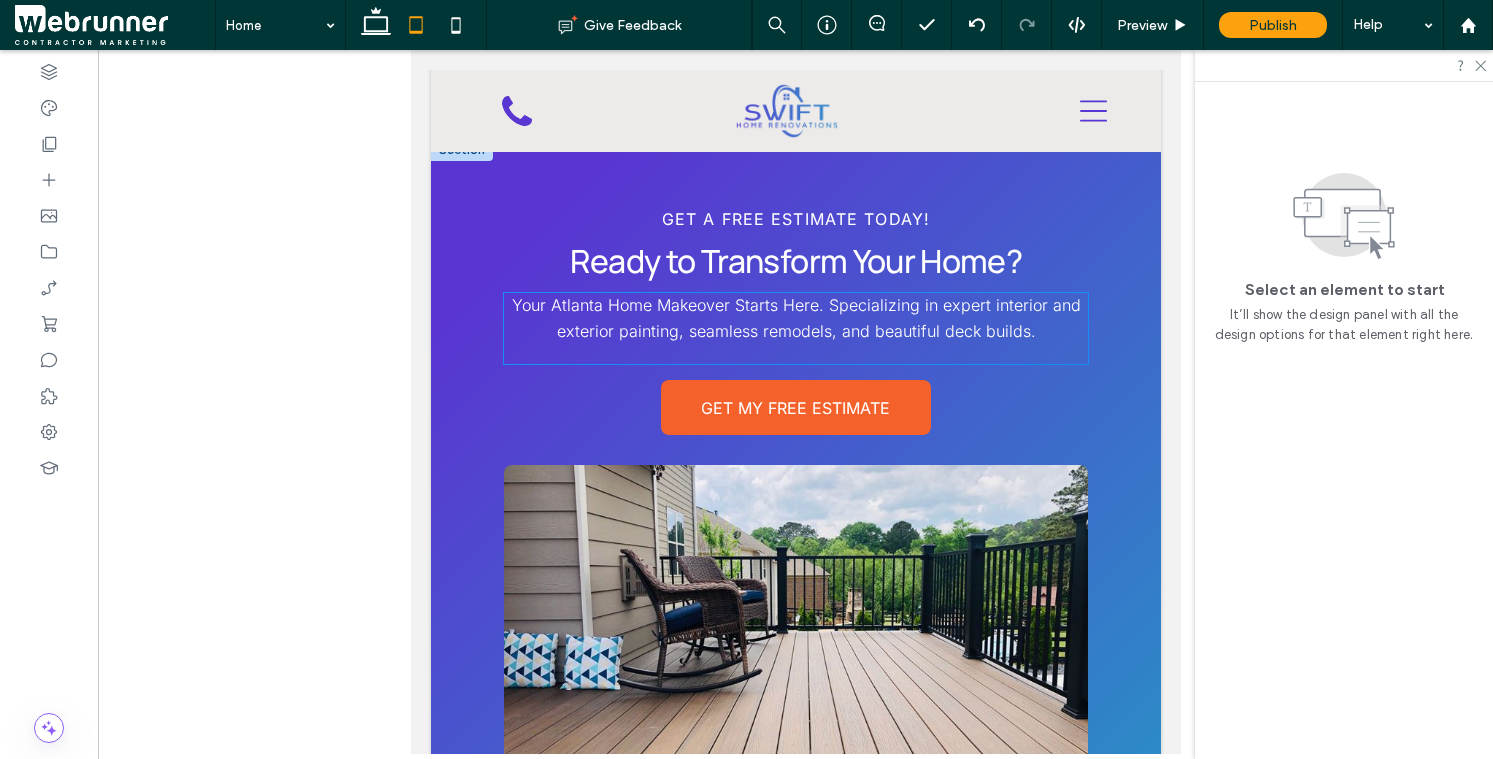 click on "Your Atlanta Home Makeover Starts Here. Specializing in expert interior and exterior painting, seamless remodels, and beautiful deck builds." at bounding box center (795, 318) 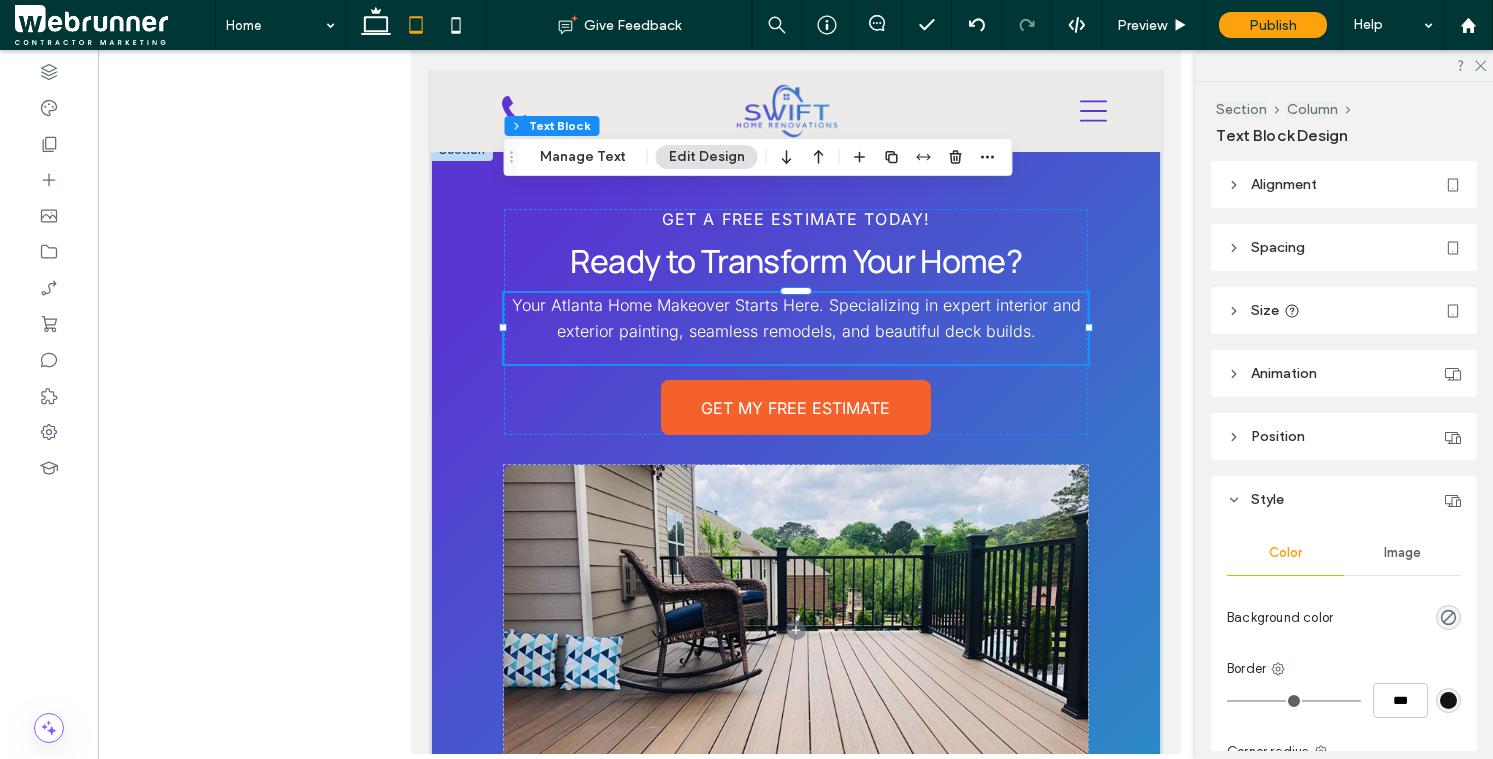 click on "Alignment" at bounding box center (1344, 184) 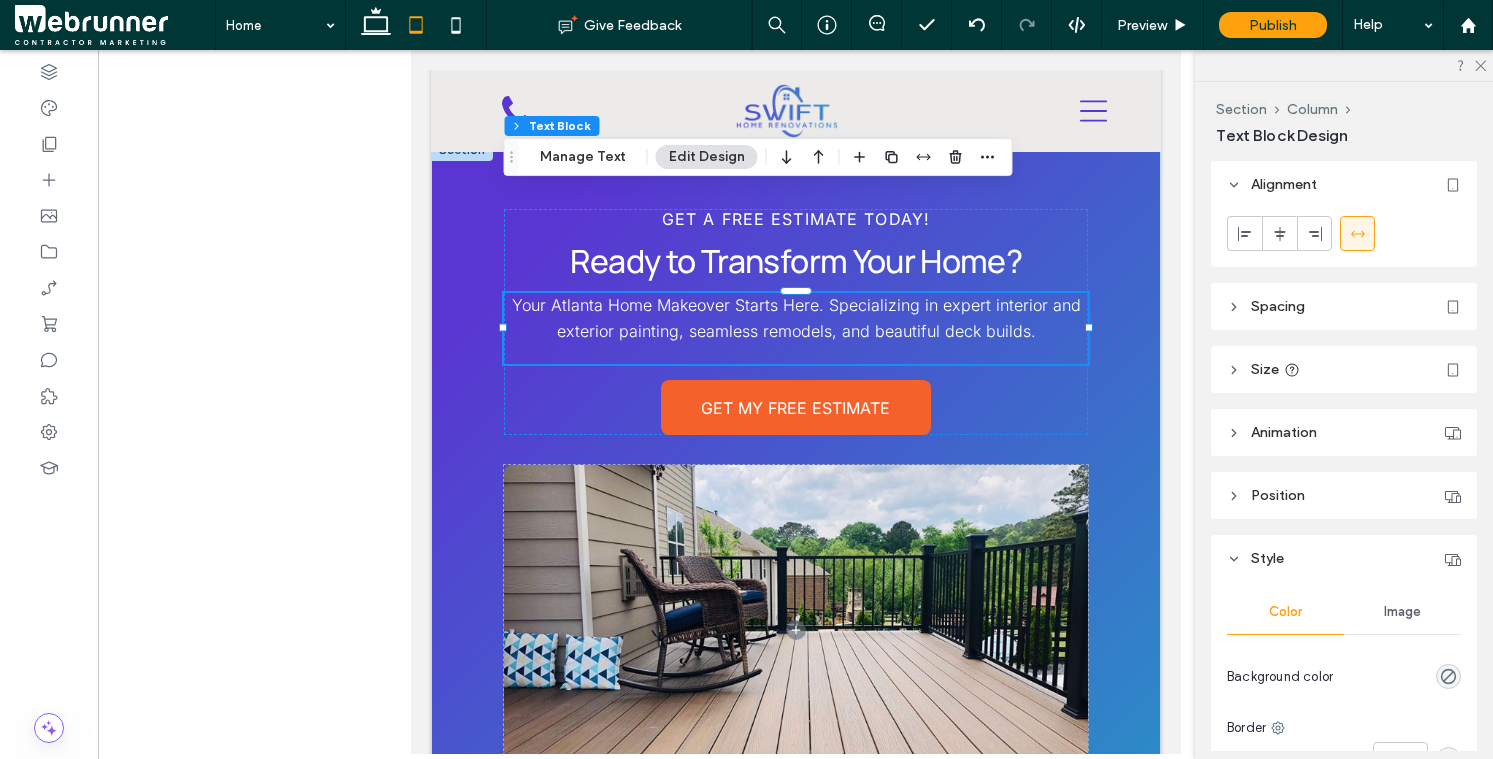 click 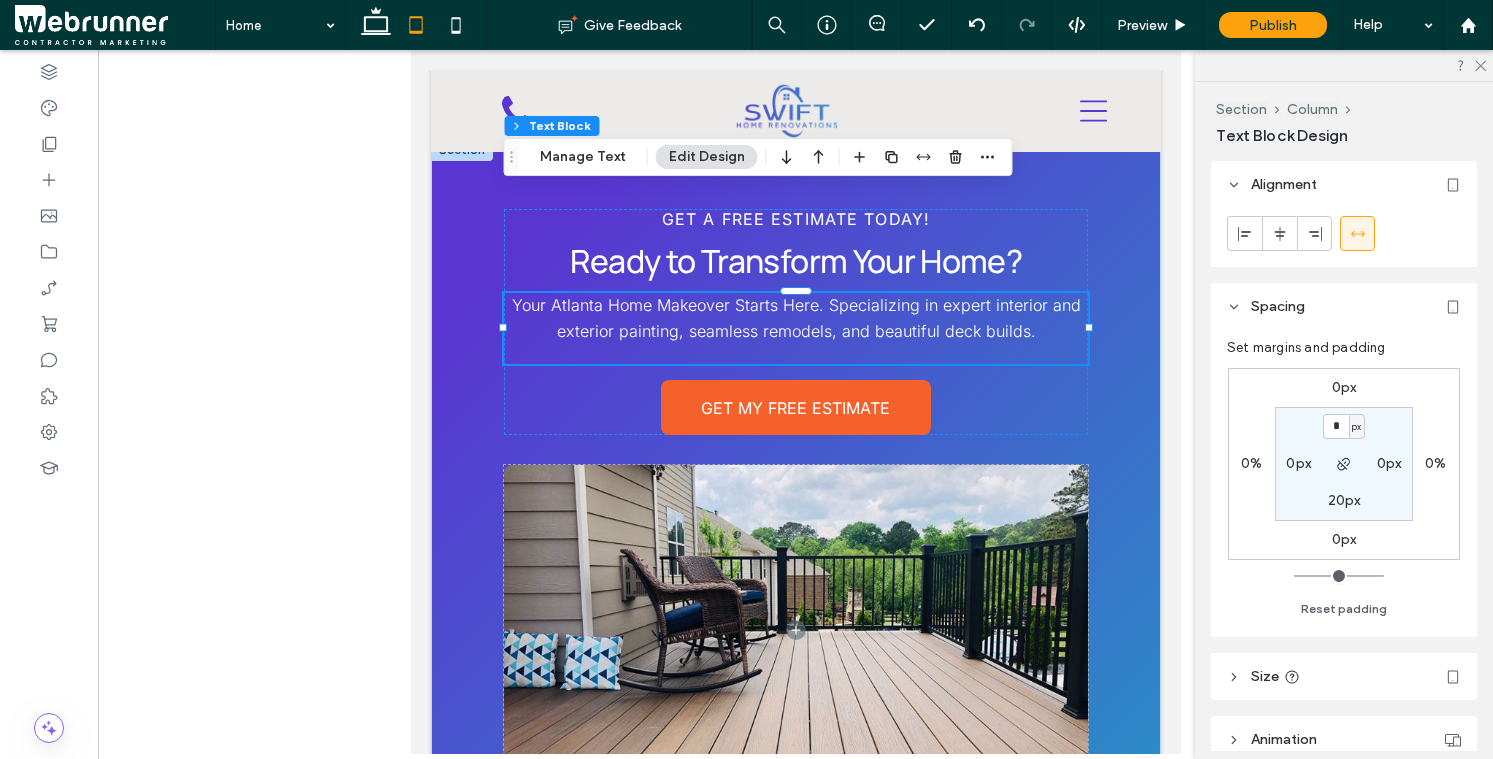click 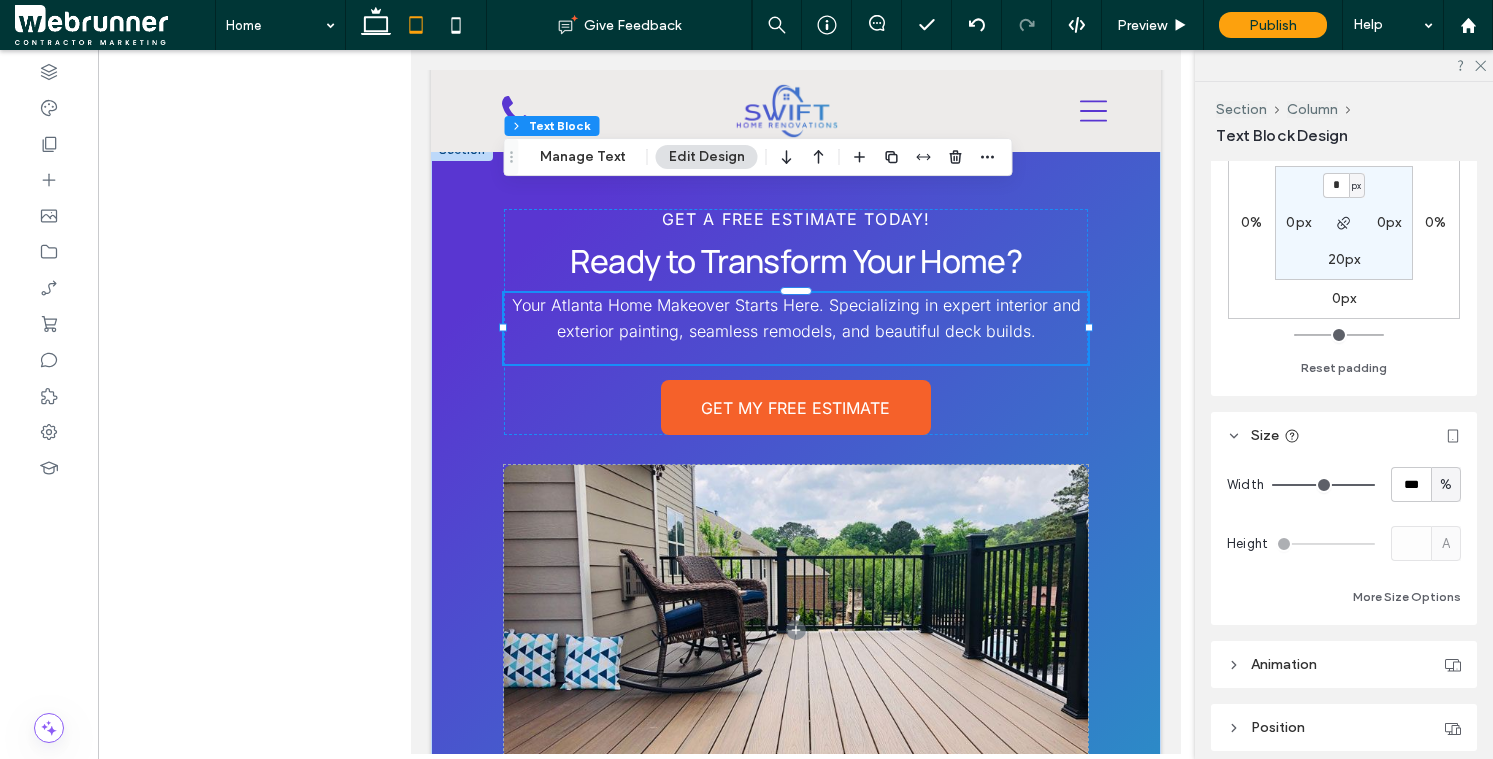scroll, scrollTop: 269, scrollLeft: 0, axis: vertical 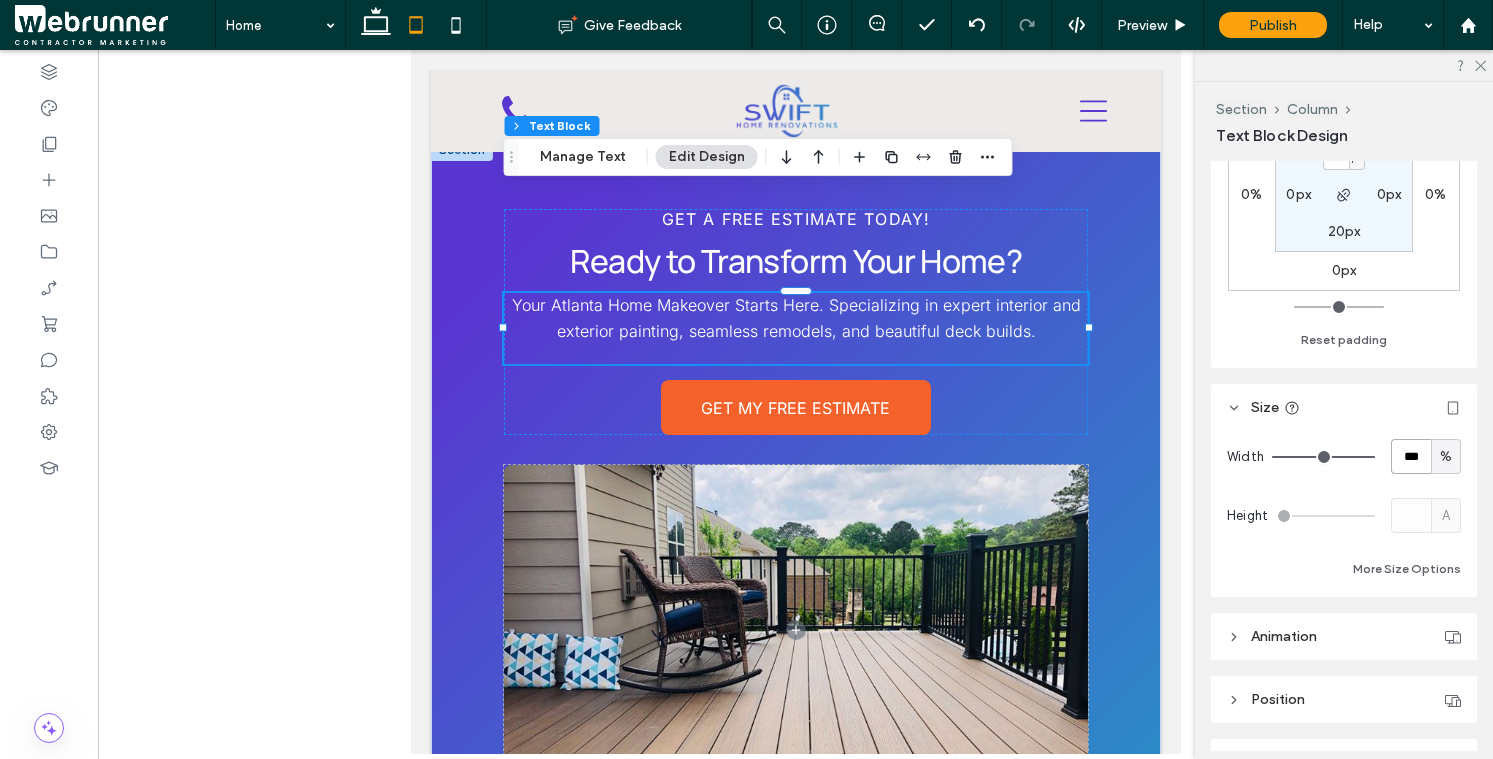 click on "***" at bounding box center (1411, 456) 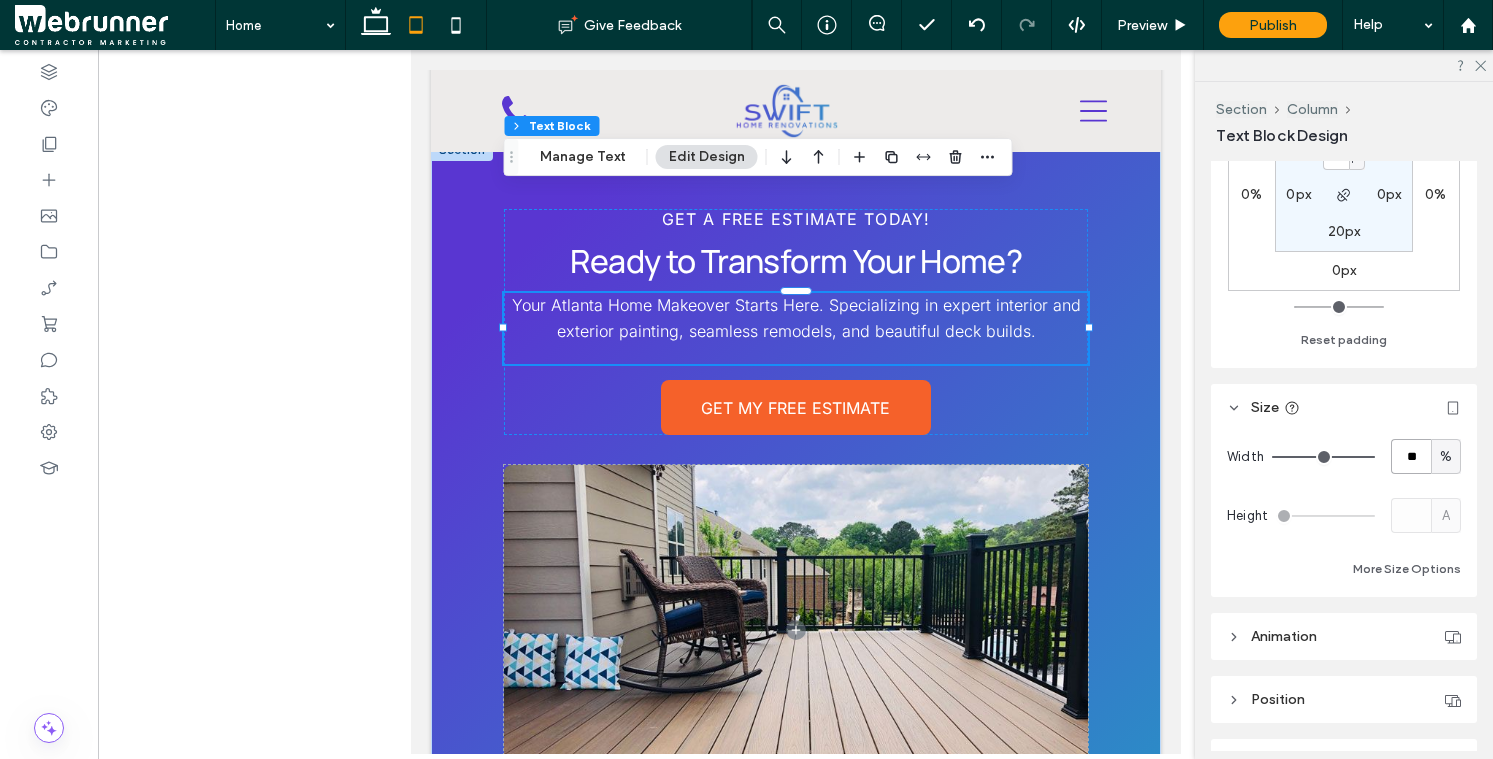 type on "**" 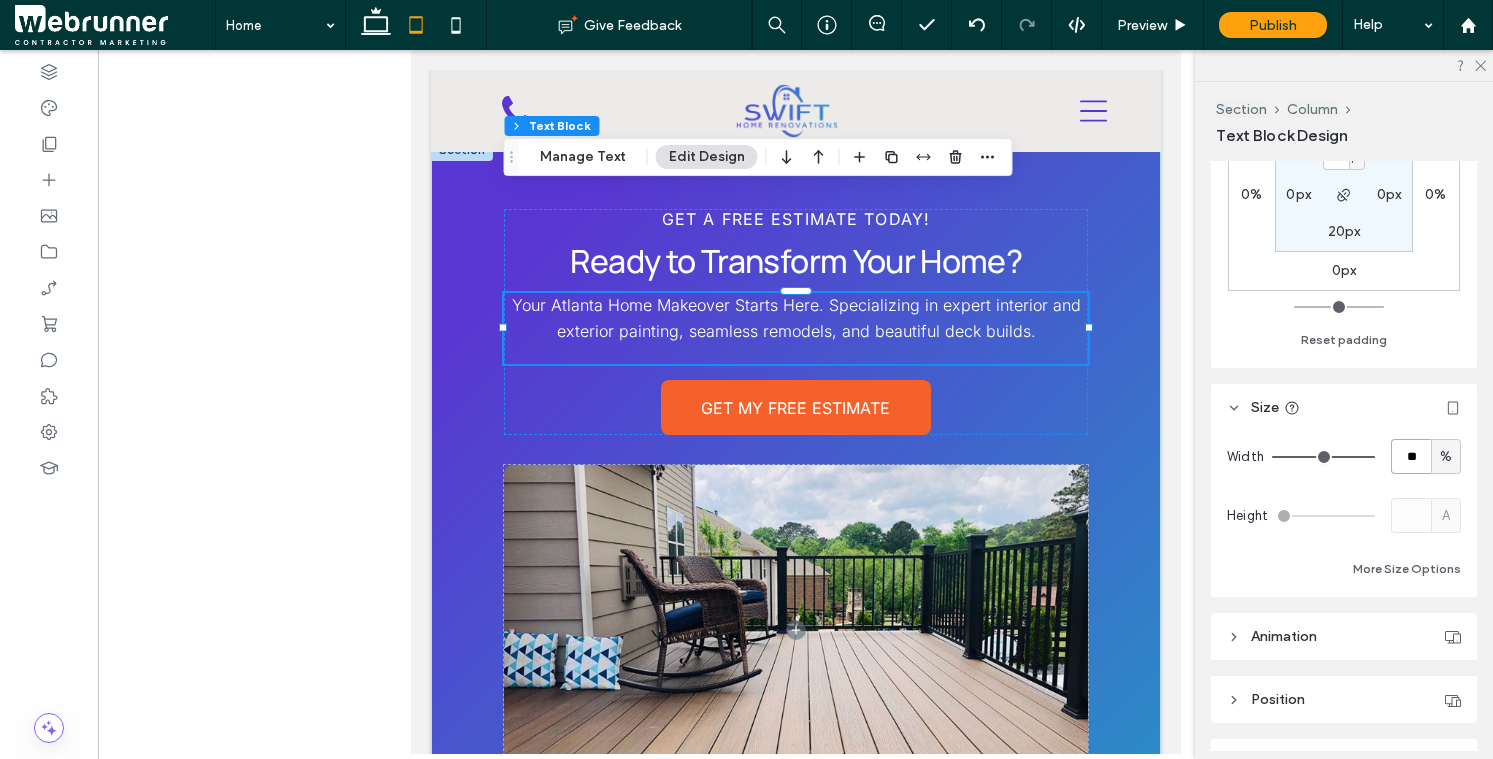 type on "**" 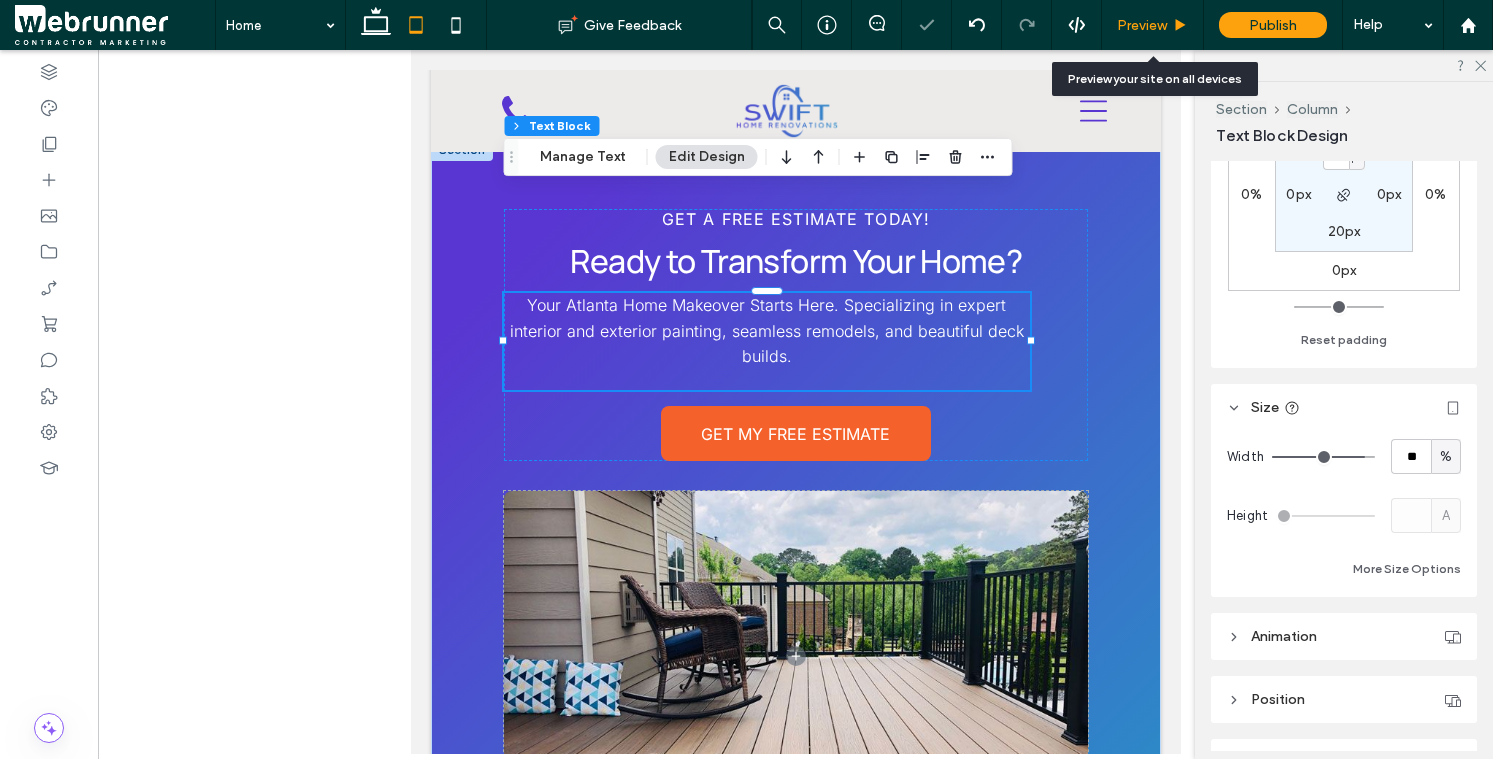click on "Preview" at bounding box center (1142, 25) 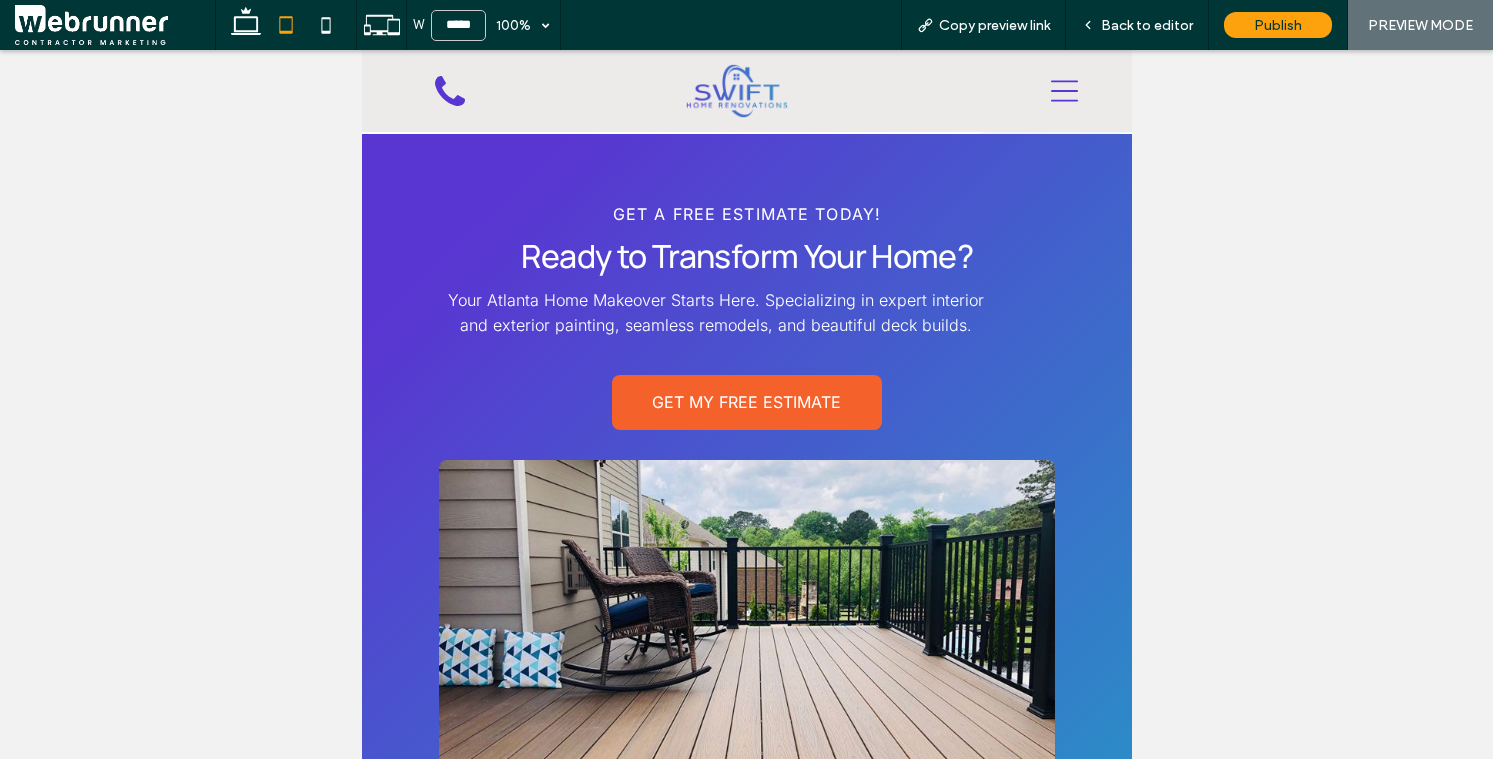 scroll, scrollTop: 8855, scrollLeft: 0, axis: vertical 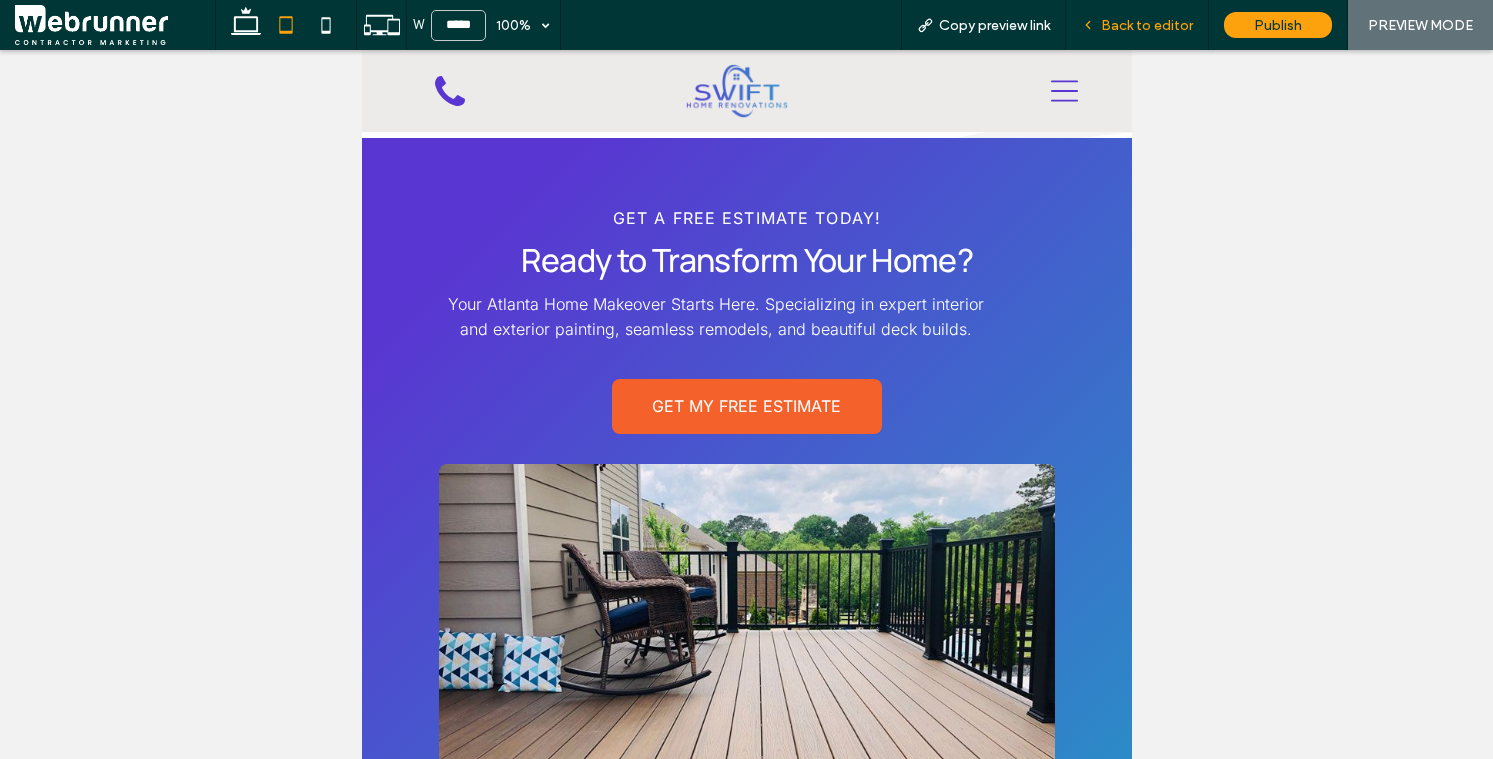 click on "Back to editor" at bounding box center [1147, 25] 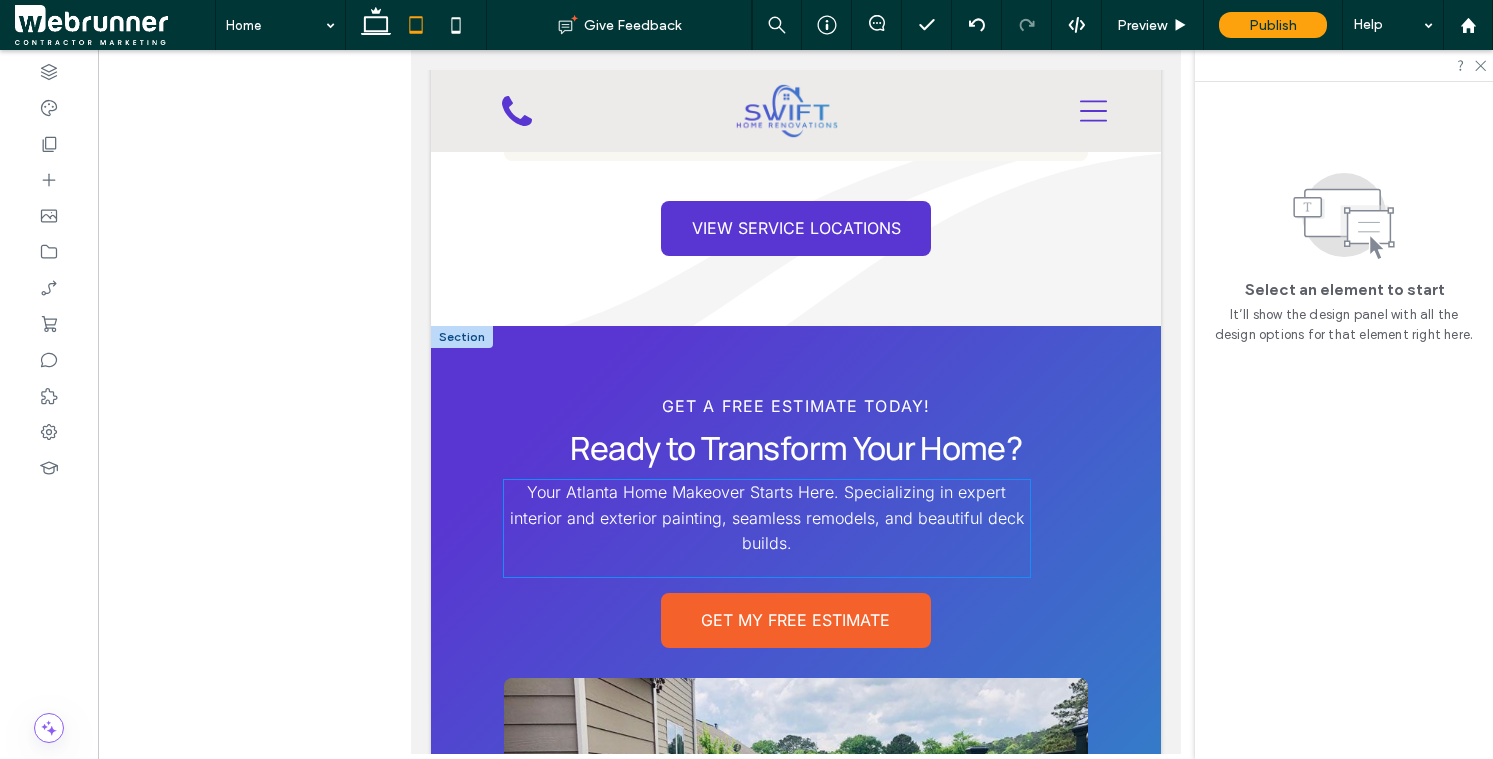 click on "Your Atlanta Home Makeover Starts Here. Specializing in expert interior and exterior painting, seamless remodels, and beautiful deck builds." at bounding box center (766, 518) 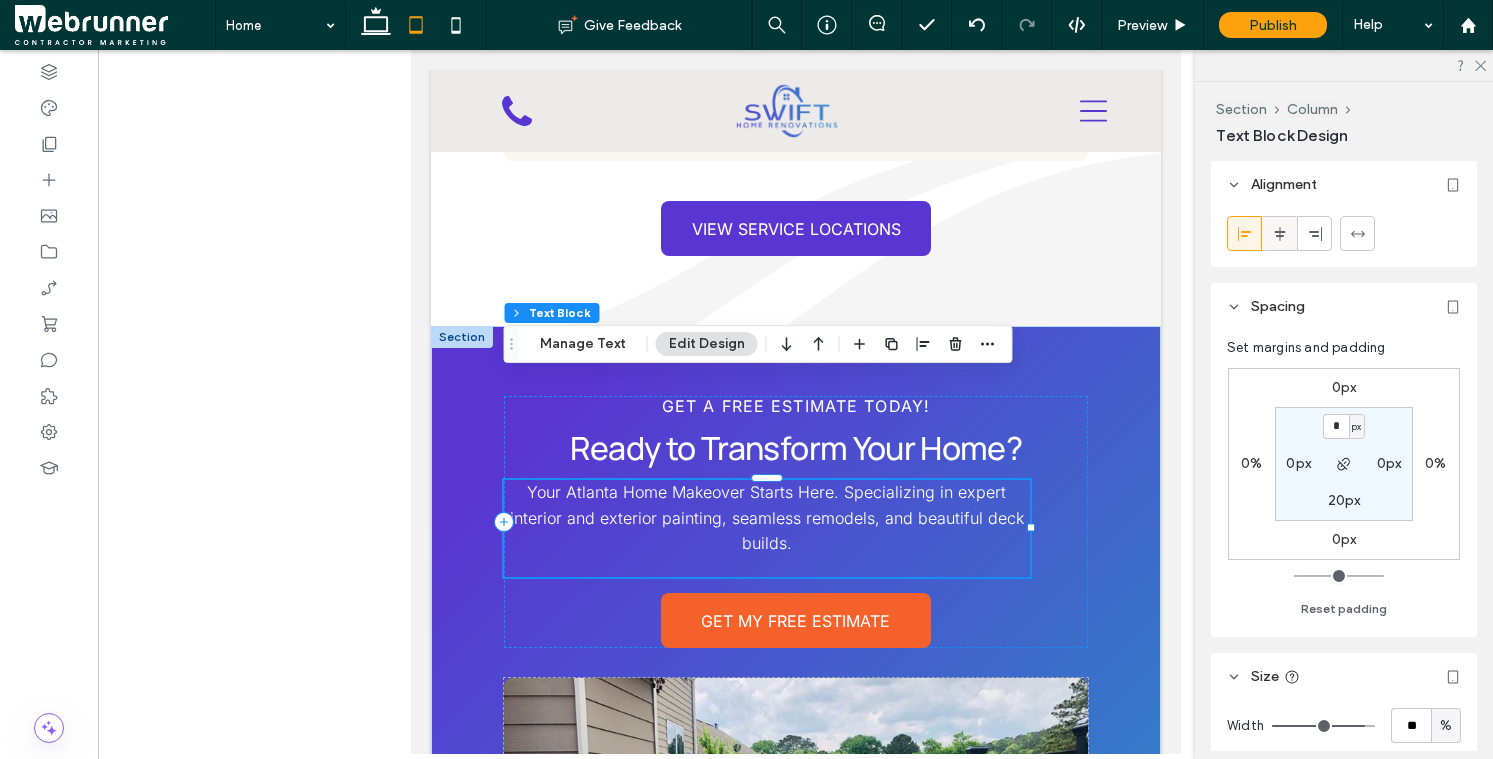 click 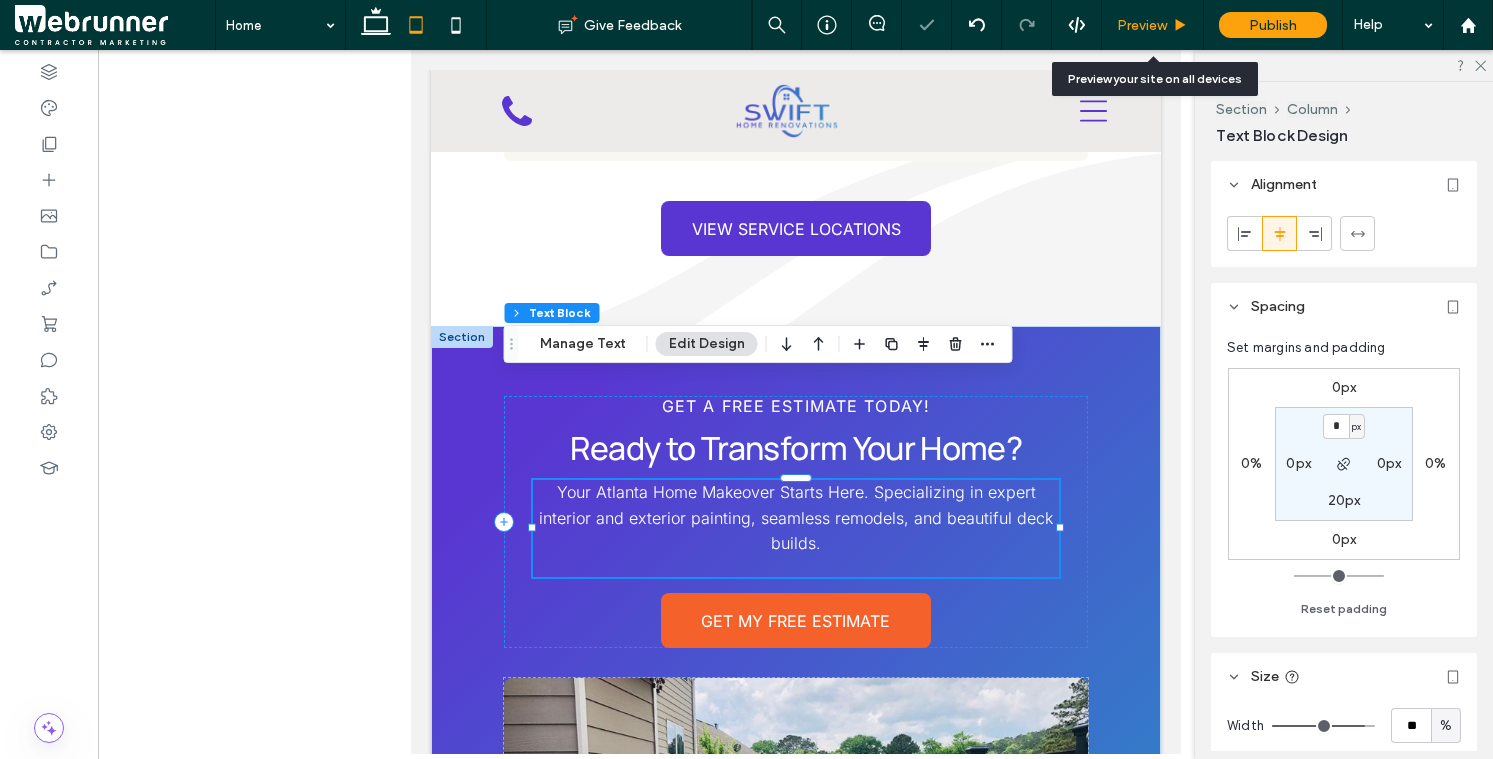 click on "Preview" at bounding box center [1153, 25] 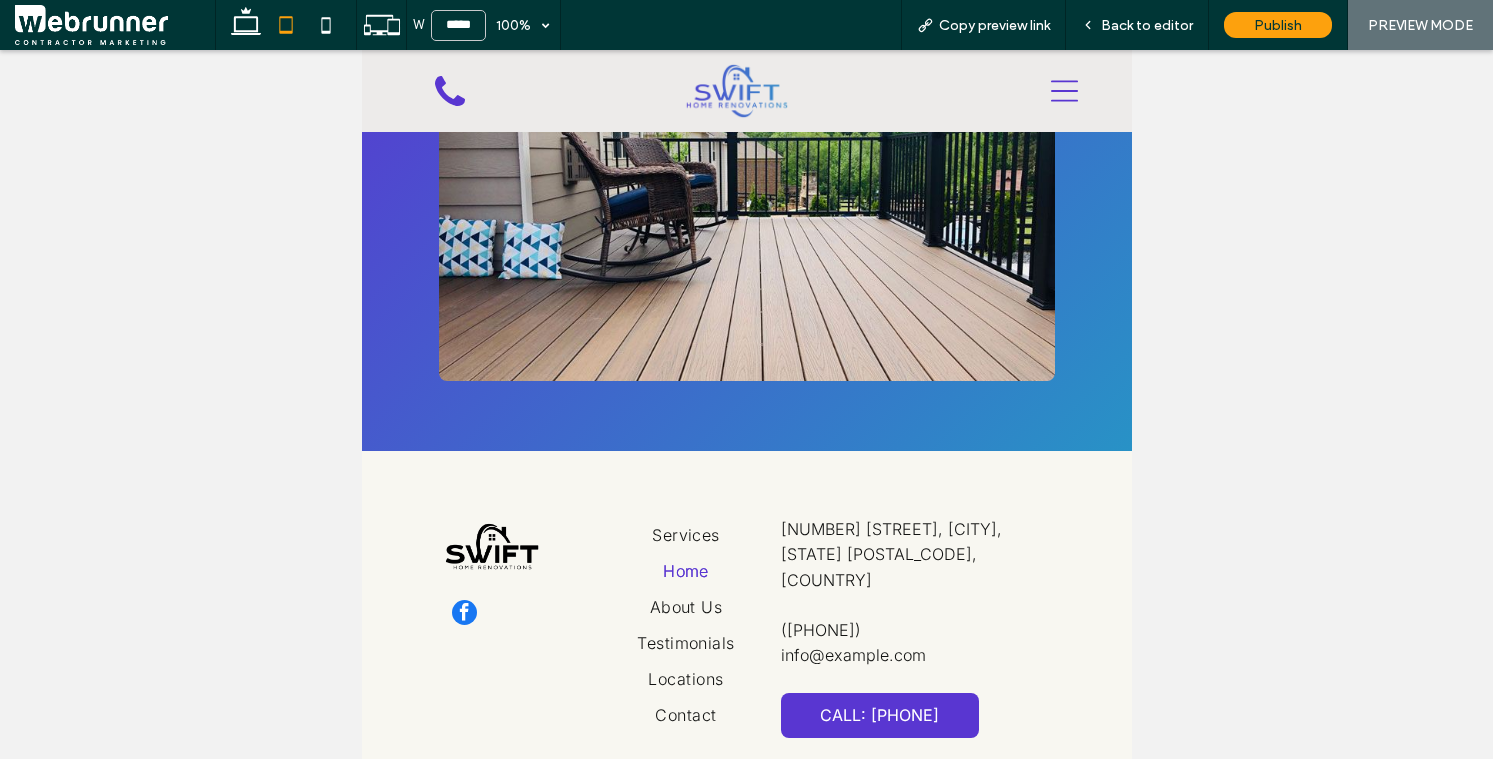 scroll, scrollTop: 9321, scrollLeft: 0, axis: vertical 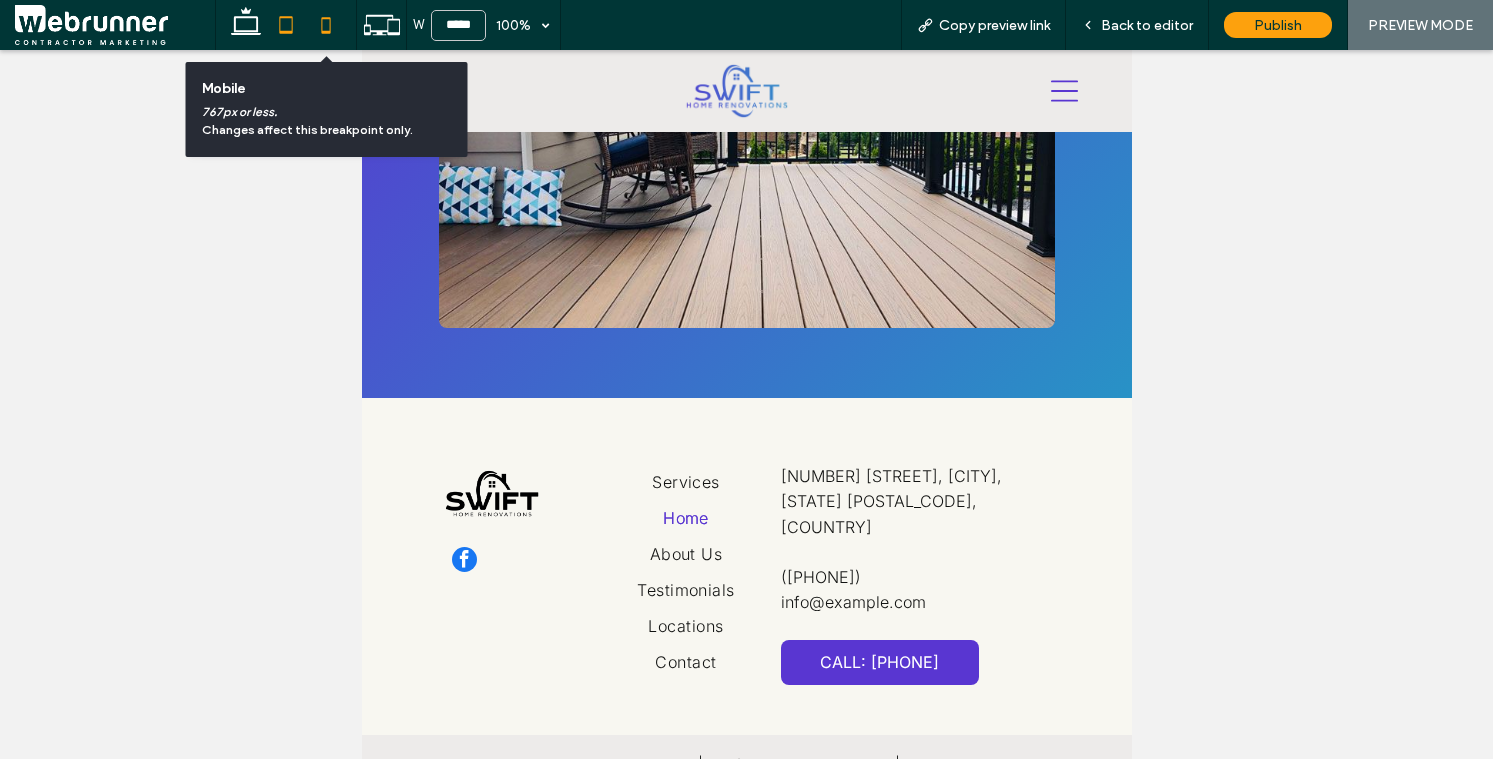 click 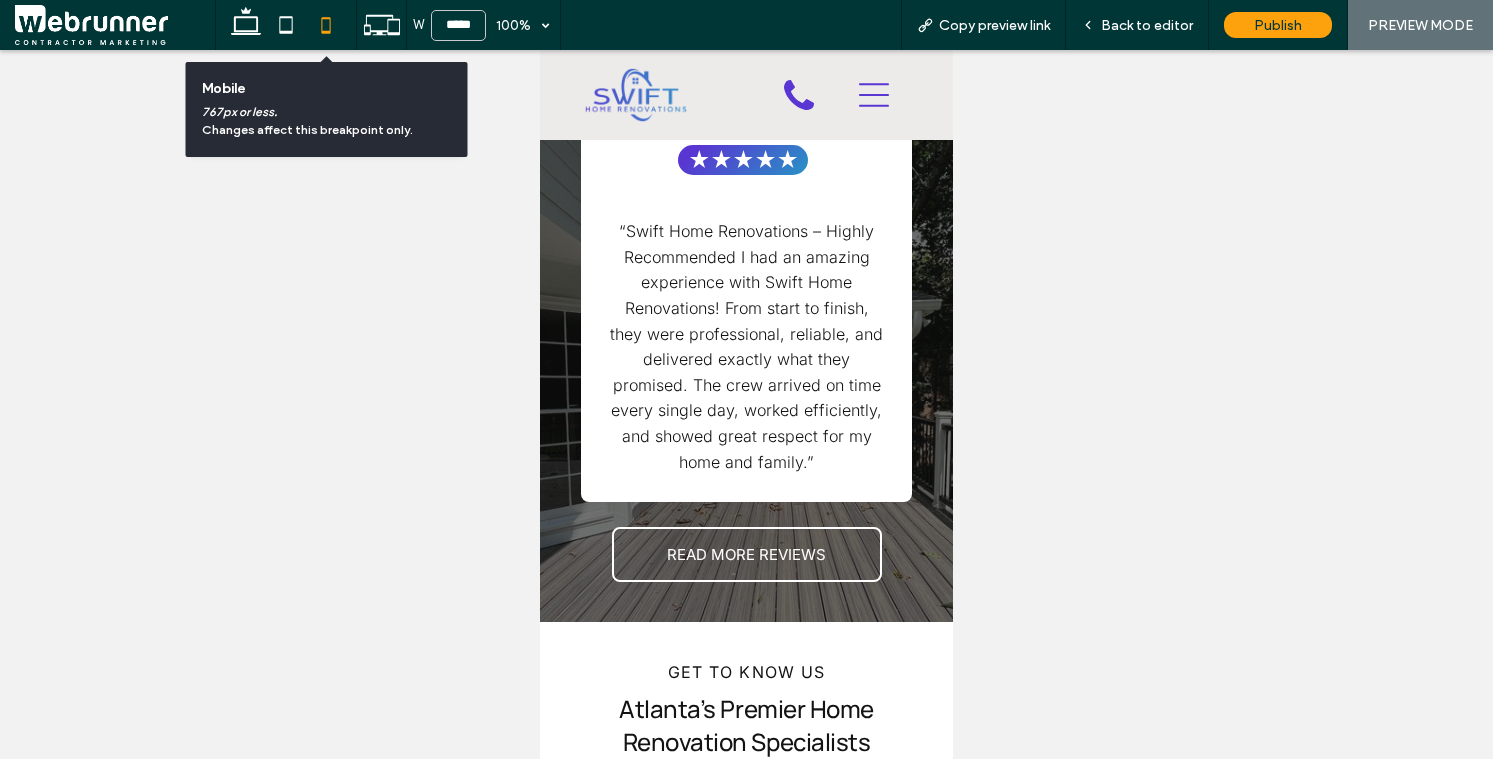 scroll, scrollTop: 13122, scrollLeft: 0, axis: vertical 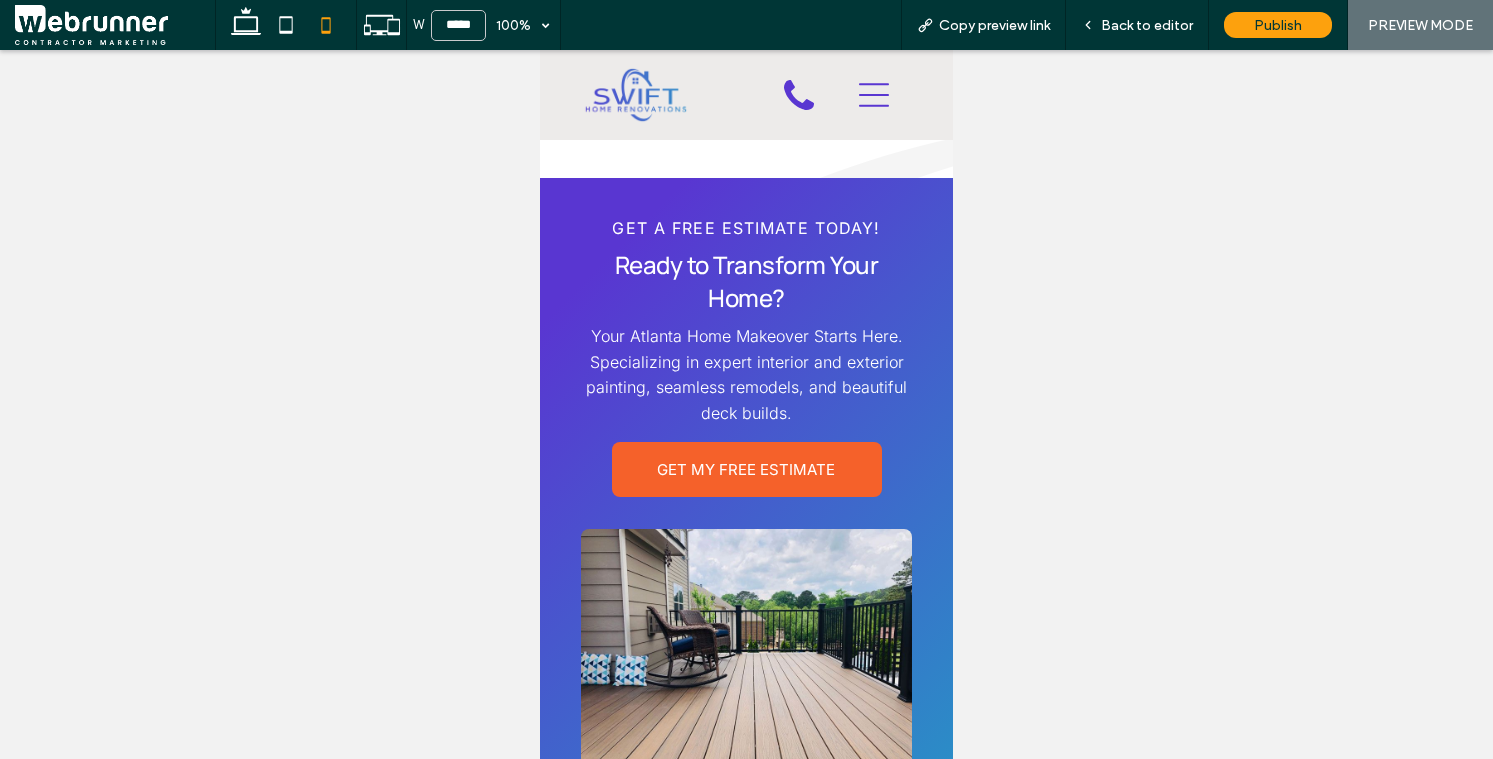 click on "Ready to Transform Your Home?" at bounding box center (747, 281) 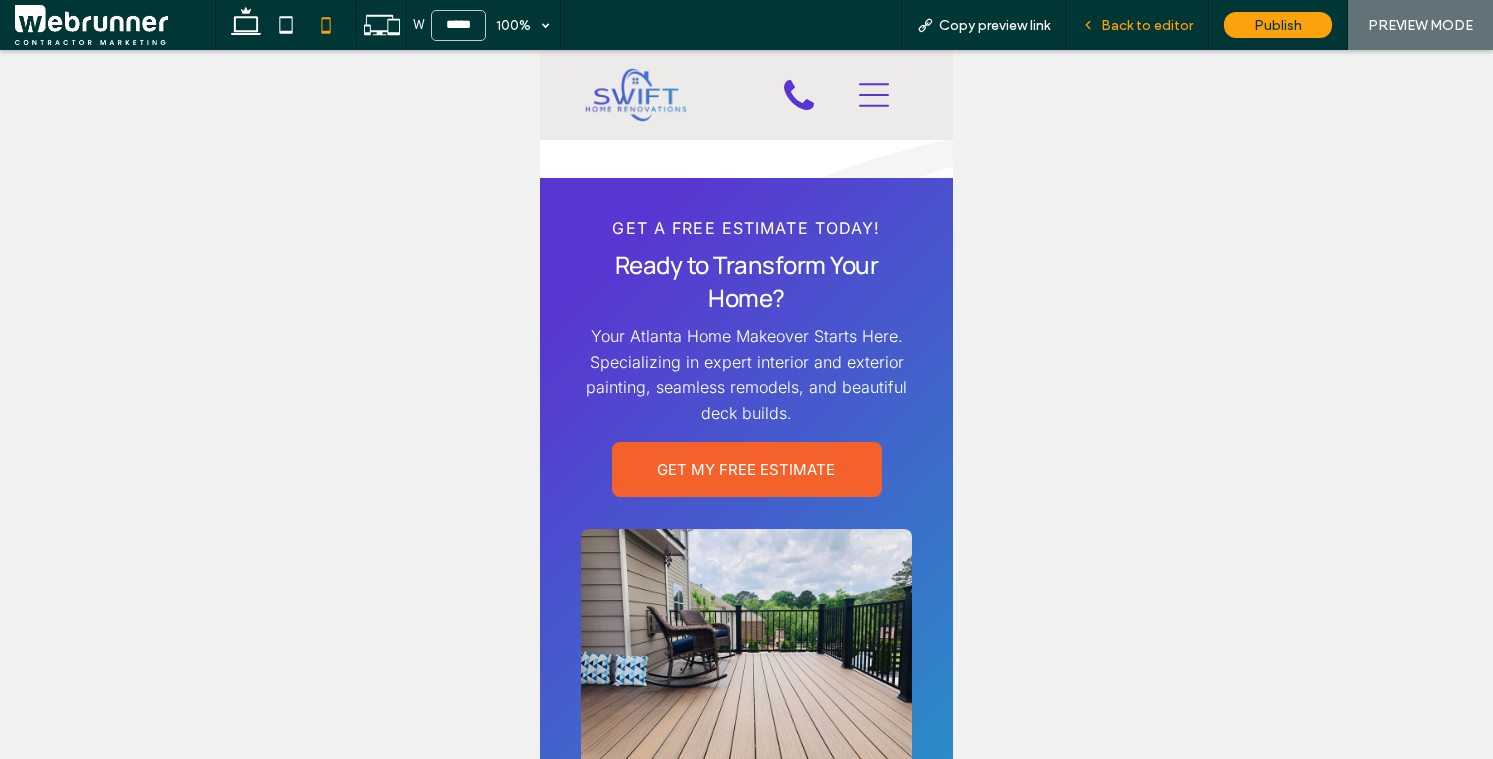 click on "Back to editor" at bounding box center [1137, 25] 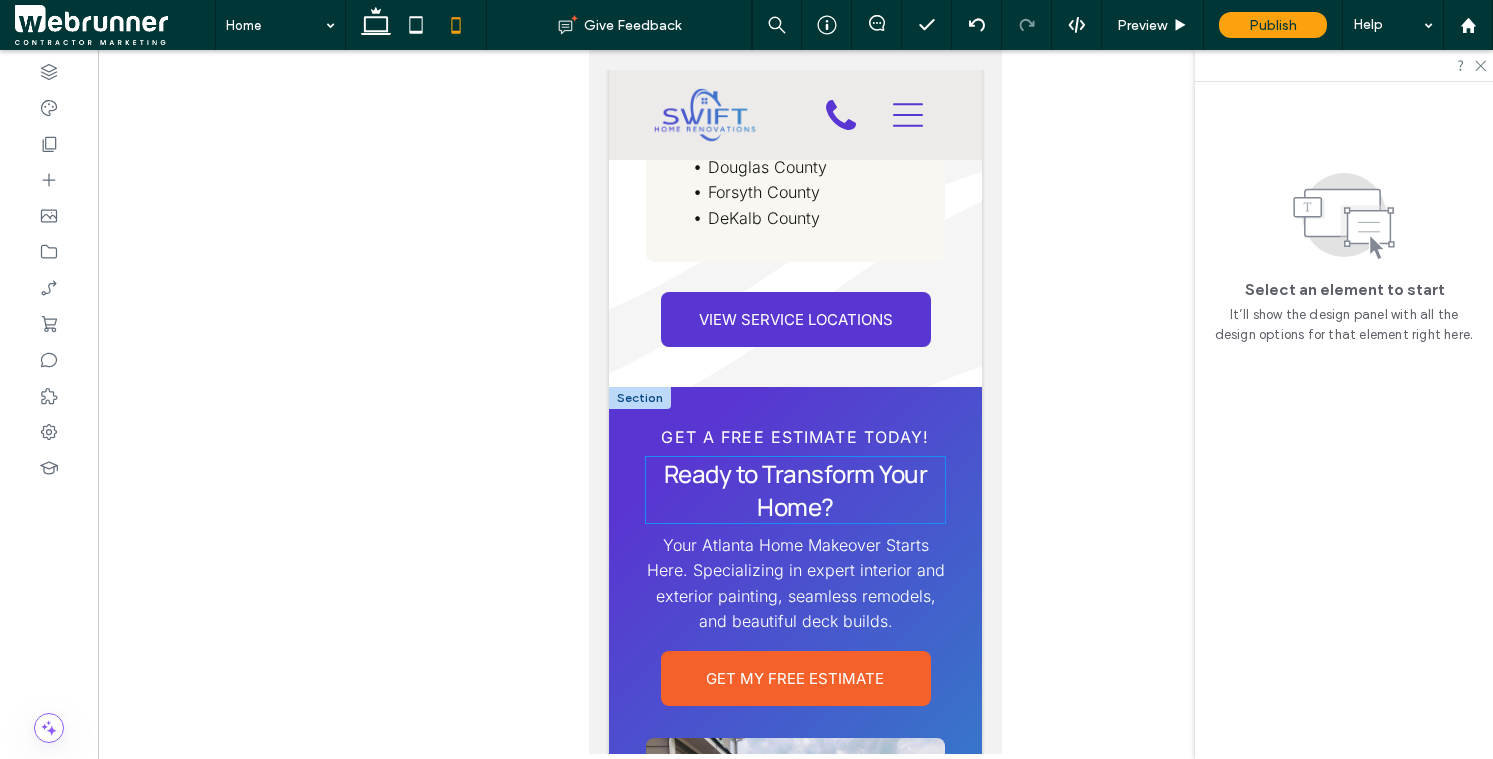 click on "Ready to Transform Your Home?" at bounding box center (796, 490) 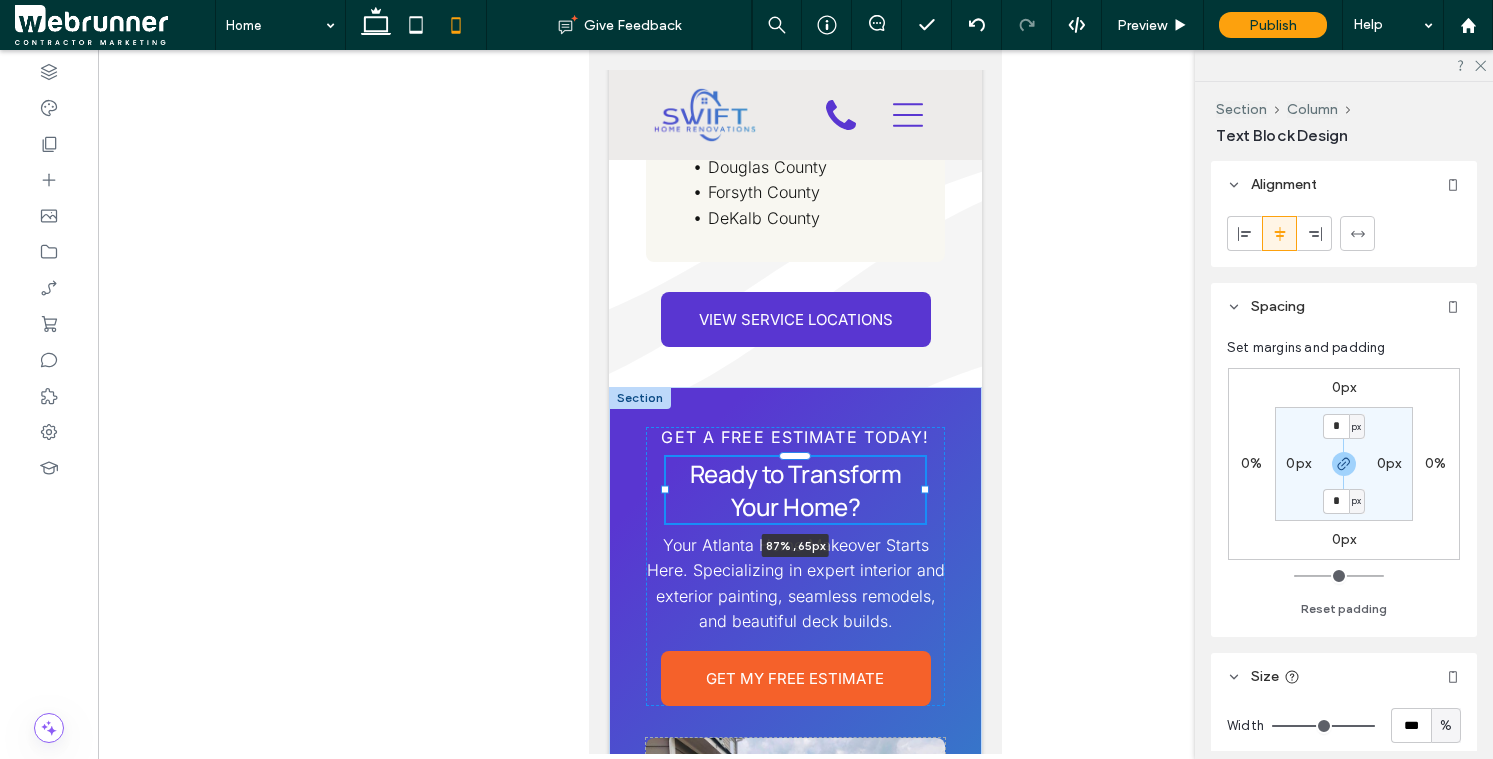 drag, startPoint x: 946, startPoint y: 470, endPoint x: 926, endPoint y: 470, distance: 20 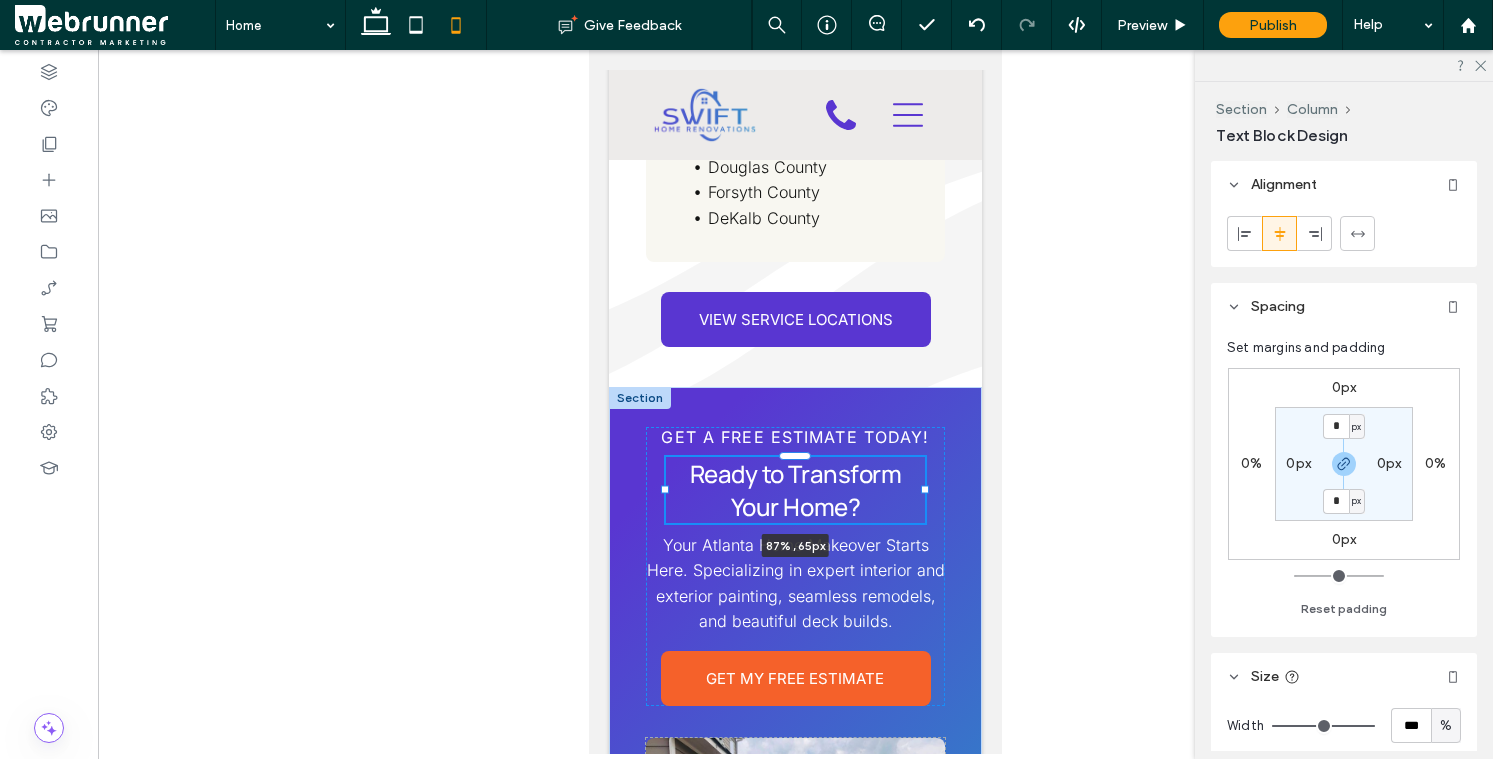 click at bounding box center (925, 489) 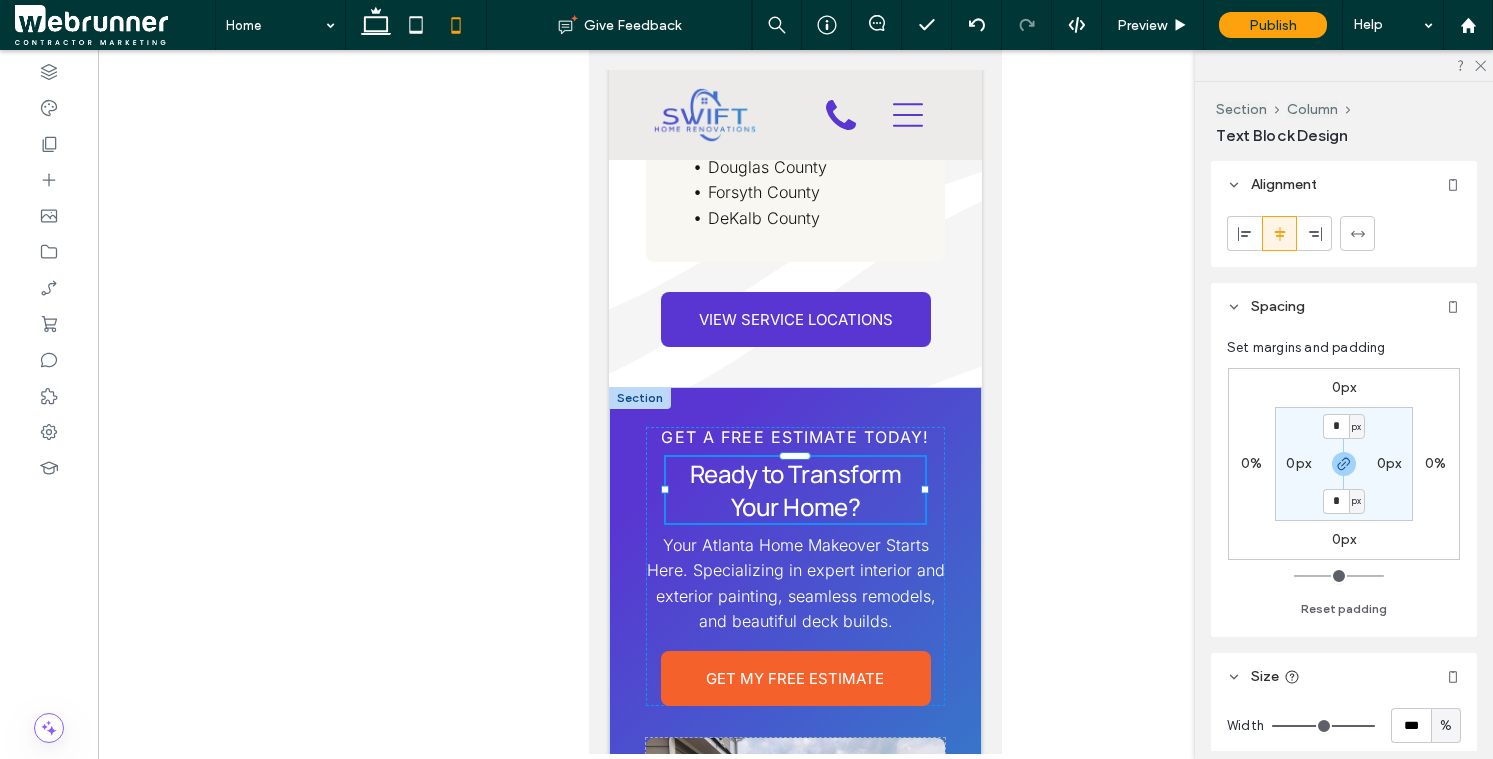 type on "**" 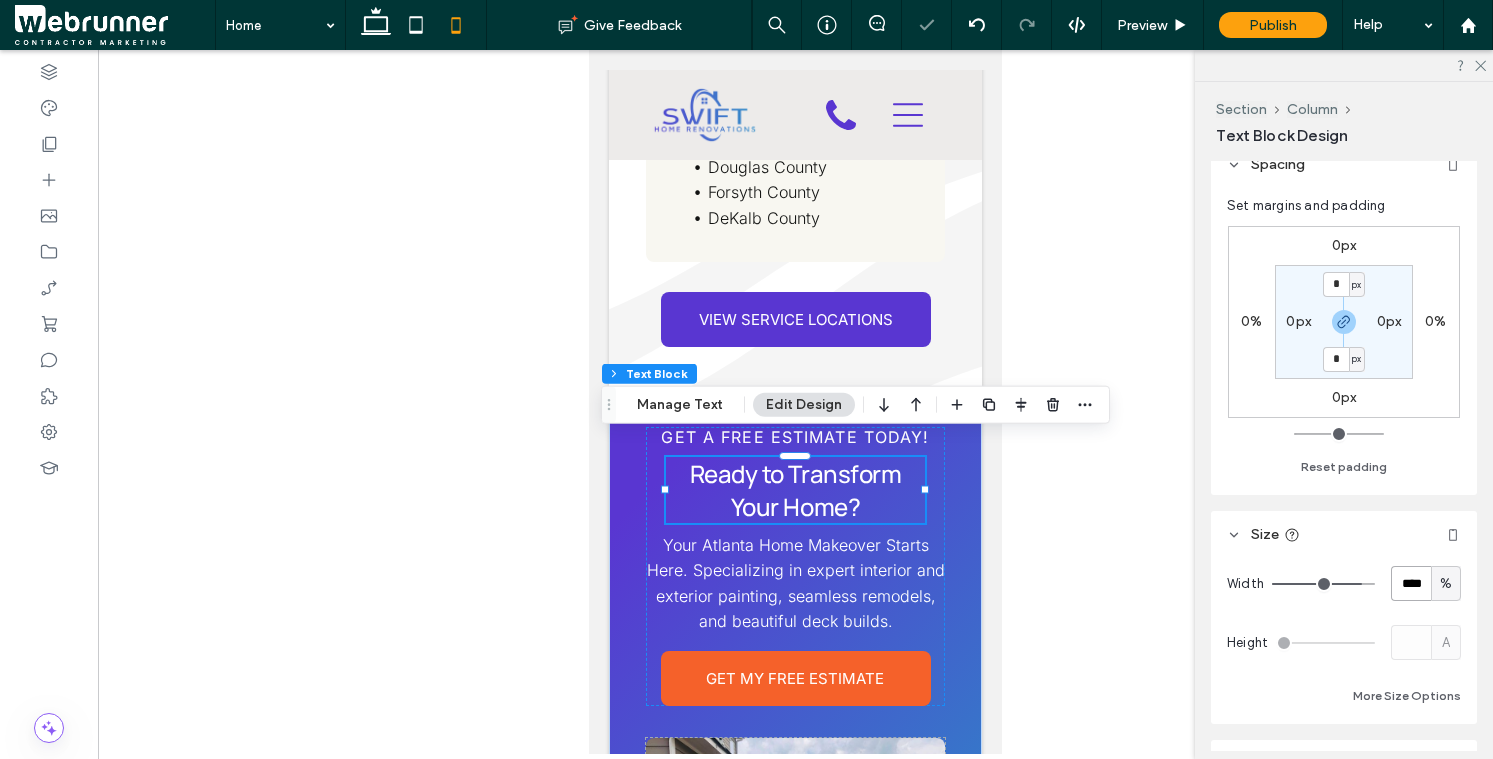 scroll, scrollTop: 143, scrollLeft: 0, axis: vertical 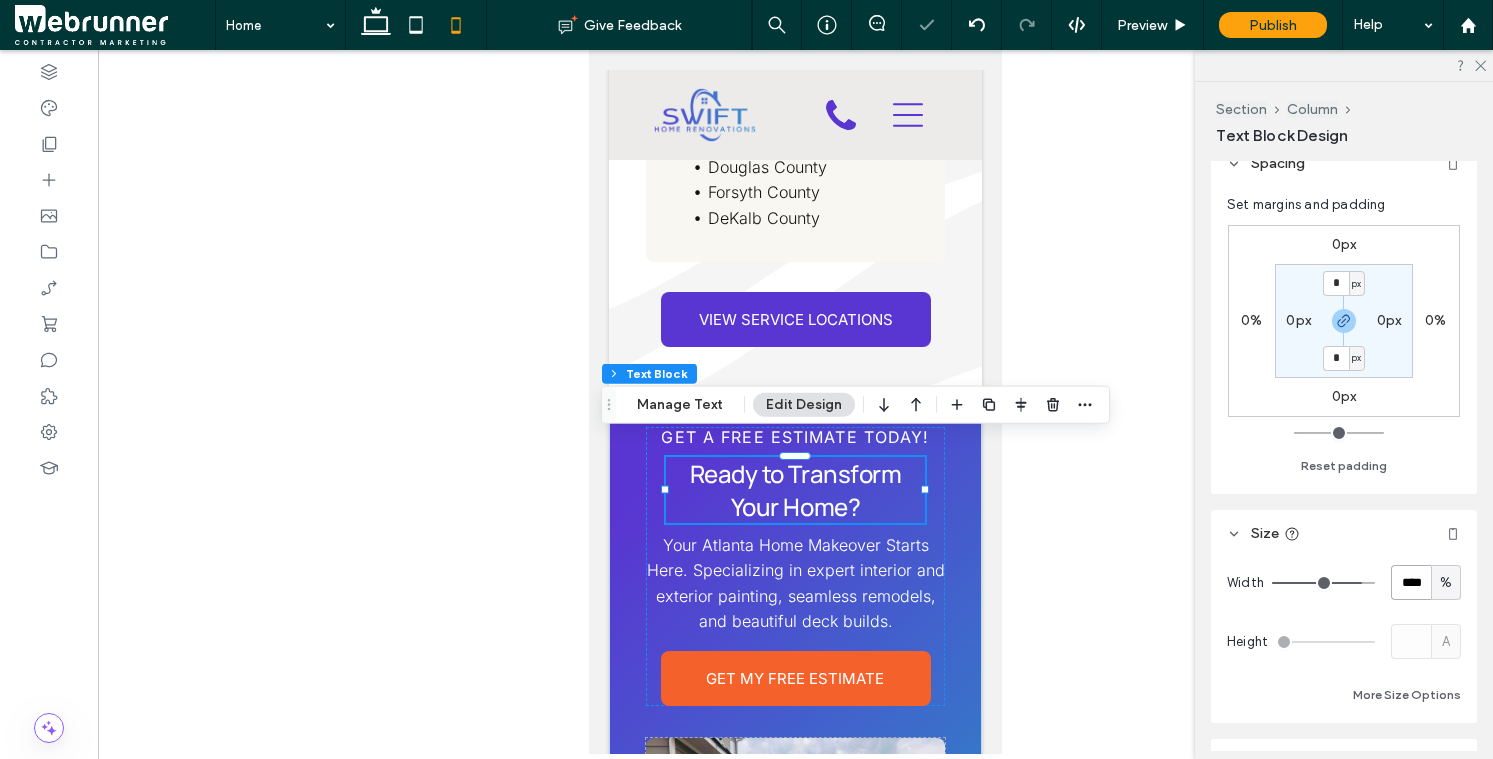 click on "****" at bounding box center (1411, 582) 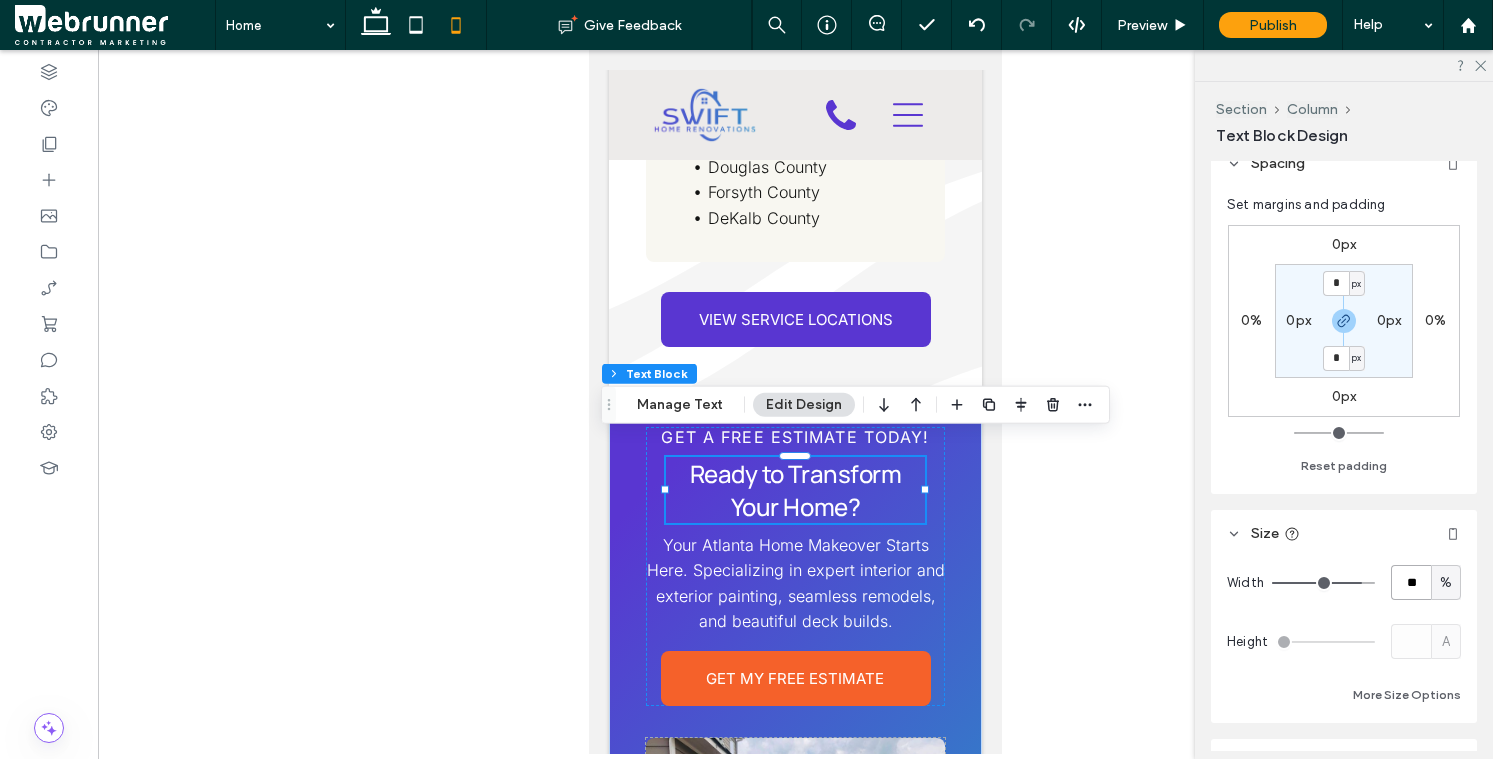 type on "**" 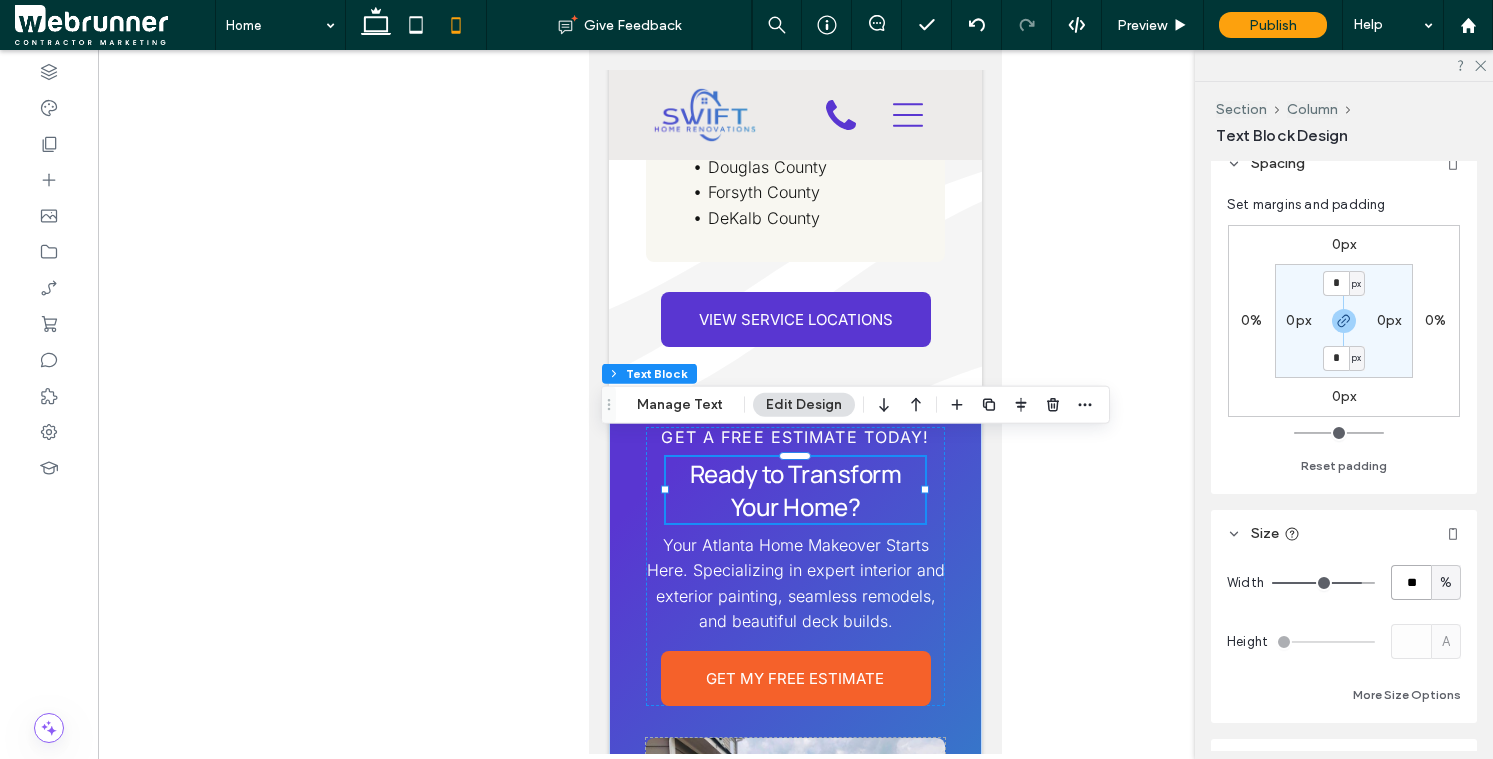 type on "**" 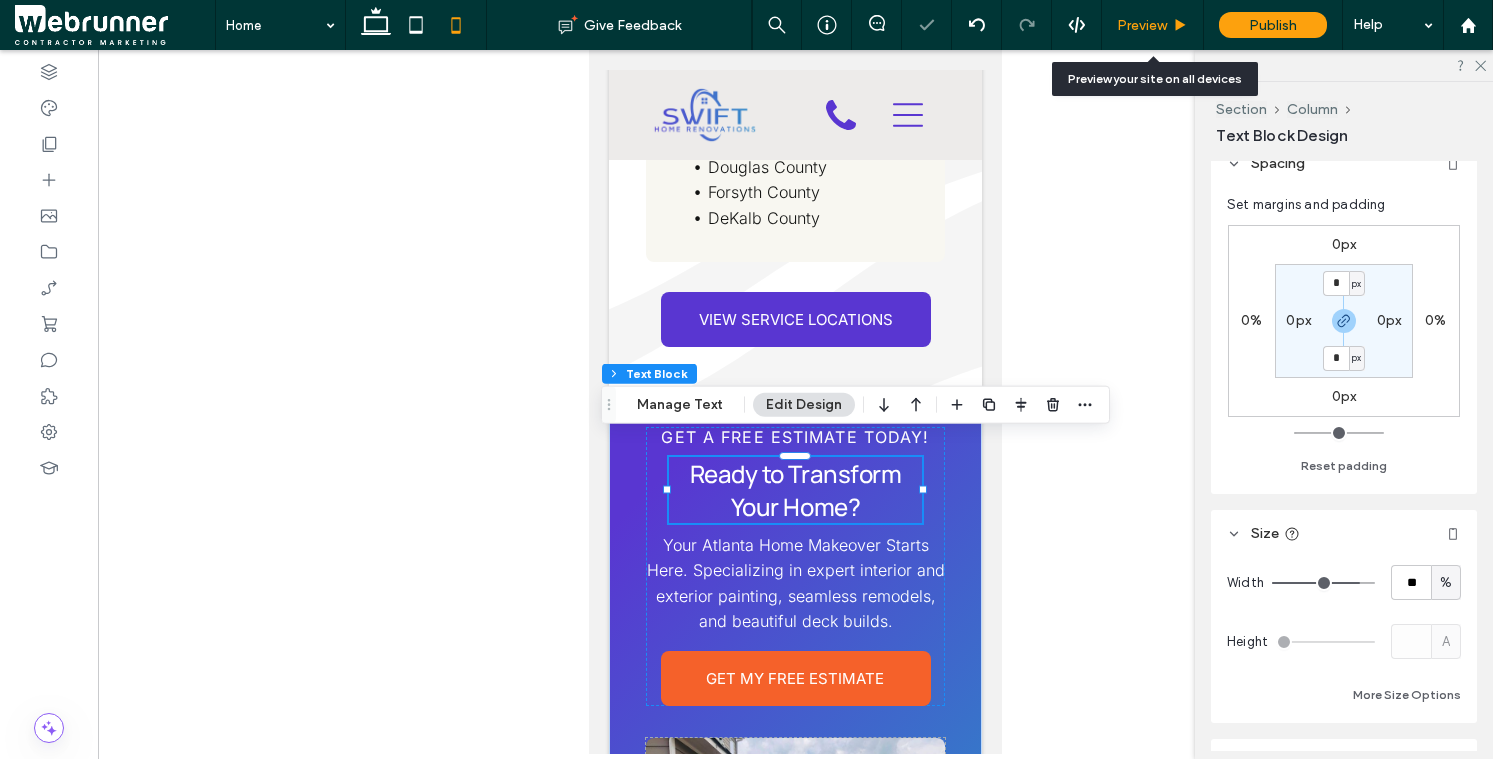 click on "Preview" at bounding box center (1142, 25) 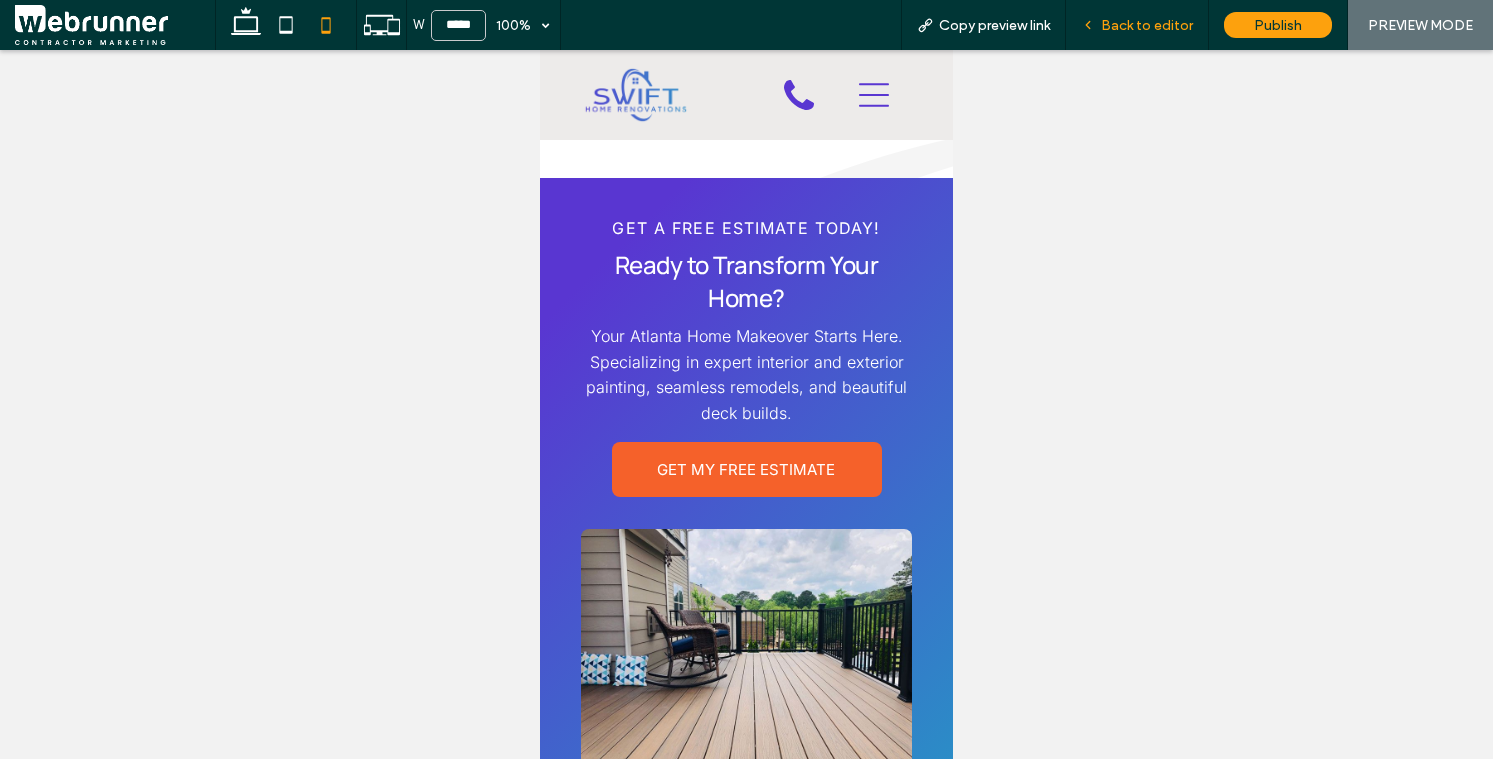 click on "Back to editor" at bounding box center (1147, 25) 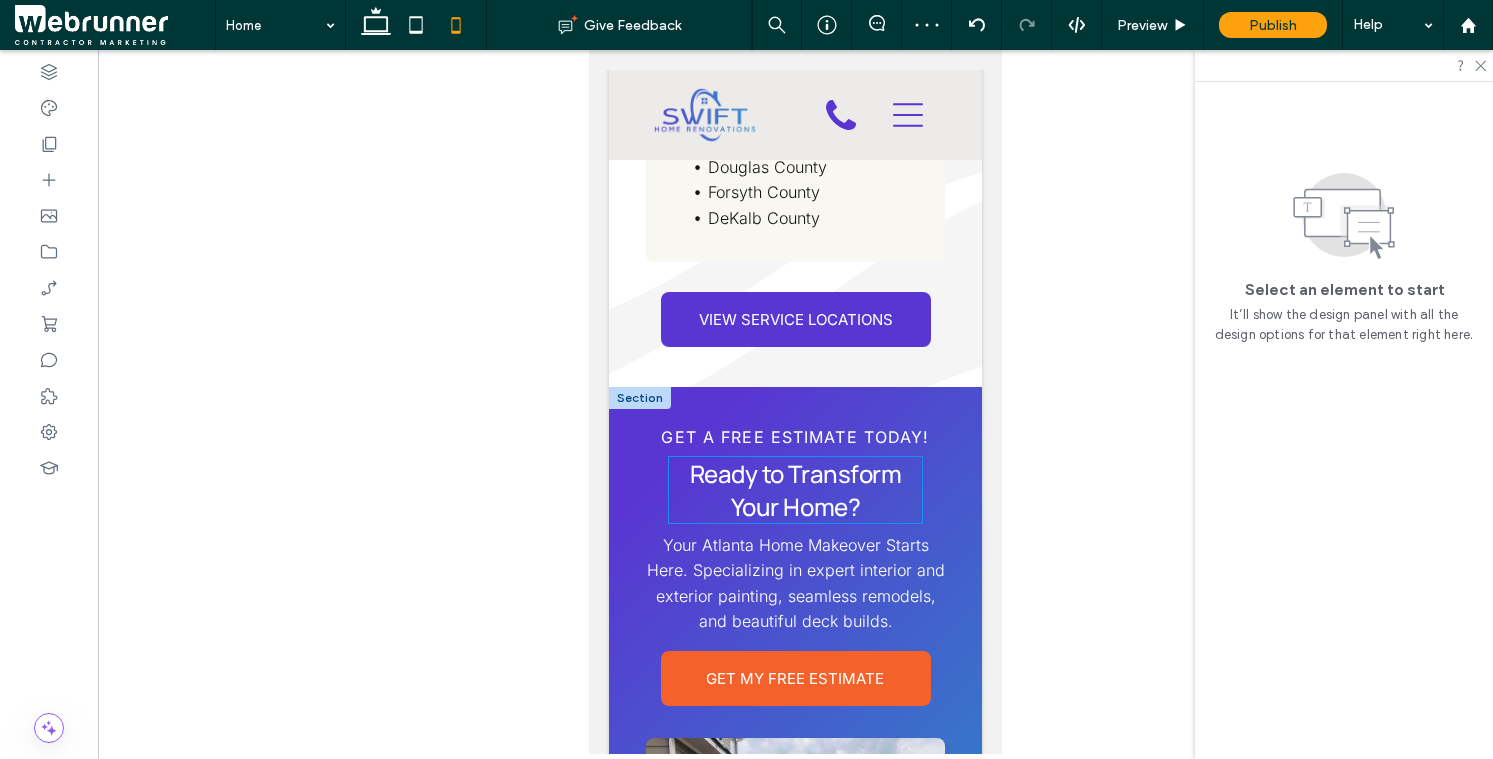 click on "Ready to Transform Your Home?" at bounding box center [795, 490] 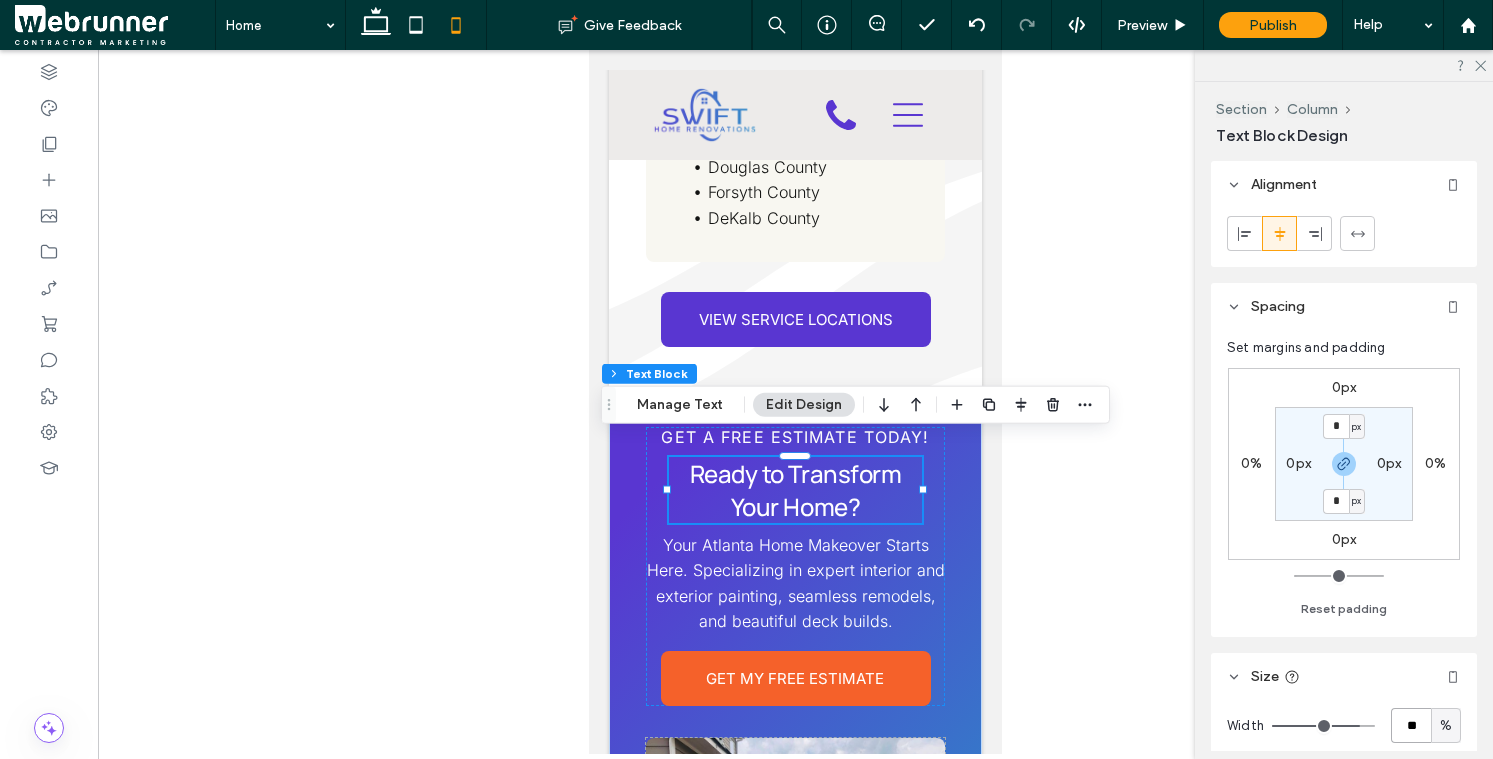 click on "**" at bounding box center [1411, 725] 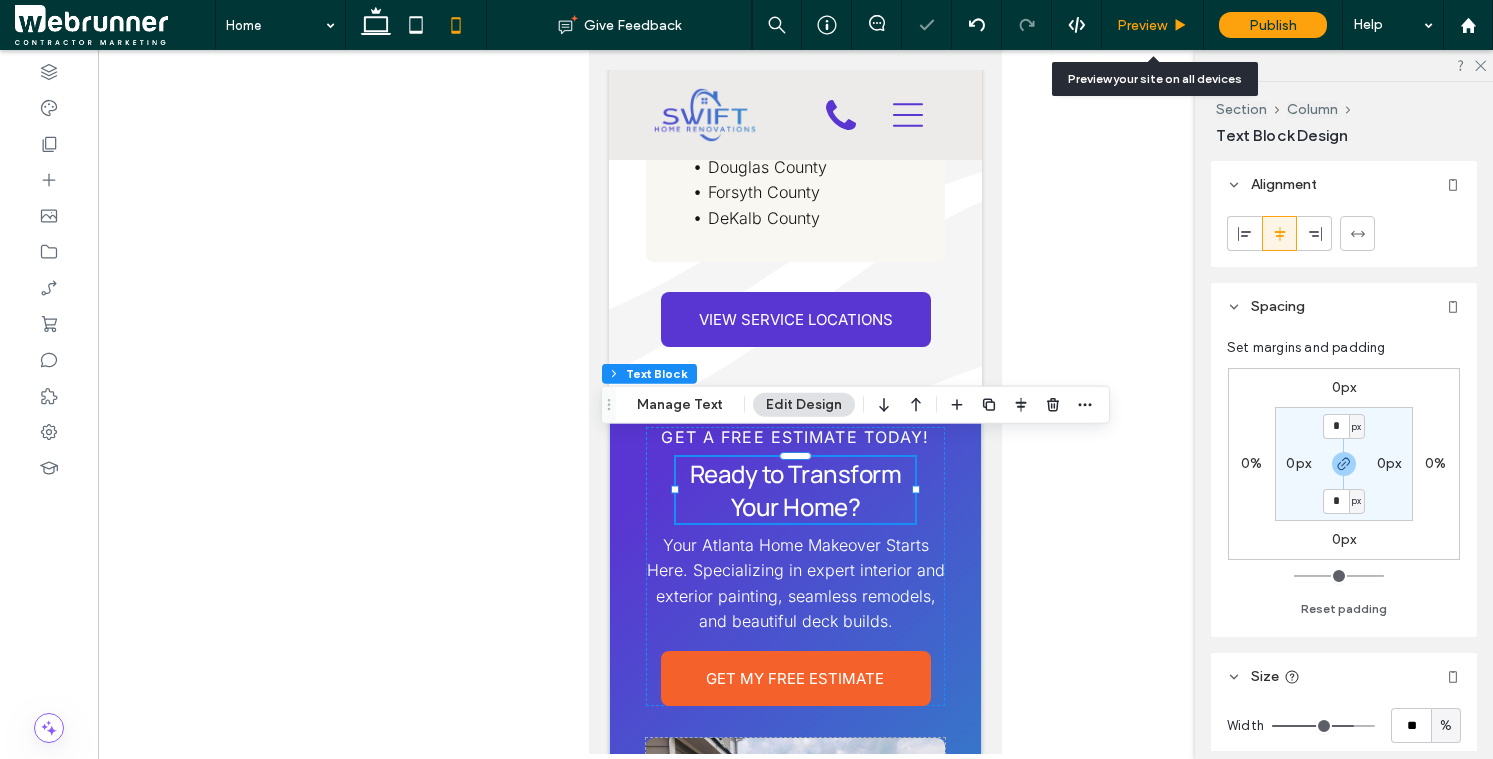 click on "Preview" at bounding box center [1142, 25] 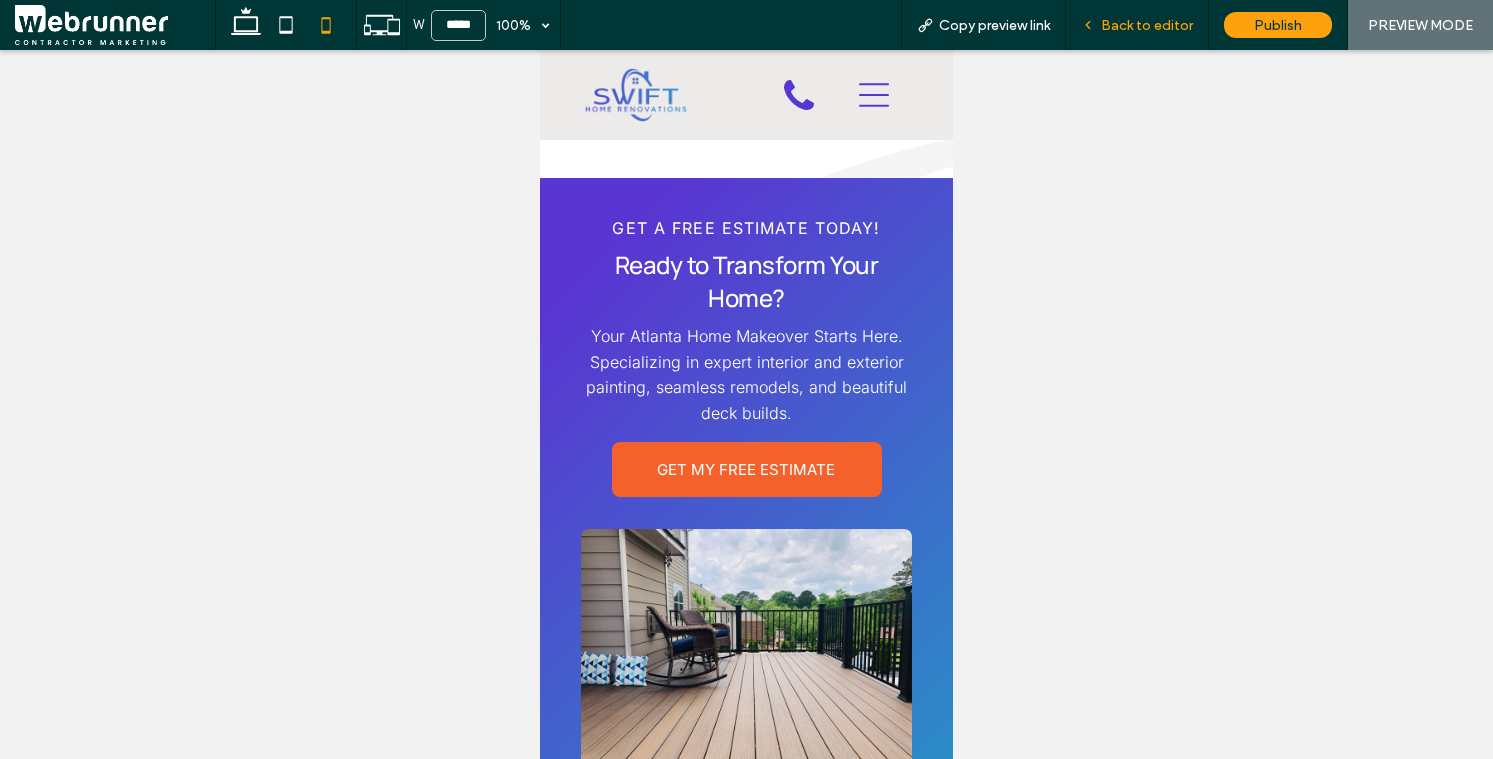 click on "Back to editor" at bounding box center (1147, 25) 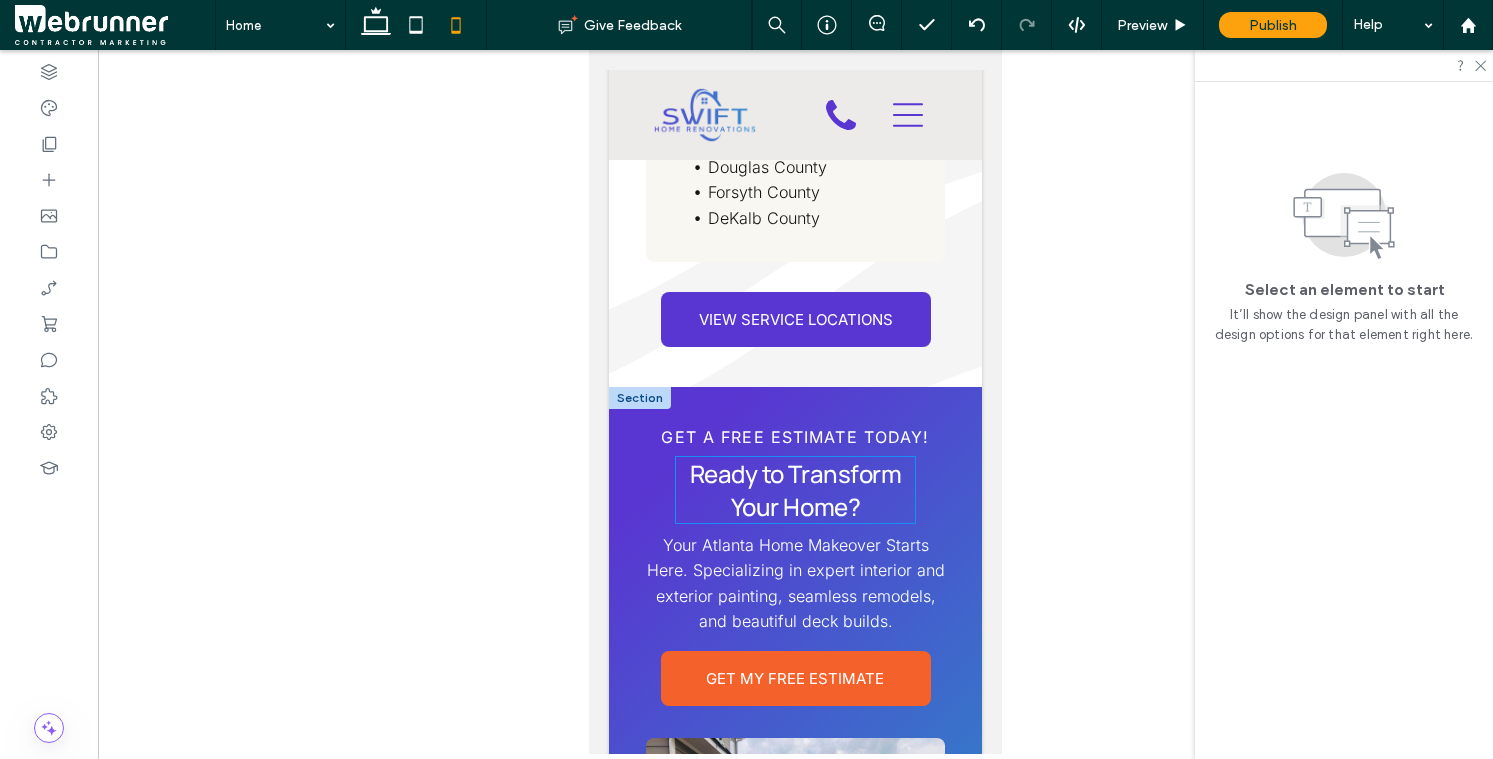 click on "Ready to Transform Your Home?" at bounding box center [795, 490] 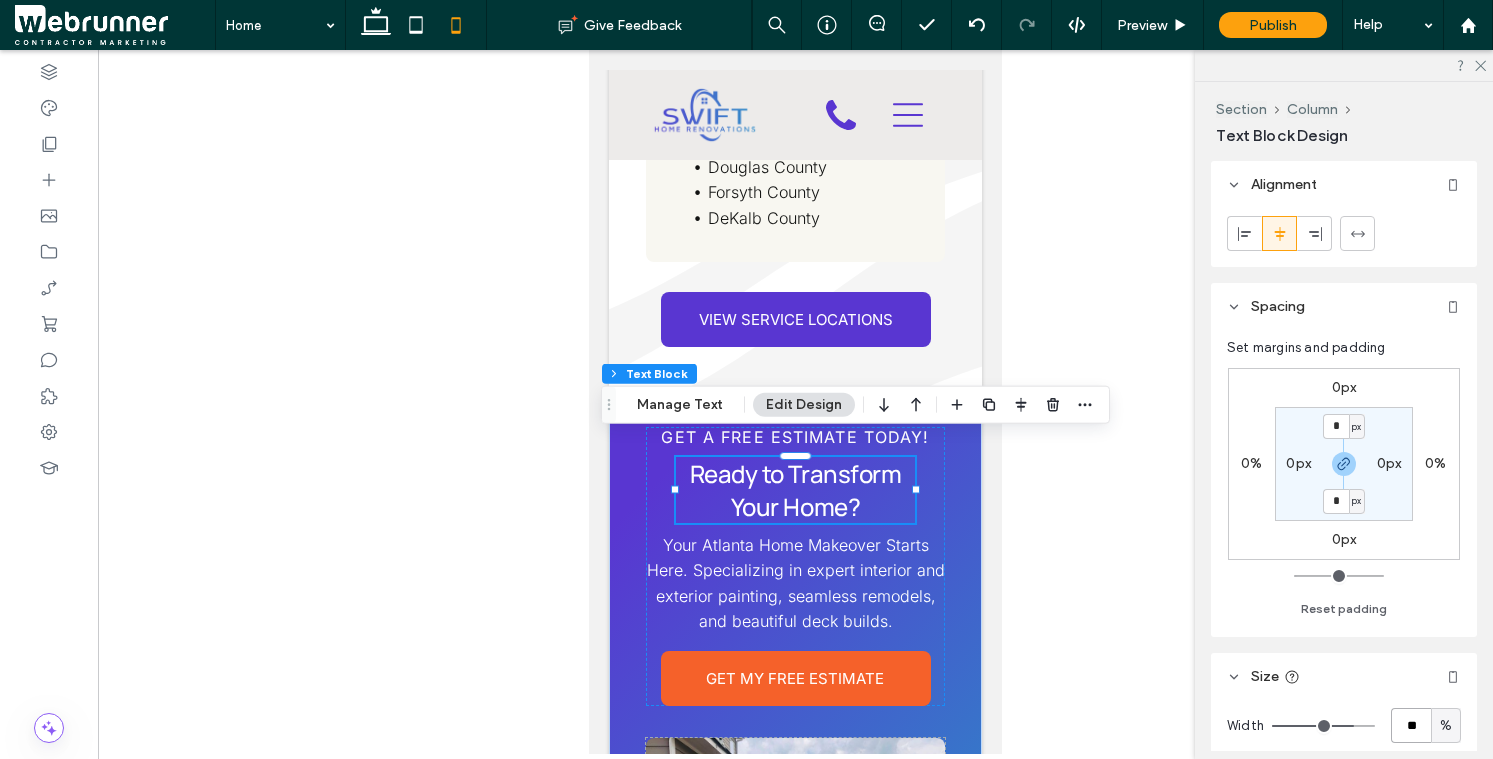 click on "**" at bounding box center (1411, 725) 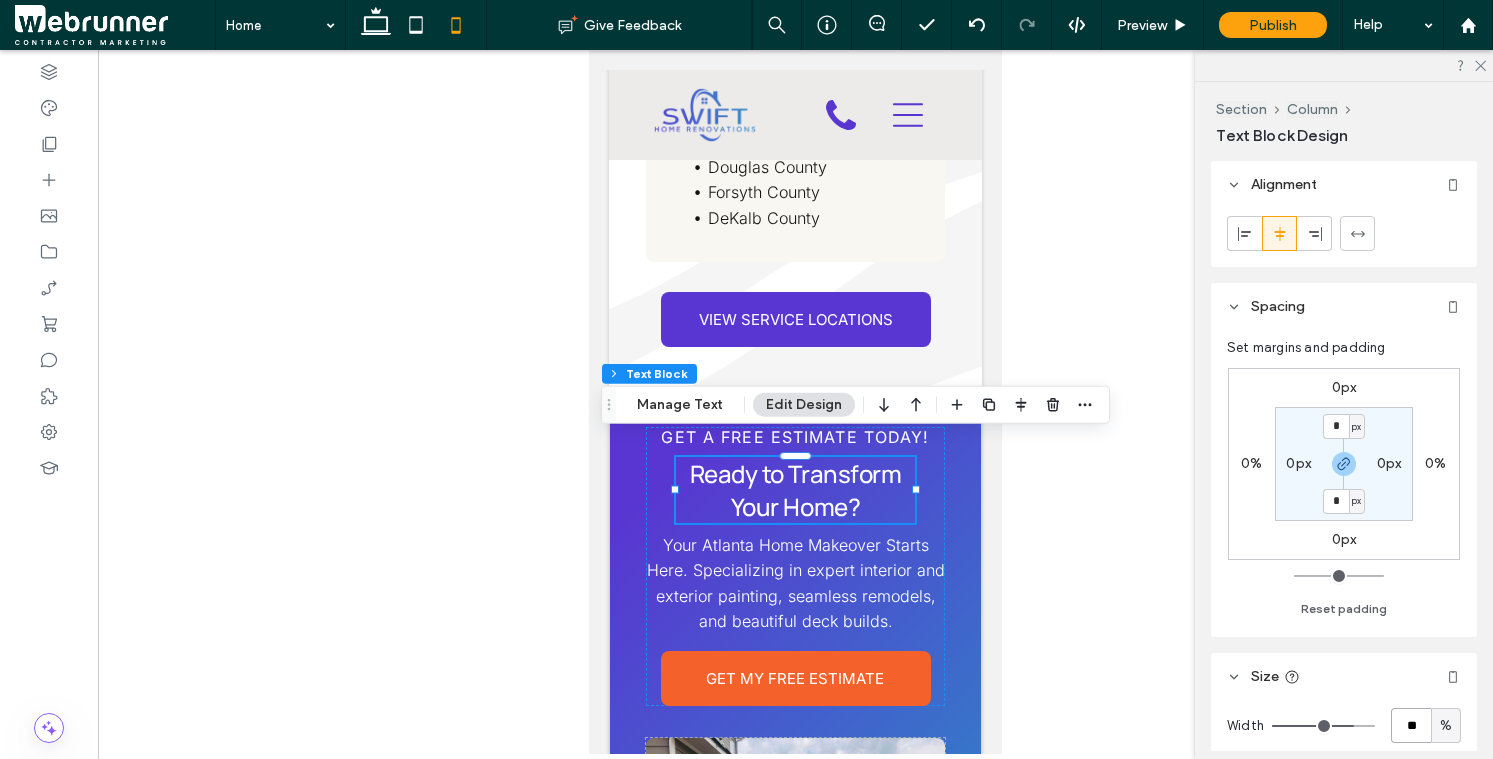 type on "**" 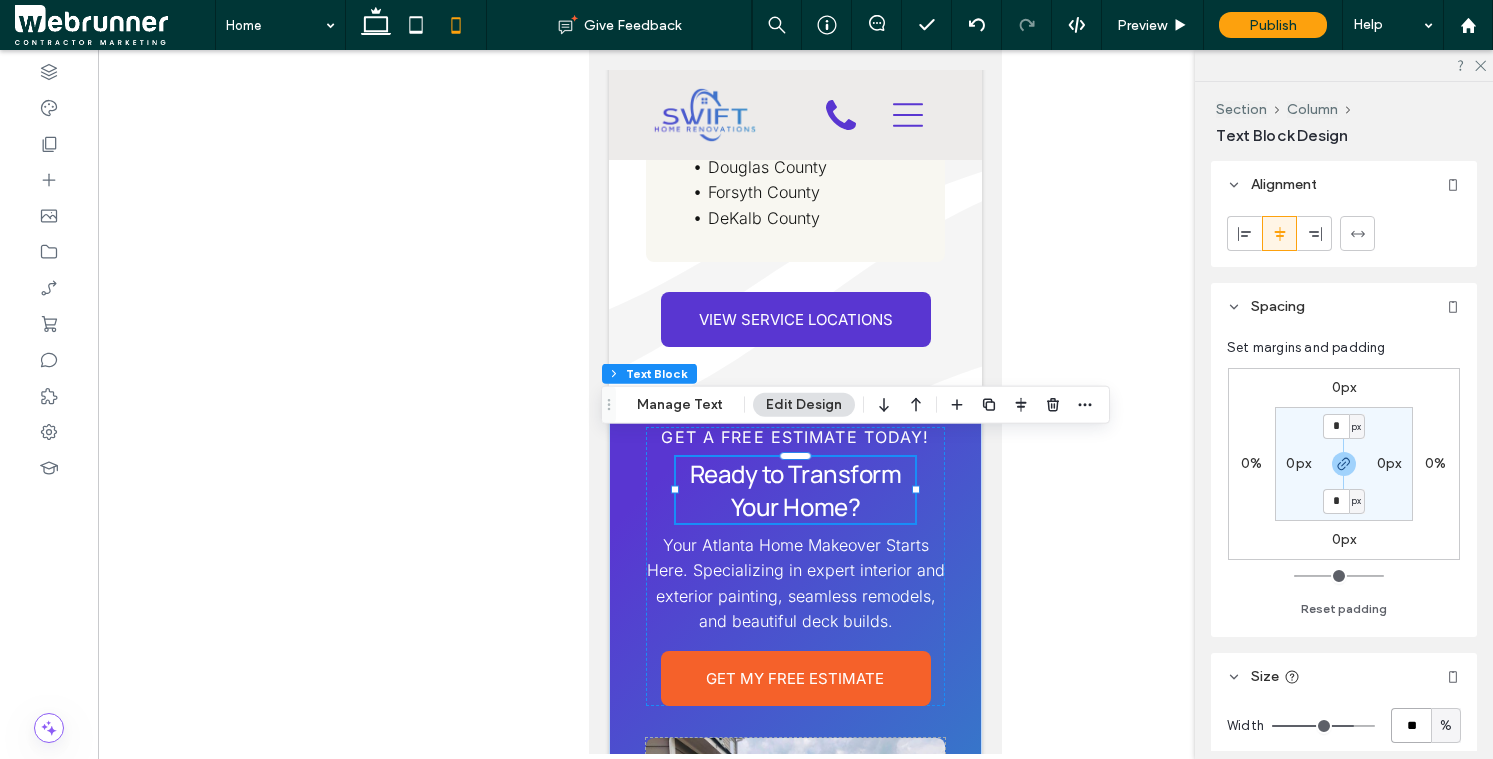 type on "**" 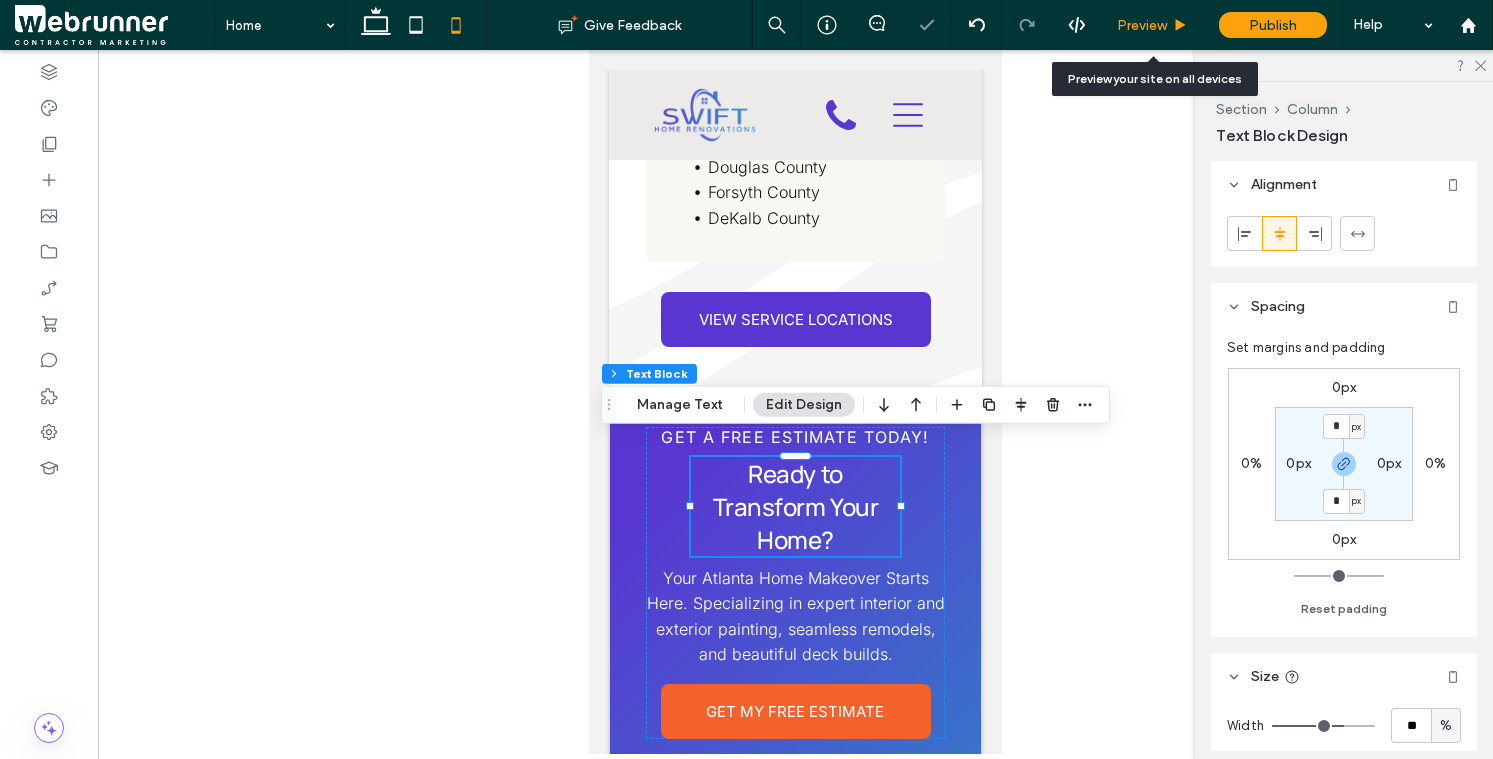 click on "Preview" at bounding box center [1142, 25] 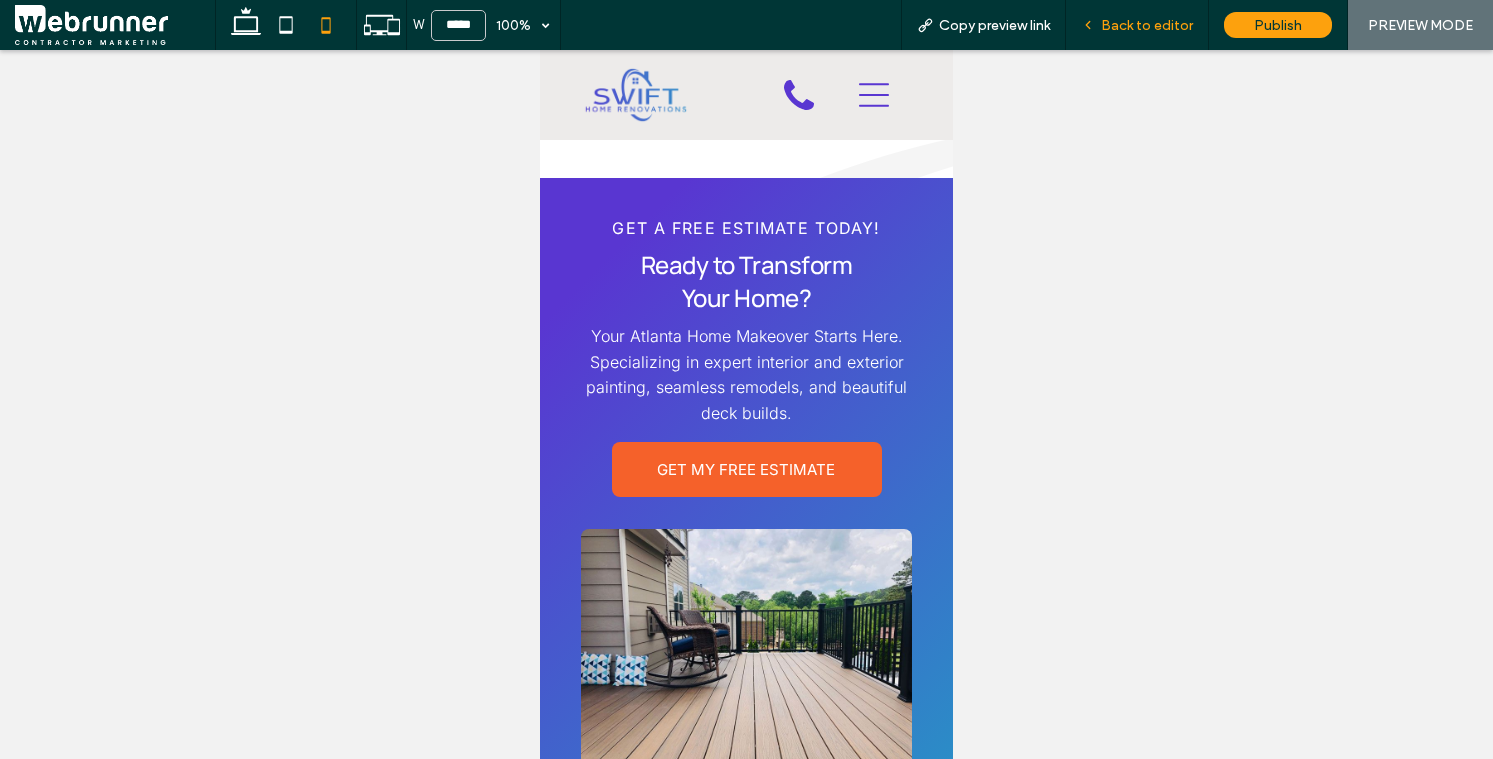 click on "Back to editor" at bounding box center (1147, 25) 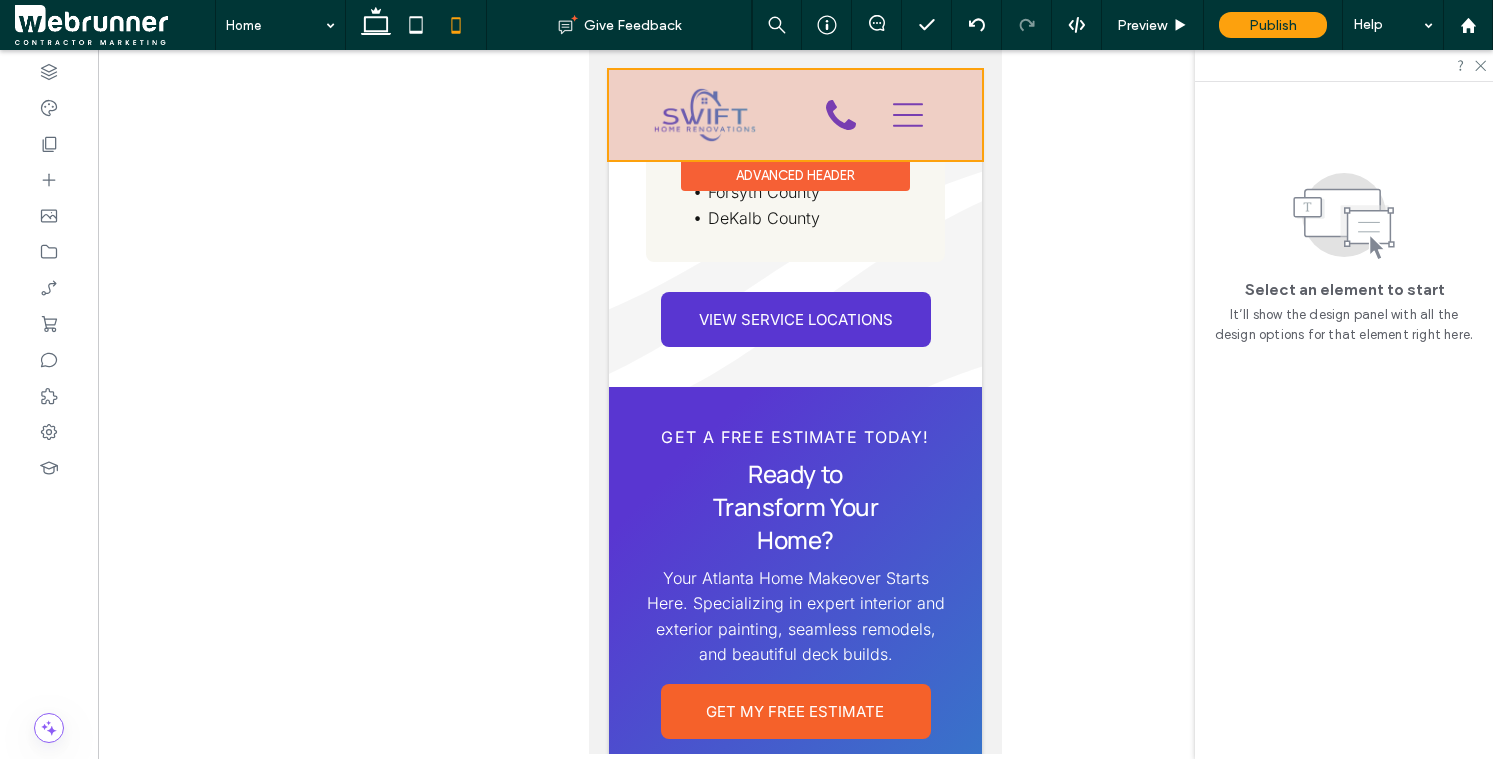 click at bounding box center [795, 115] 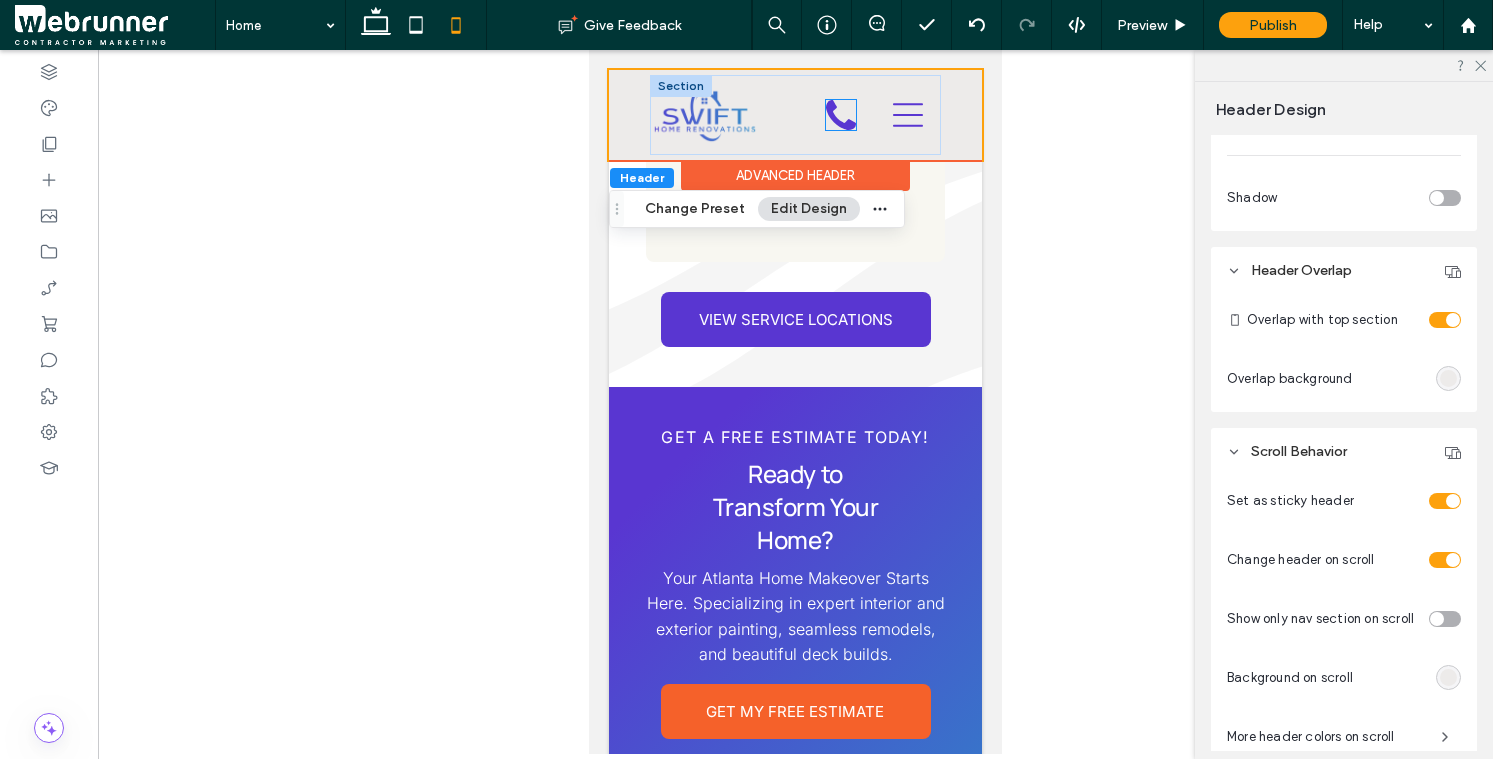 scroll, scrollTop: 772, scrollLeft: 0, axis: vertical 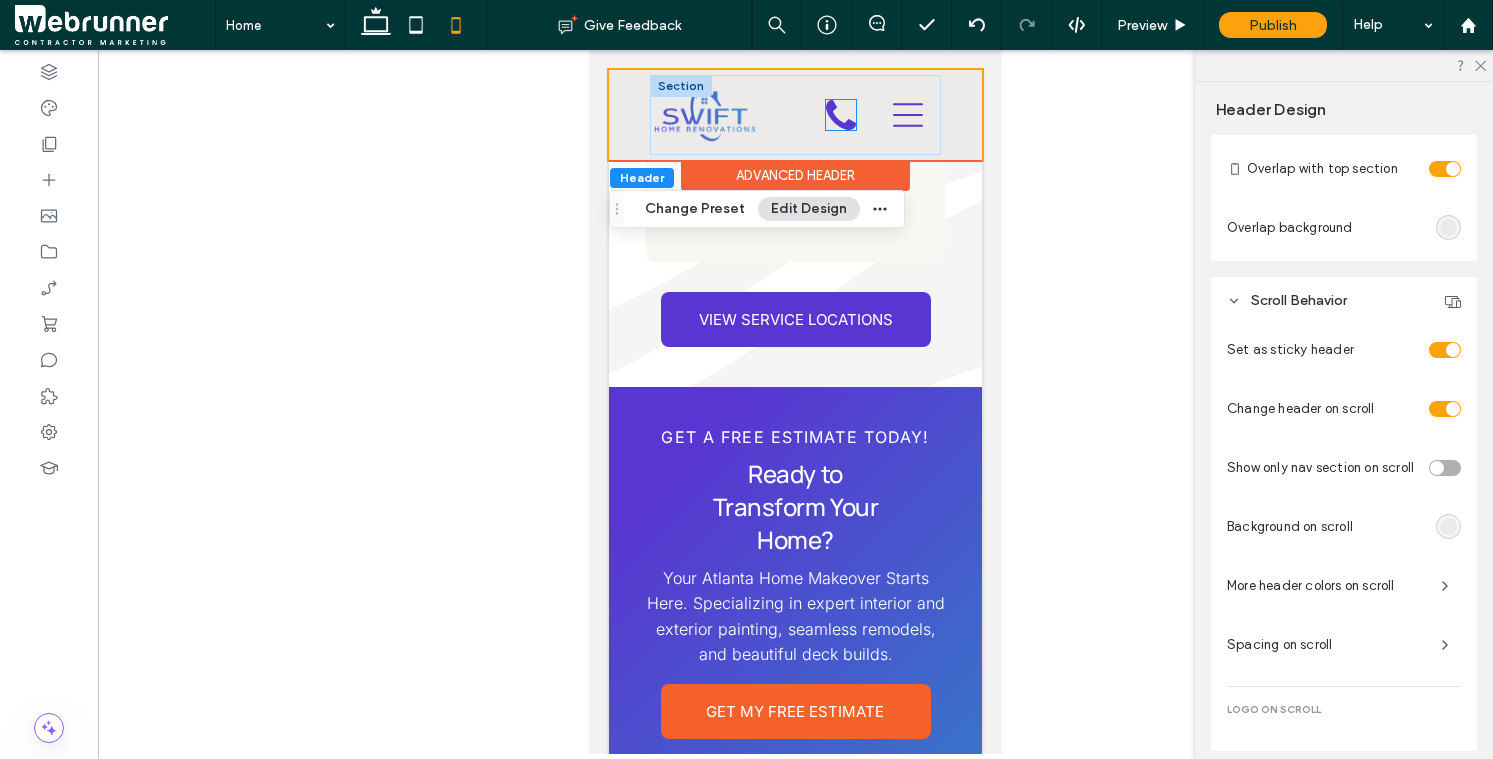 click on "A black silhouette of a telephone on a white background." 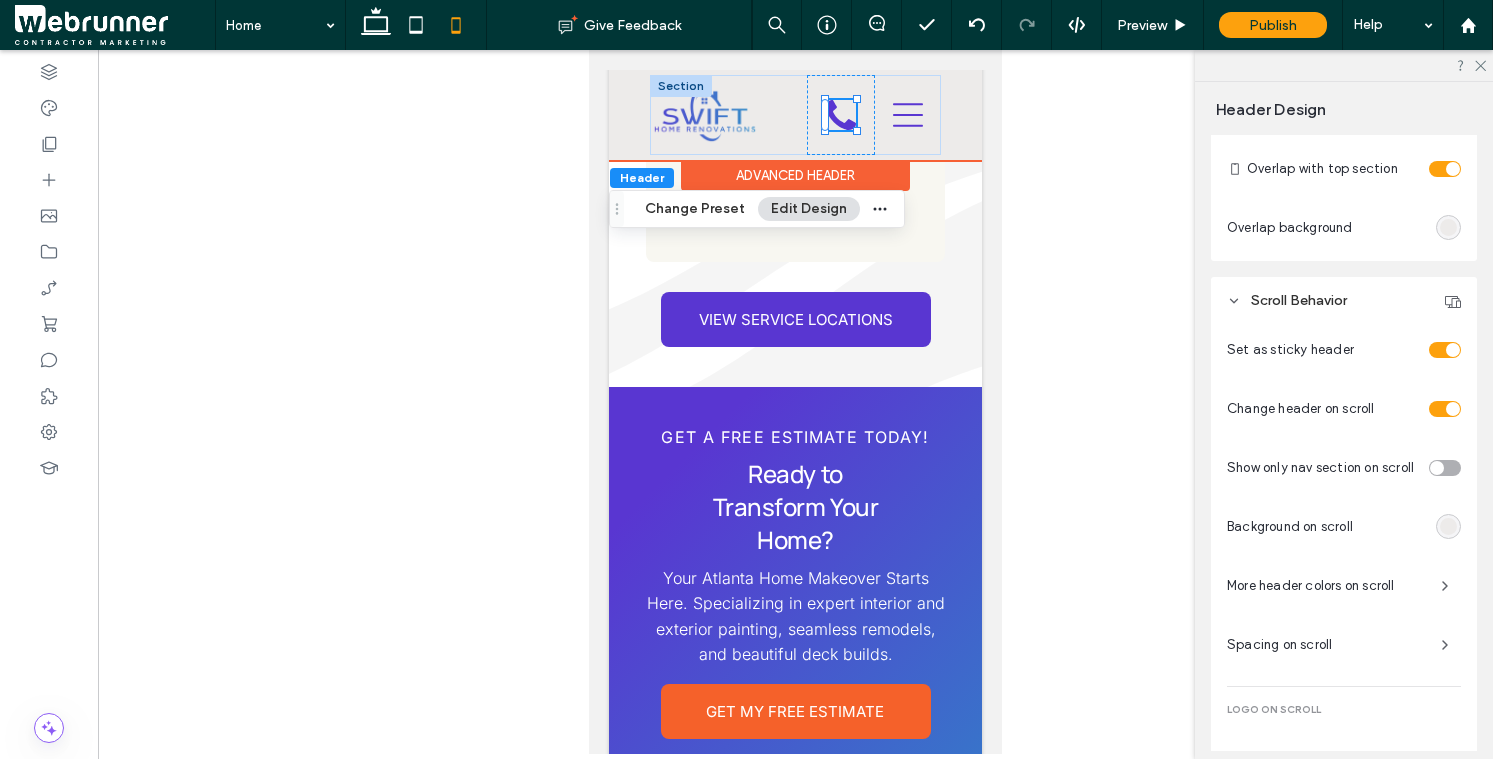 scroll, scrollTop: 0, scrollLeft: 0, axis: both 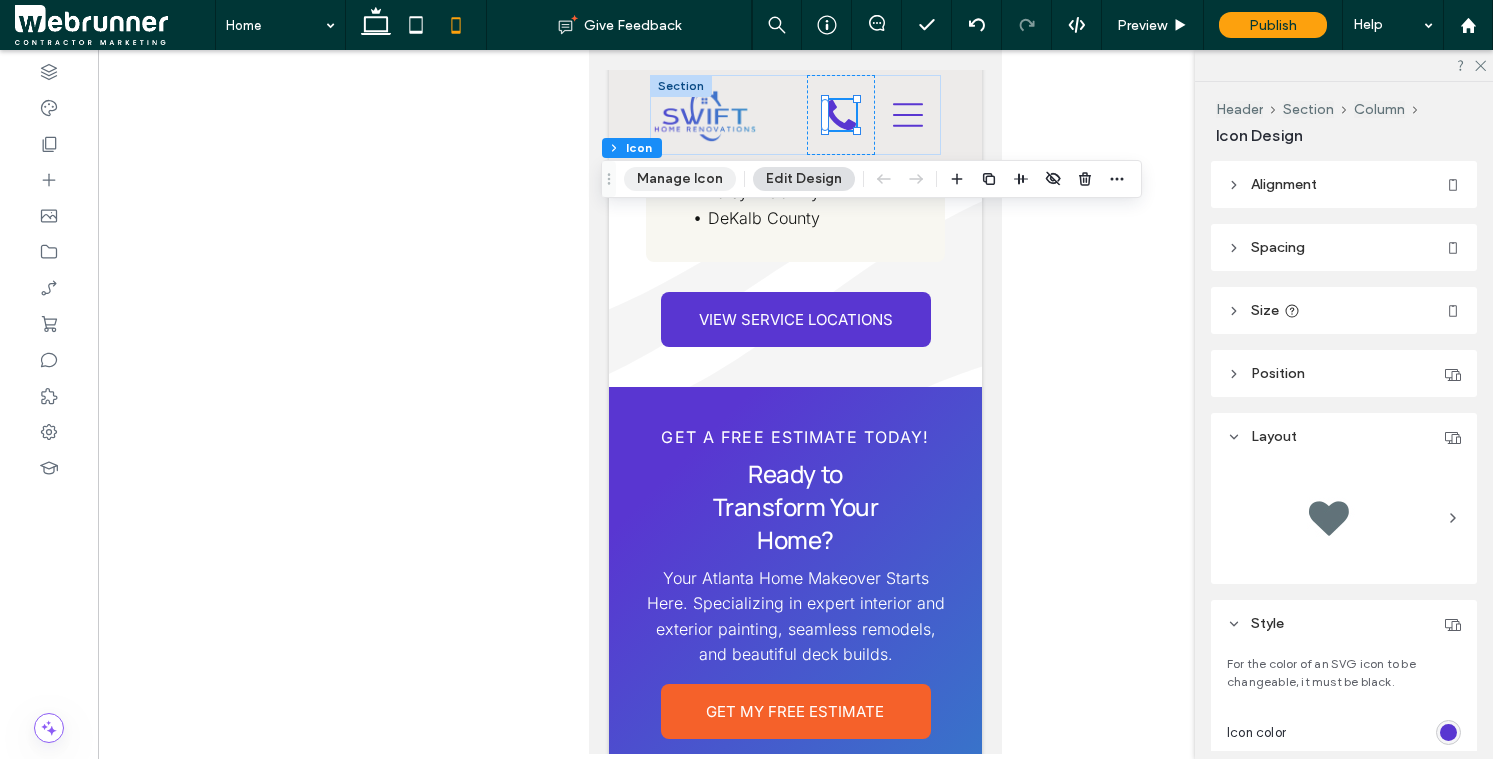 click on "Manage Icon" at bounding box center [680, 179] 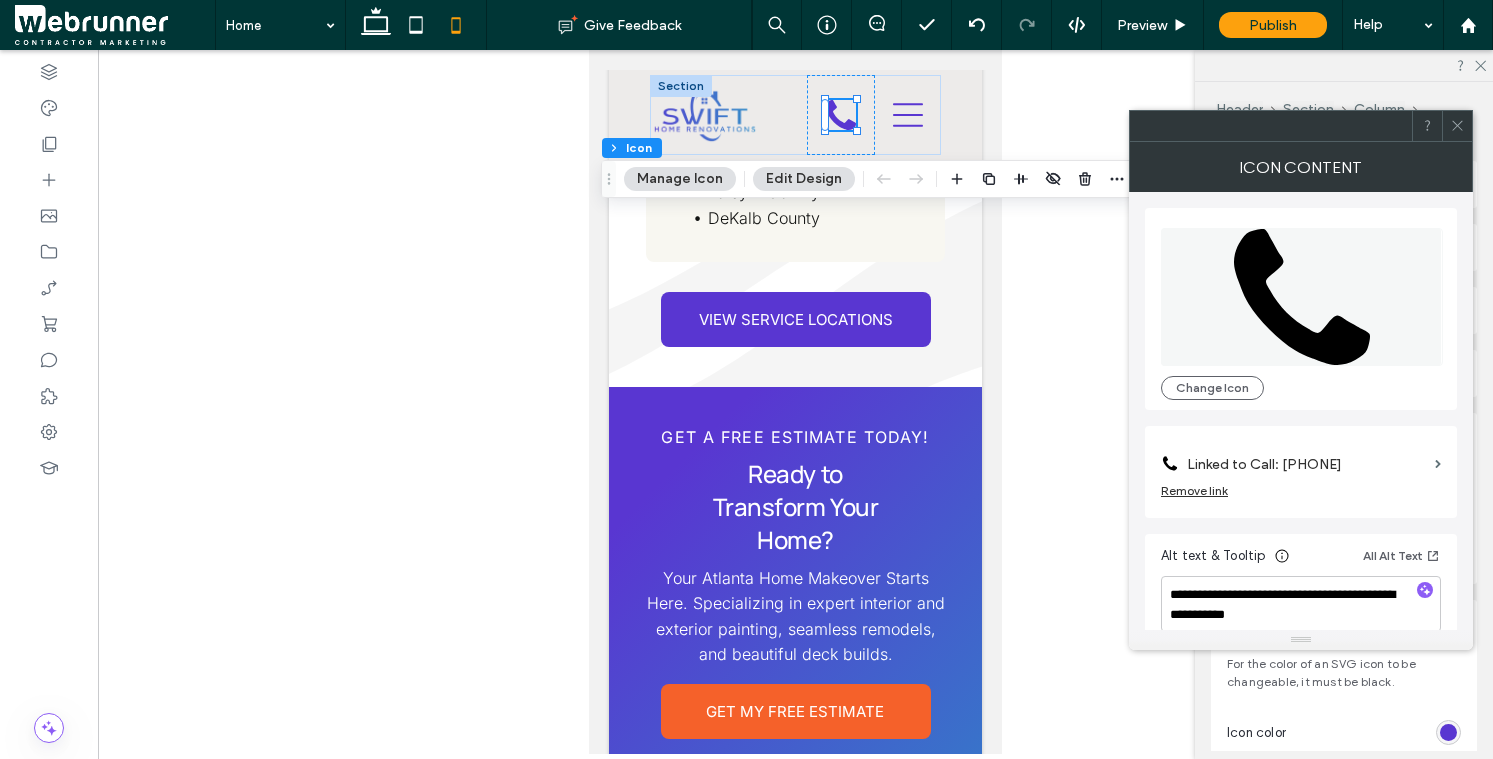 click at bounding box center (1457, 126) 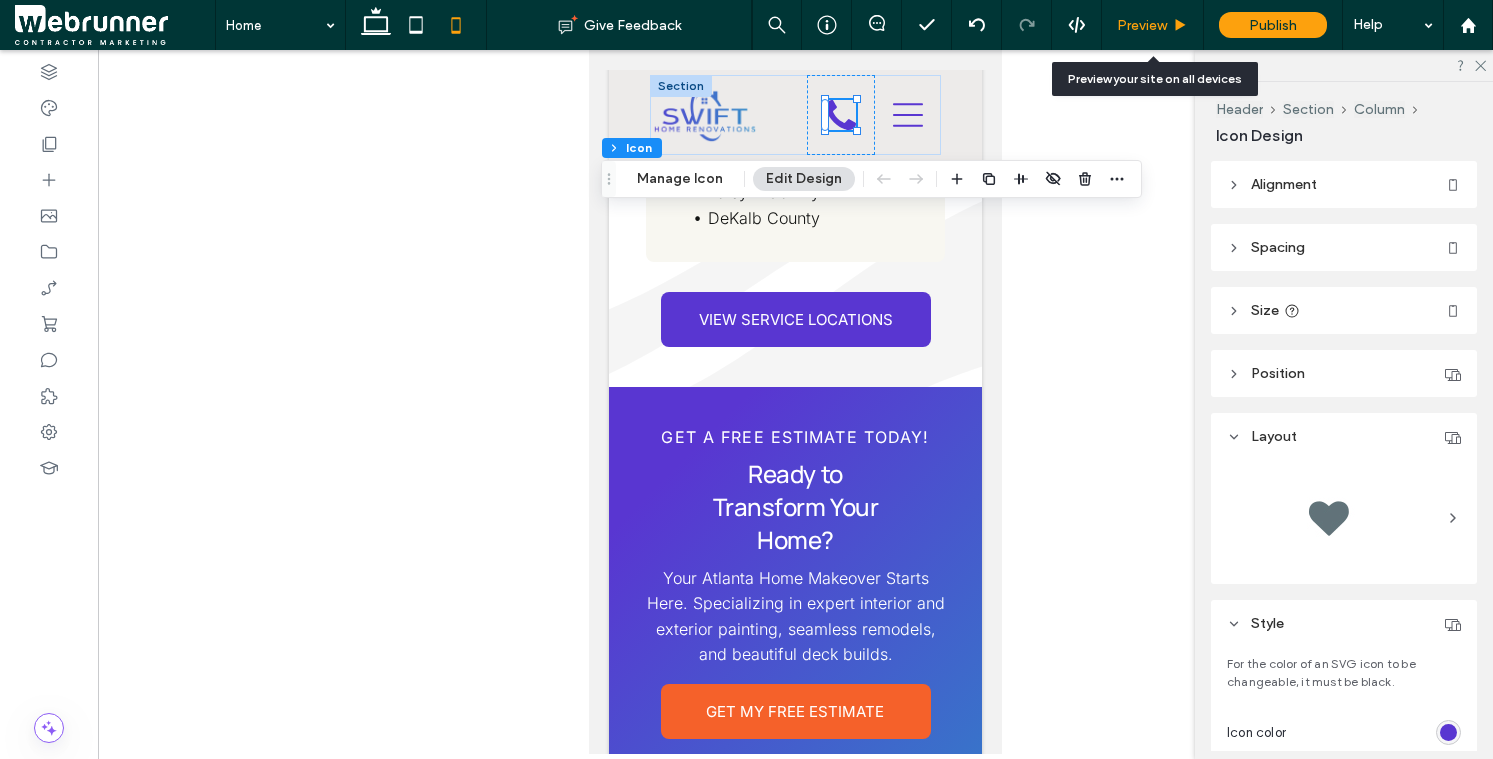 click 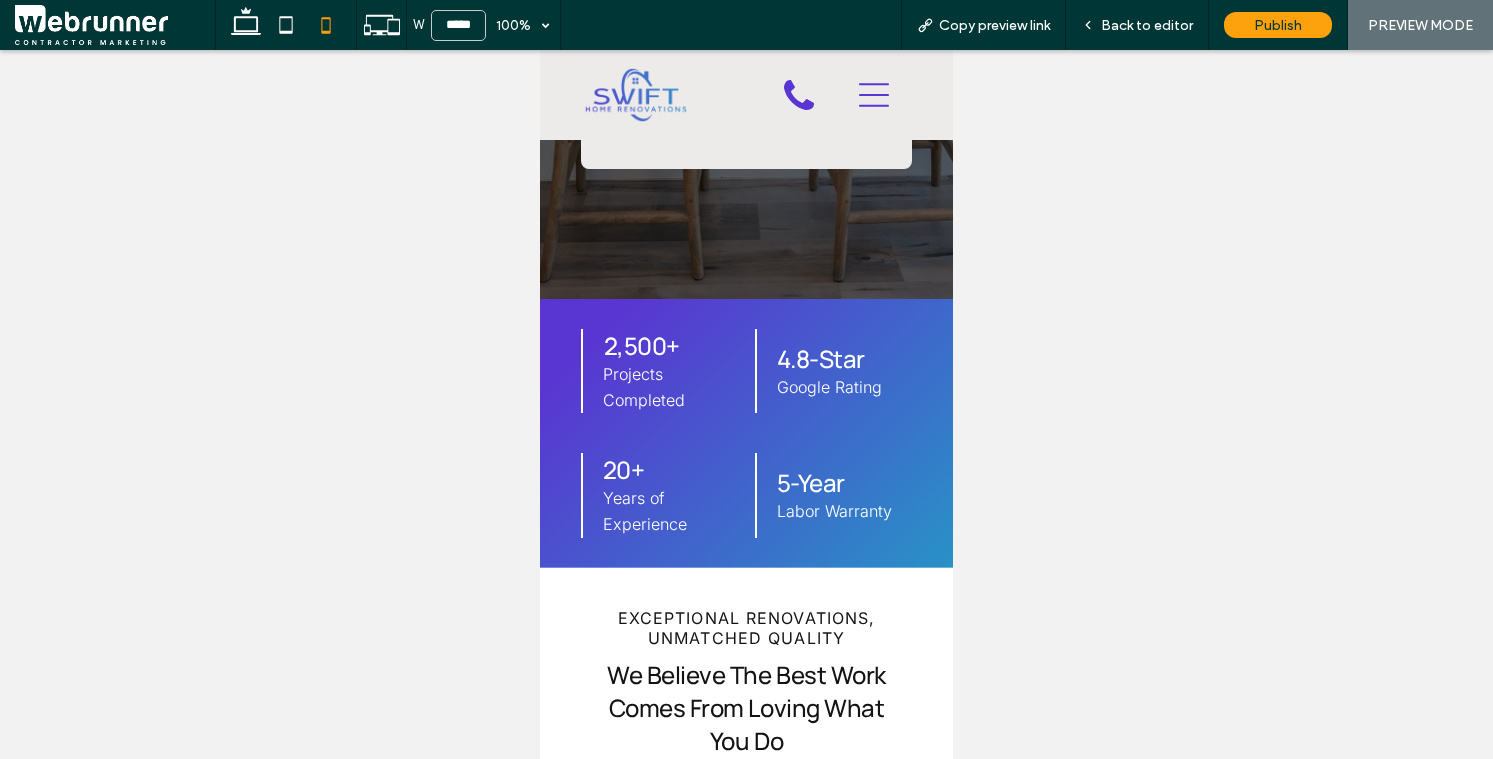 scroll, scrollTop: 174, scrollLeft: 0, axis: vertical 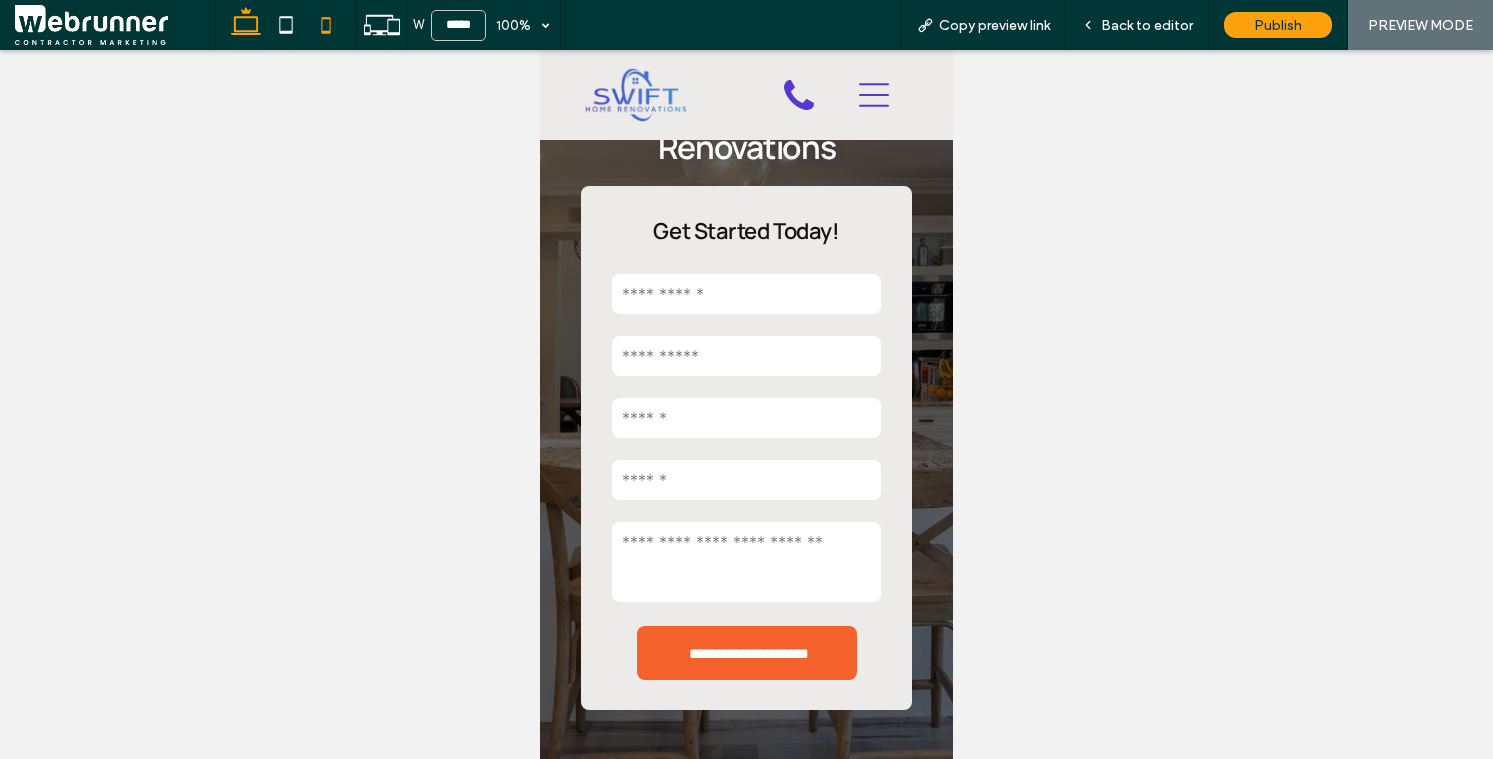 click 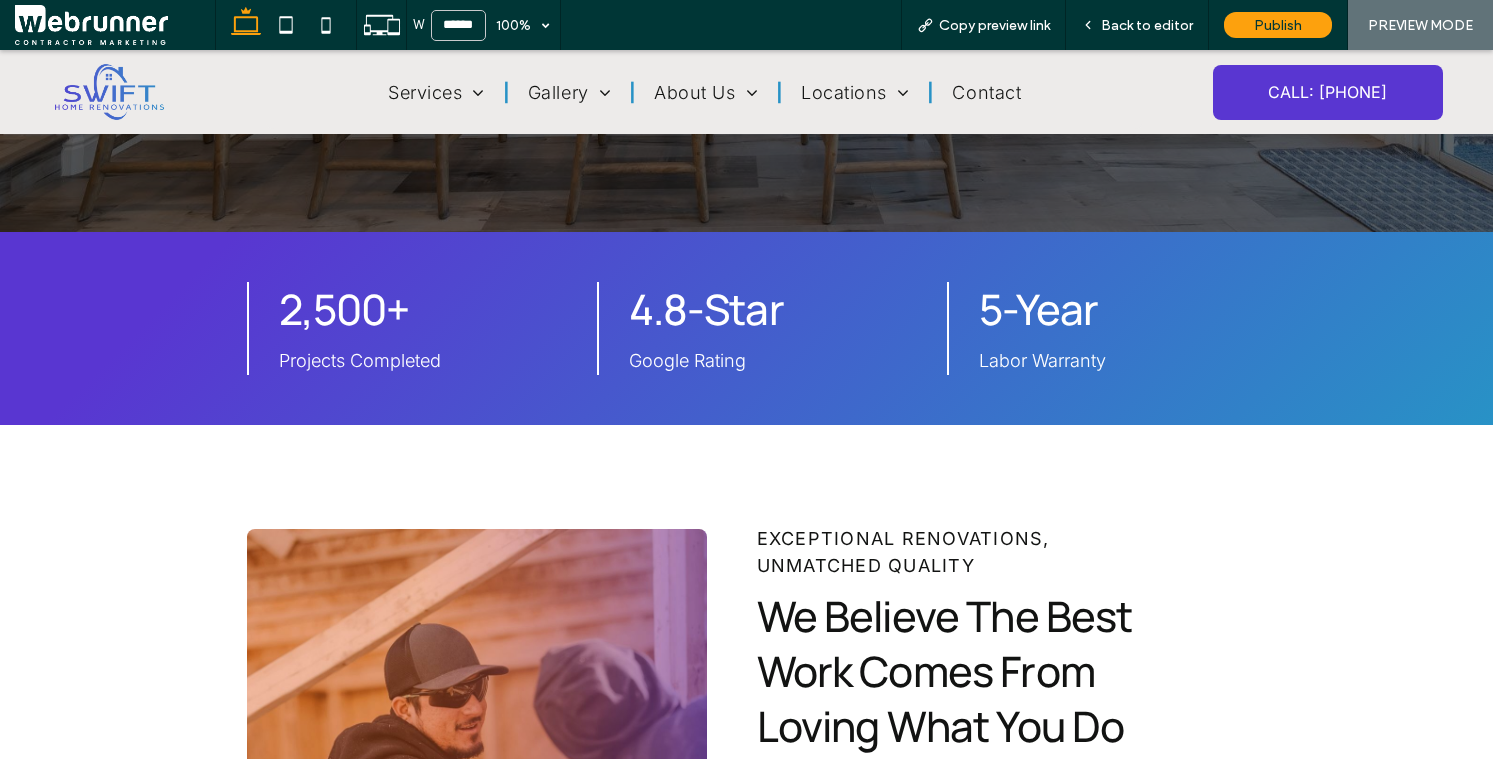 scroll, scrollTop: 0, scrollLeft: 0, axis: both 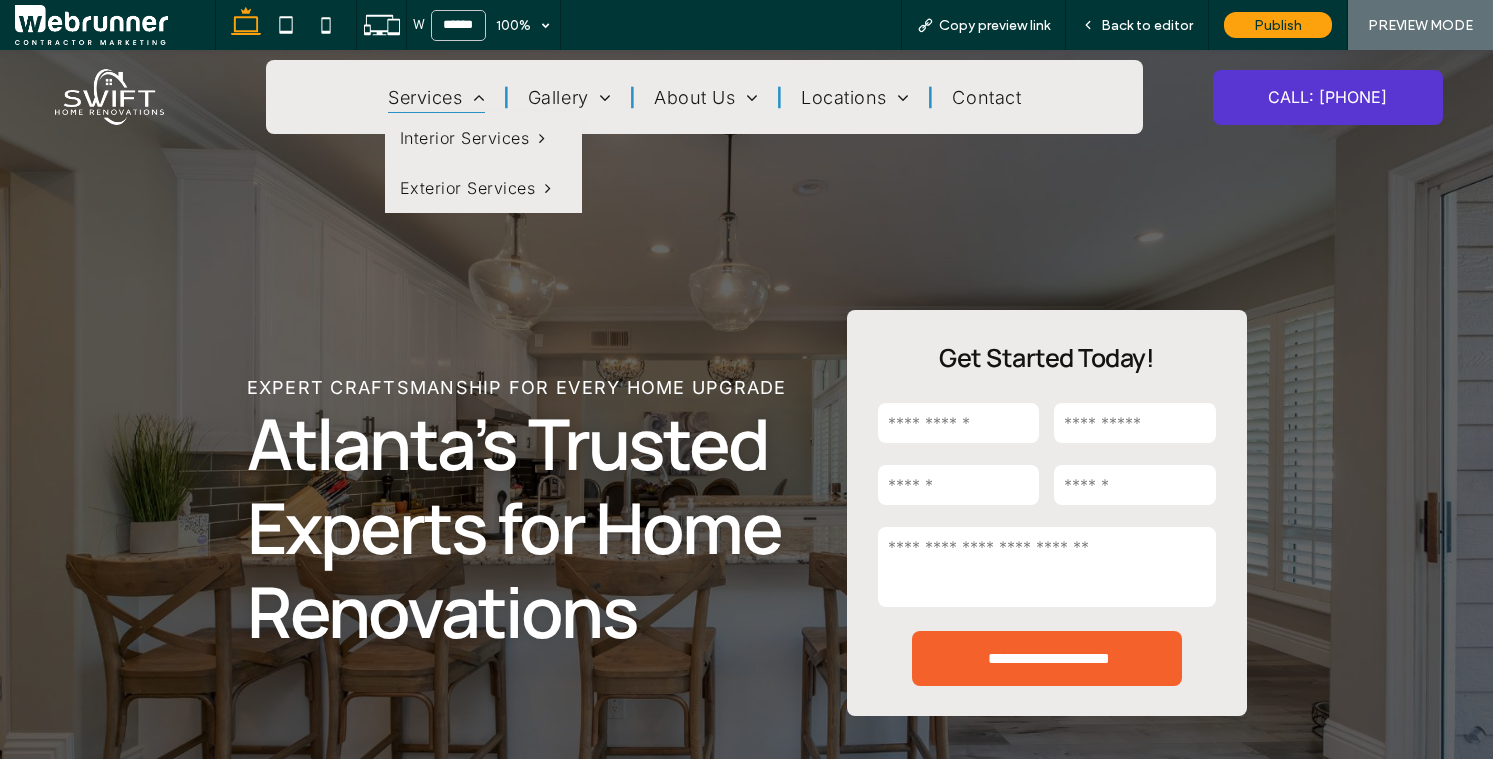 click on "Services" at bounding box center (436, 97) 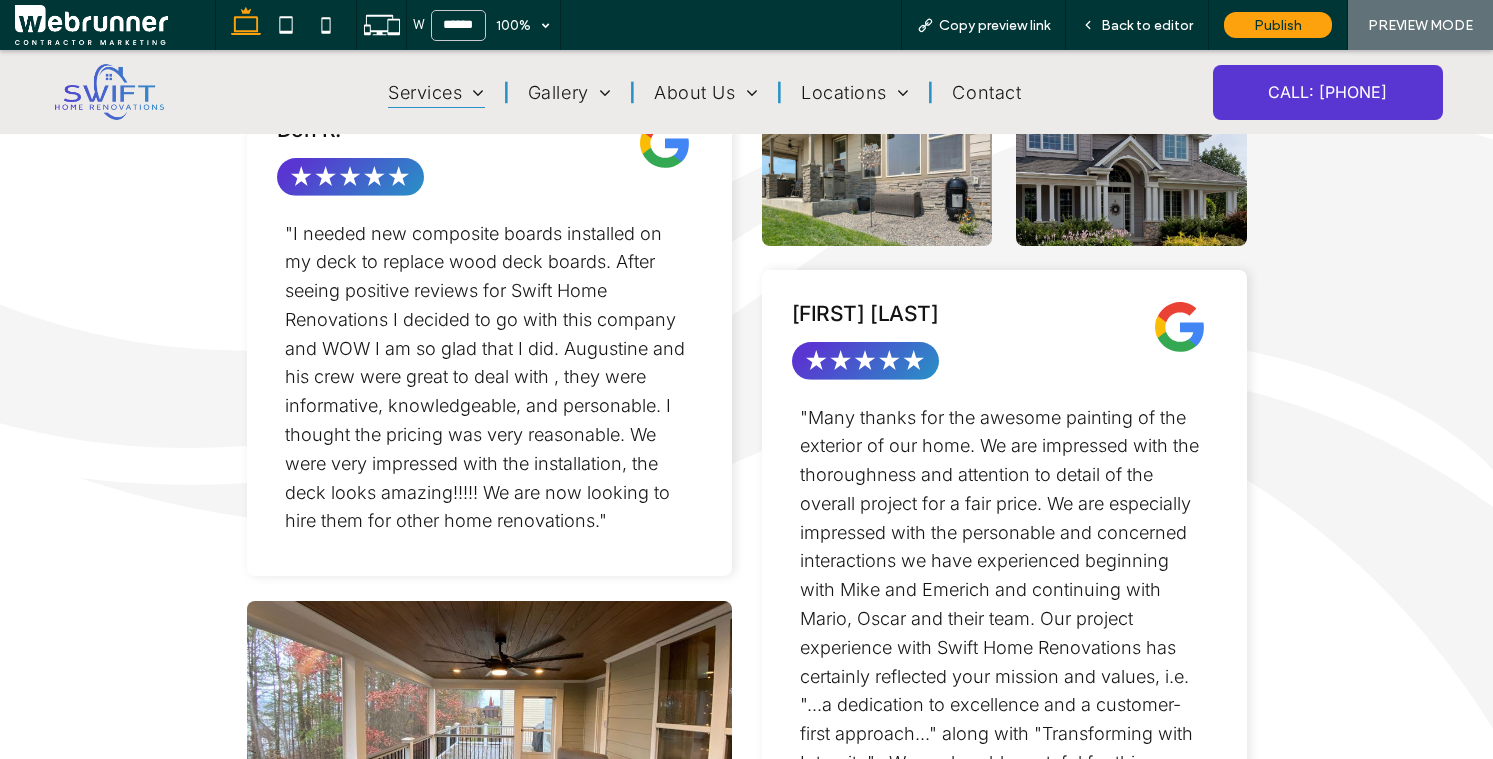 scroll, scrollTop: 4644, scrollLeft: 0, axis: vertical 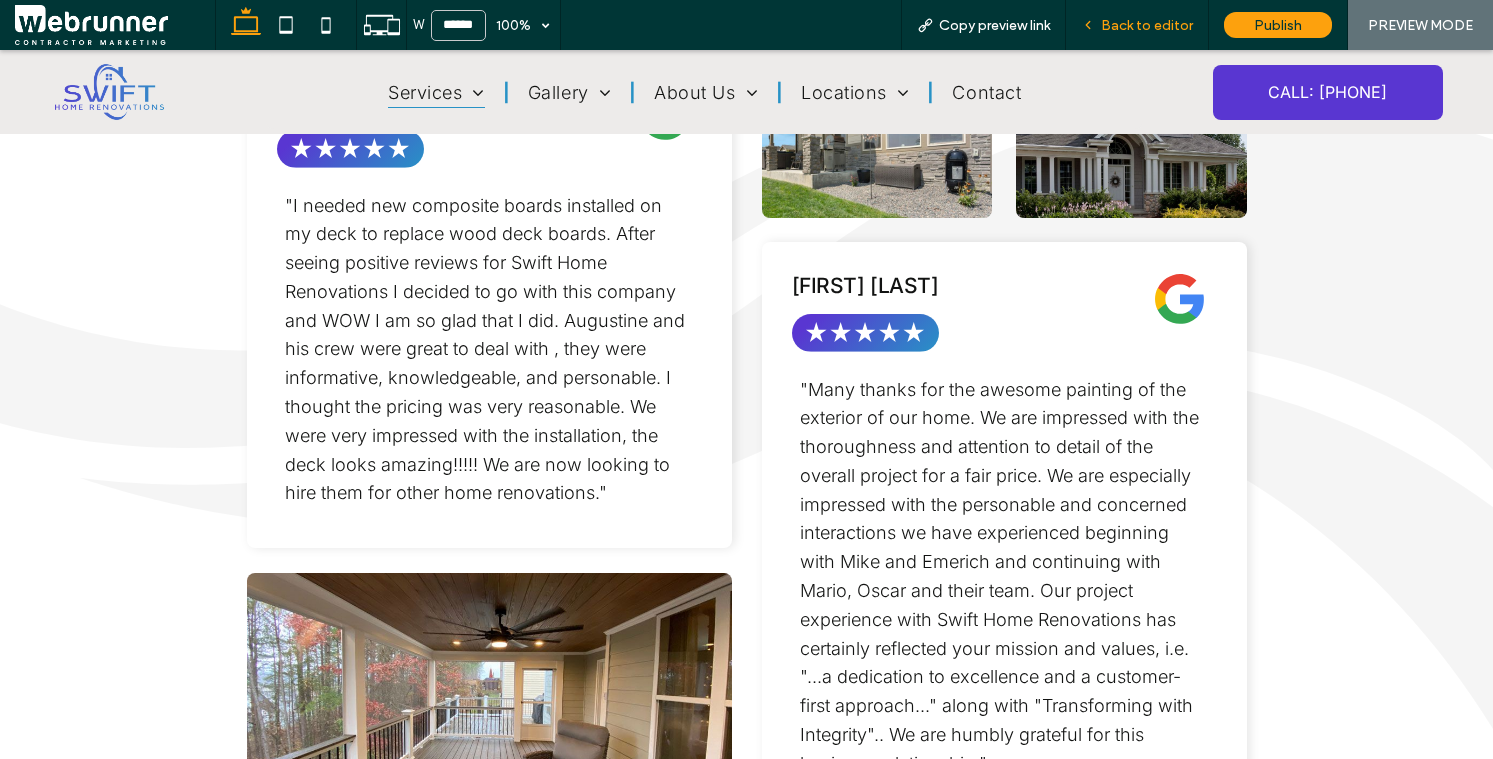 click on "Back to editor" at bounding box center [1147, 25] 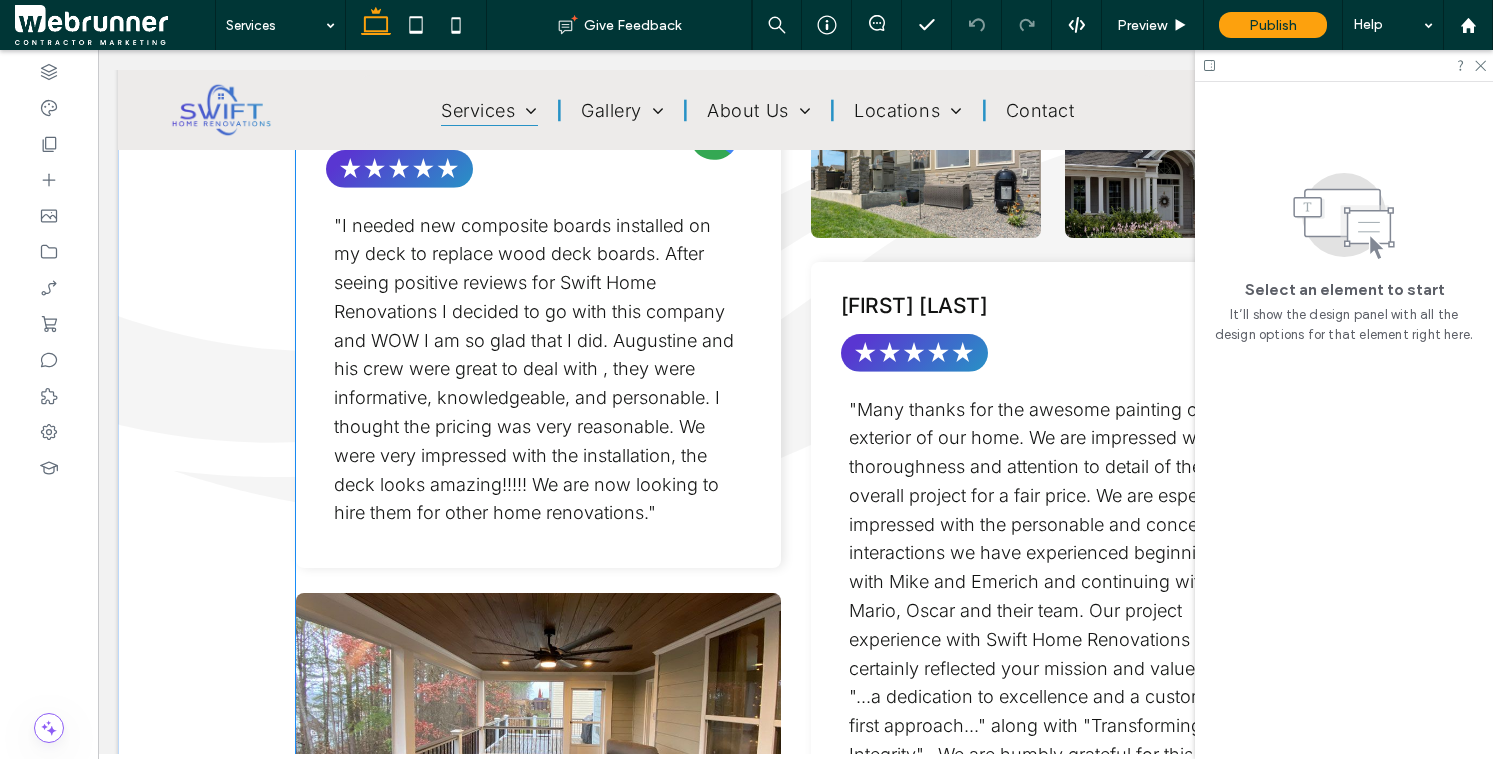 click on ""I needed new composite boards installed on my deck to replace wood deck boards. After seeing positive reviews for Swift Home Renovations I decided to go with this company and WOW I am so glad that I did. Augustine and his crew were great to deal with , they were informative, knowledgeable, and personable. I thought the pricing was very reasonable. We were very impressed with the installation, the deck looks amazing!!!!! We are now looking to hire them for other home renovations."" at bounding box center [537, 370] 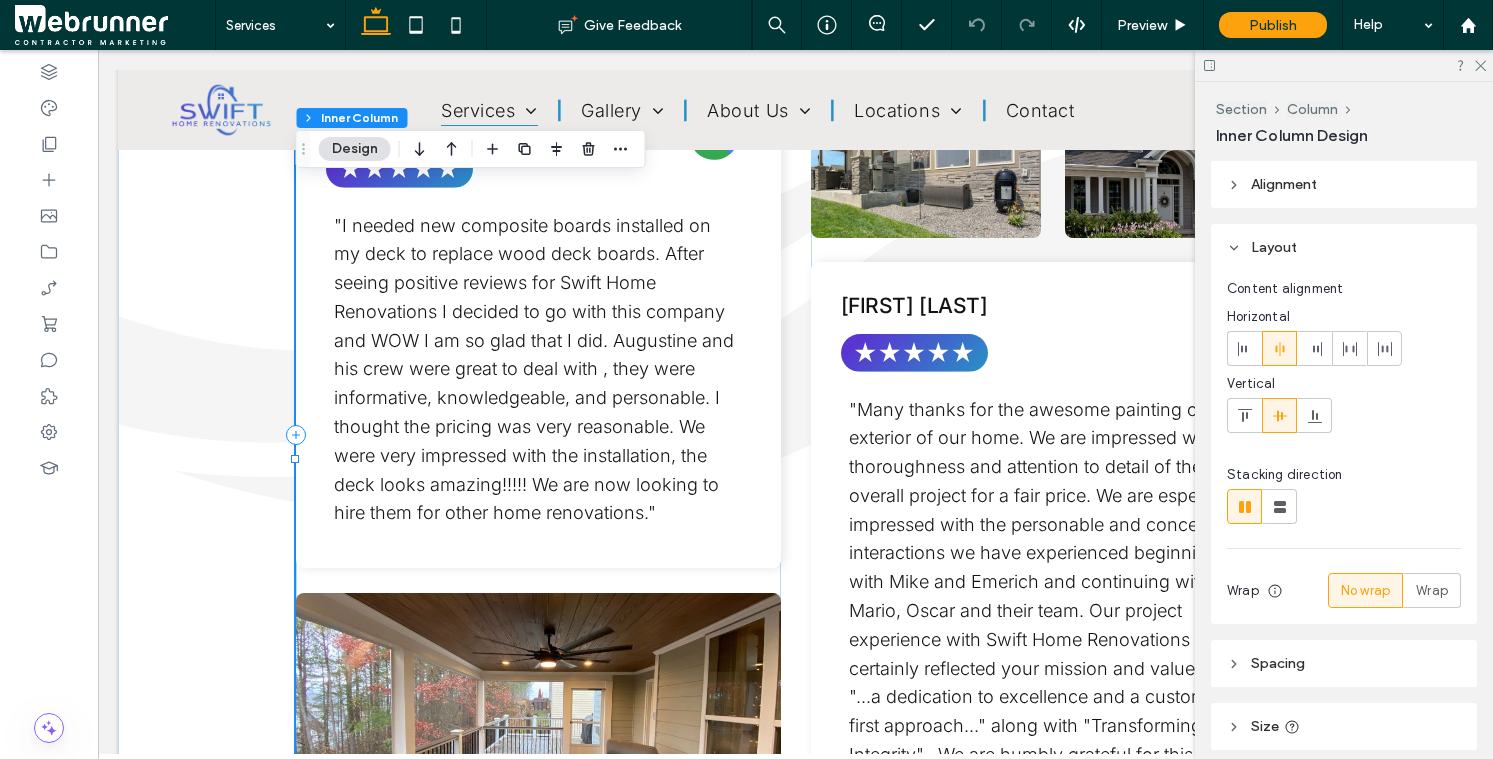 click on ""I needed new composite boards installed on my deck to replace wood deck boards. After seeing positive reviews for Swift Home Renovations I decided to go with this company and WOW I am so glad that I did. Augustine and his crew were great to deal with , they were informative, knowledgeable, and personable. I thought the pricing was very reasonable. We were very impressed with the installation, the deck looks amazing!!!!! We are now looking to hire them for other home renovations."" at bounding box center [537, 370] 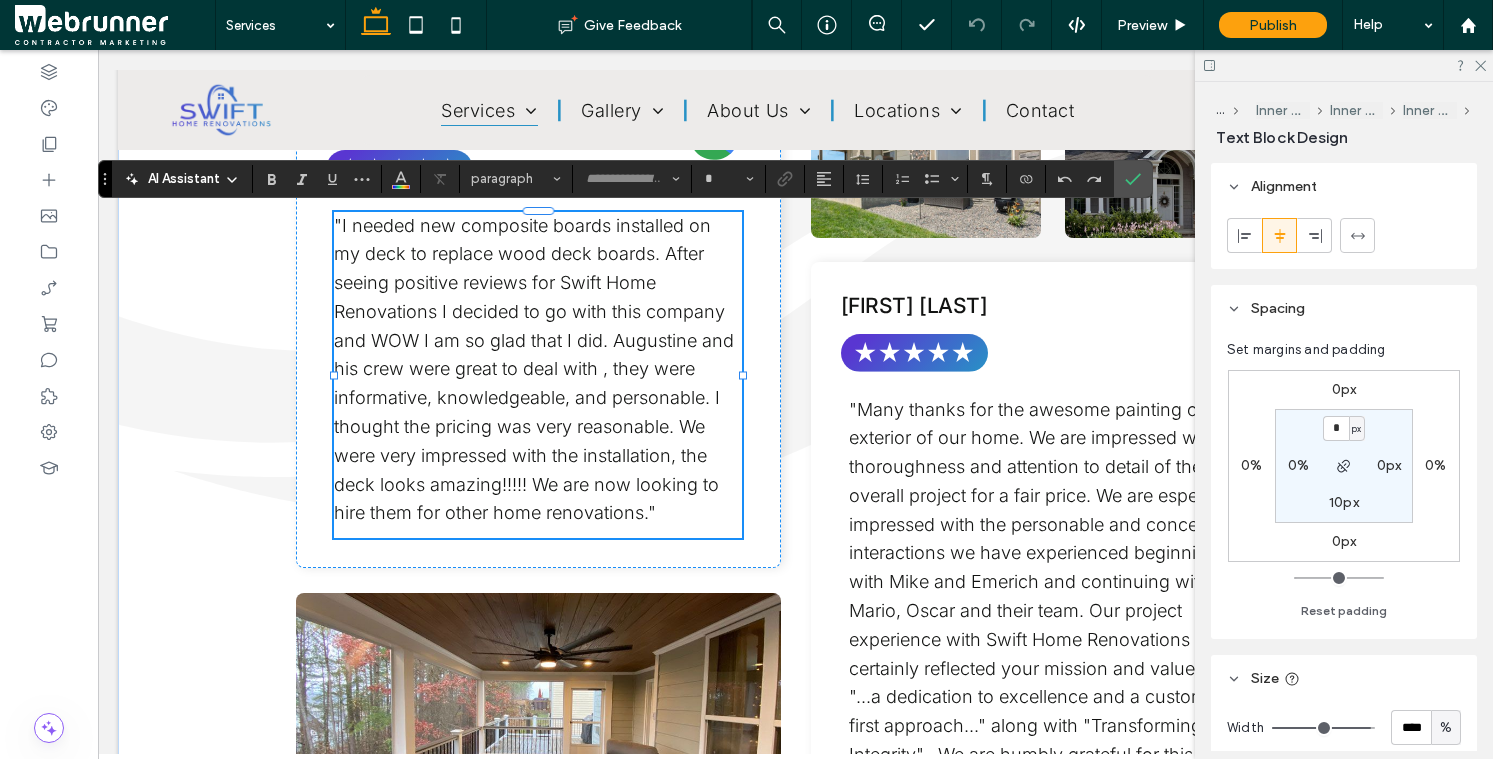 type on "*****" 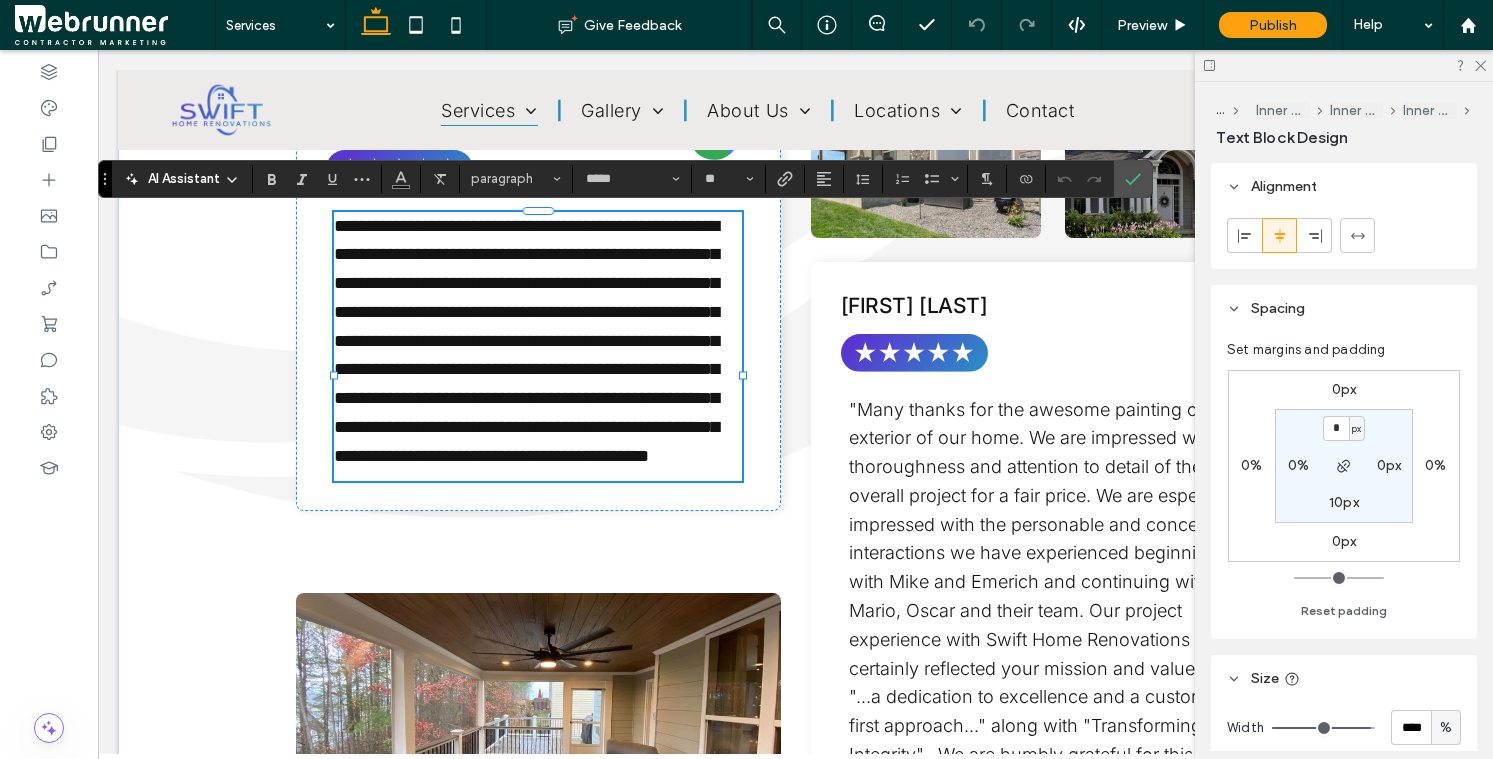 click on "**********" at bounding box center [537, 341] 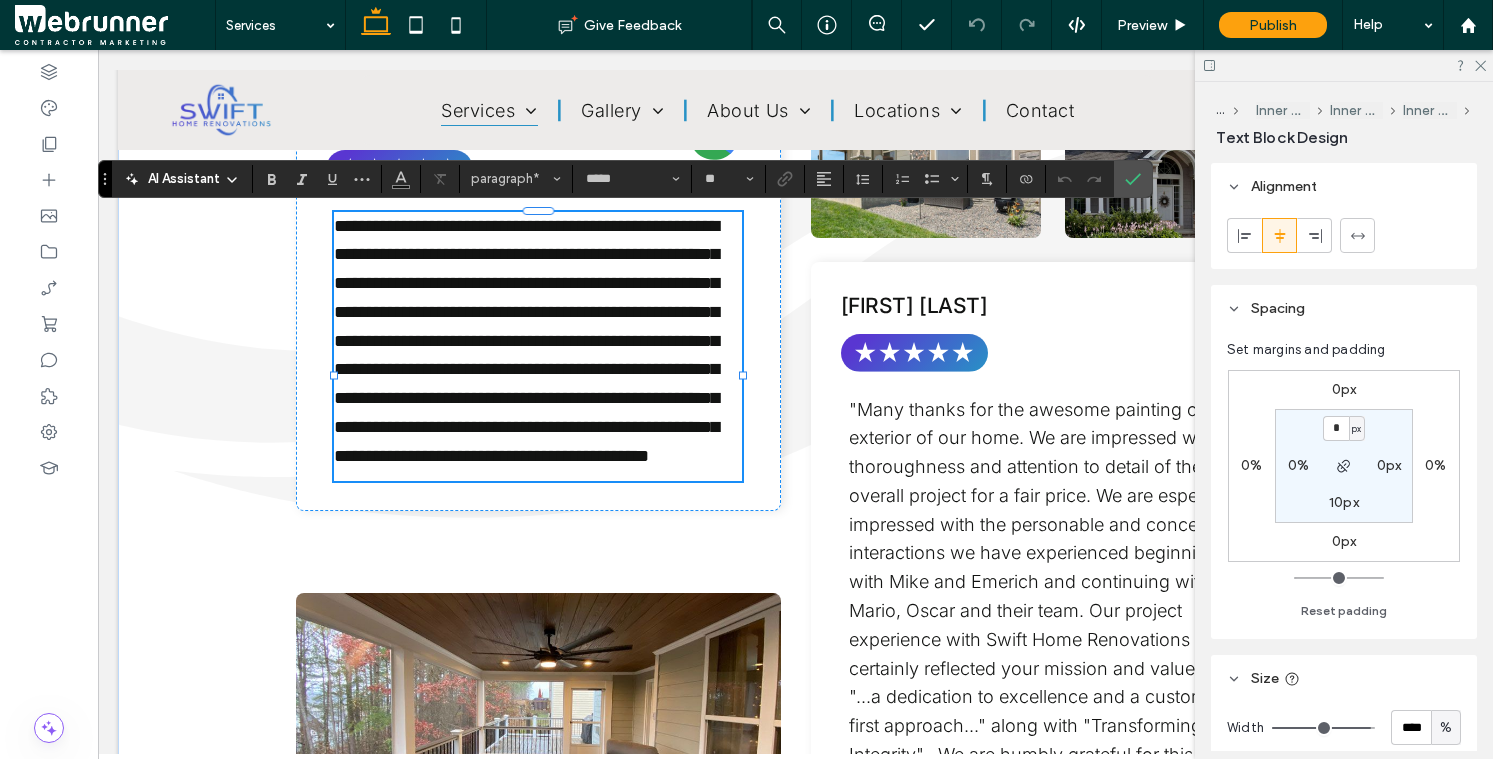 click on "**********" at bounding box center (526, 341) 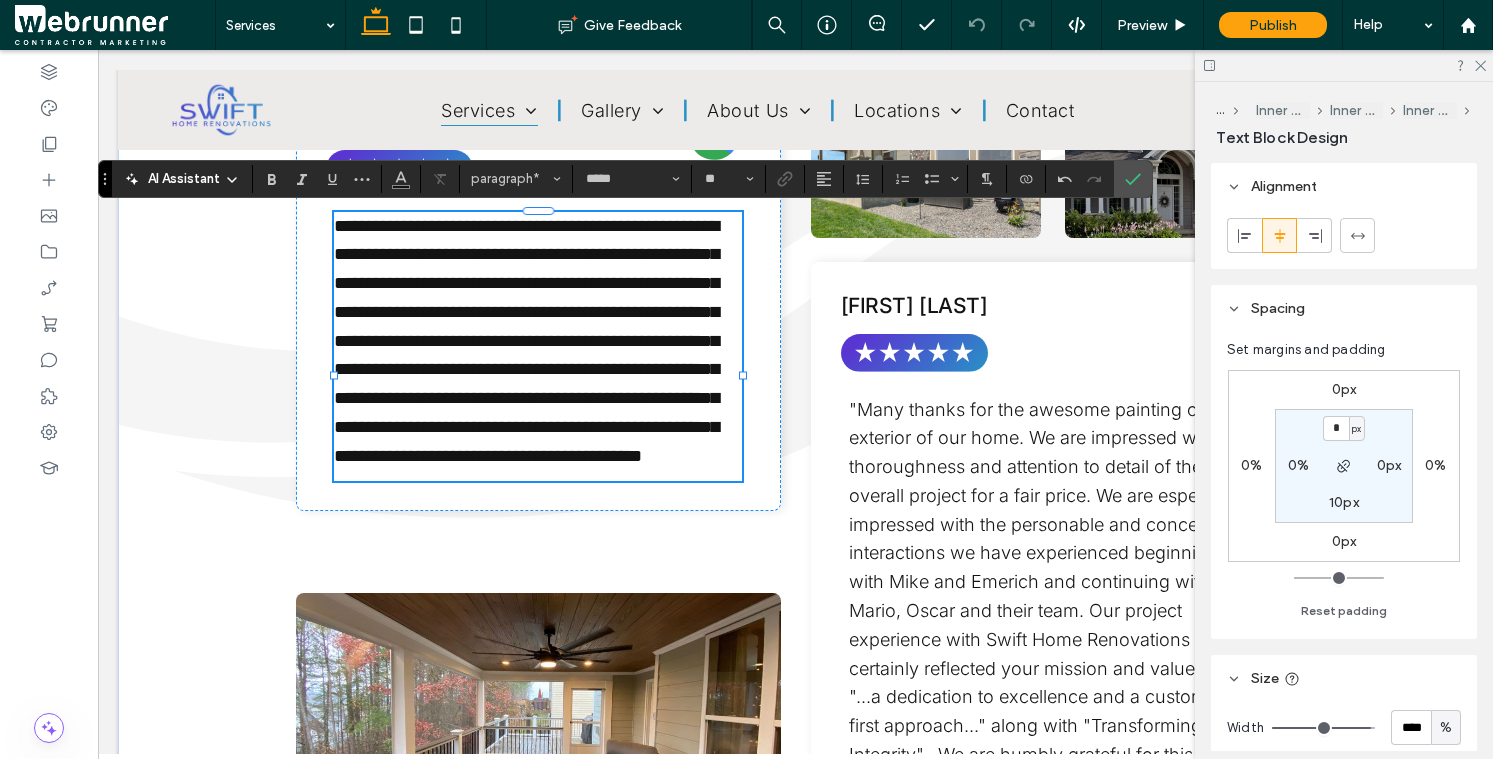 click on "**********" at bounding box center (526, 341) 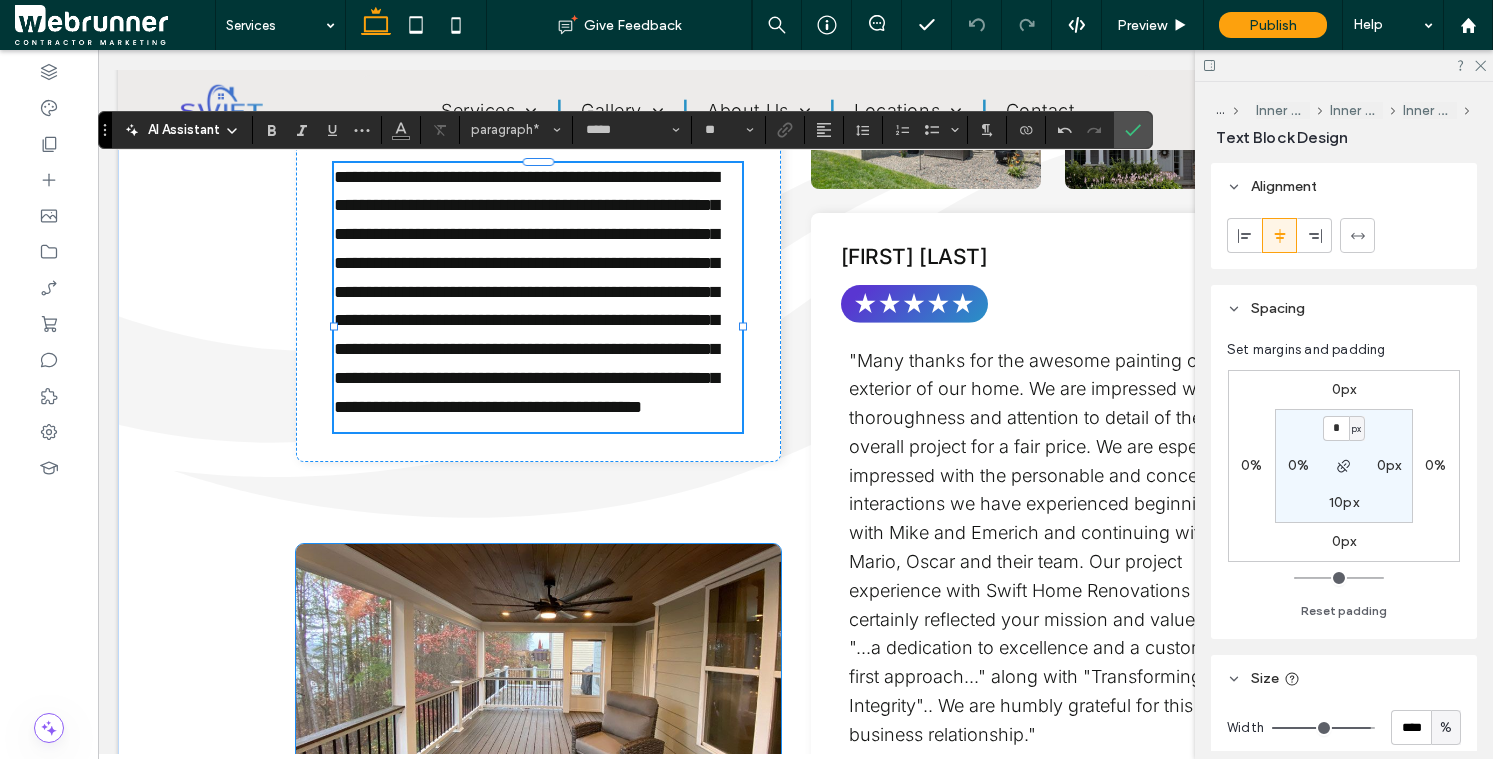 scroll, scrollTop: 4696, scrollLeft: 0, axis: vertical 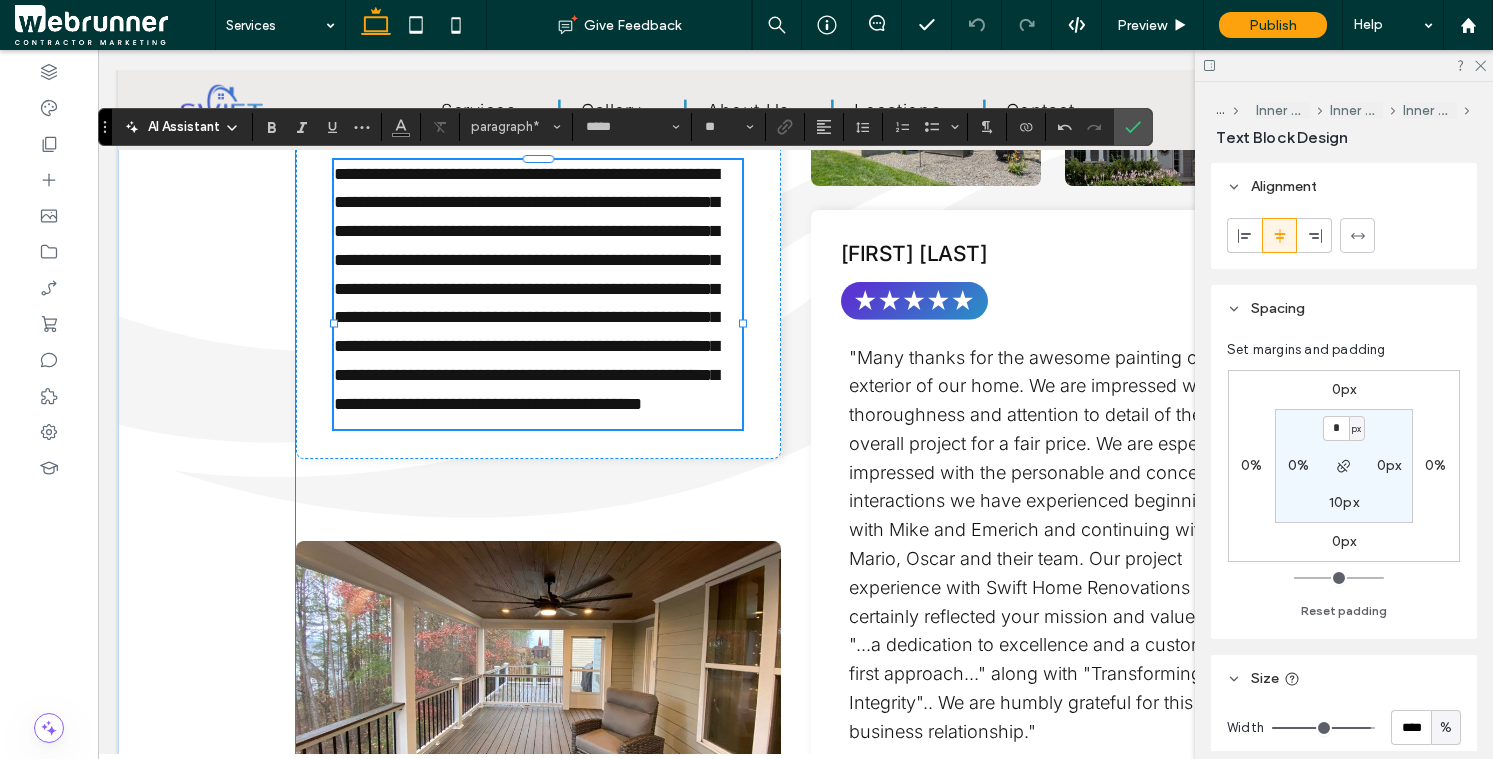 click on "Don R. [LAST]" at bounding box center [796, 406] 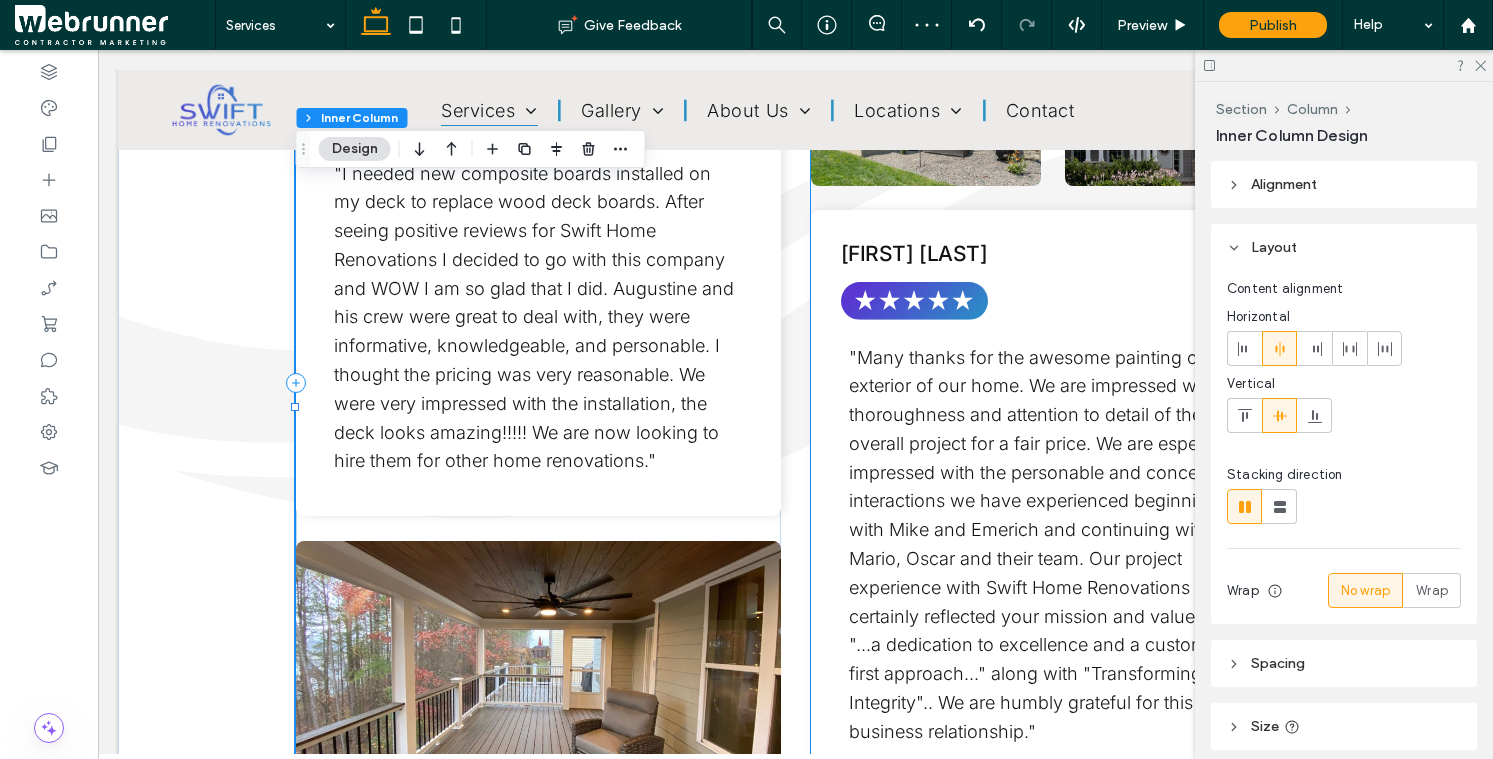 click on ""Many thanks for the awesome painting of the exterior of our home. We are impressed with the thoroughness and attention to detail of the overall project for a fair price. We are especially impressed with the personable and concerned interactions we have experienced beginning with Mike and Emerich and continuing with Mario, Oscar and their team. Our project experience with Swift Home Renovations has certainly reflected your mission and values, i.e. "...a dedication to excellence and a customer-first approach..." along with "Transforming with Integrity".. We are humbly grateful for this business relationship."" at bounding box center (1048, 544) 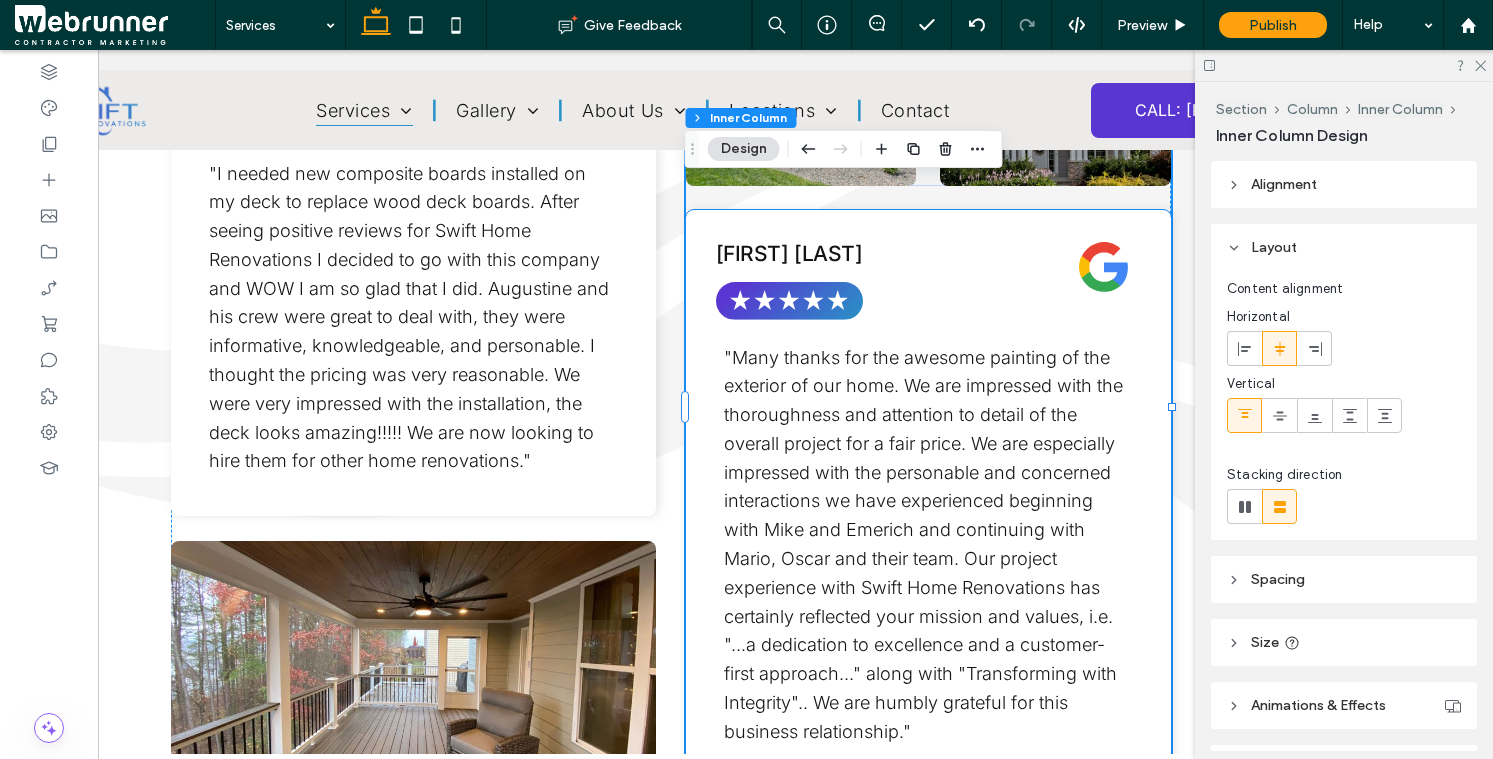 scroll, scrollTop: 0, scrollLeft: 126, axis: horizontal 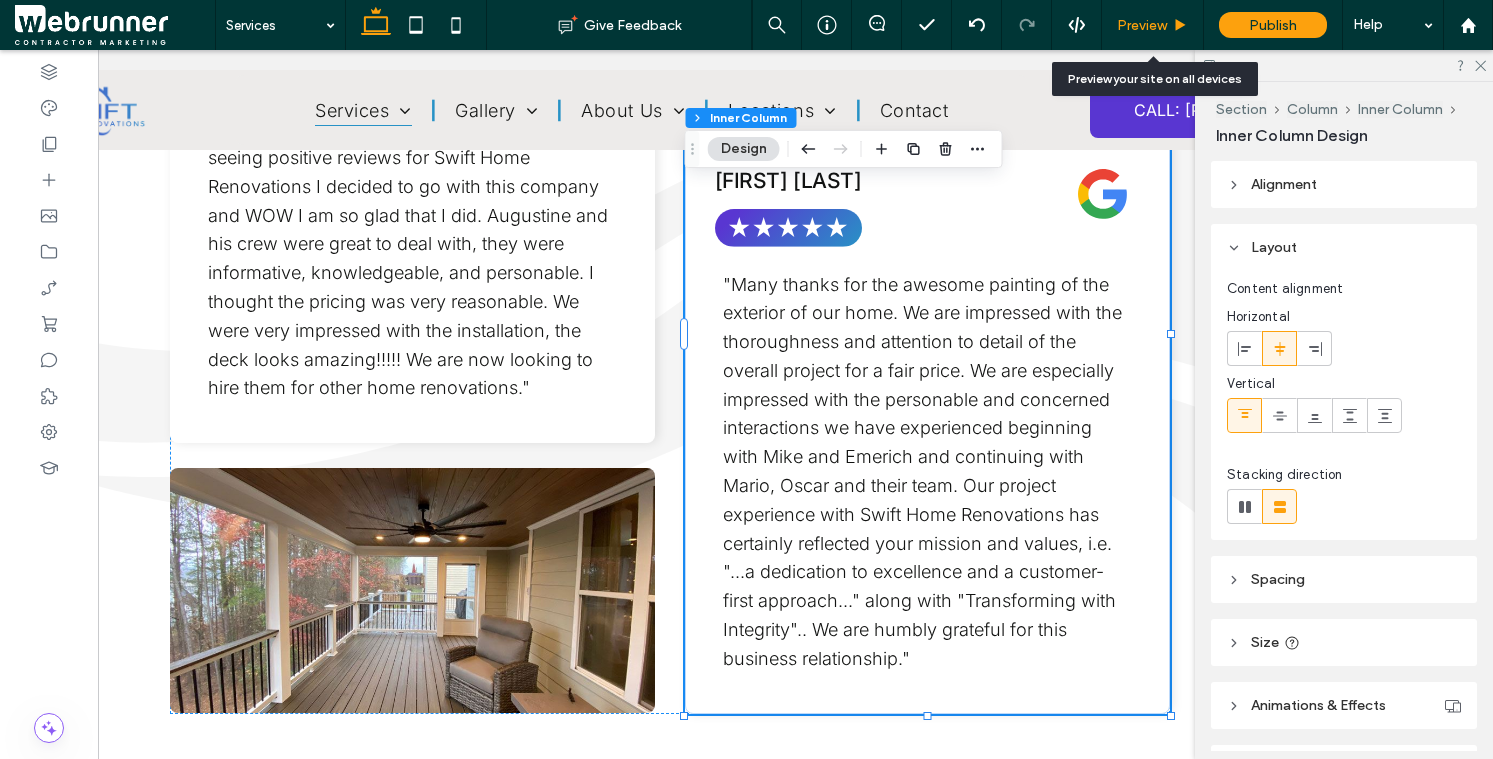 click on "Preview" at bounding box center (1153, 25) 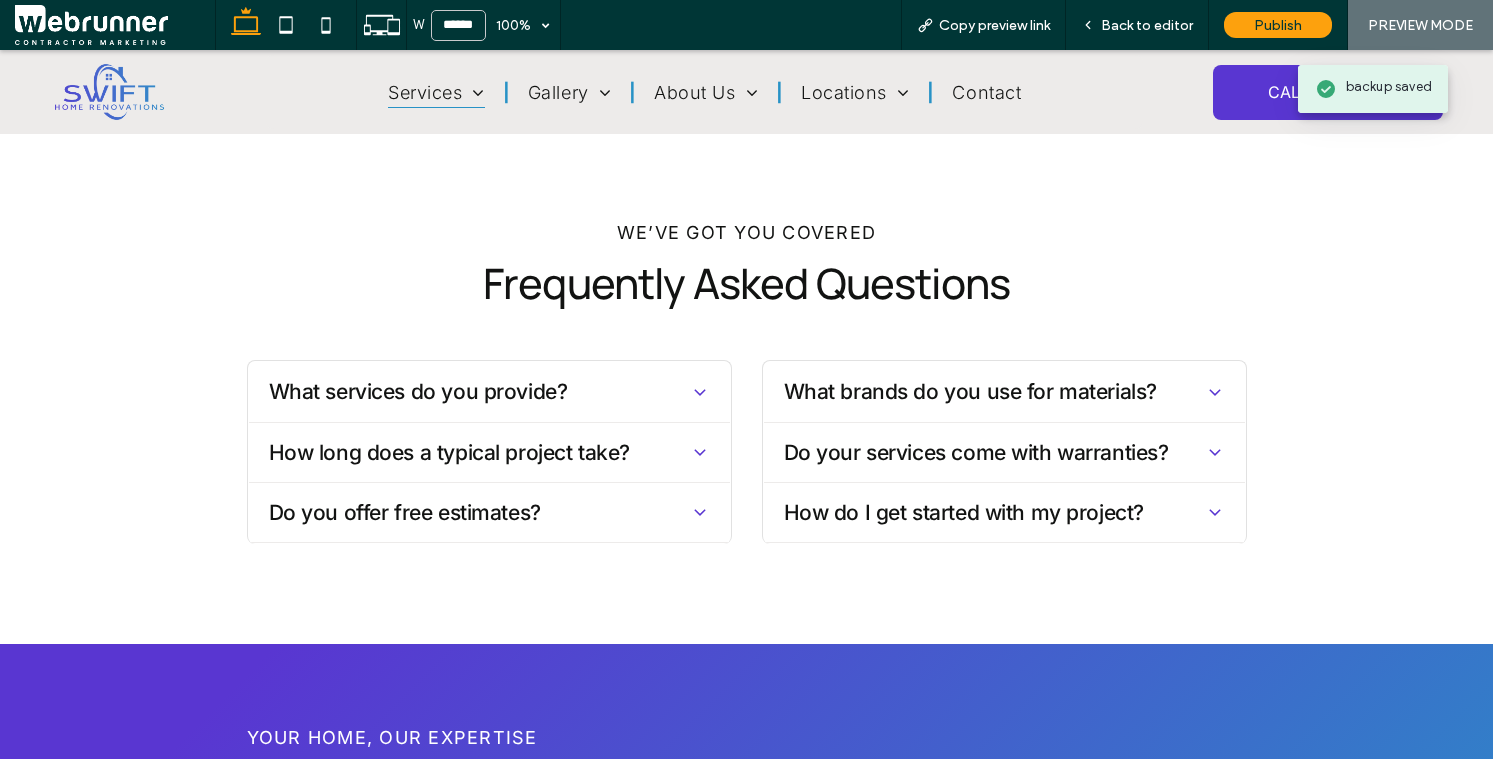 scroll, scrollTop: 5540, scrollLeft: 0, axis: vertical 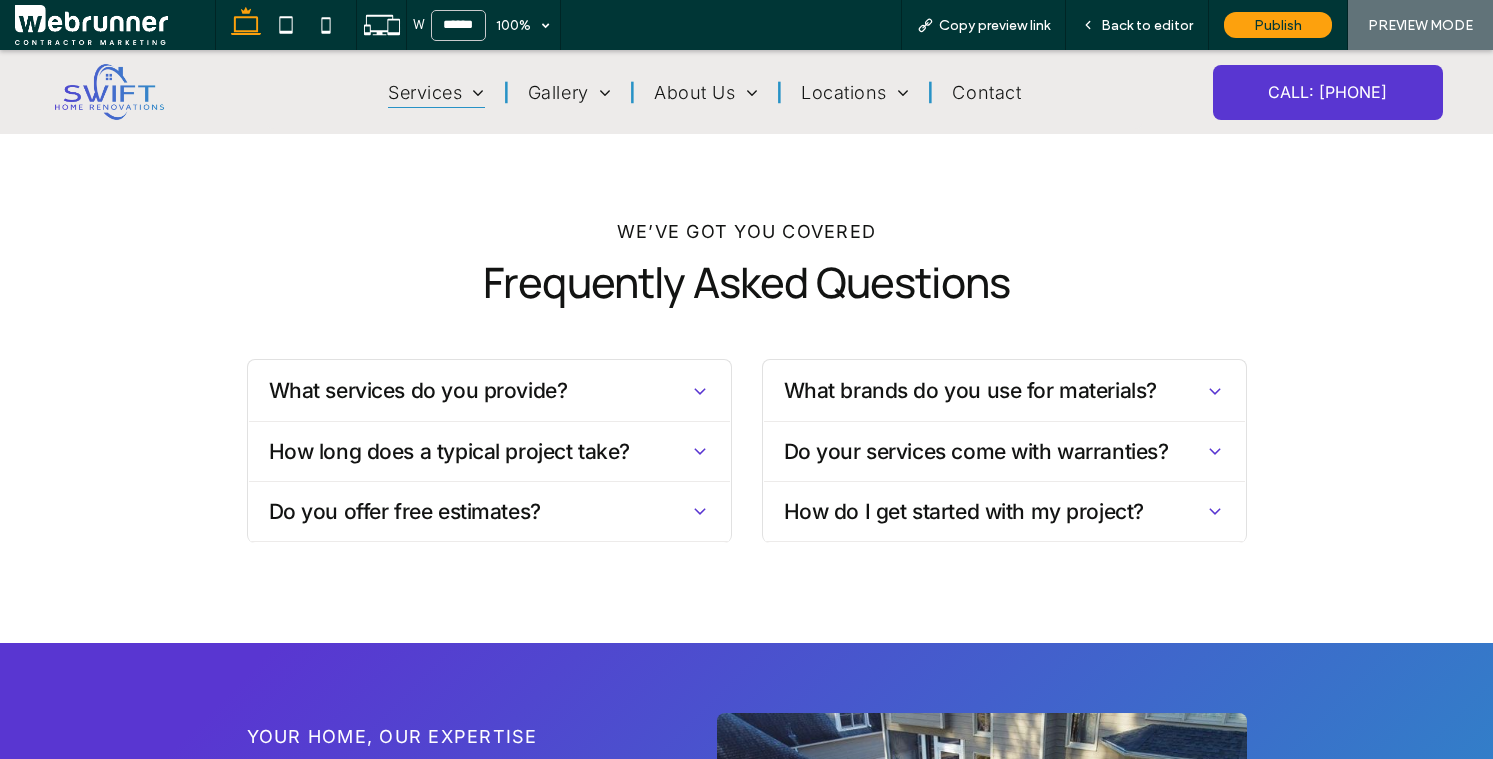 click on "What services do you provide?" at bounding box center (489, 391) 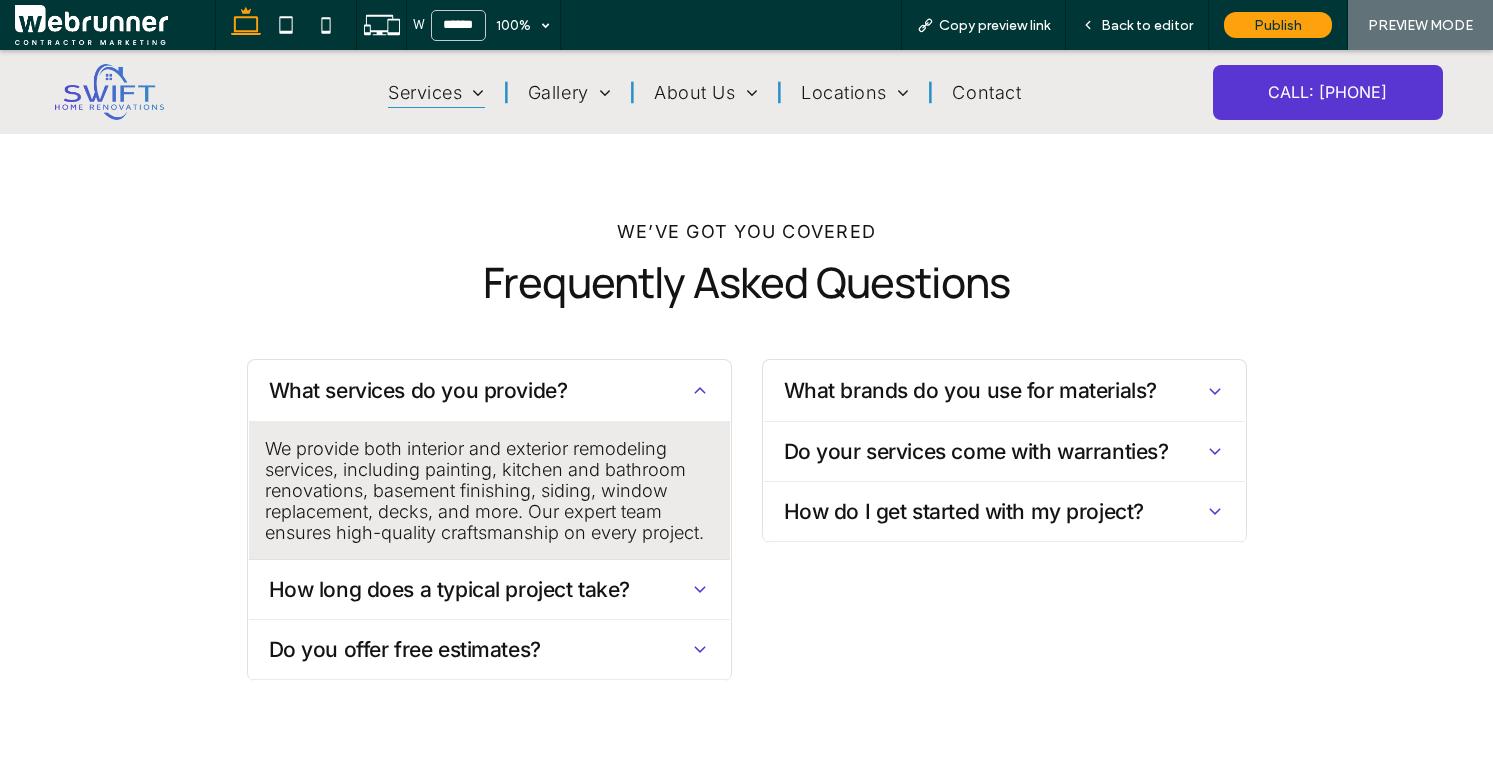 click on "How long does a typical project take?" at bounding box center [475, 589] 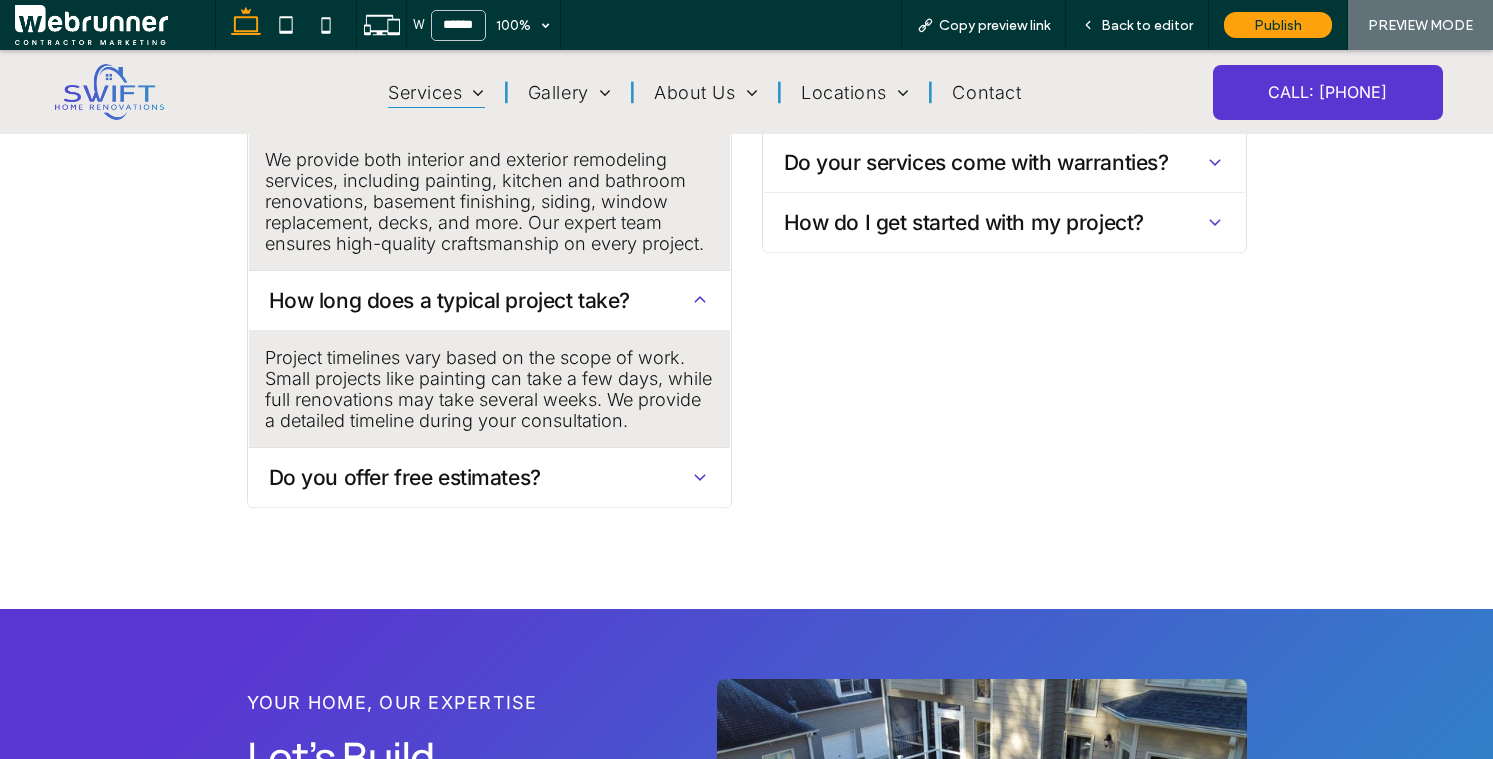 scroll, scrollTop: 5880, scrollLeft: 0, axis: vertical 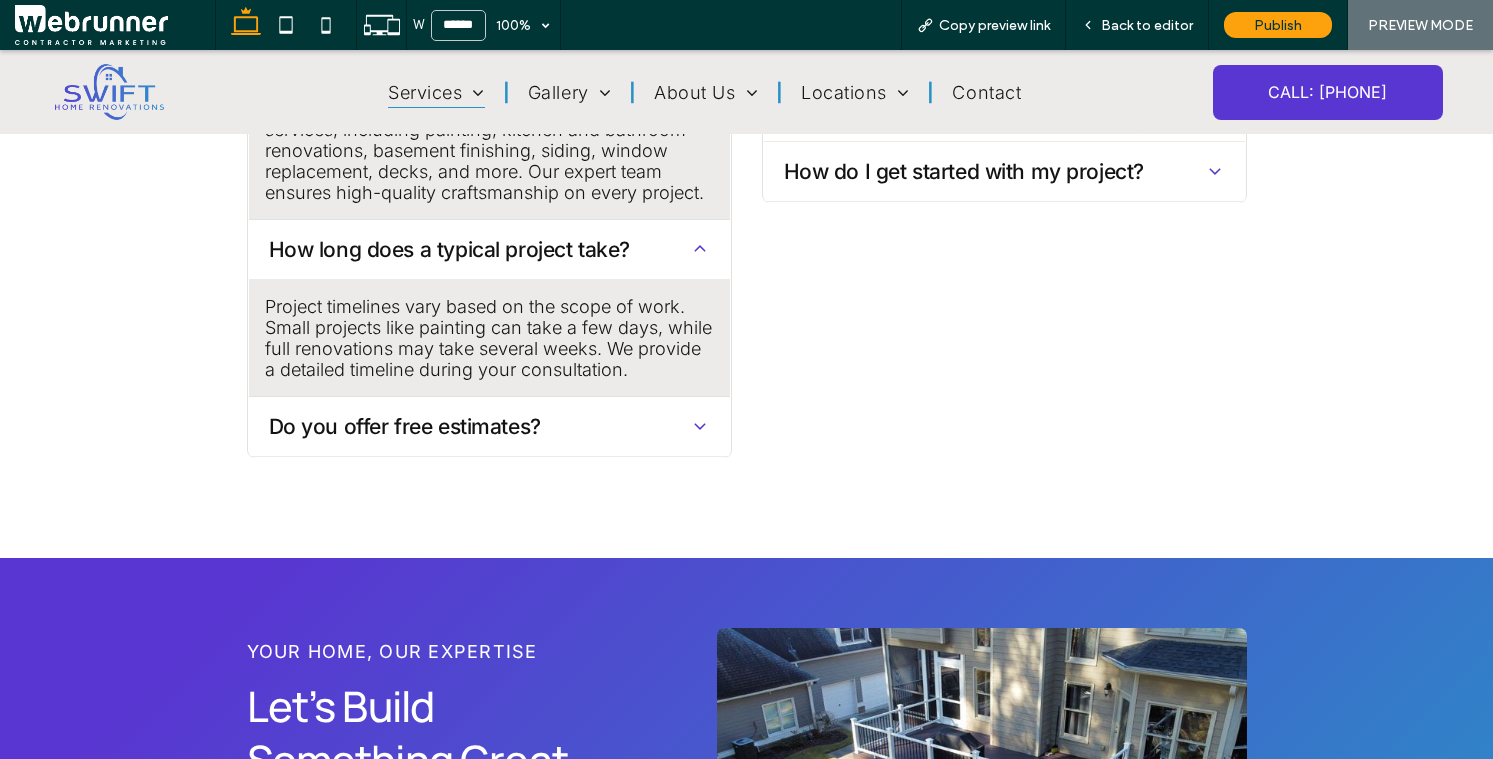 click on "Do you offer free estimates?" at bounding box center (475, 426) 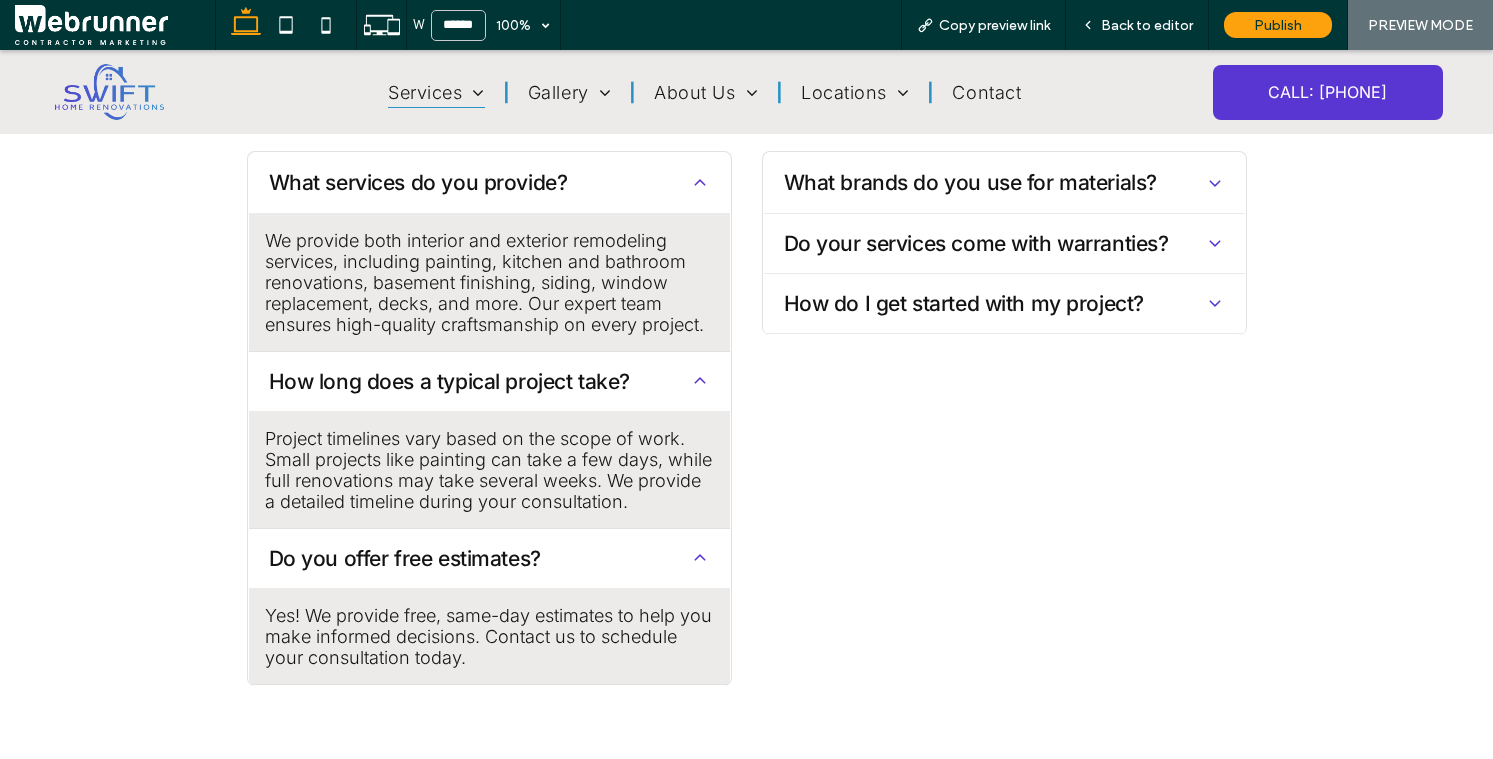 scroll, scrollTop: 5732, scrollLeft: 0, axis: vertical 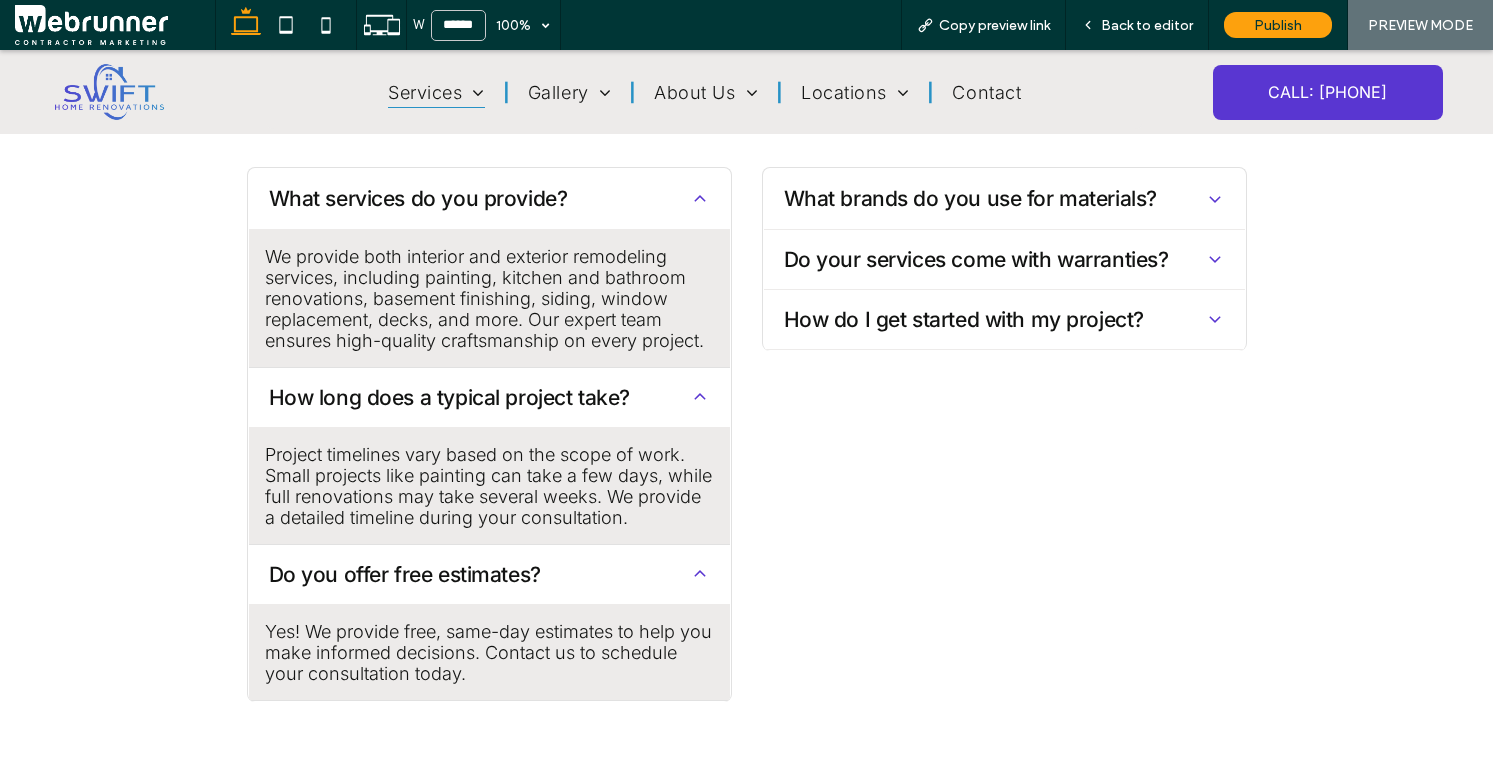 click on "What brands do you use for materials?" at bounding box center [990, 198] 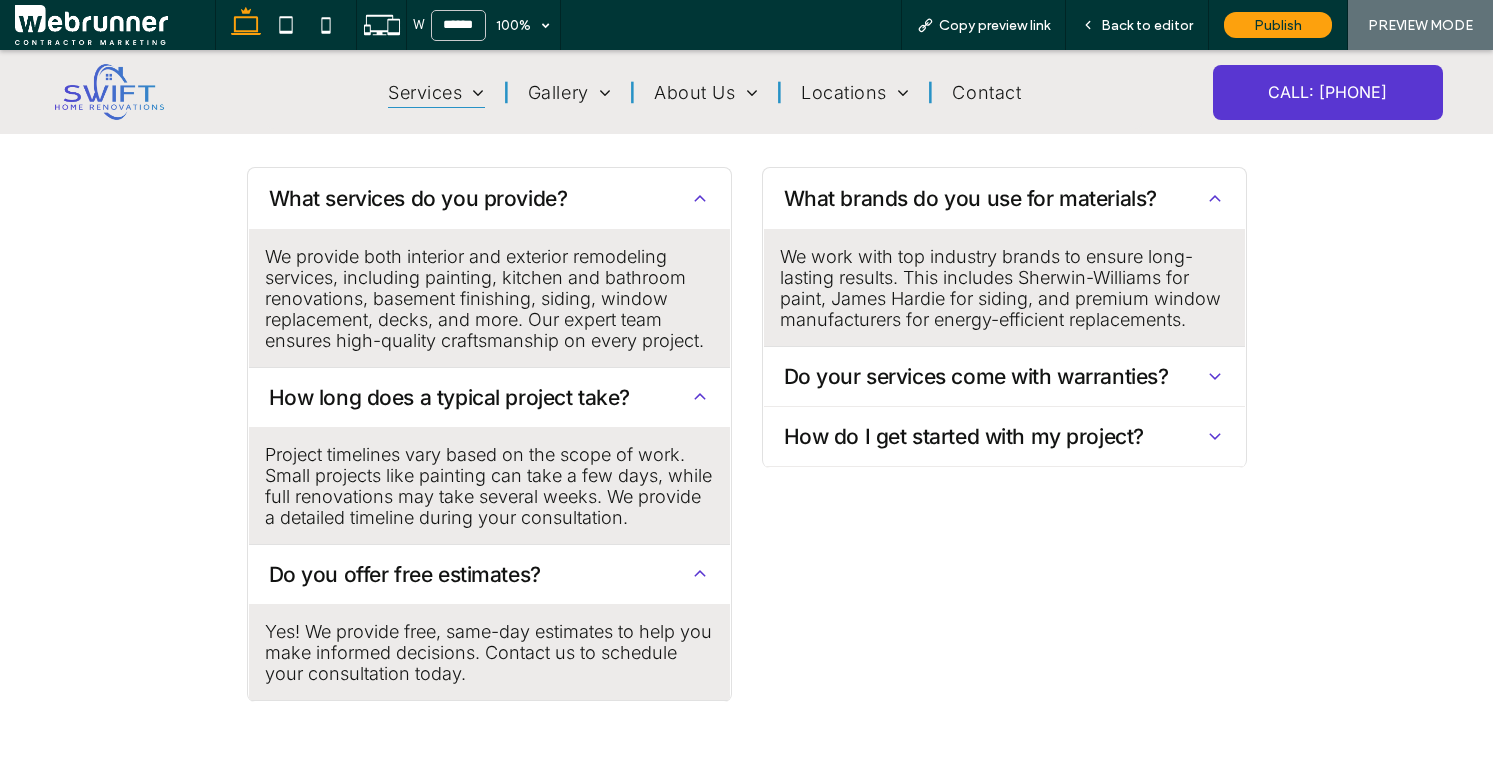 click on "Do your services come with warranties?" at bounding box center [990, 376] 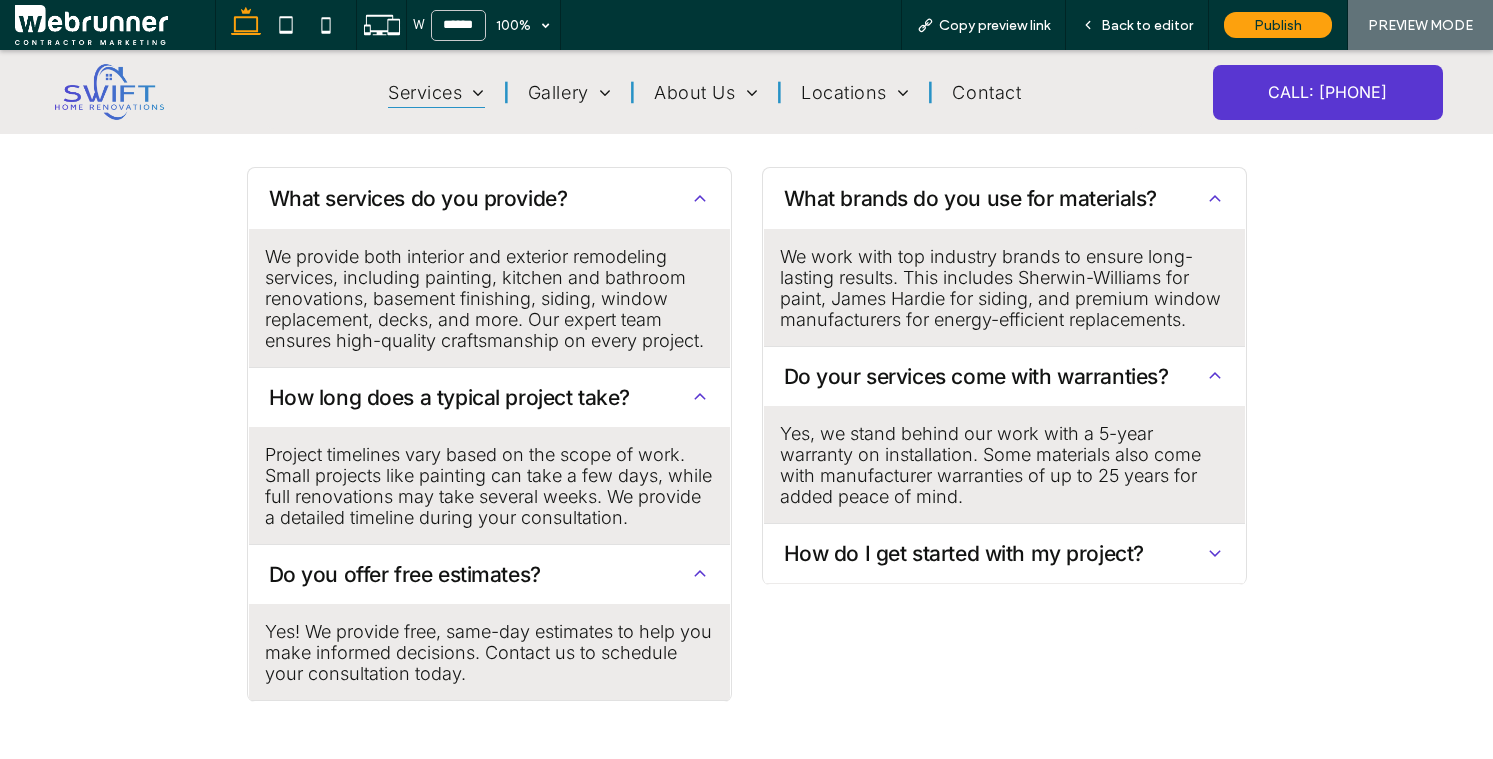 click on "How do I get started with my project?" at bounding box center [1004, 554] 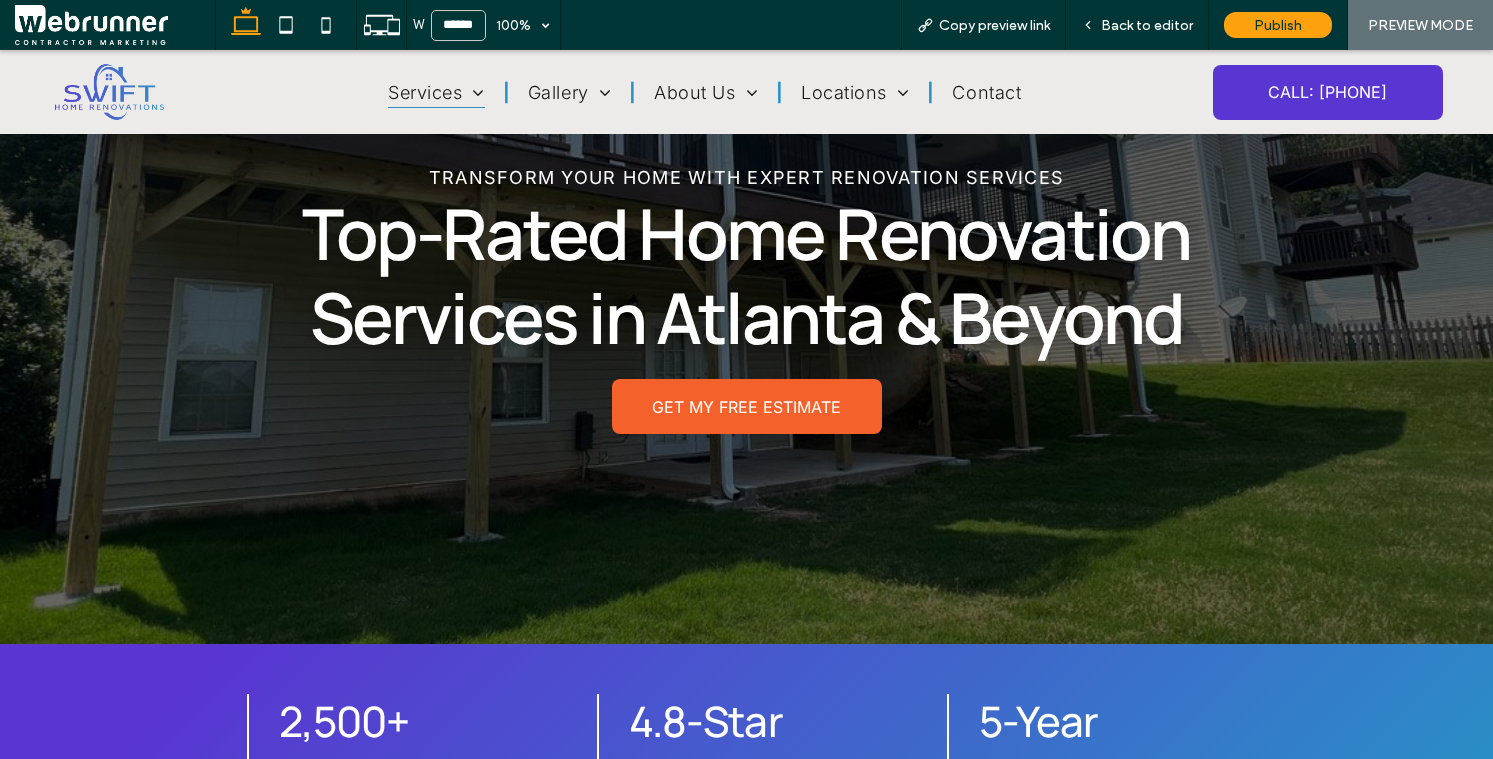 scroll, scrollTop: 0, scrollLeft: 0, axis: both 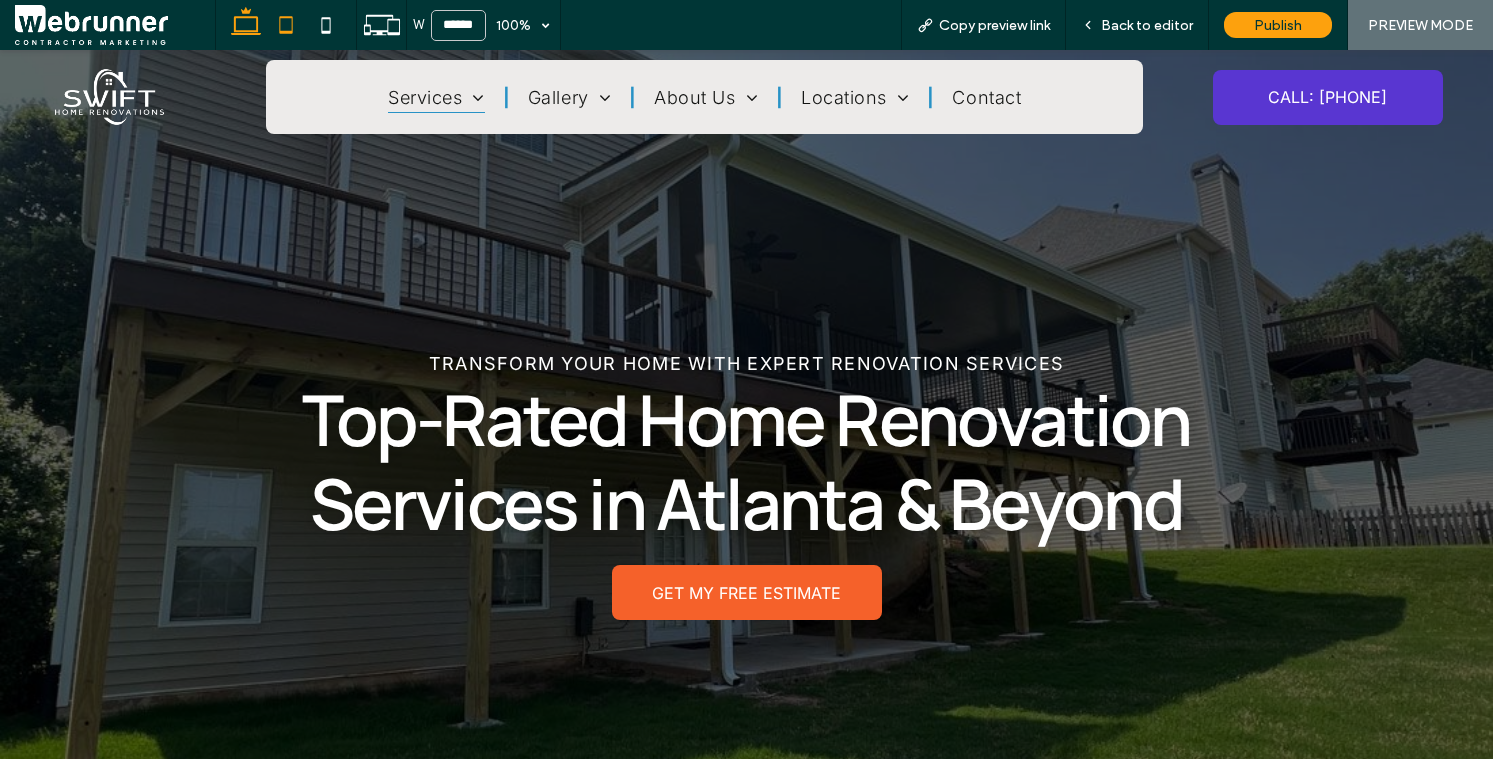 click 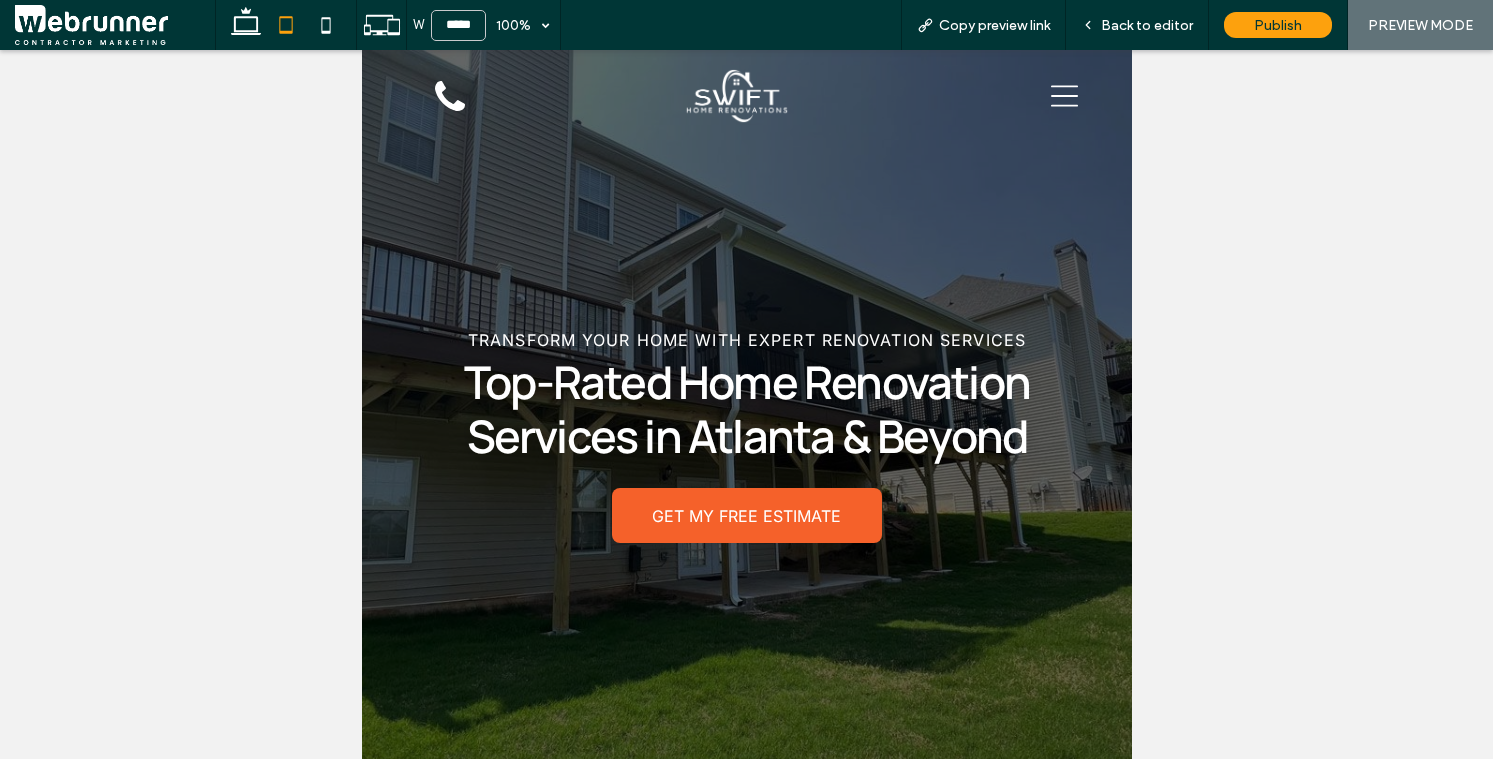 type on "*****" 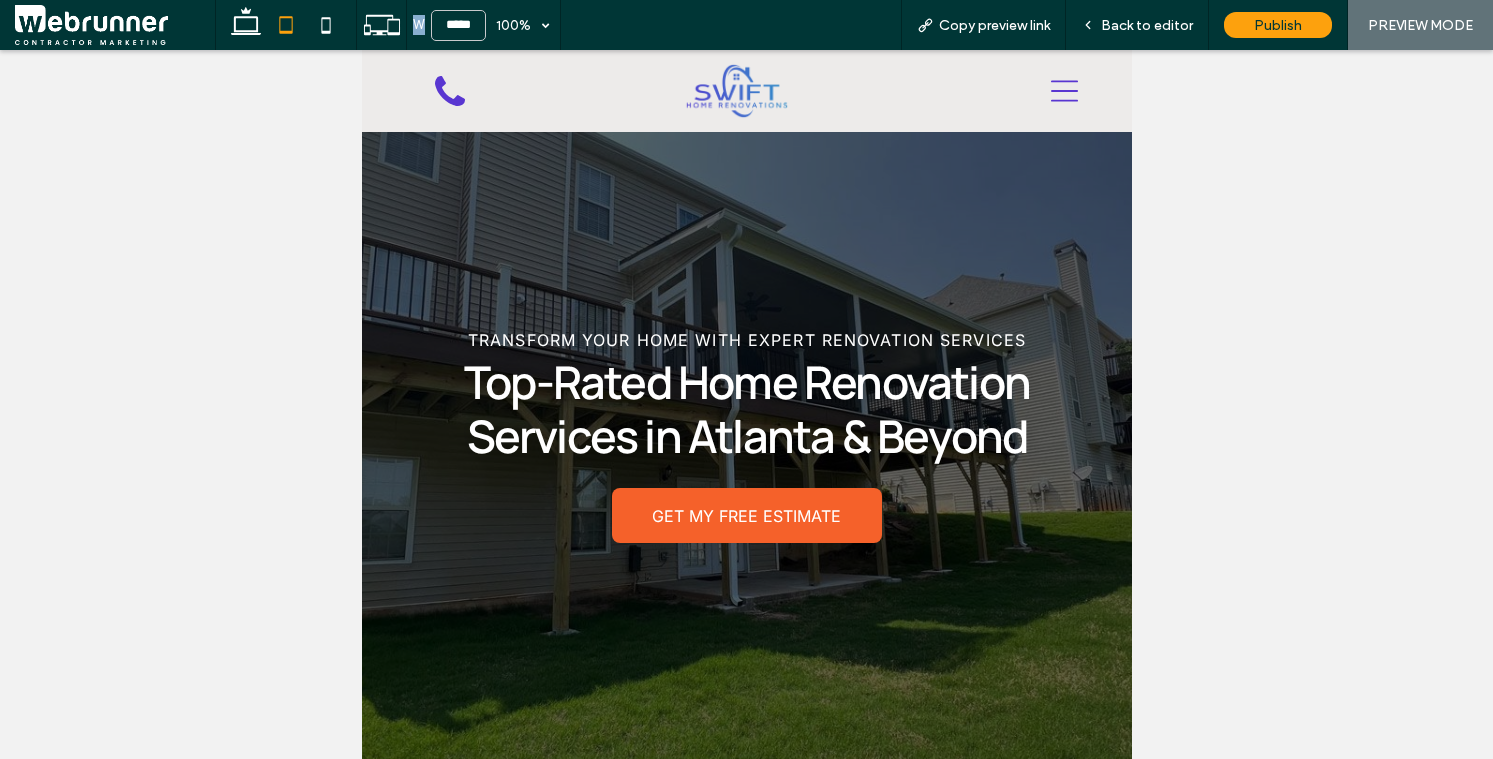 scroll, scrollTop: 5053, scrollLeft: 0, axis: vertical 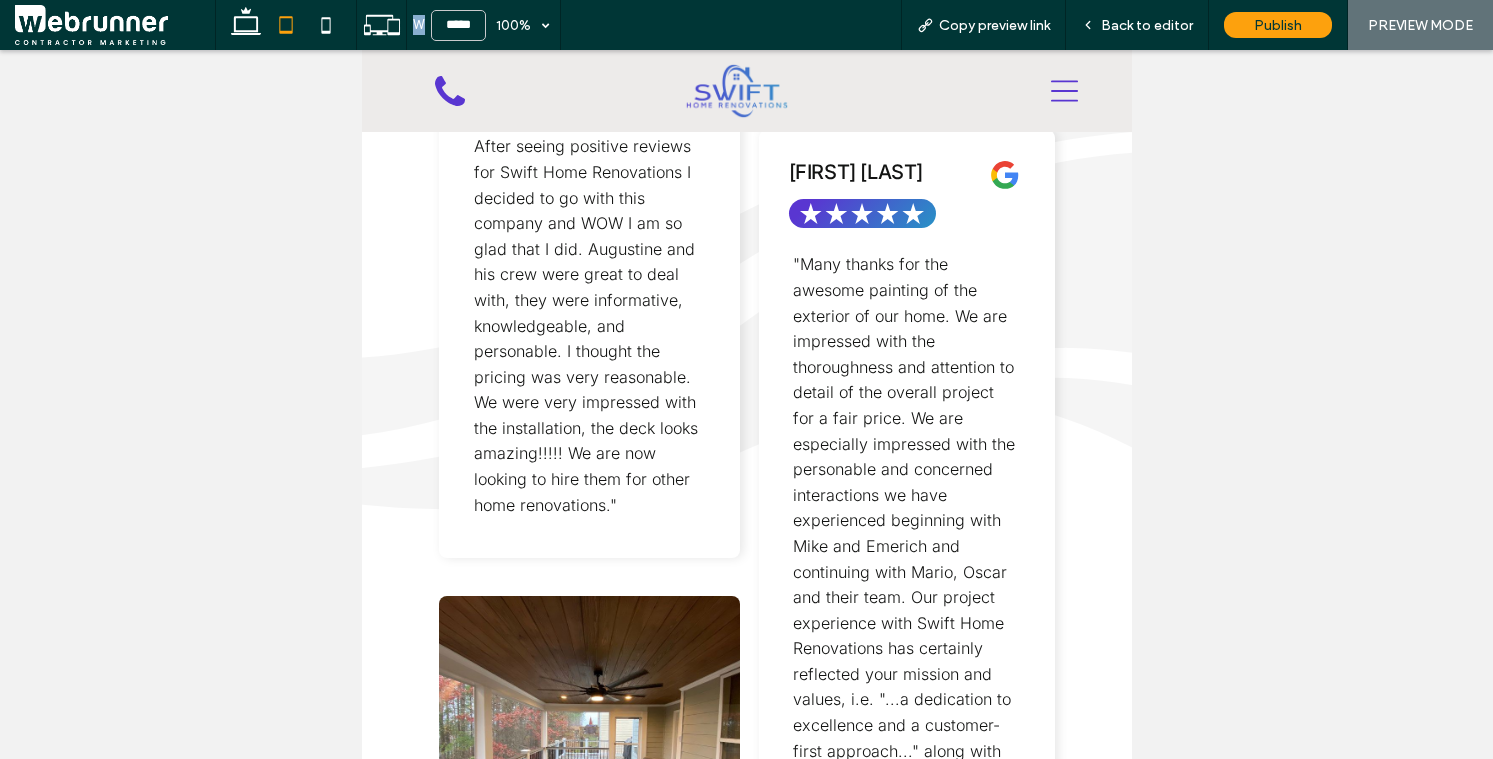 click 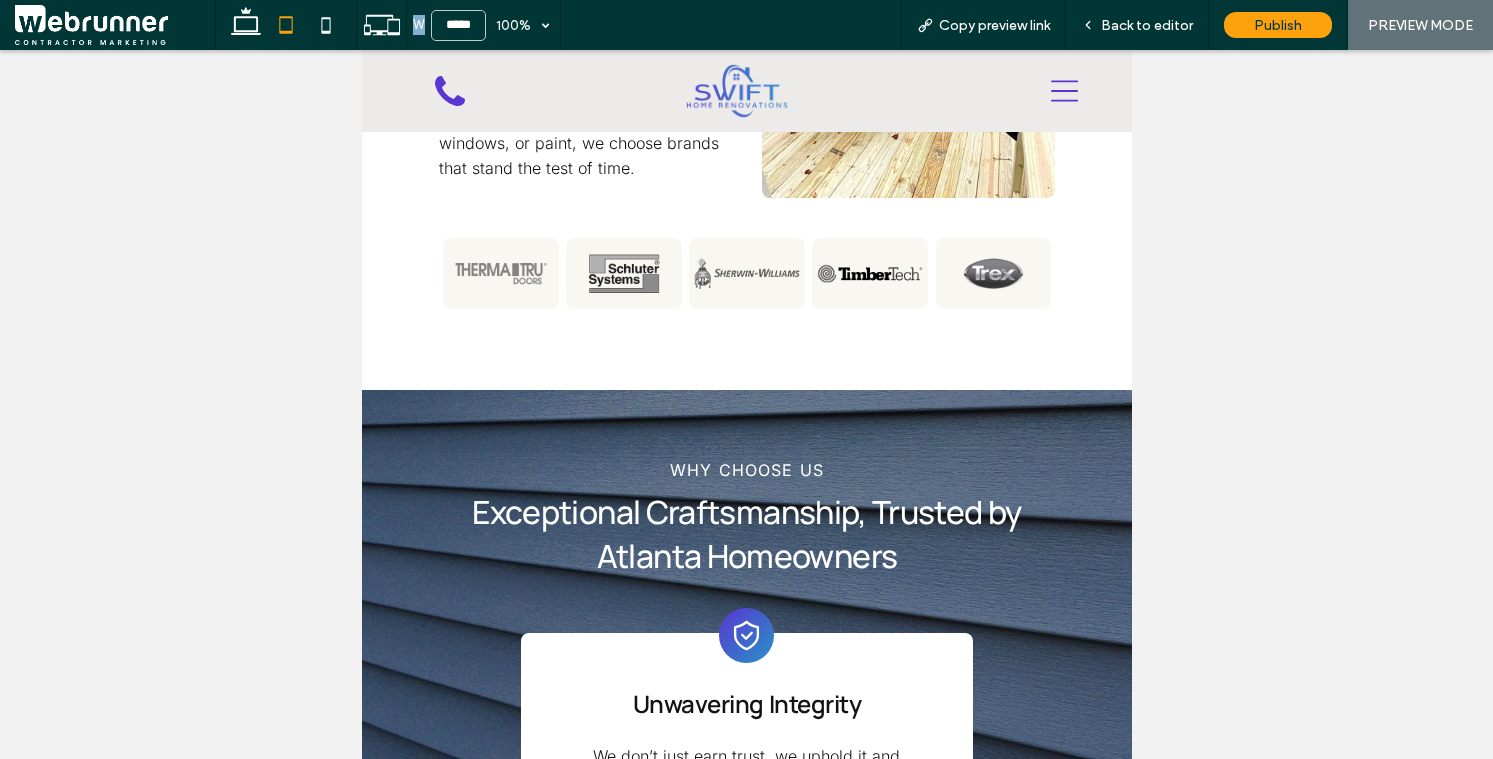 scroll, scrollTop: 3208, scrollLeft: 0, axis: vertical 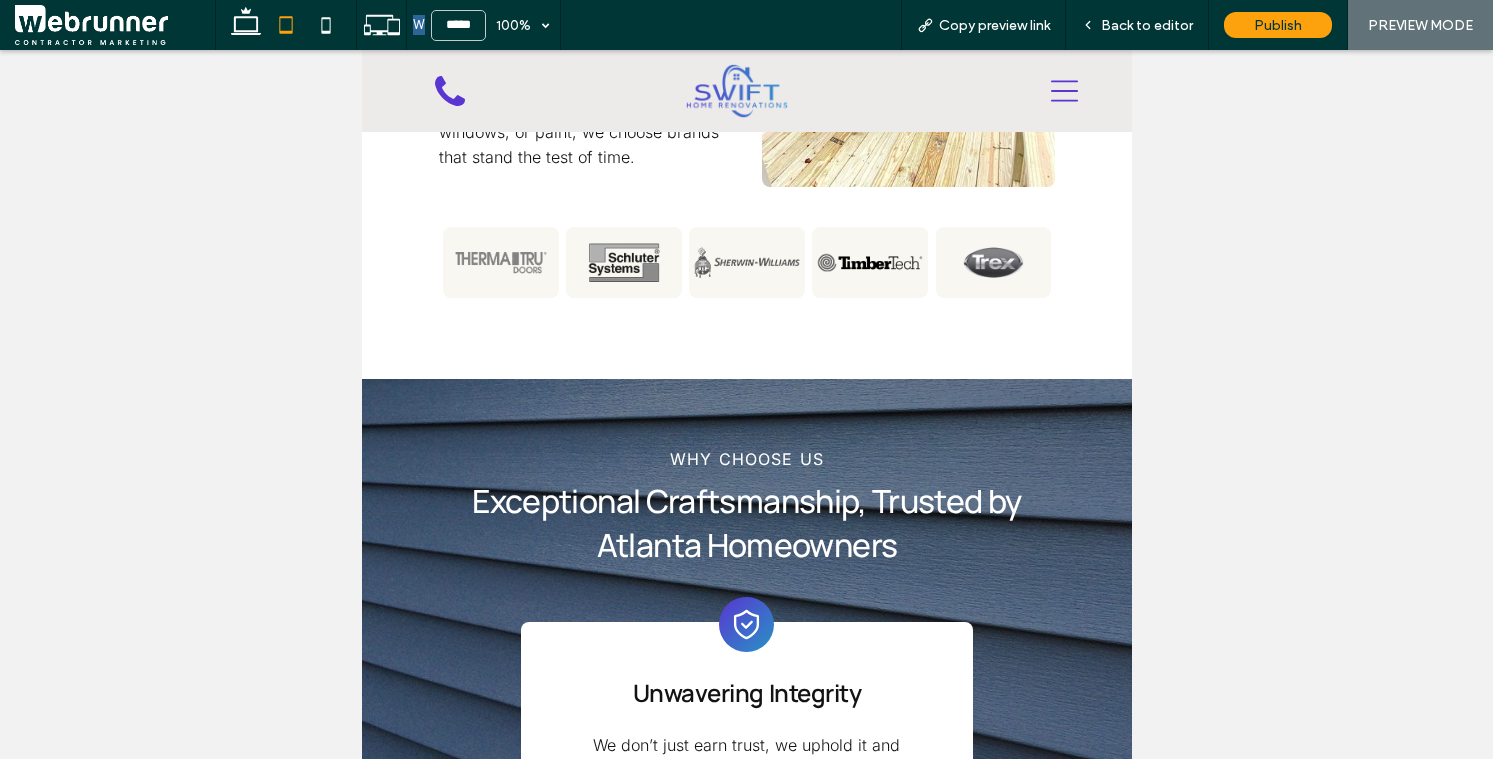 click on "Exceptional Craftsmanship, Trusted by Atlanta Homeowners" at bounding box center [745, 523] 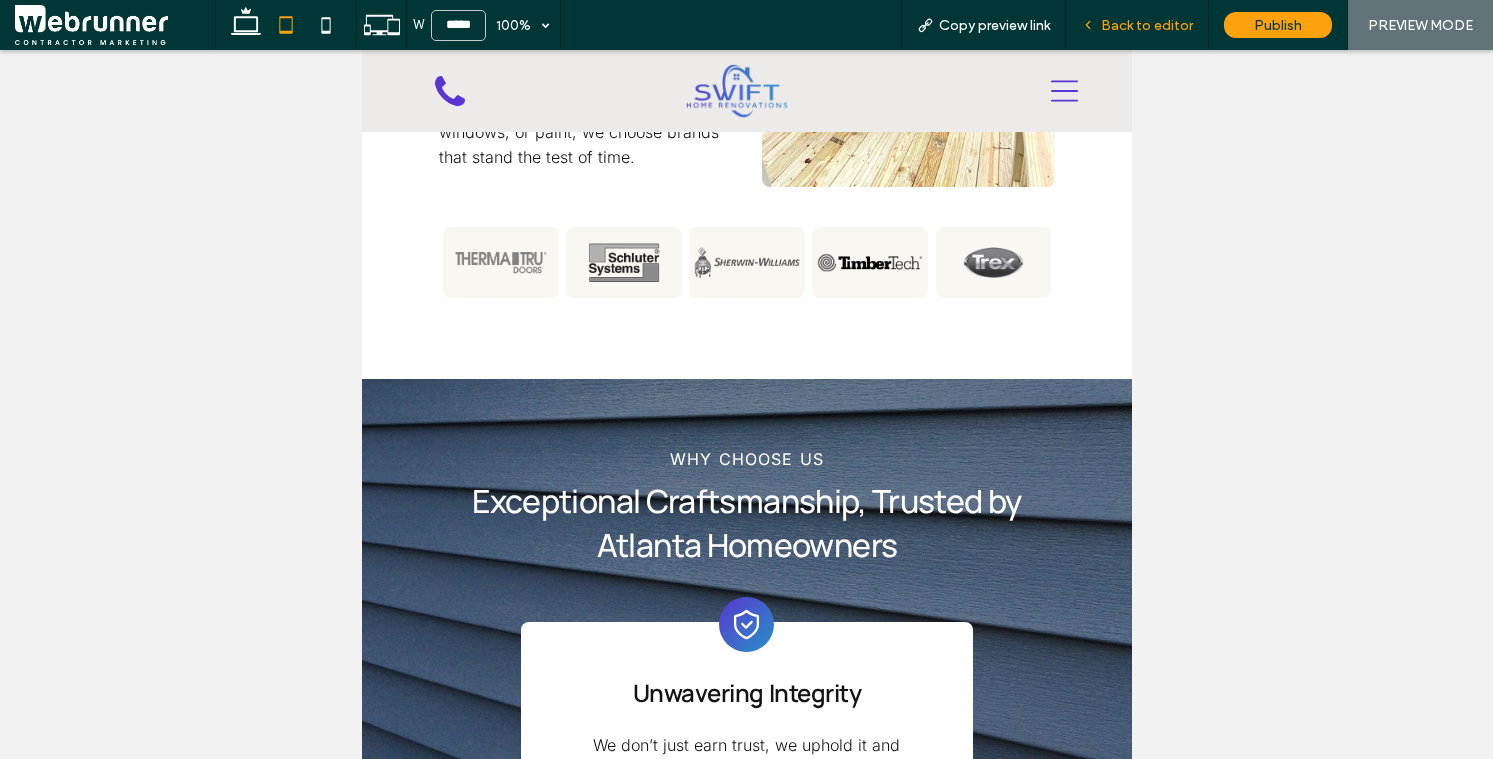 click on "Back to editor" at bounding box center [1147, 25] 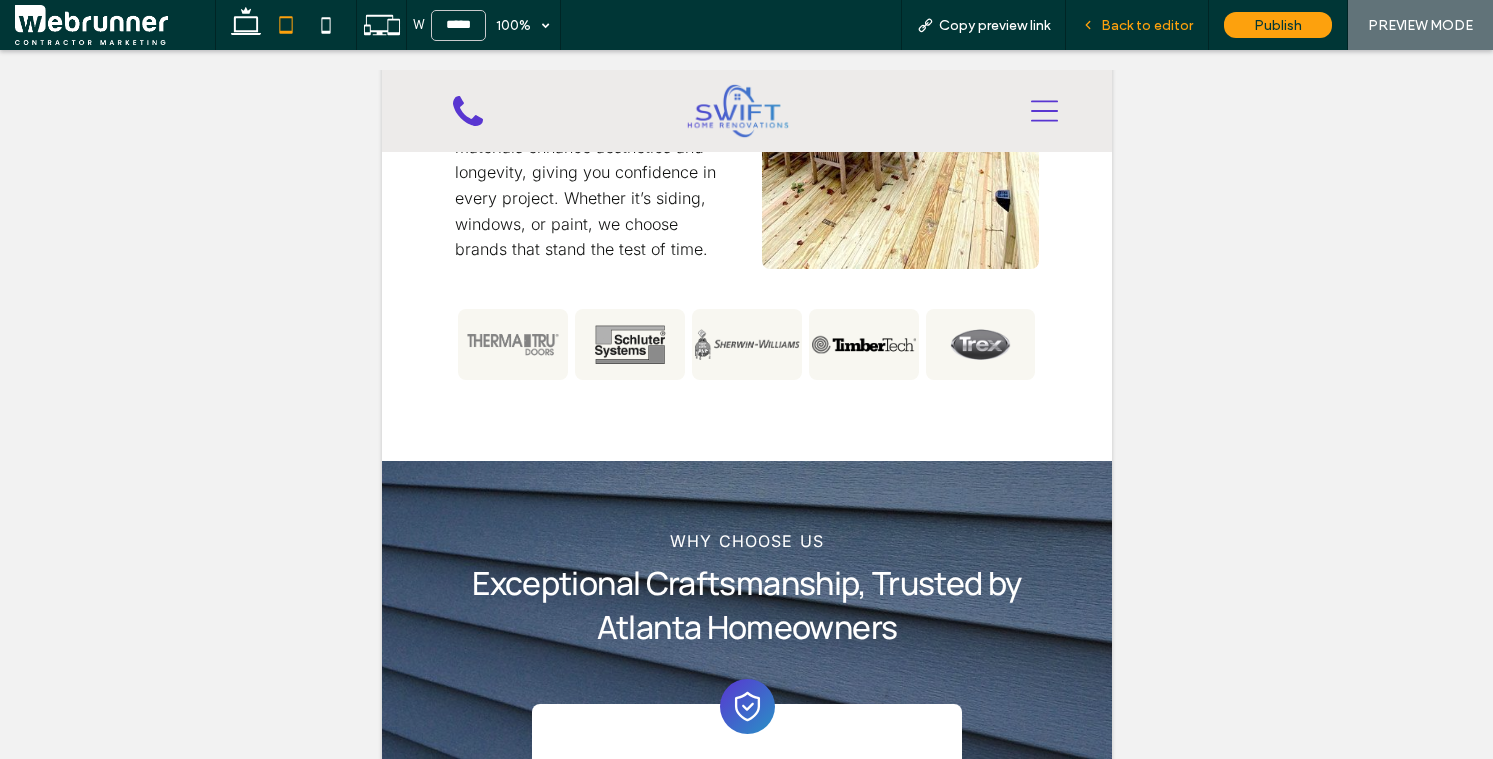 scroll, scrollTop: 0, scrollLeft: 0, axis: both 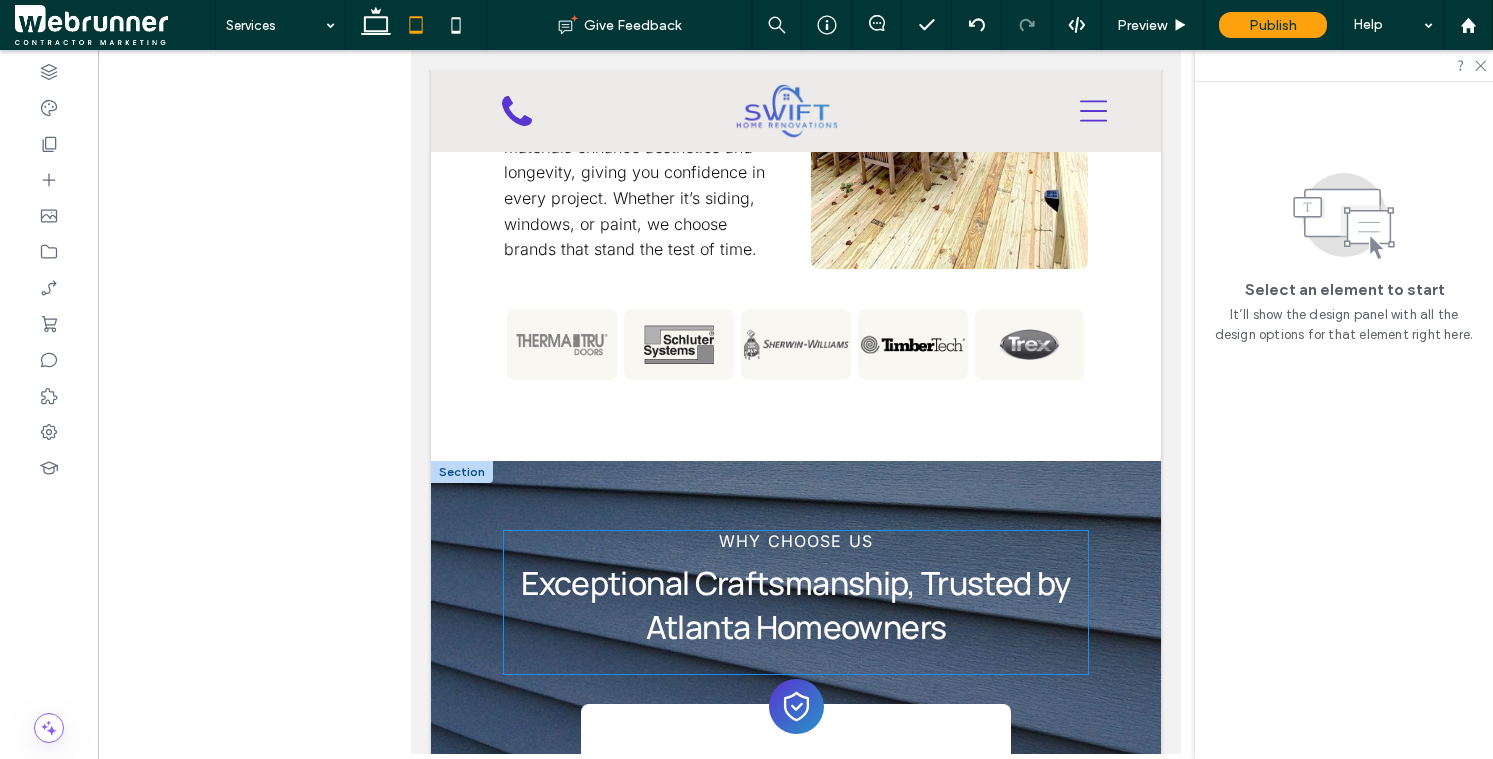 click on "Exceptional Craftsmanship, Trusted by Atlanta Homeowners" at bounding box center [794, 605] 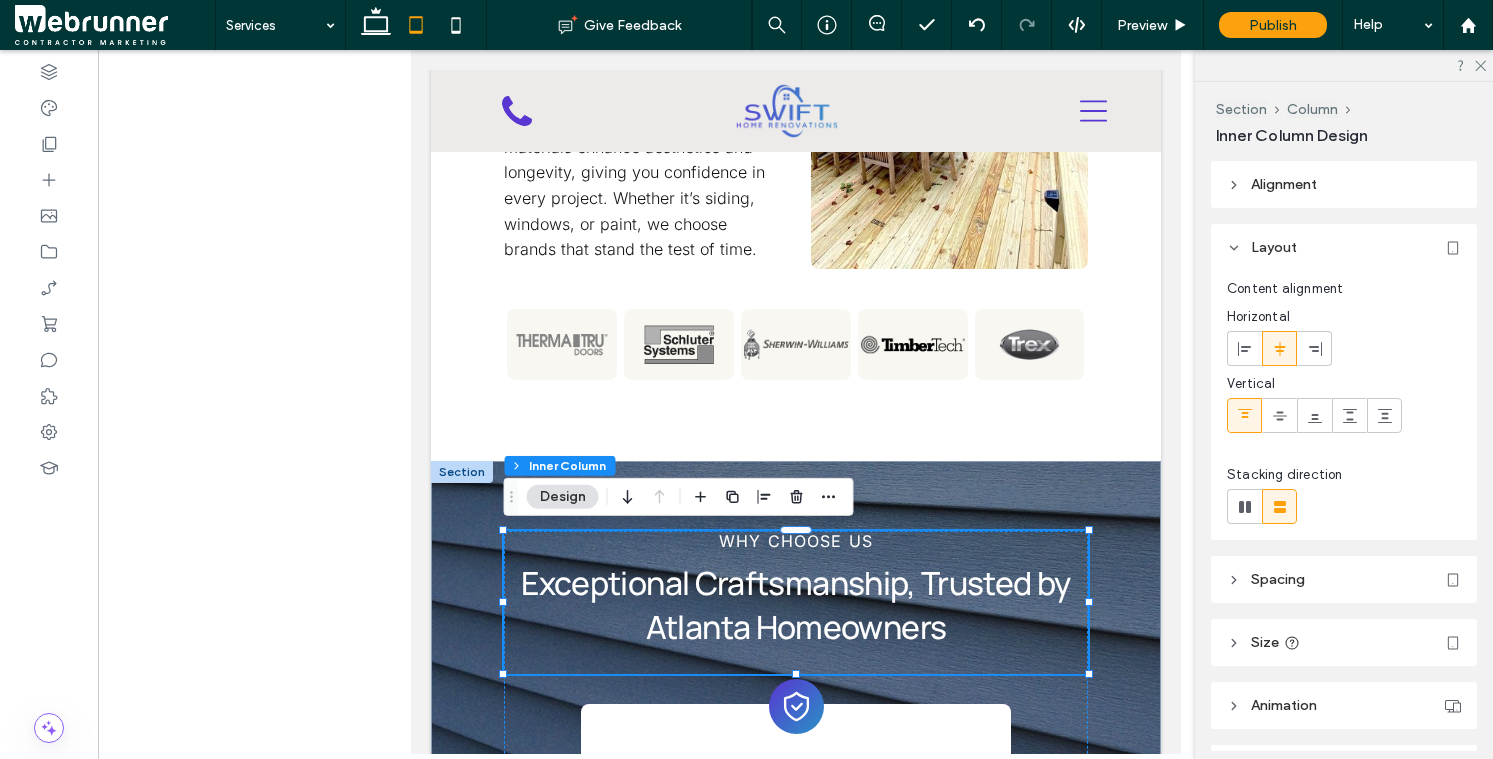 click on "Exceptional Craftsmanship, Trusted by Atlanta Homeowners" at bounding box center (794, 605) 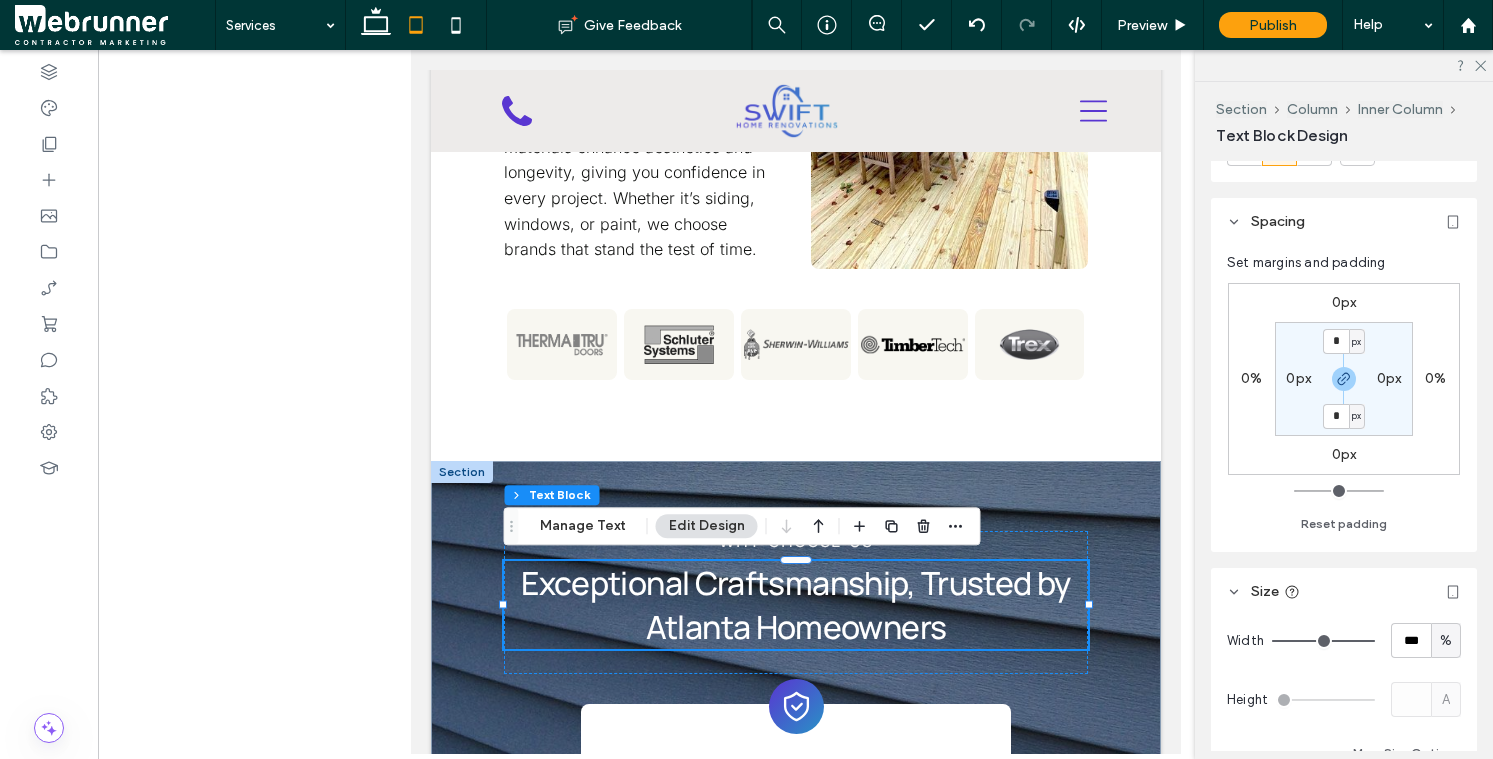 scroll, scrollTop: 148, scrollLeft: 0, axis: vertical 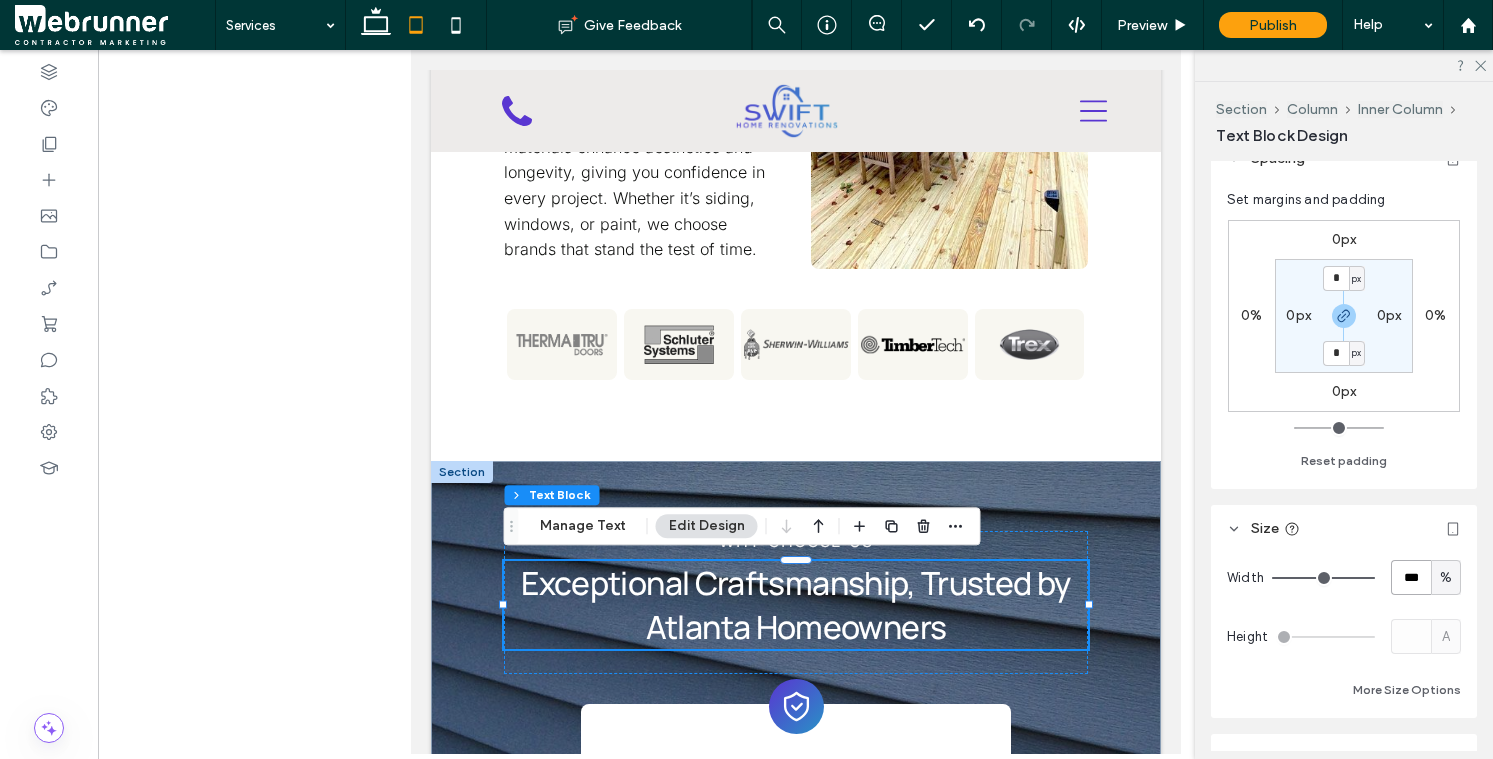 click on "***" at bounding box center [1411, 577] 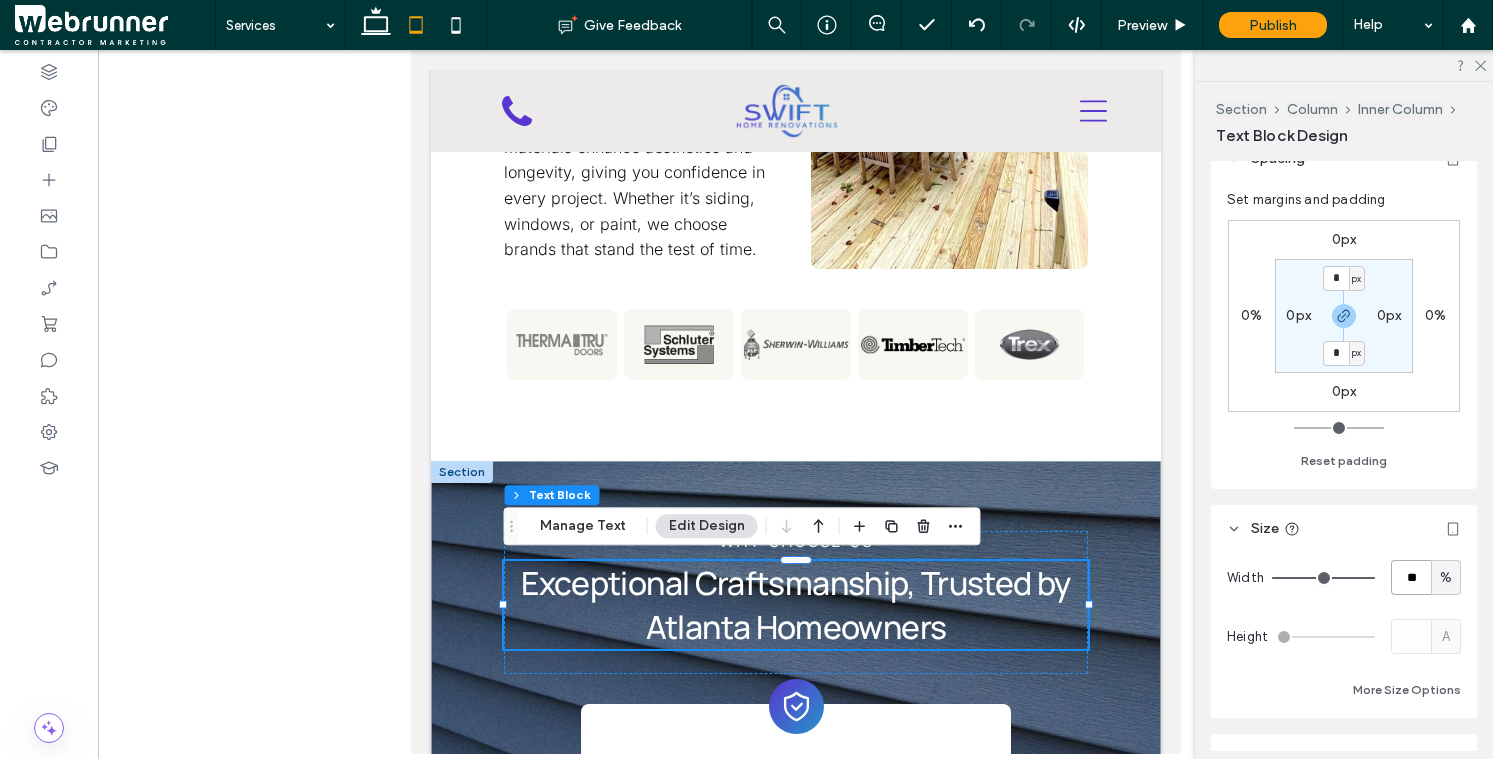 type on "**" 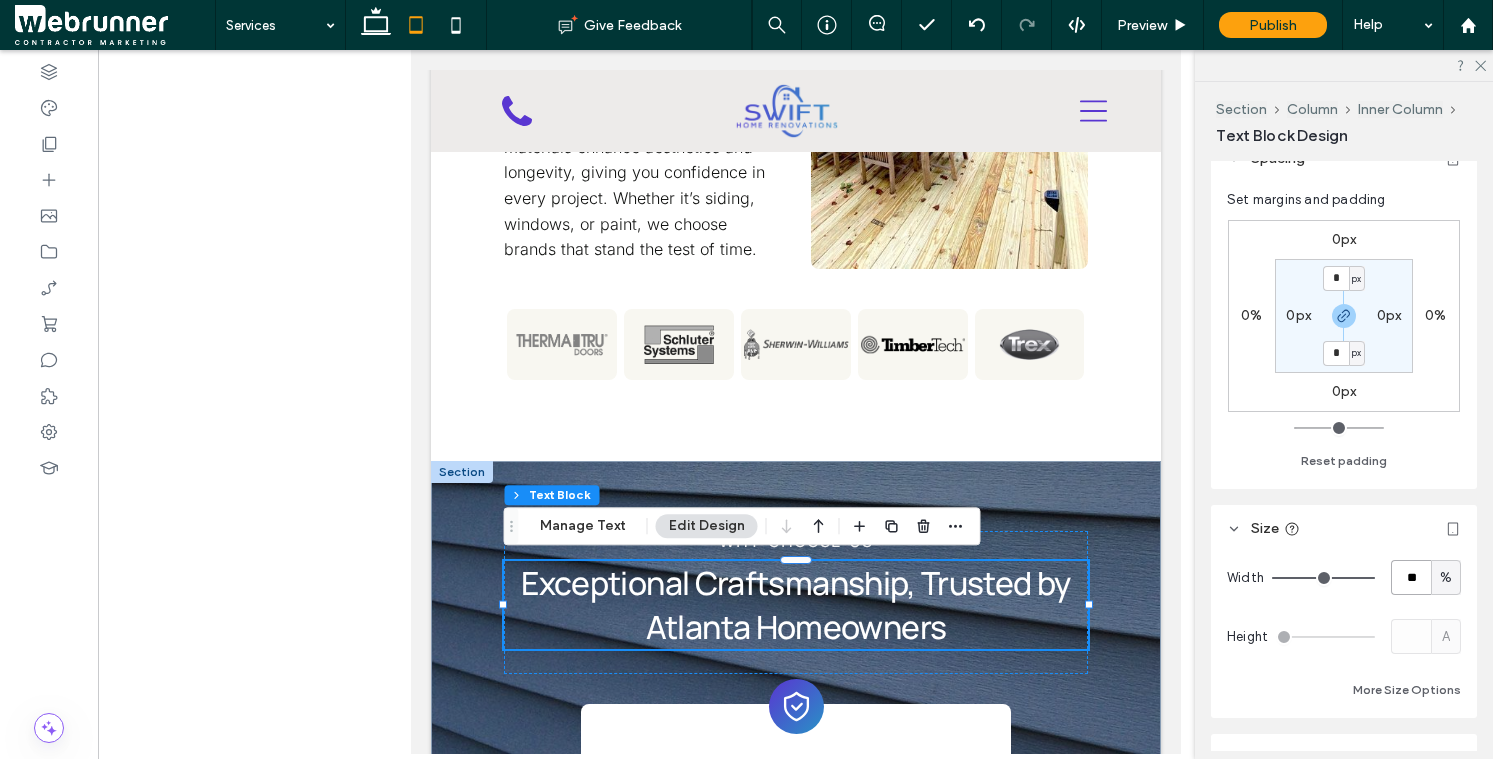 type on "**" 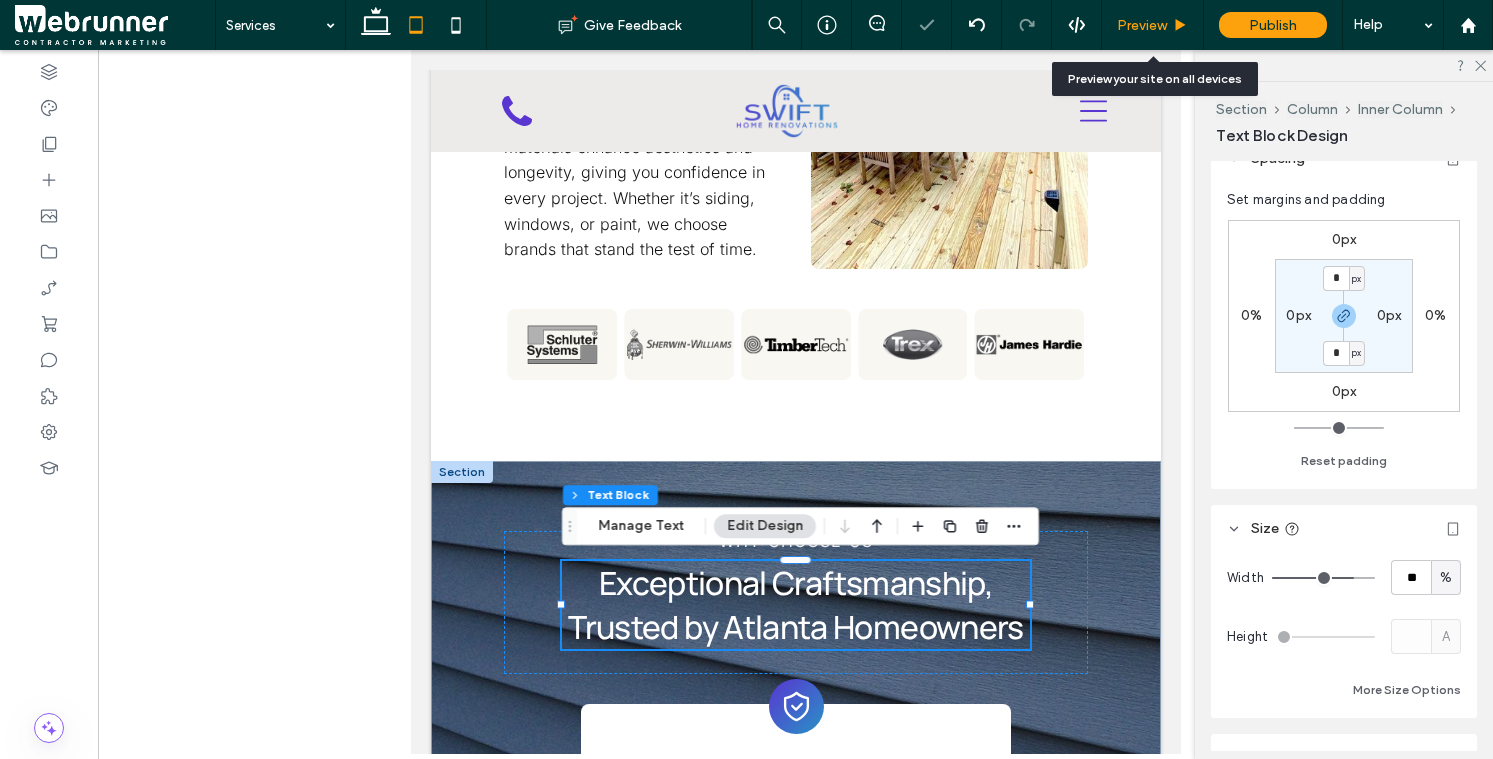 click on "Preview" at bounding box center (1142, 25) 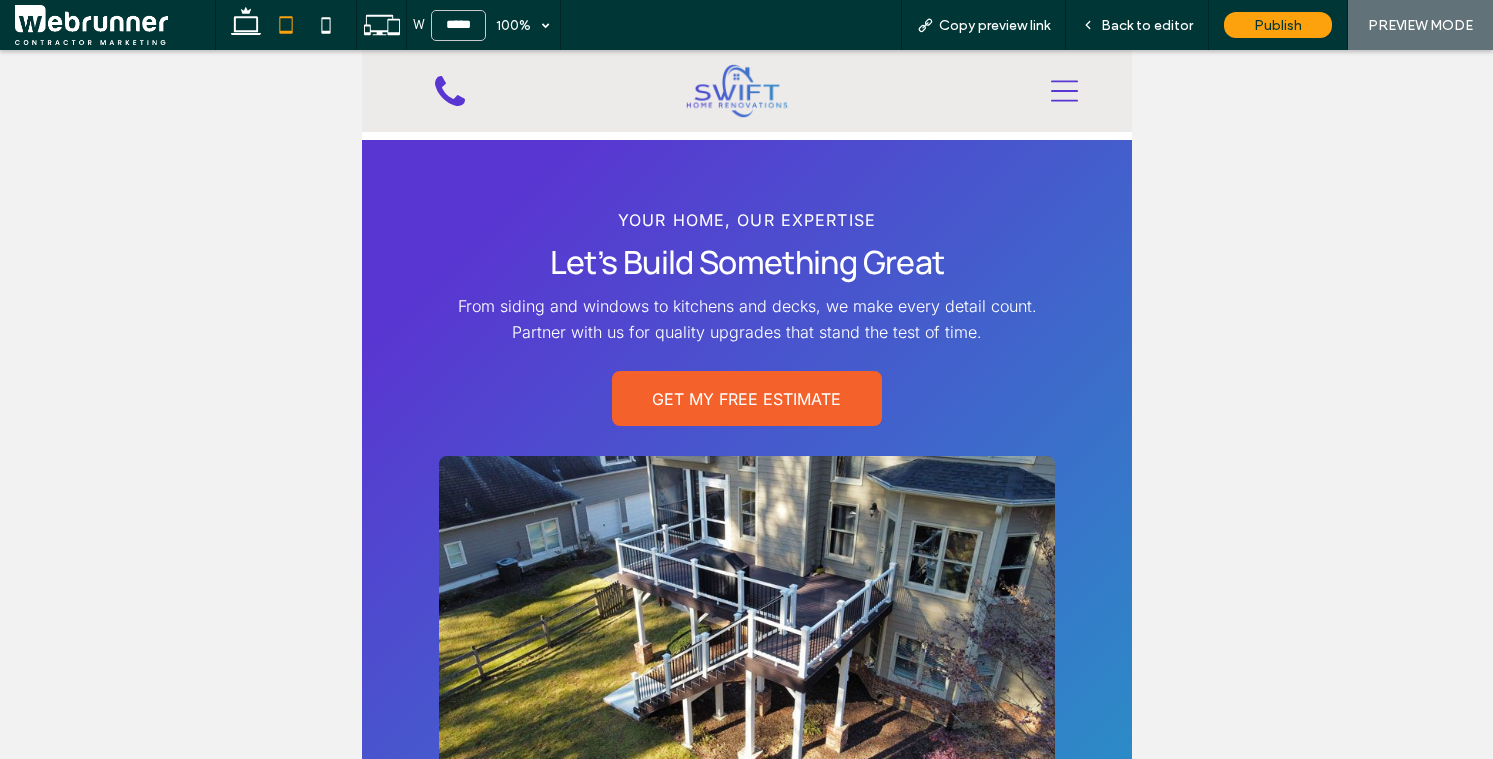 scroll, scrollTop: 6841, scrollLeft: 0, axis: vertical 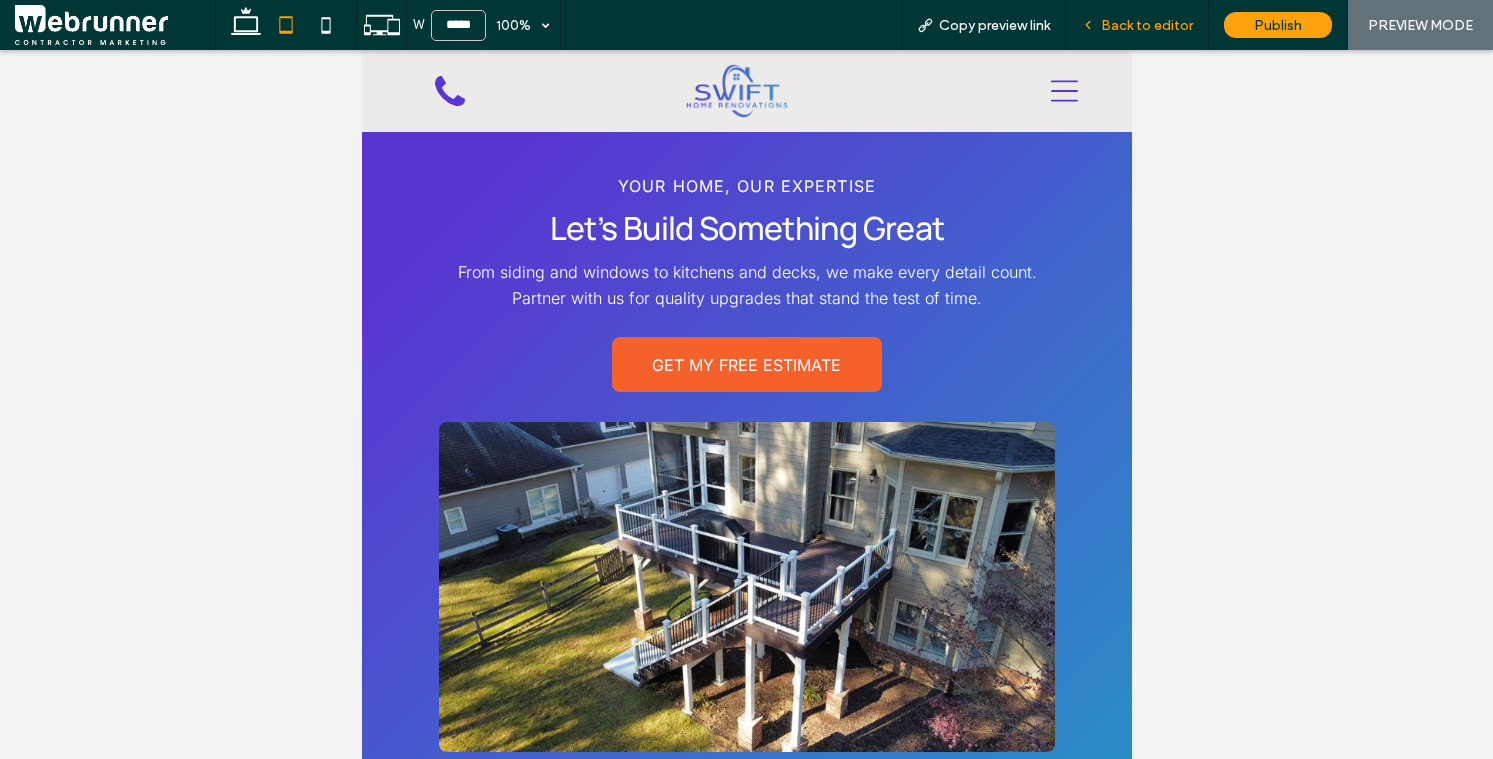 click on "Back to editor" at bounding box center (1137, 25) 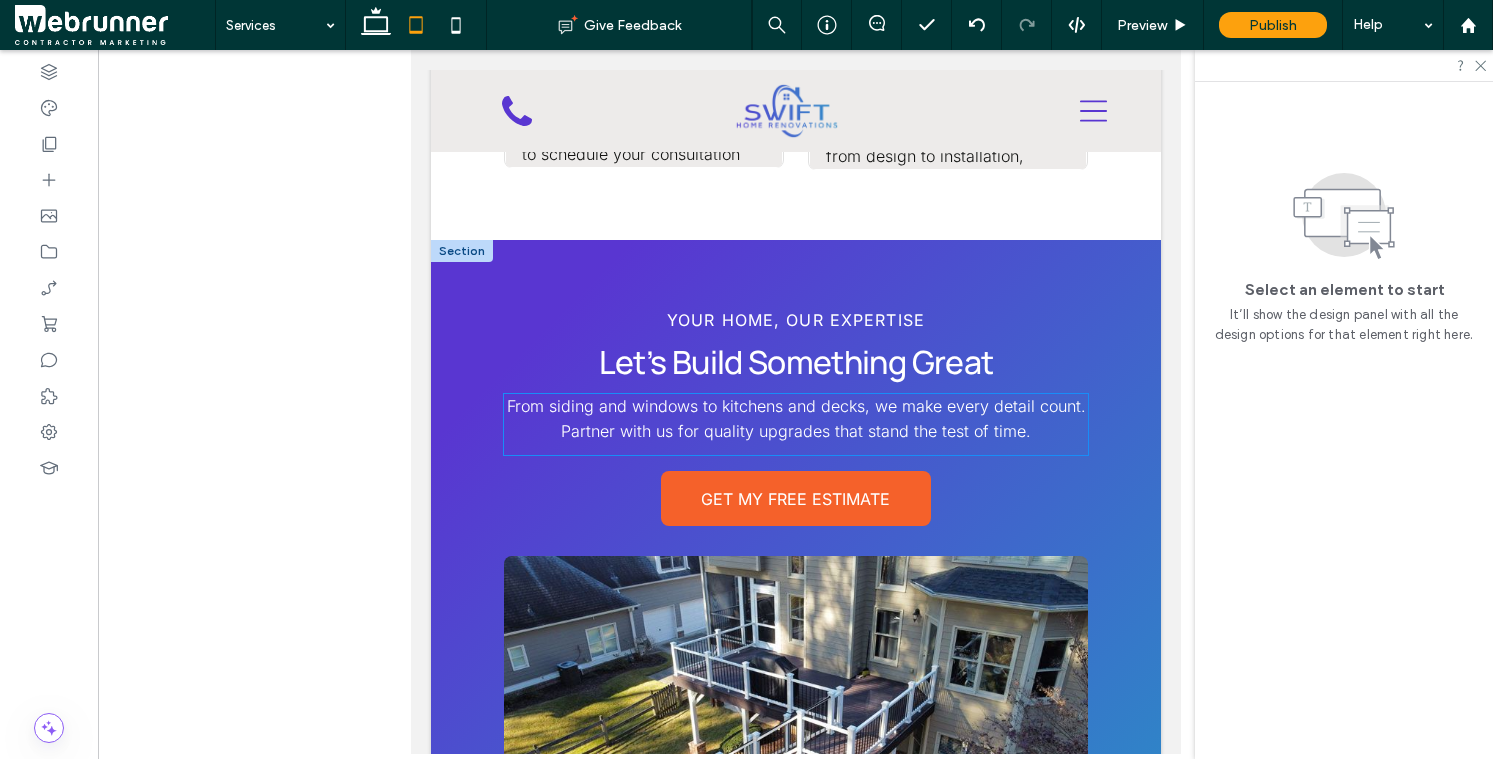 click on "From siding and windows to kitchens and decks, we make every detail count. Partner with us for quality upgrades that stand the test of time." at bounding box center (795, 419) 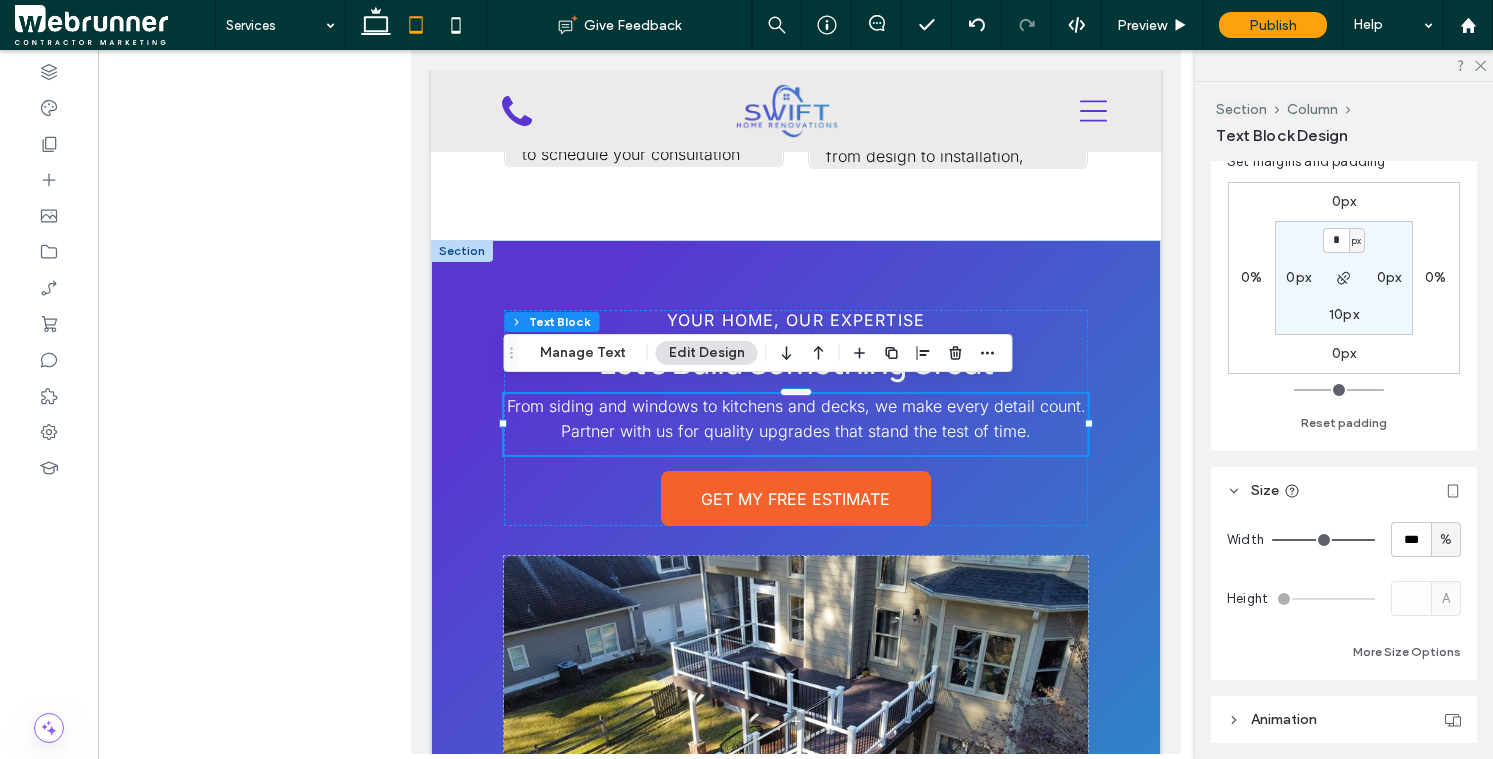 scroll, scrollTop: 193, scrollLeft: 0, axis: vertical 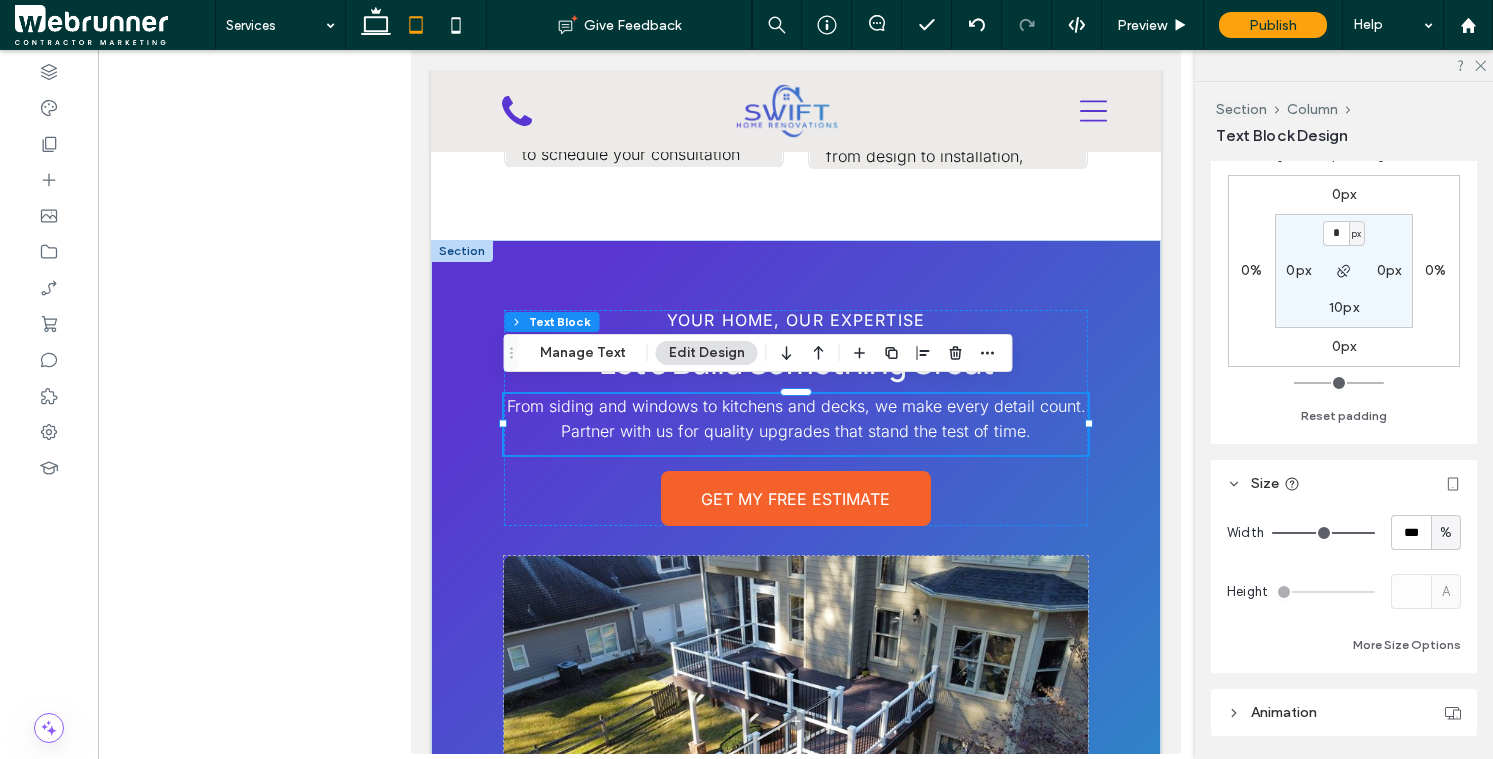 click on "Width *** % Height A More Size Options" at bounding box center [1344, 590] 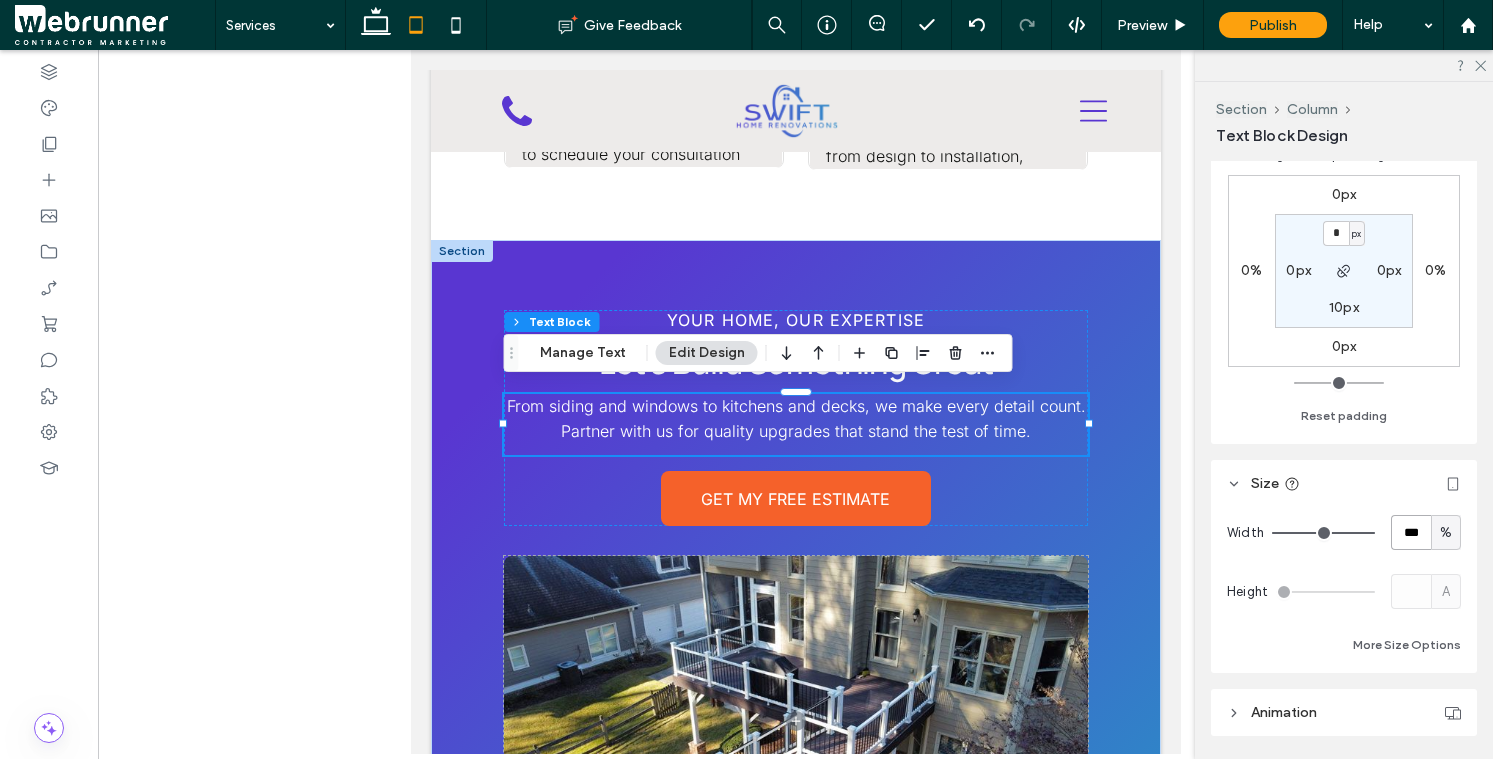 click on "***" at bounding box center (1411, 532) 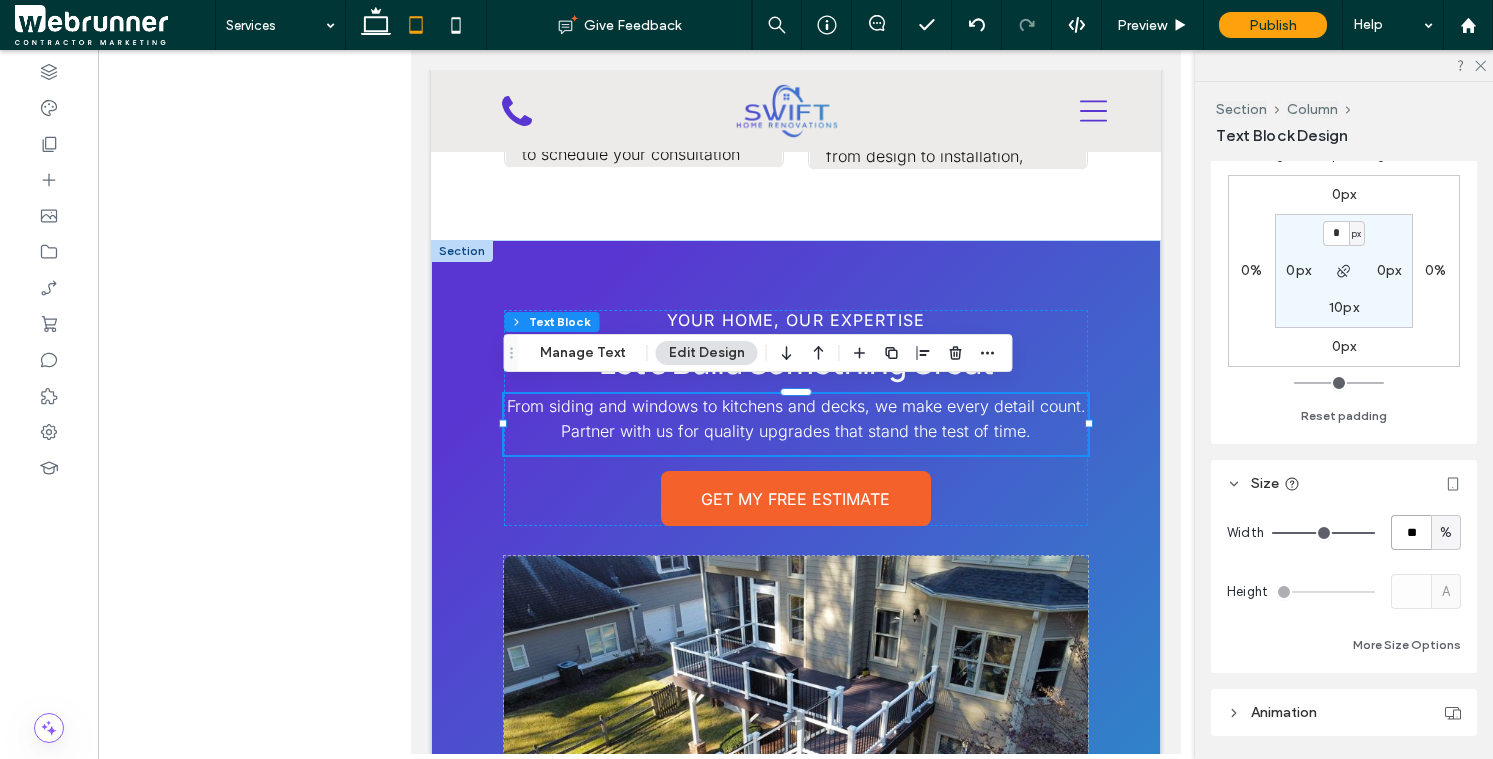 type on "**" 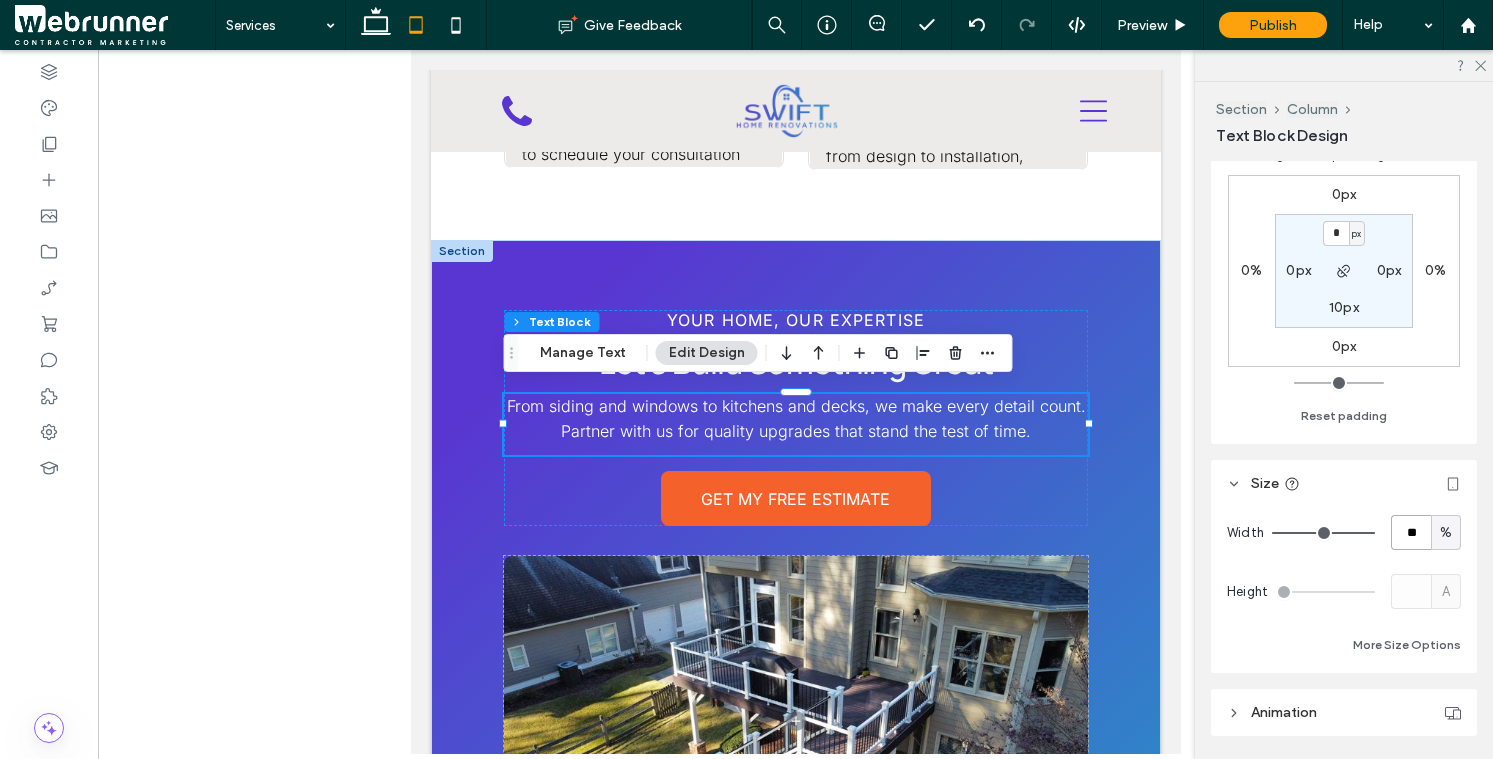 type on "**" 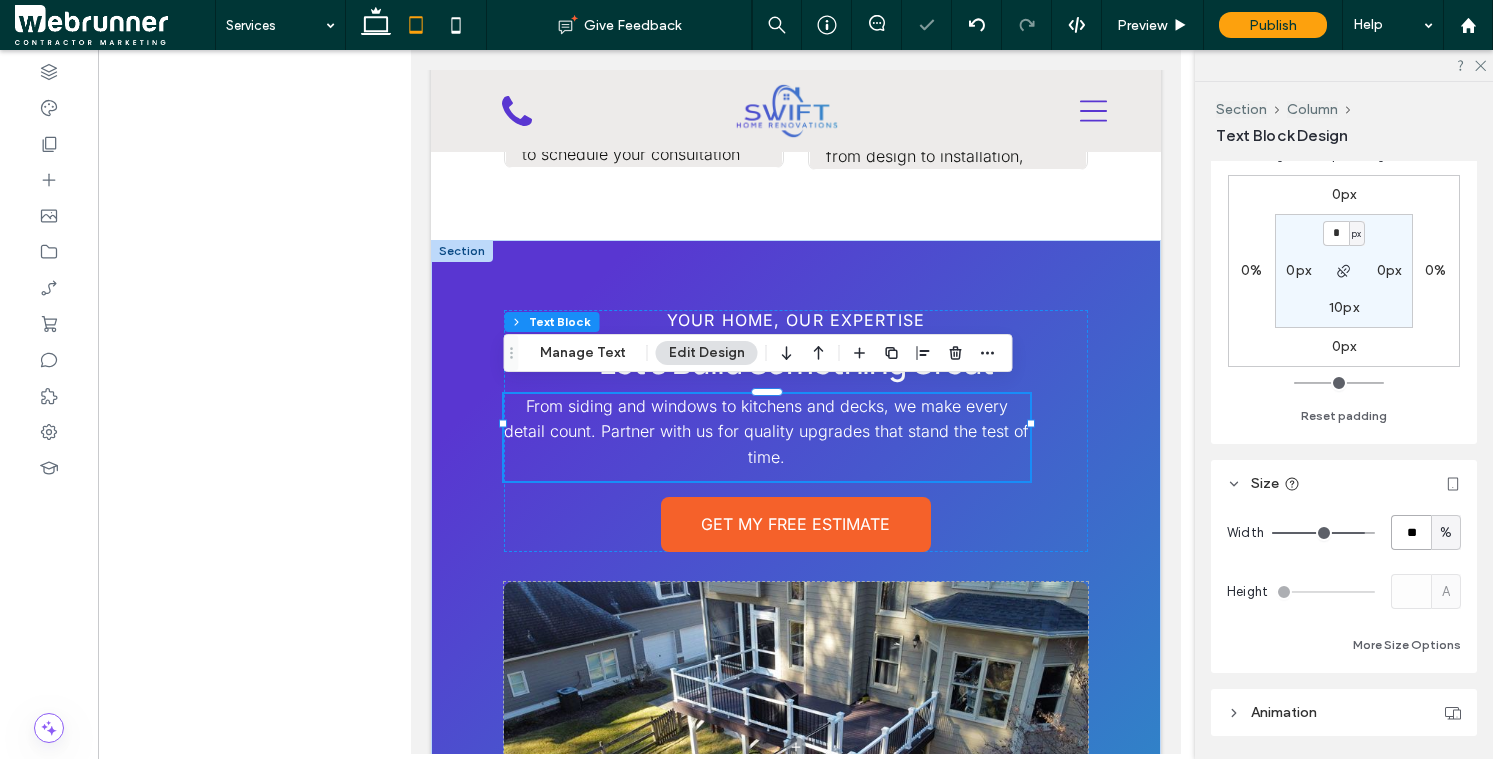 scroll, scrollTop: 0, scrollLeft: 0, axis: both 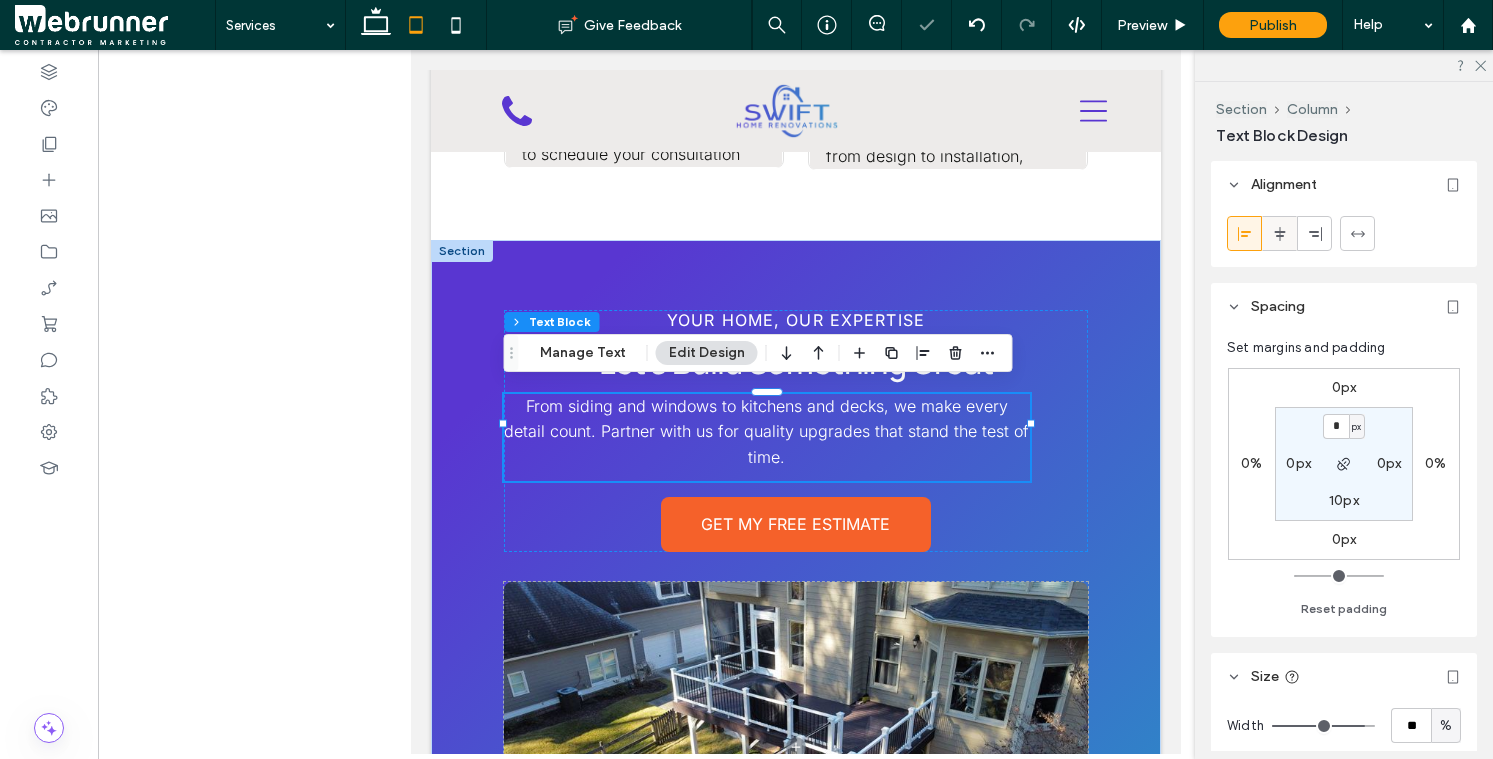 click at bounding box center (1279, 233) 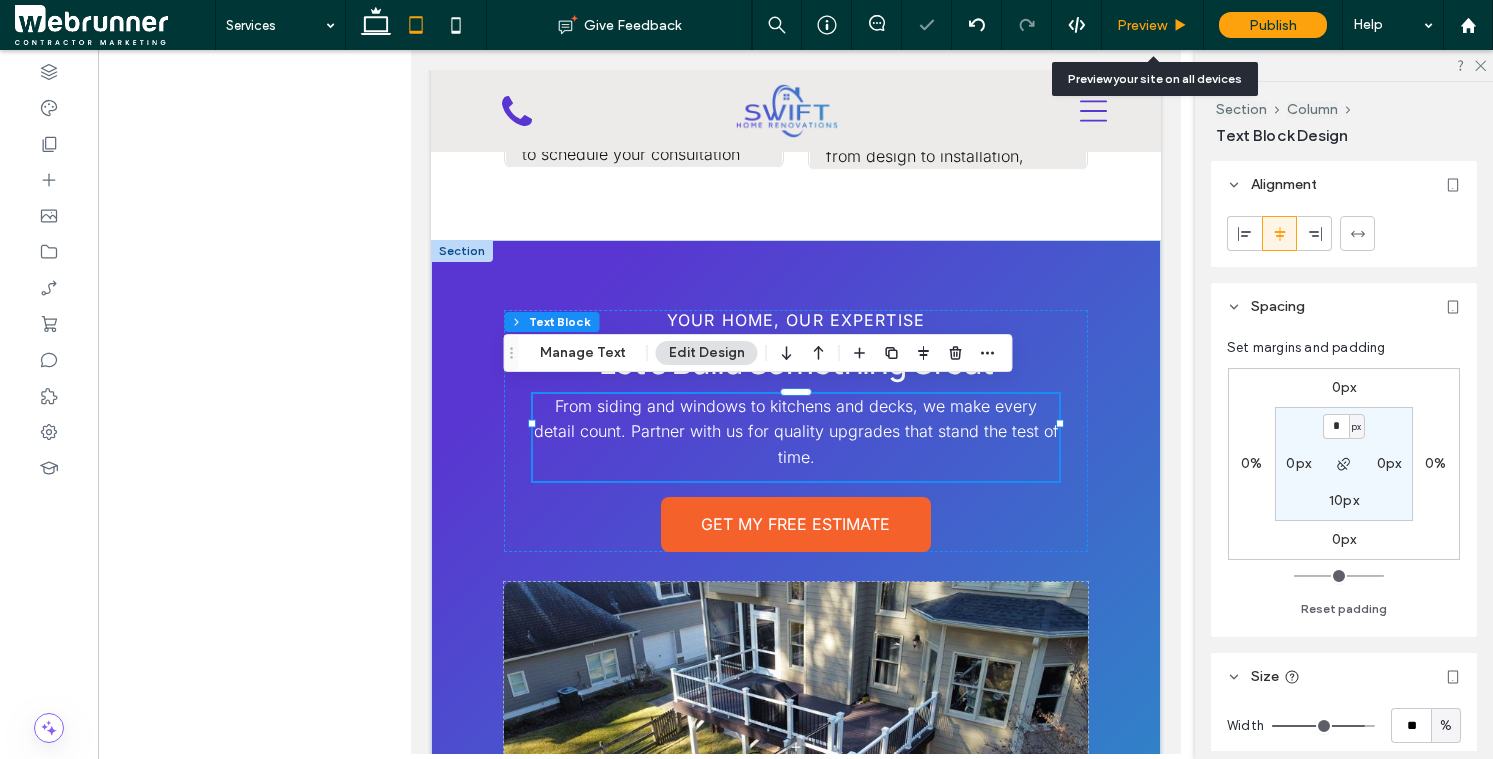 click on "Preview" at bounding box center [1153, 25] 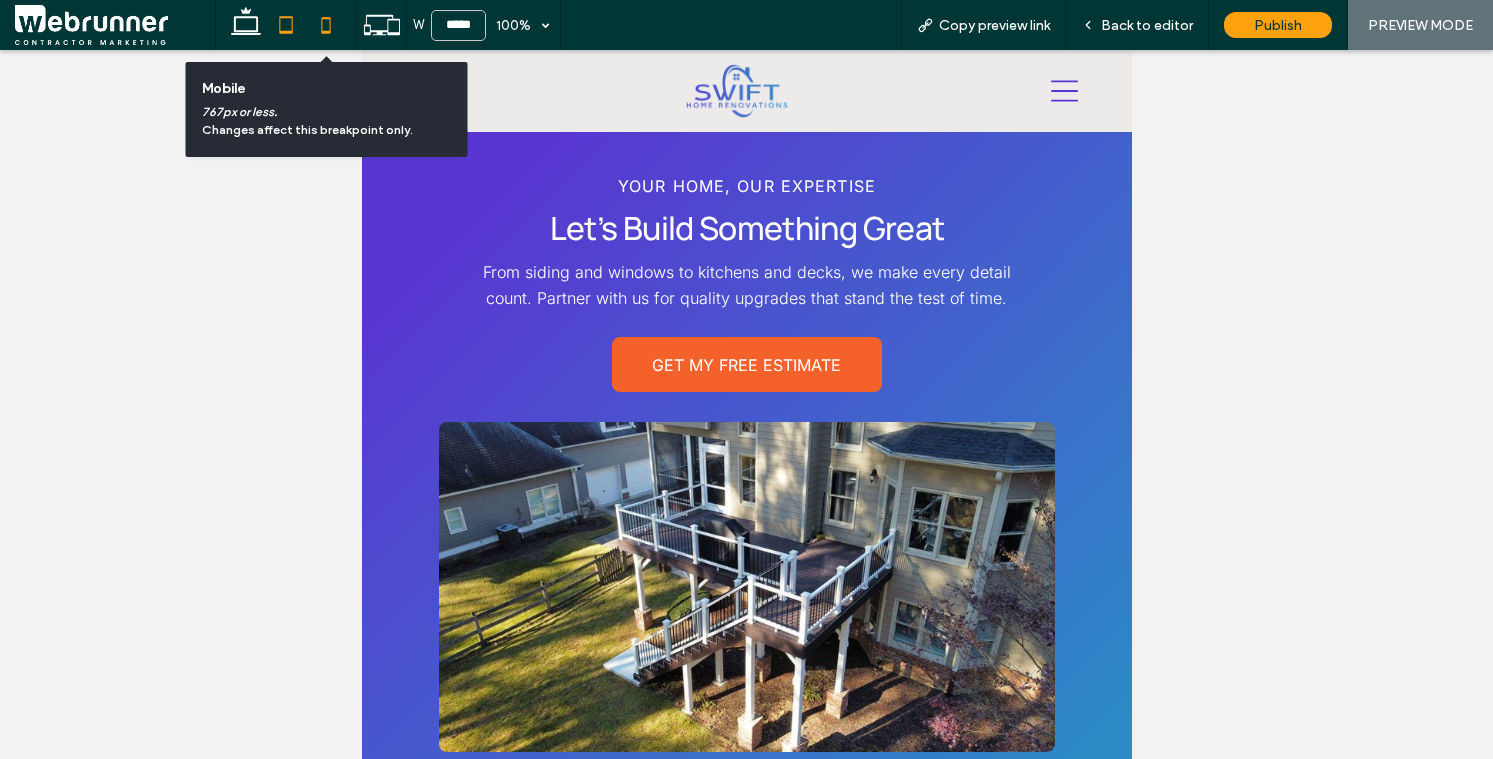 click 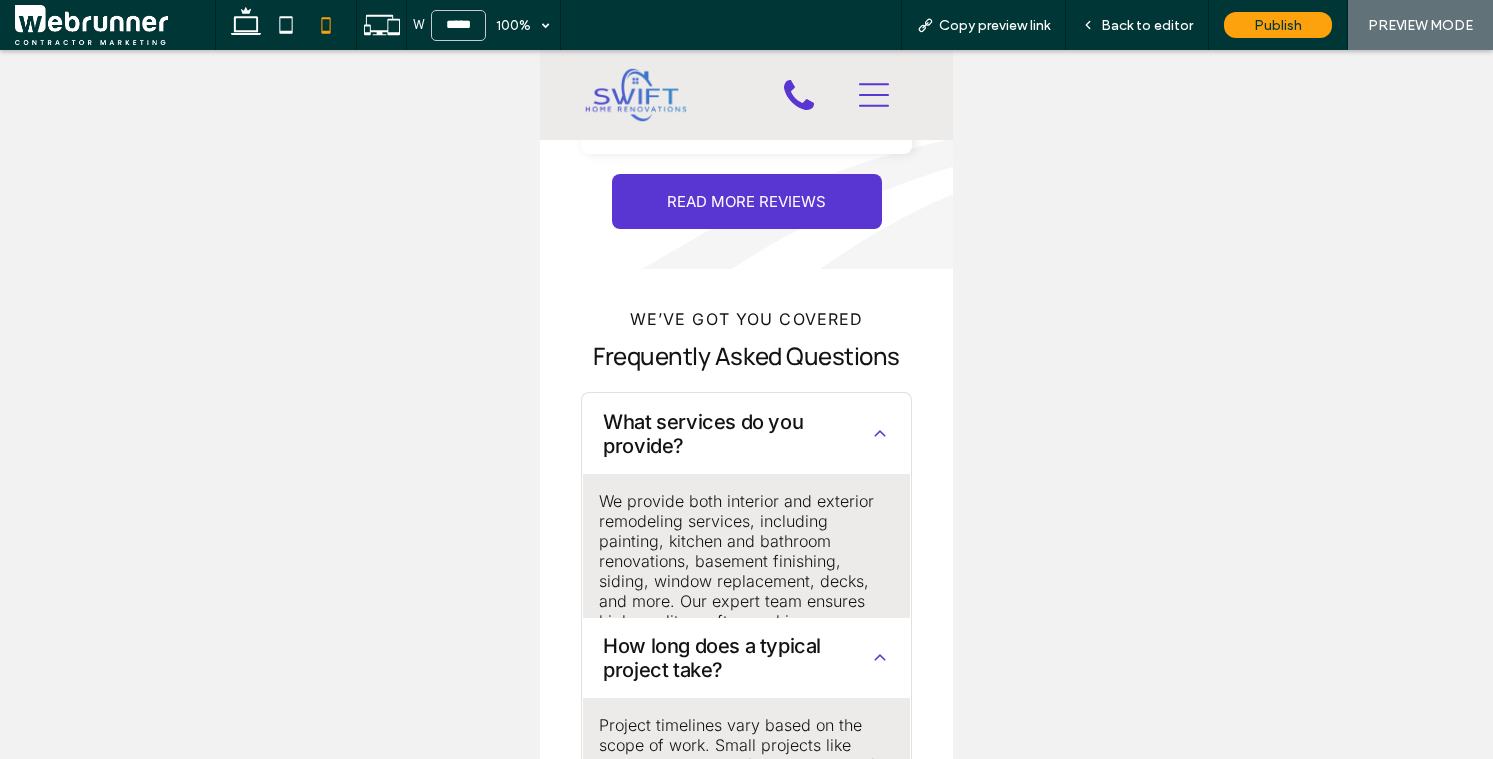 scroll, scrollTop: 8907, scrollLeft: 0, axis: vertical 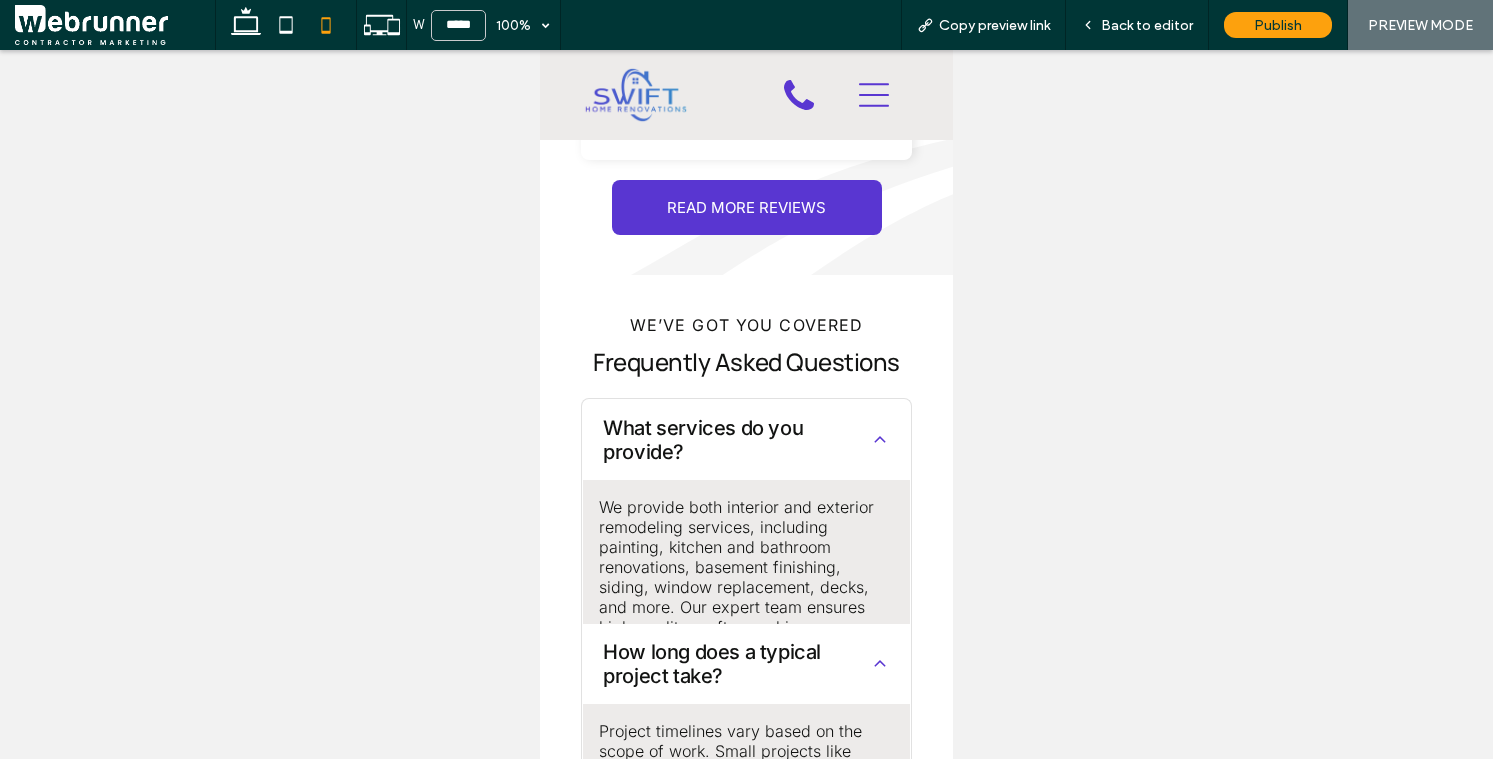 click 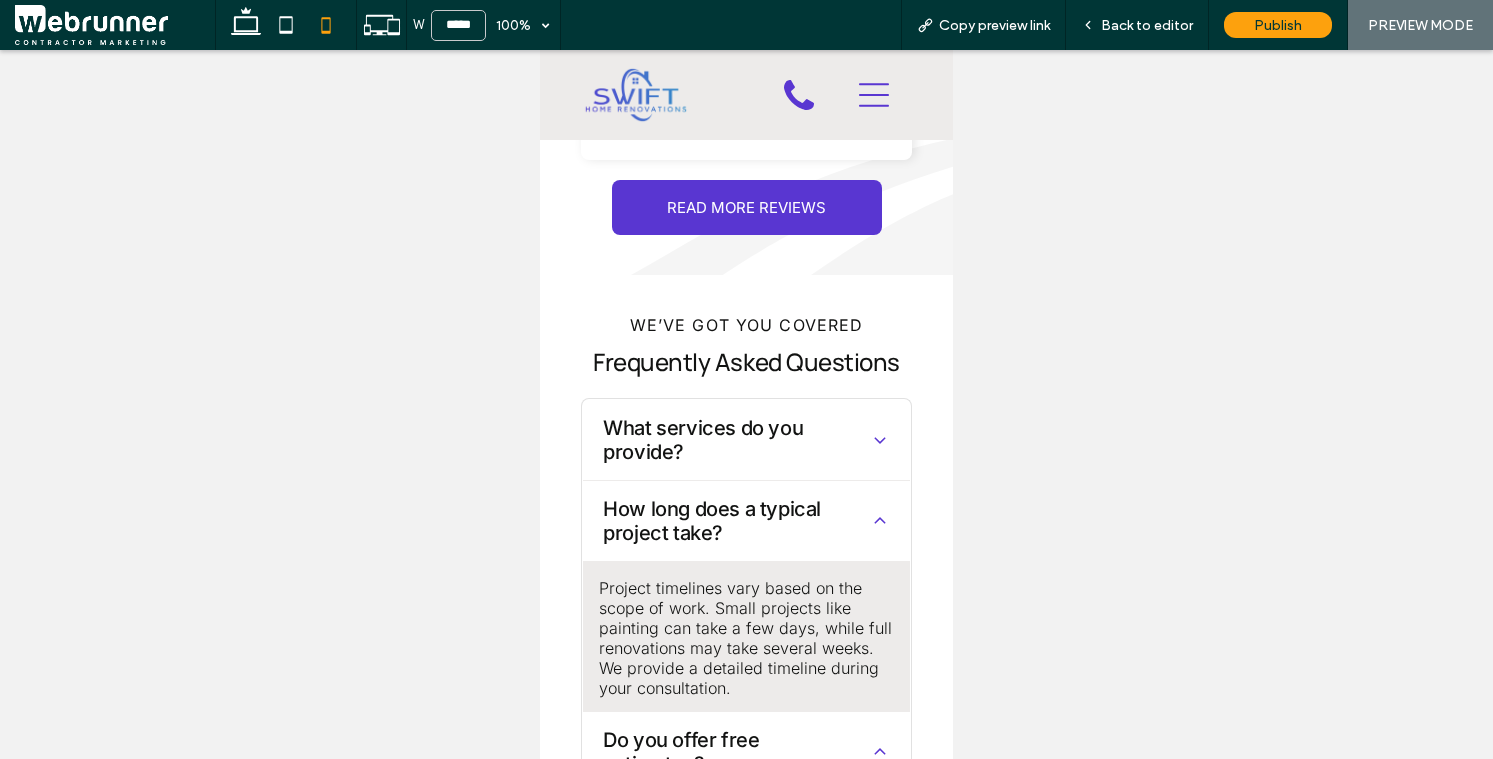click 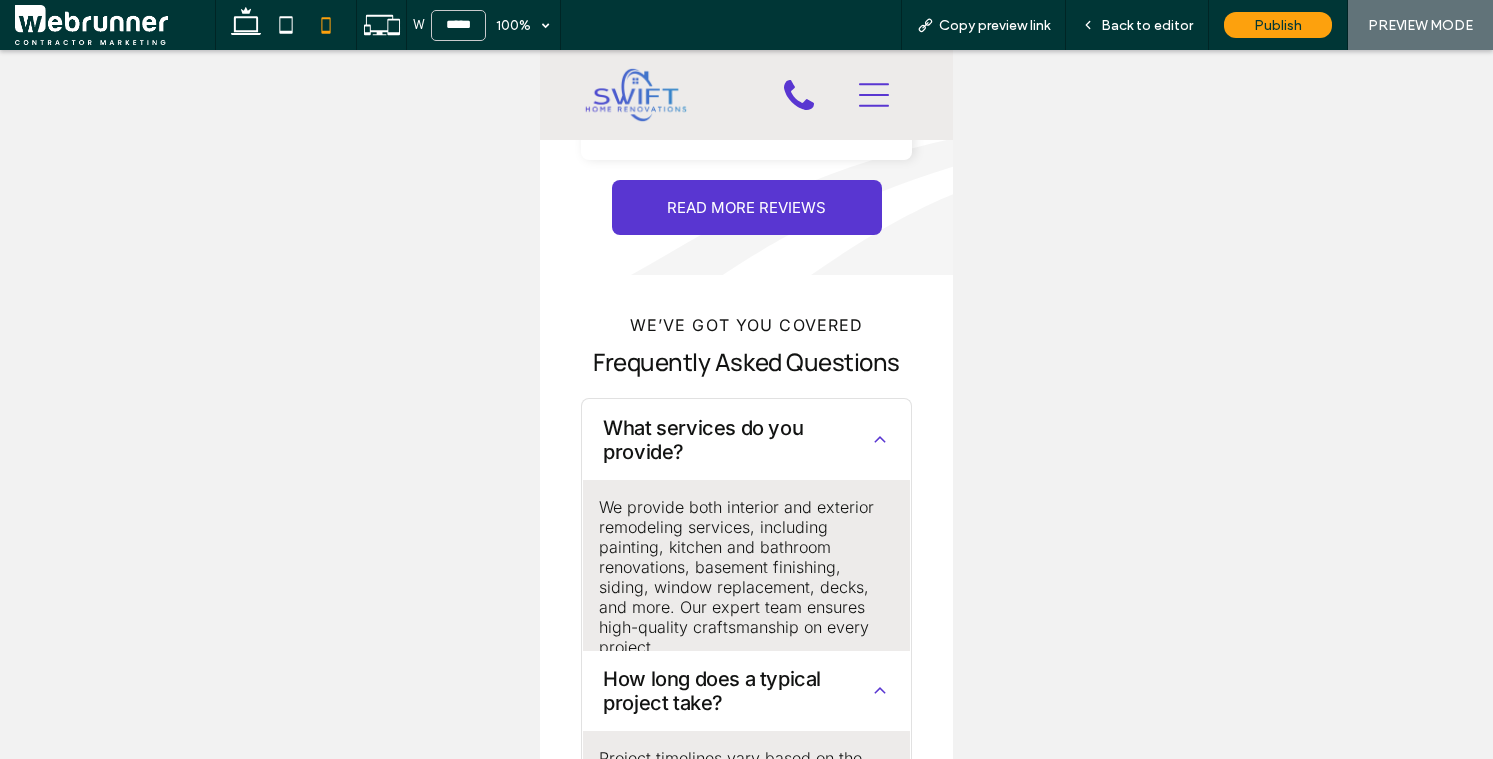 click 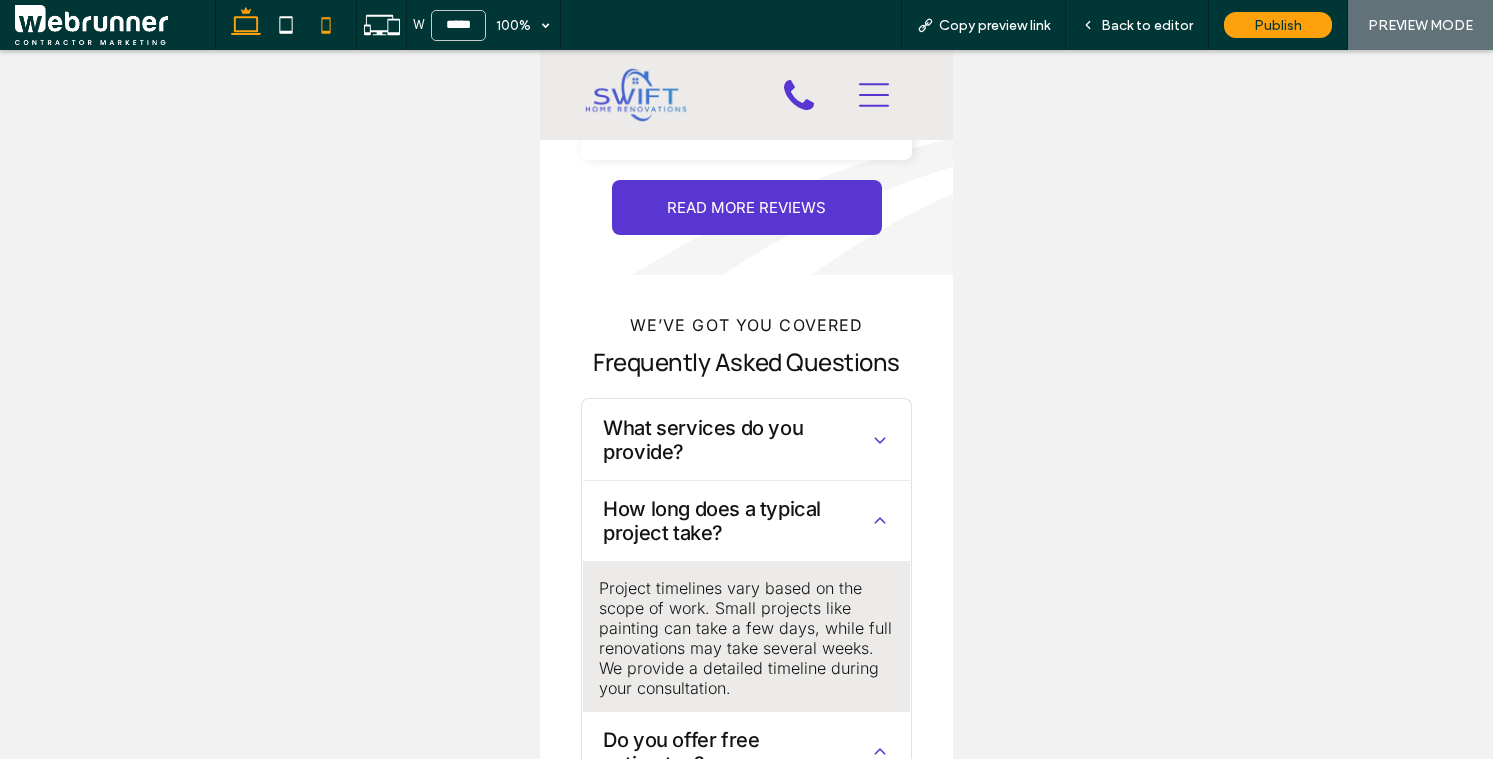 click 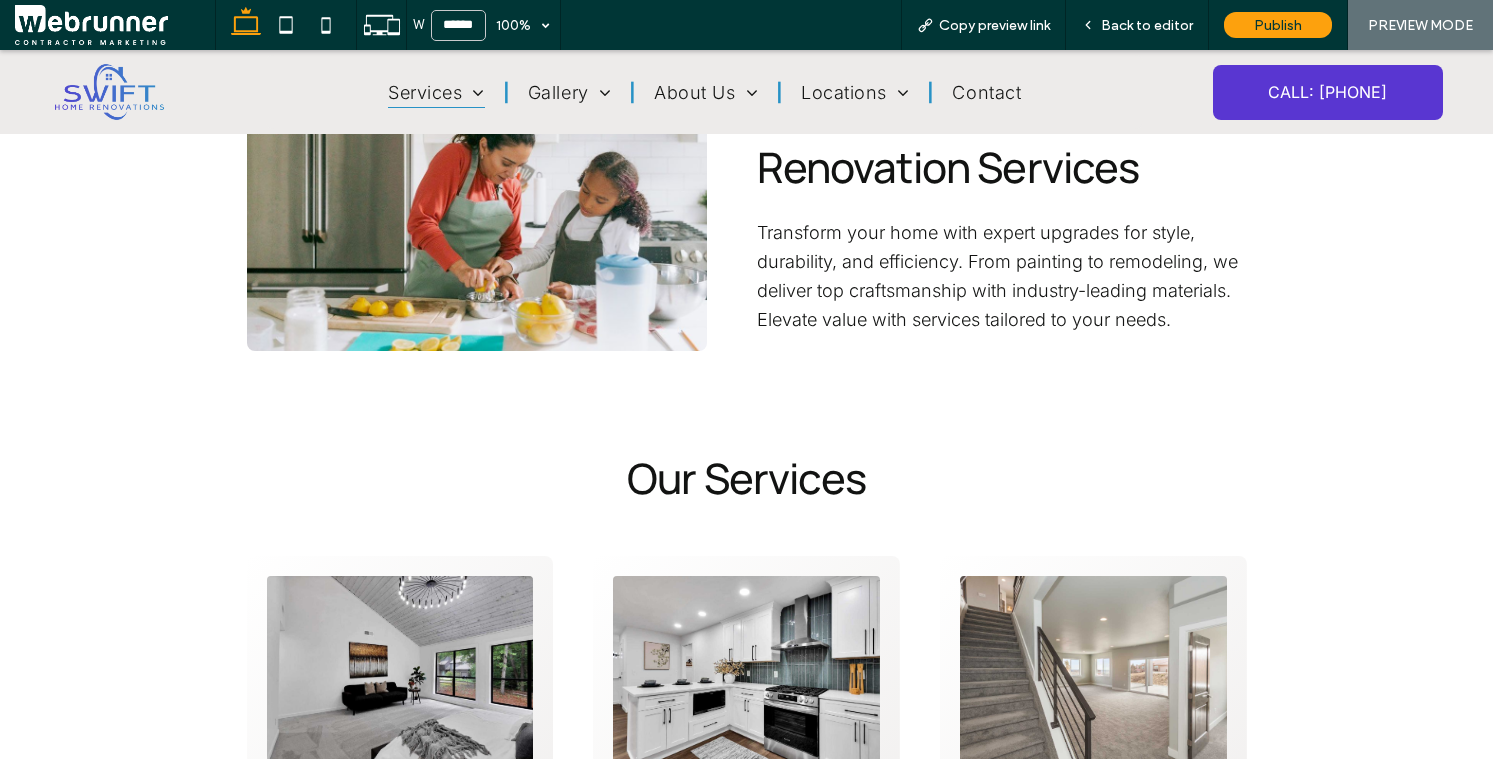 scroll, scrollTop: 0, scrollLeft: 0, axis: both 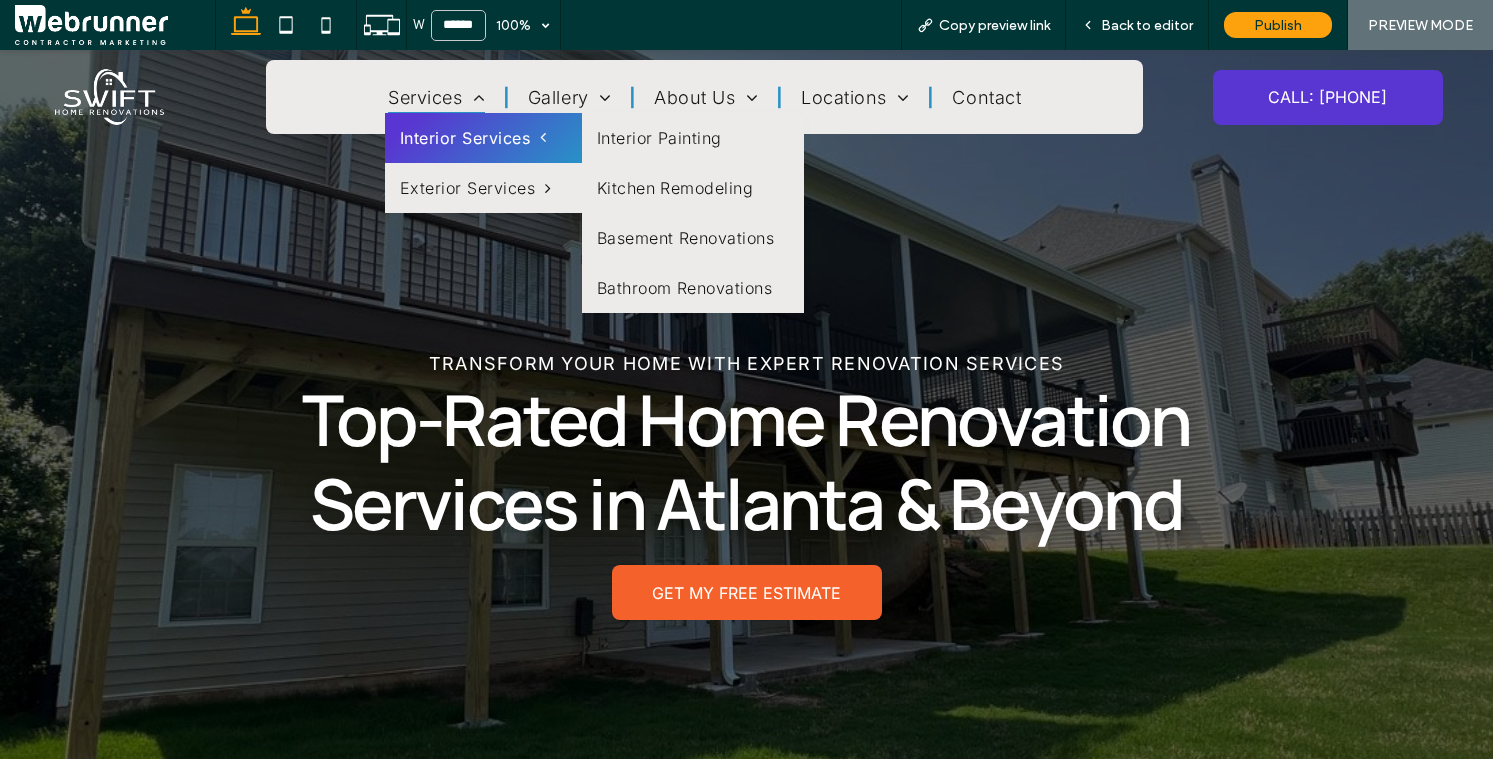 click on "Interior Services" at bounding box center [473, 138] 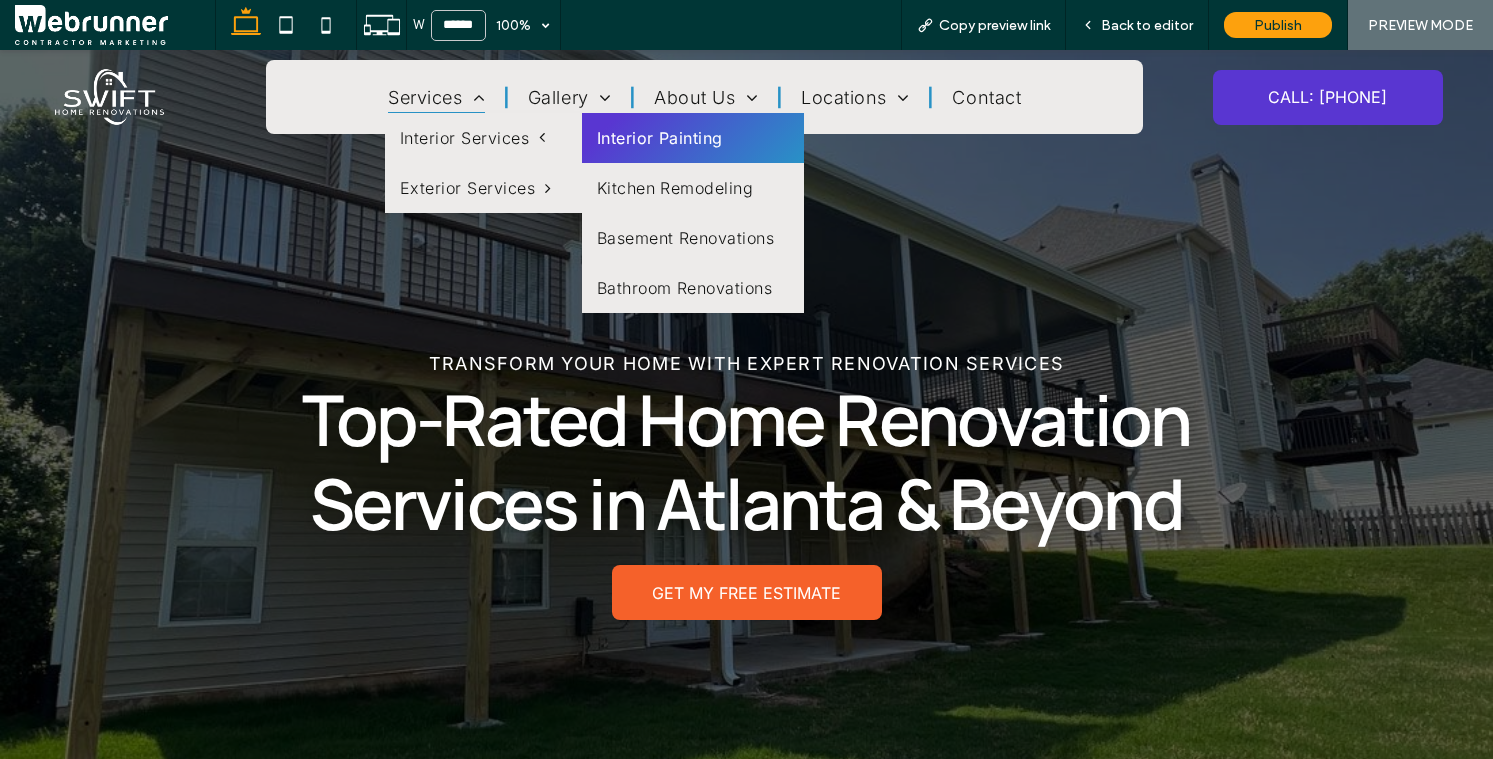 click on "Interior Painting" at bounding box center (693, 138) 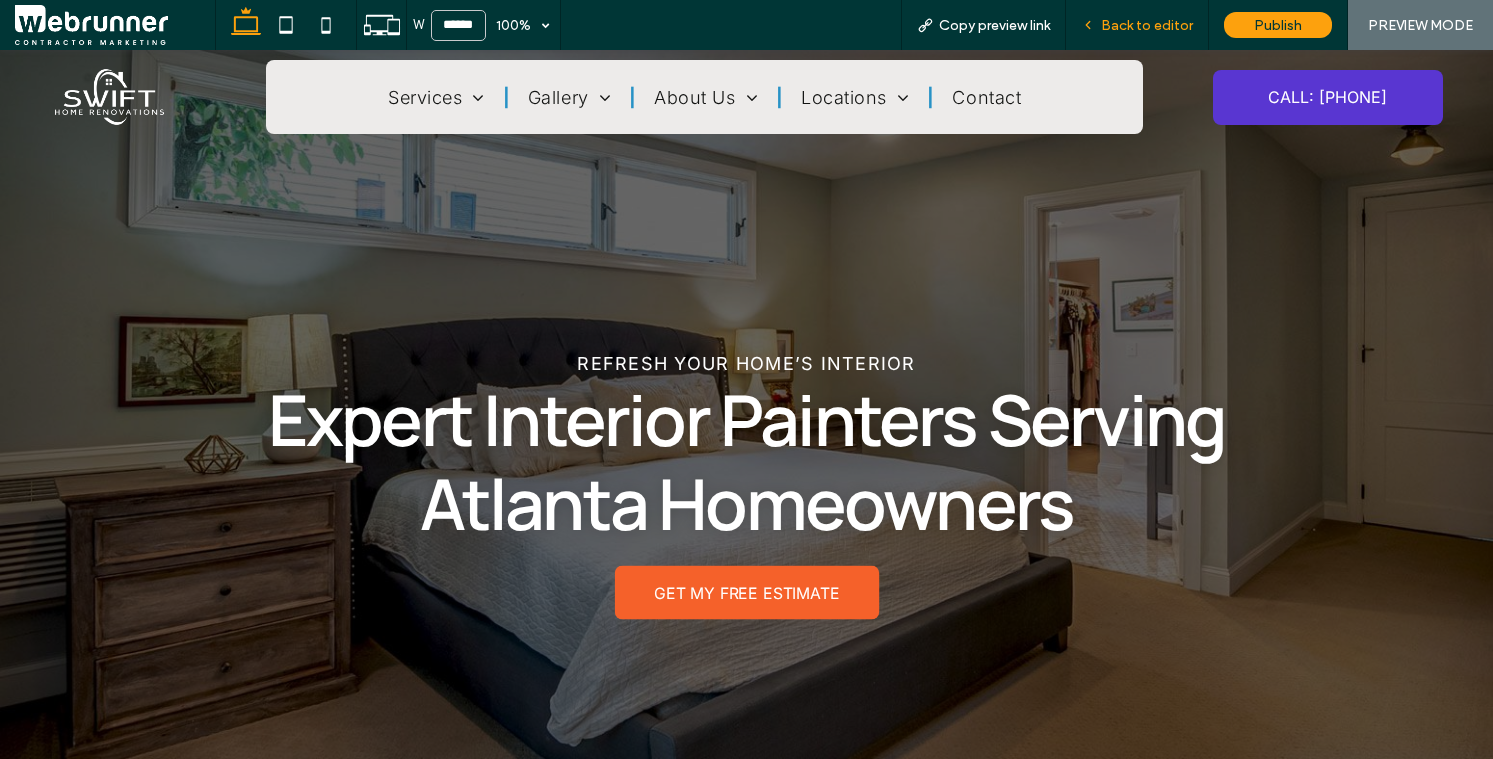 scroll, scrollTop: 0, scrollLeft: 0, axis: both 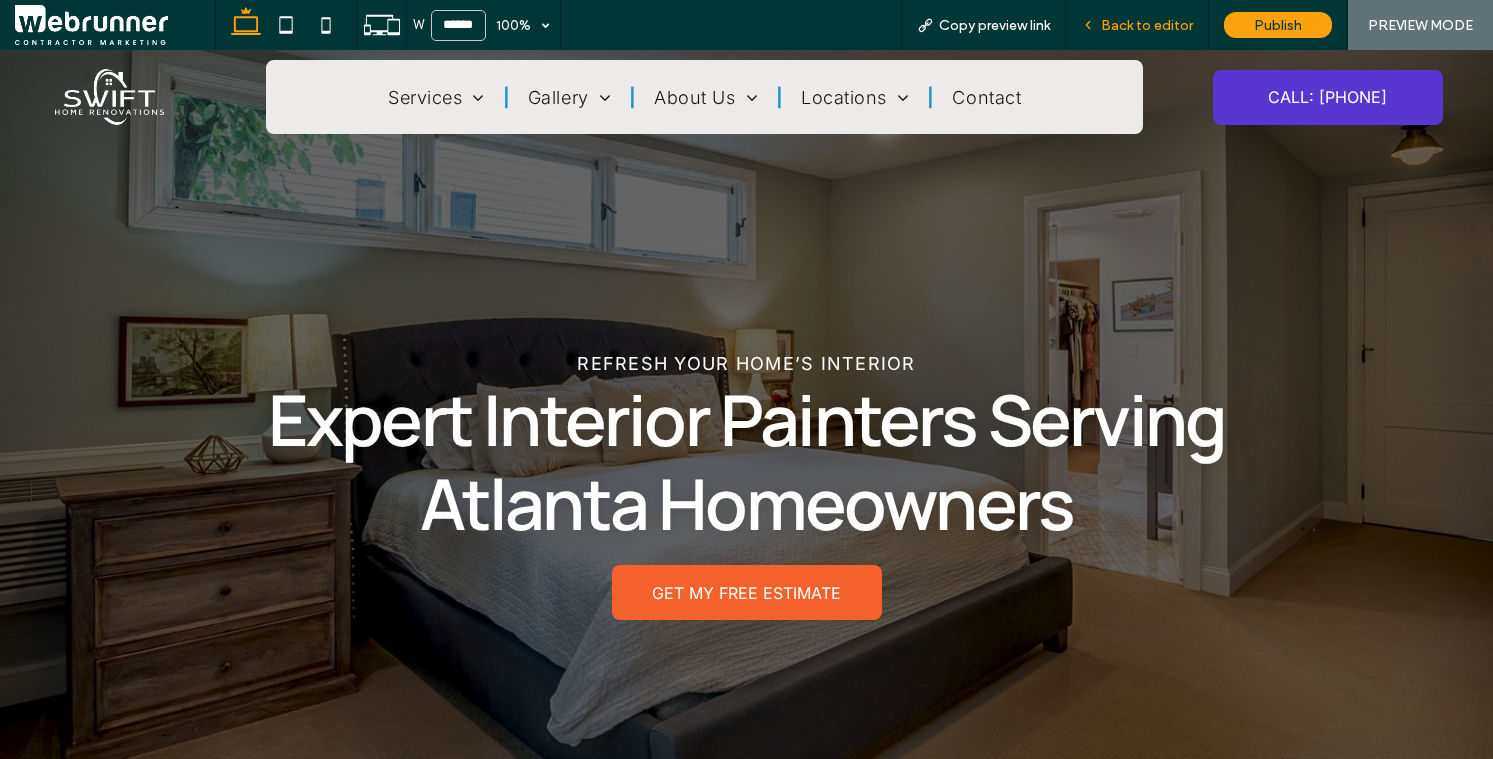 click on "Back to editor" at bounding box center [1147, 25] 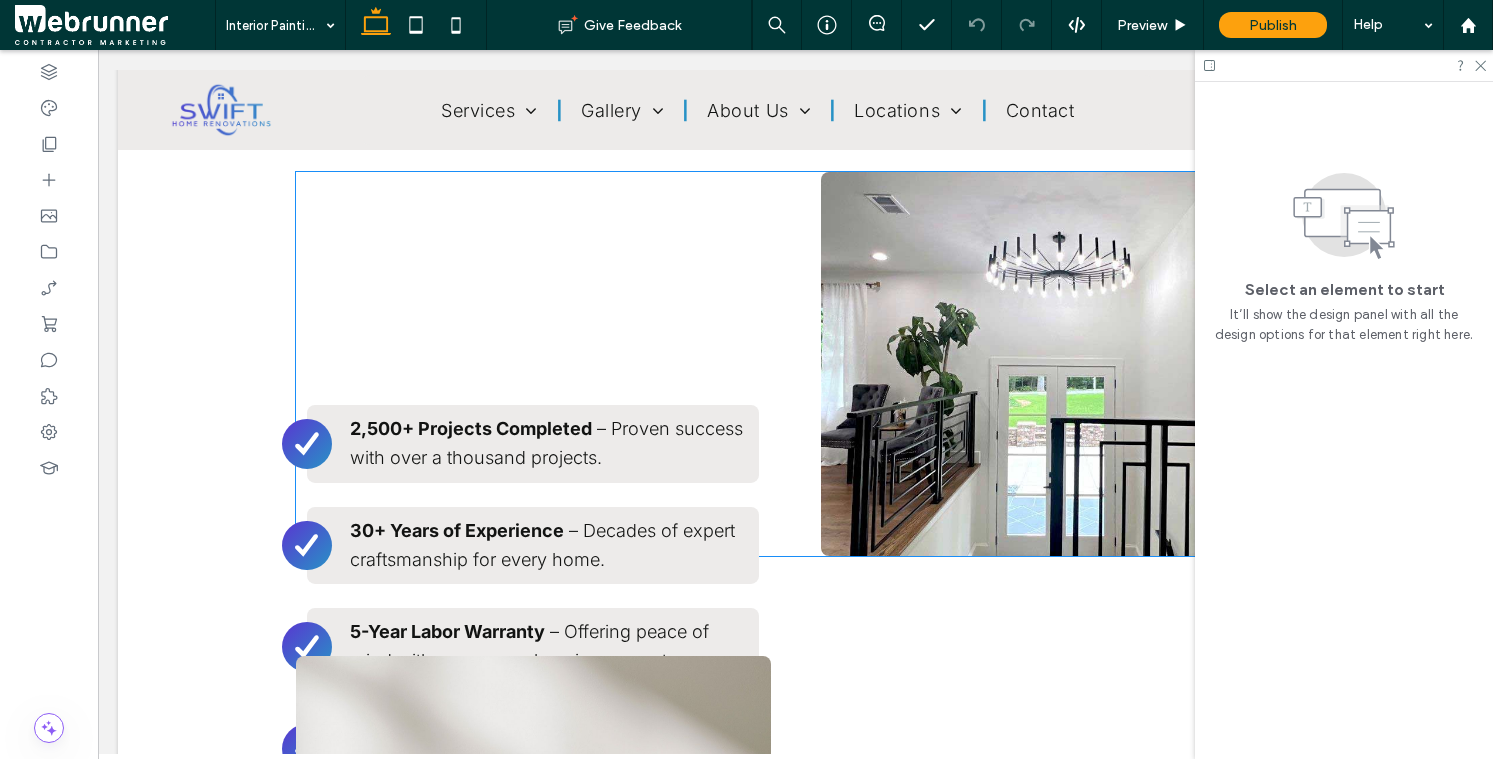 scroll, scrollTop: 2429, scrollLeft: 0, axis: vertical 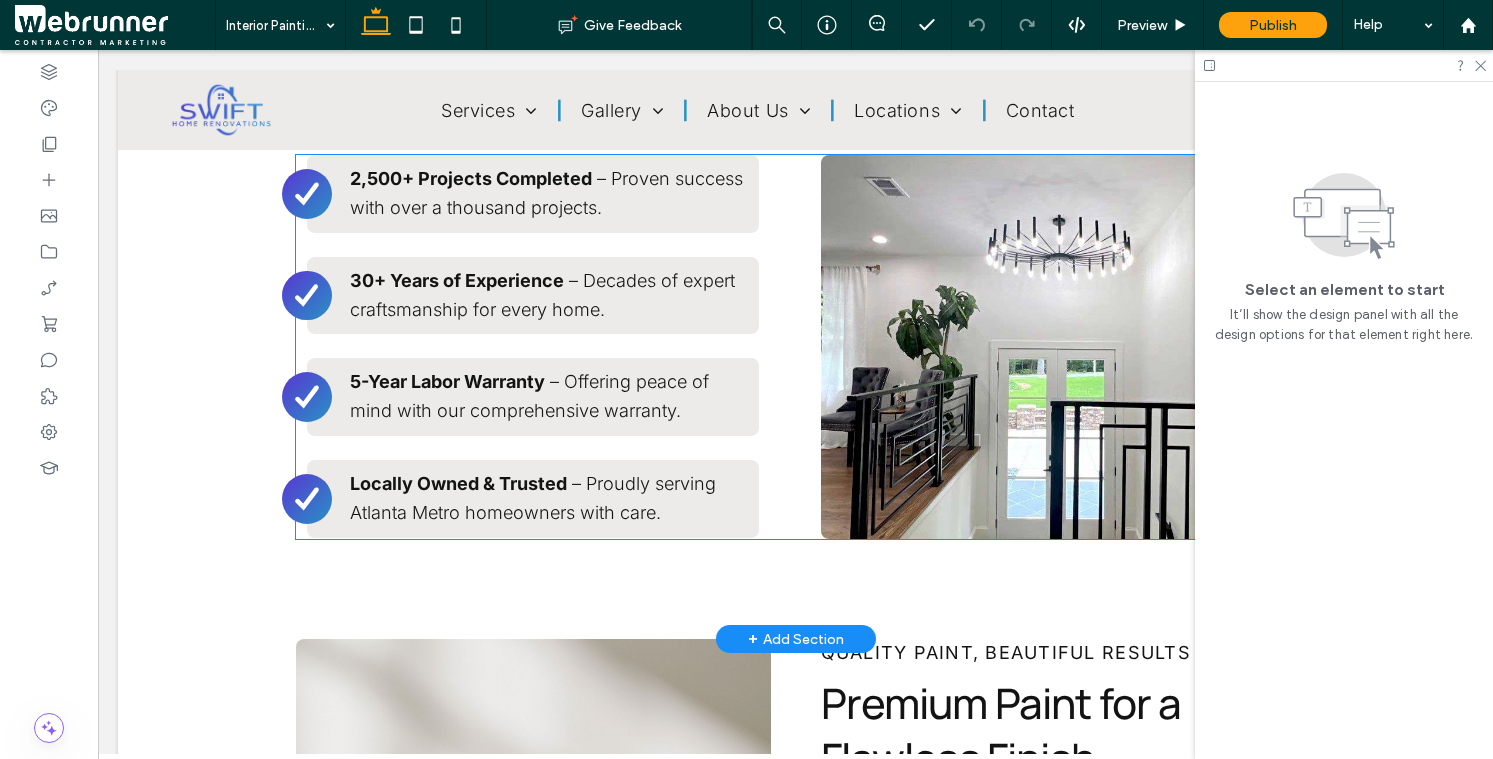 click on "2,500+ Projects Completed   – Proven success with over a thousand projects." at bounding box center (549, 194) 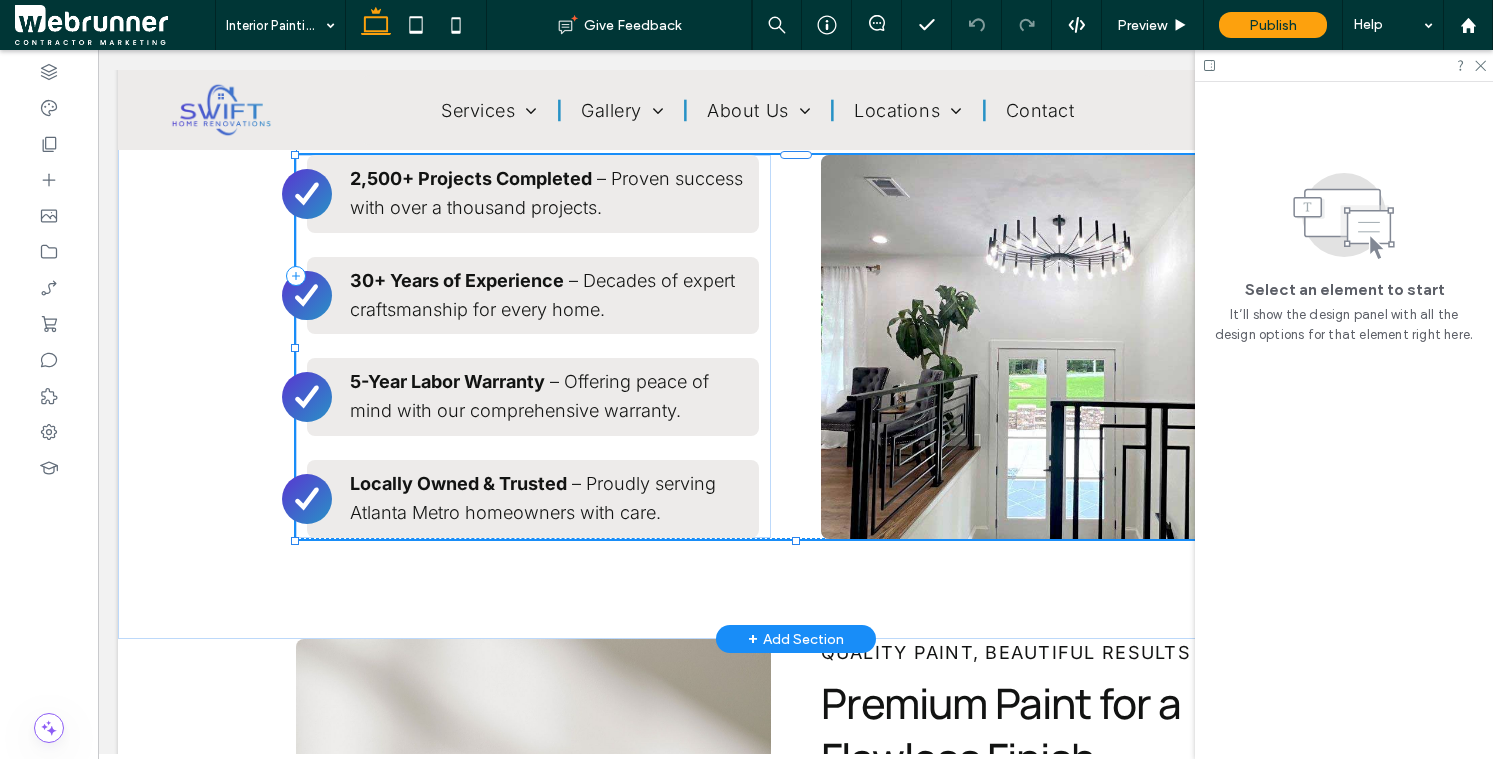 click on "2,500+ Projects Completed   – Proven success with over a thousand projects." at bounding box center [549, 194] 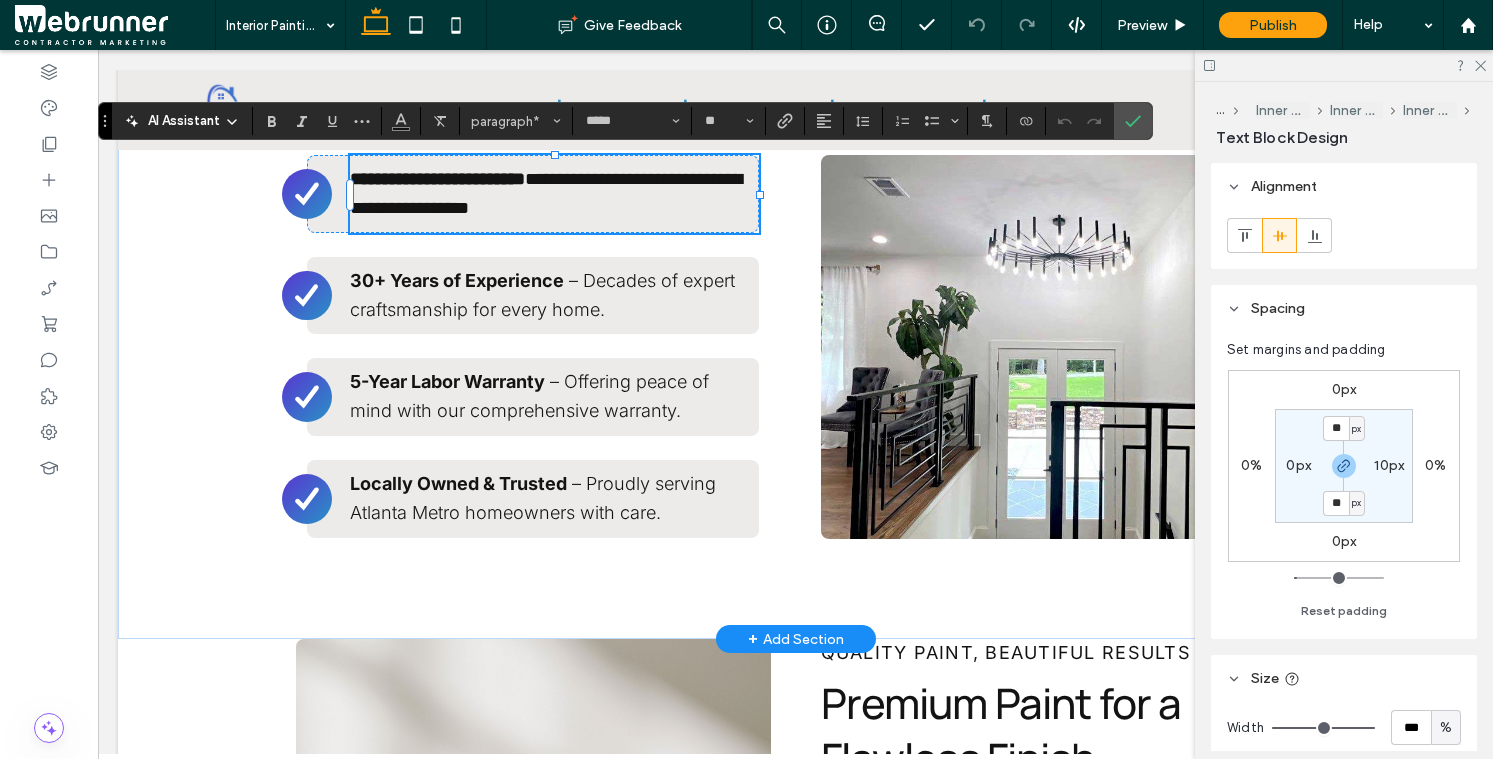 click on "**********" at bounding box center [546, 193] 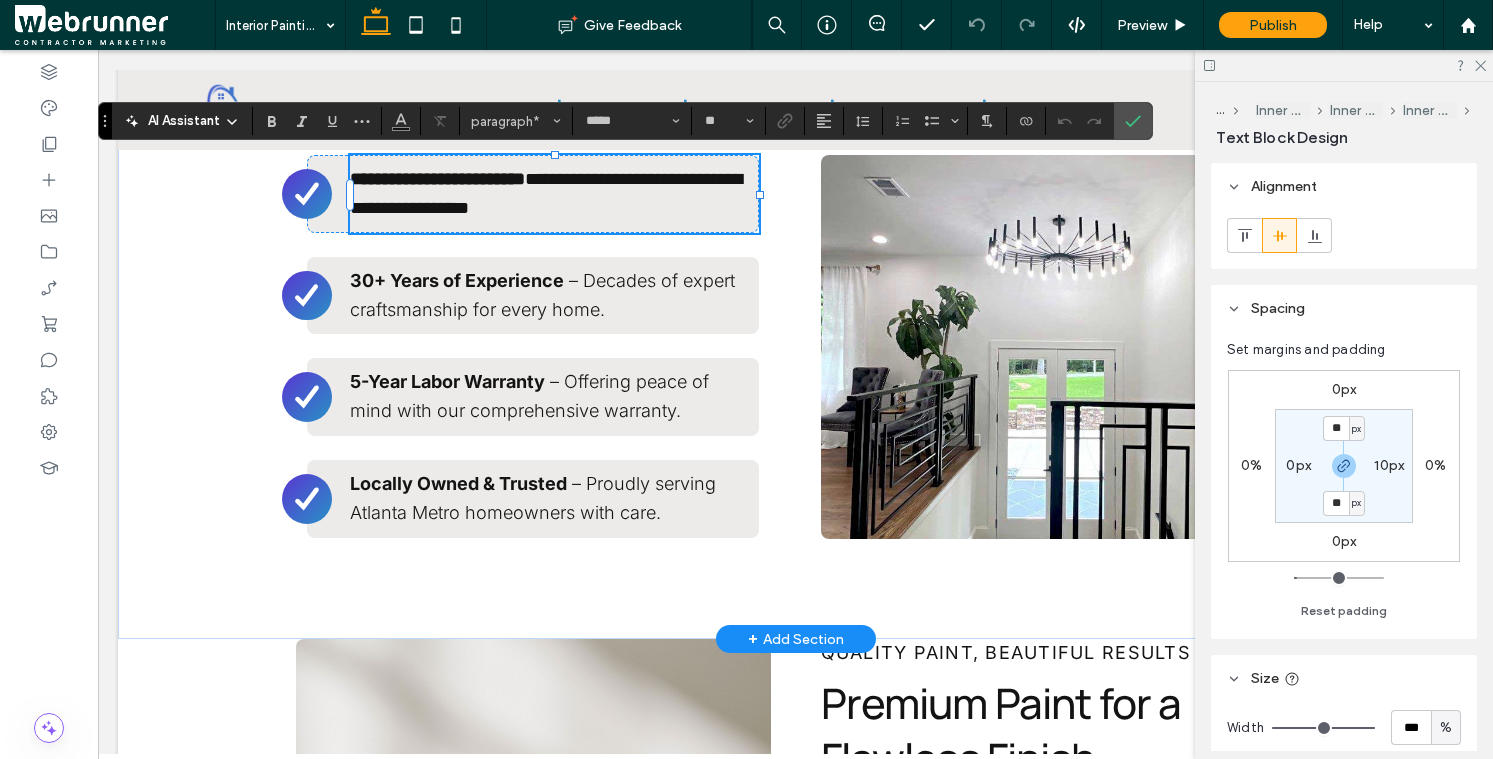 click on "**********" at bounding box center (546, 193) 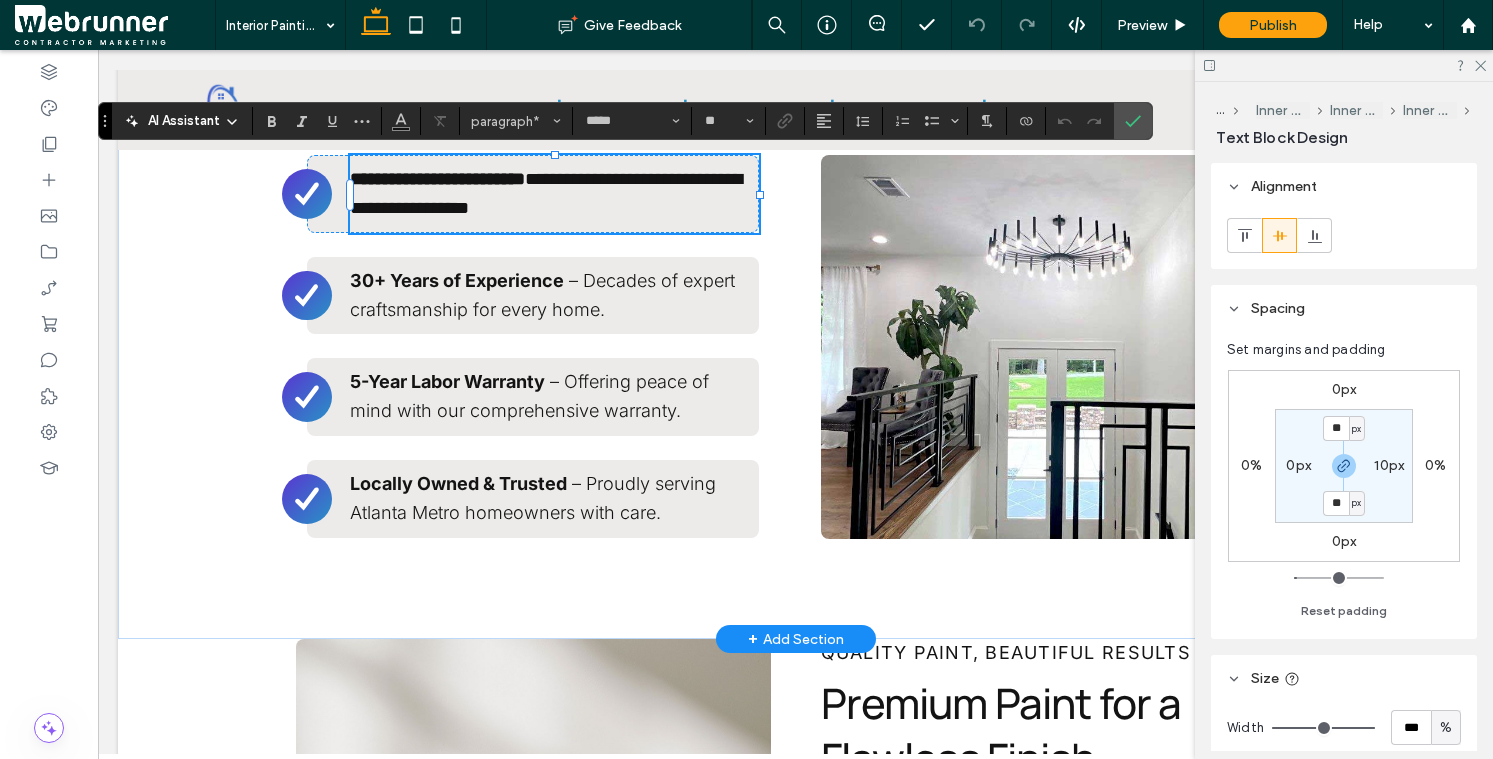 type 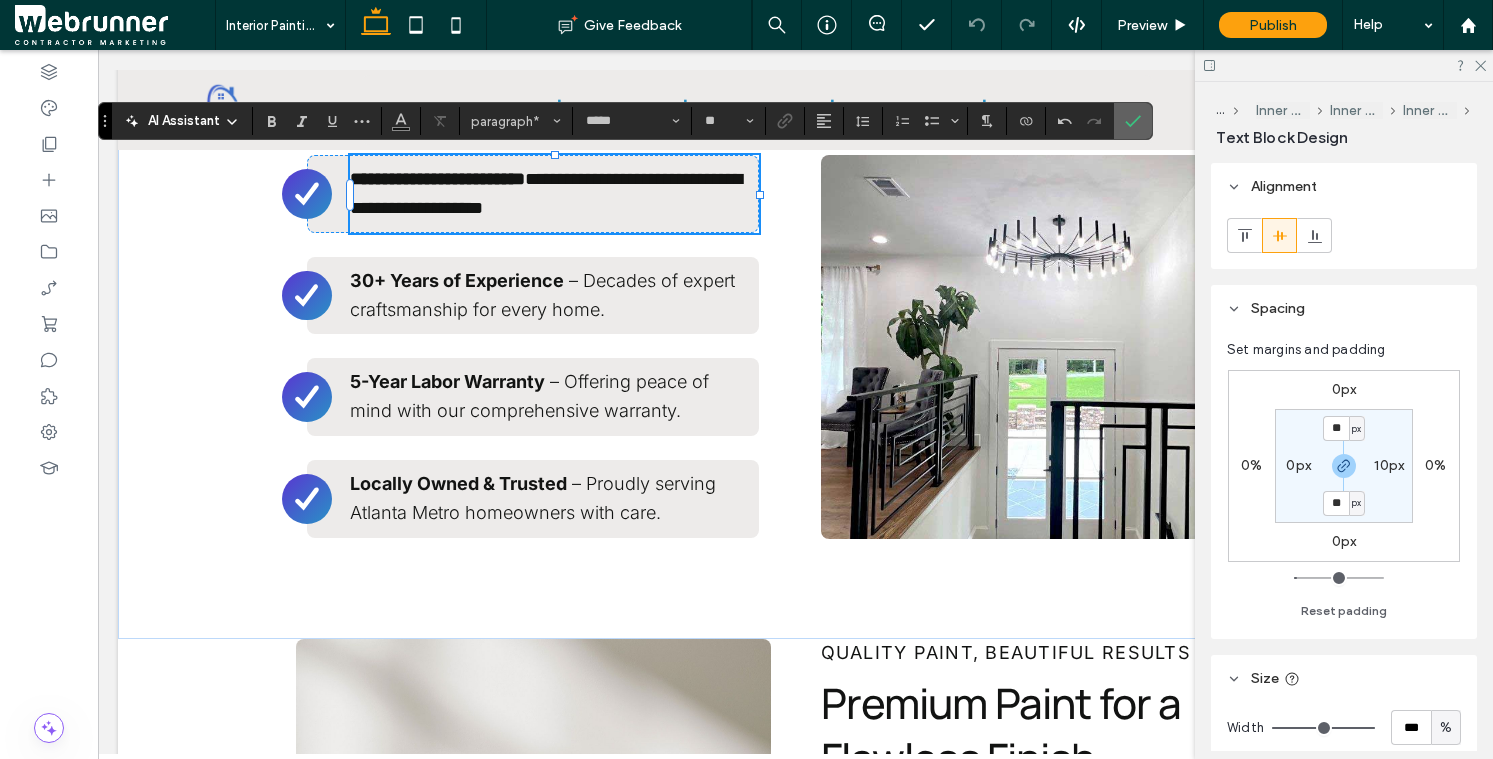 click at bounding box center [1133, 121] 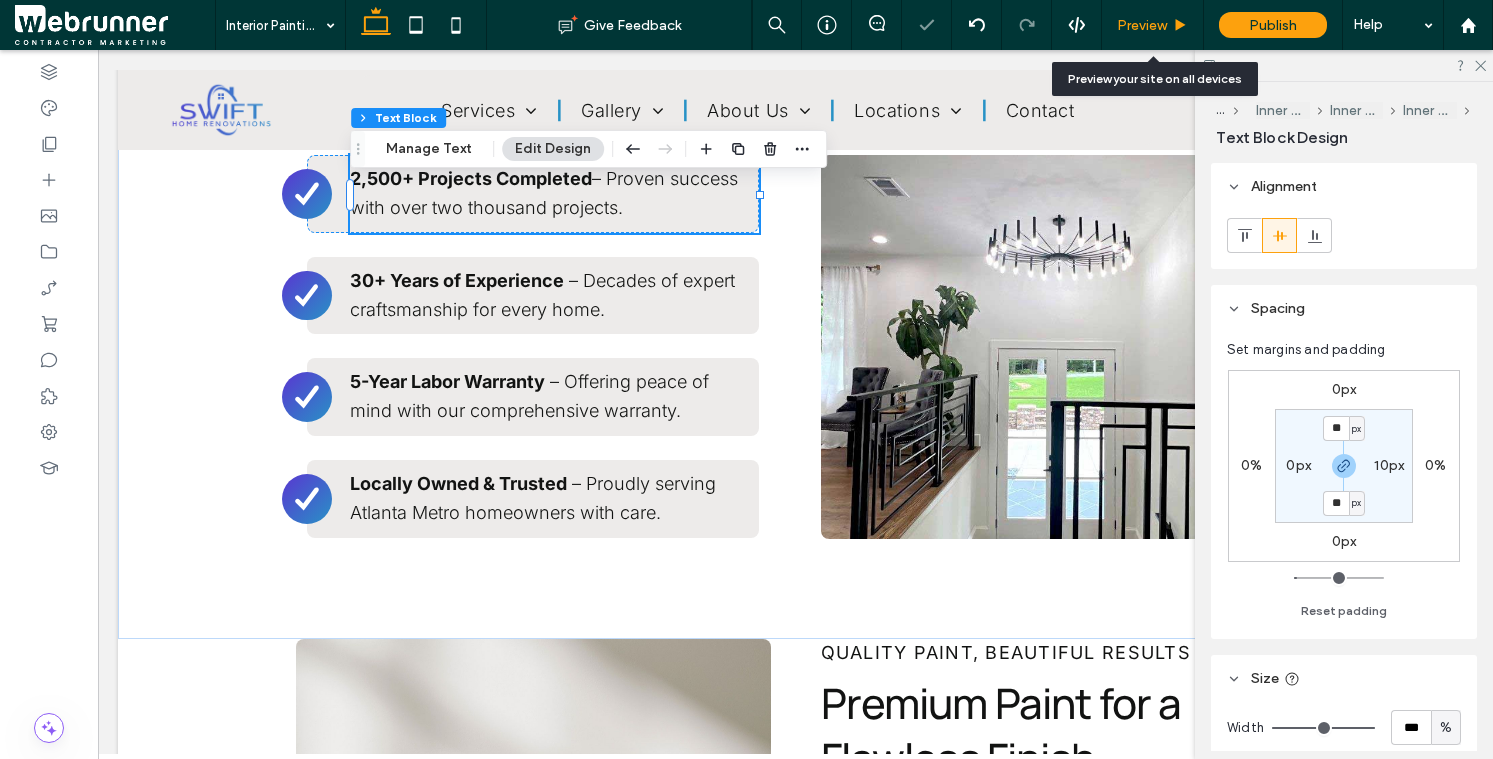 click on "Preview" at bounding box center [1142, 25] 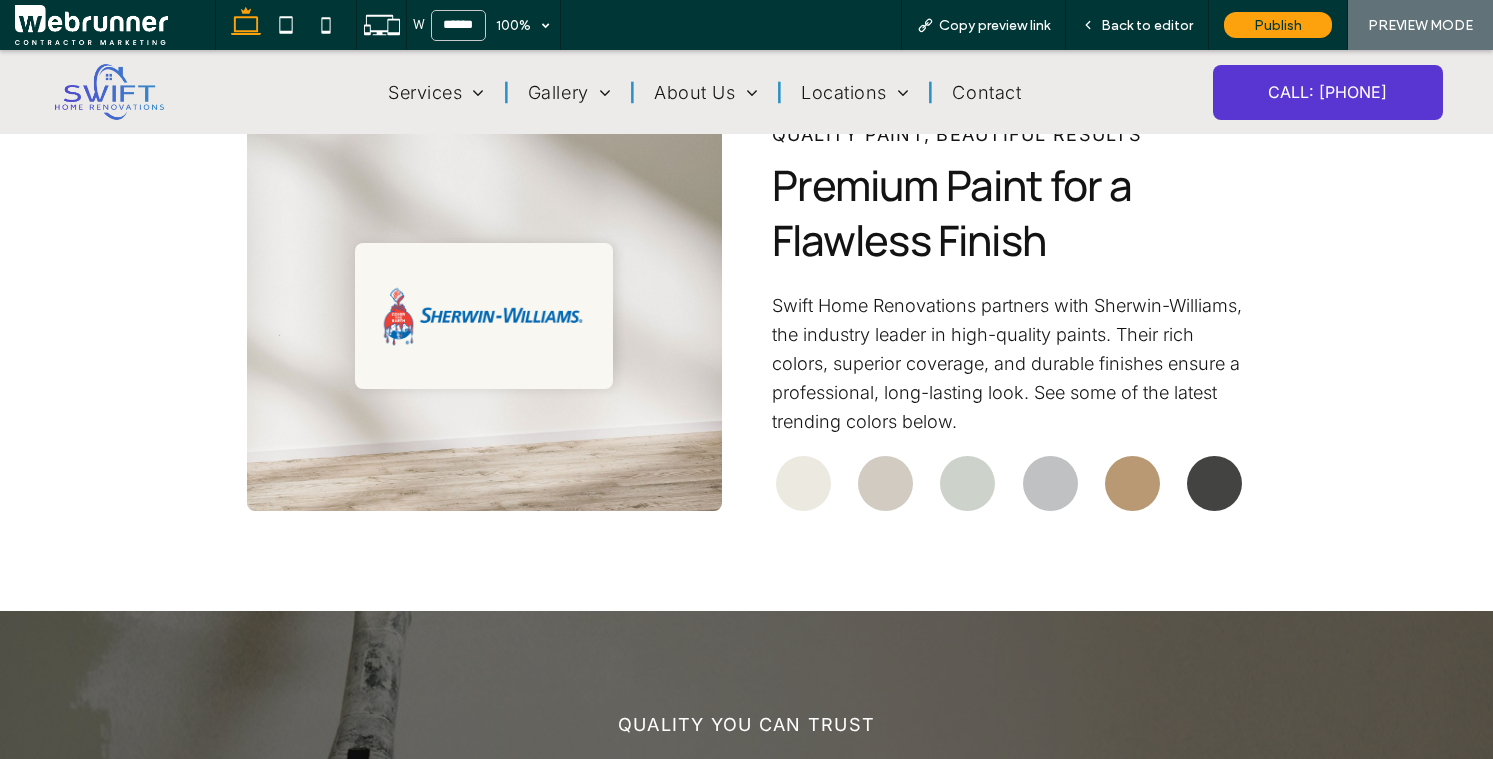 scroll, scrollTop: 2930, scrollLeft: 0, axis: vertical 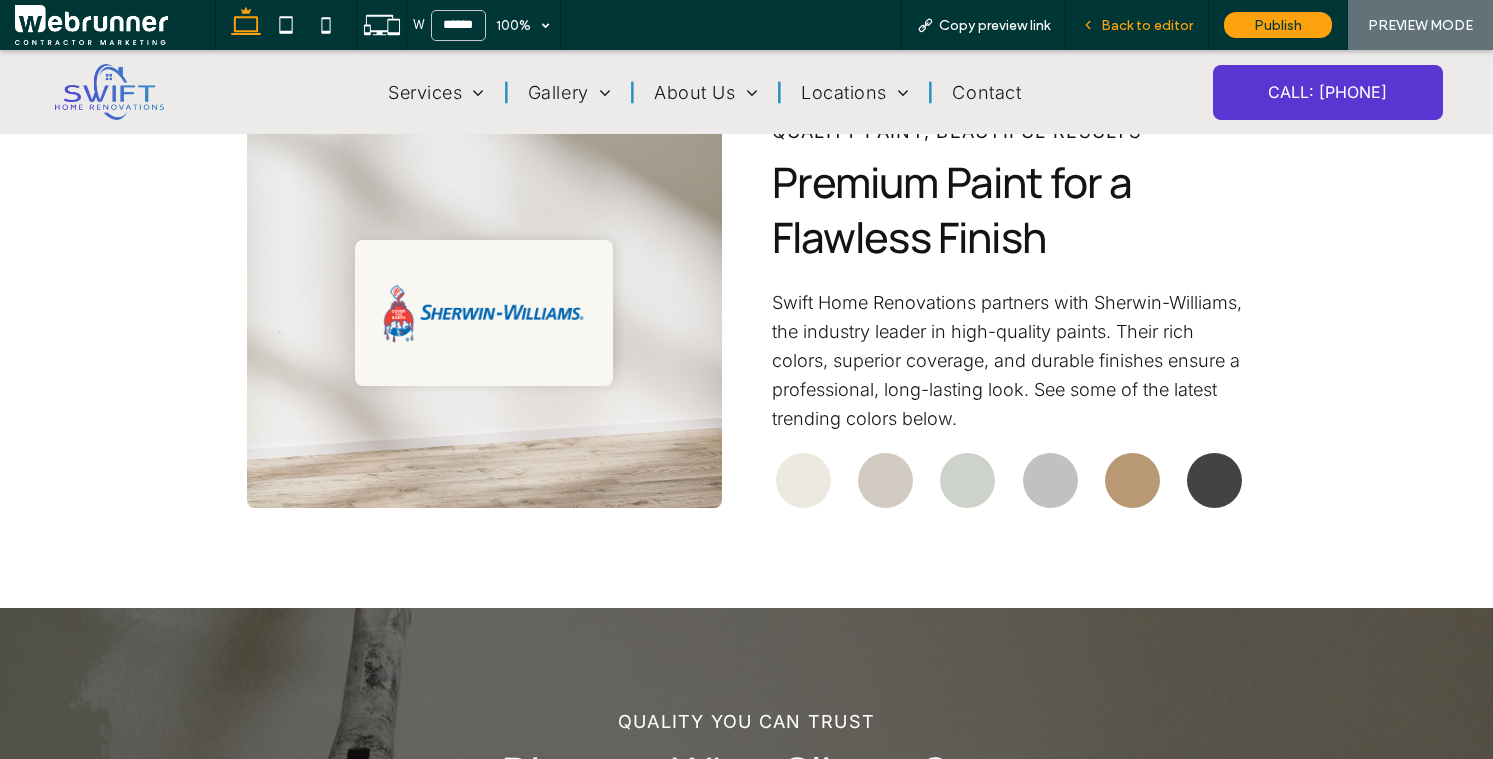 click on "Back to editor" at bounding box center [1147, 25] 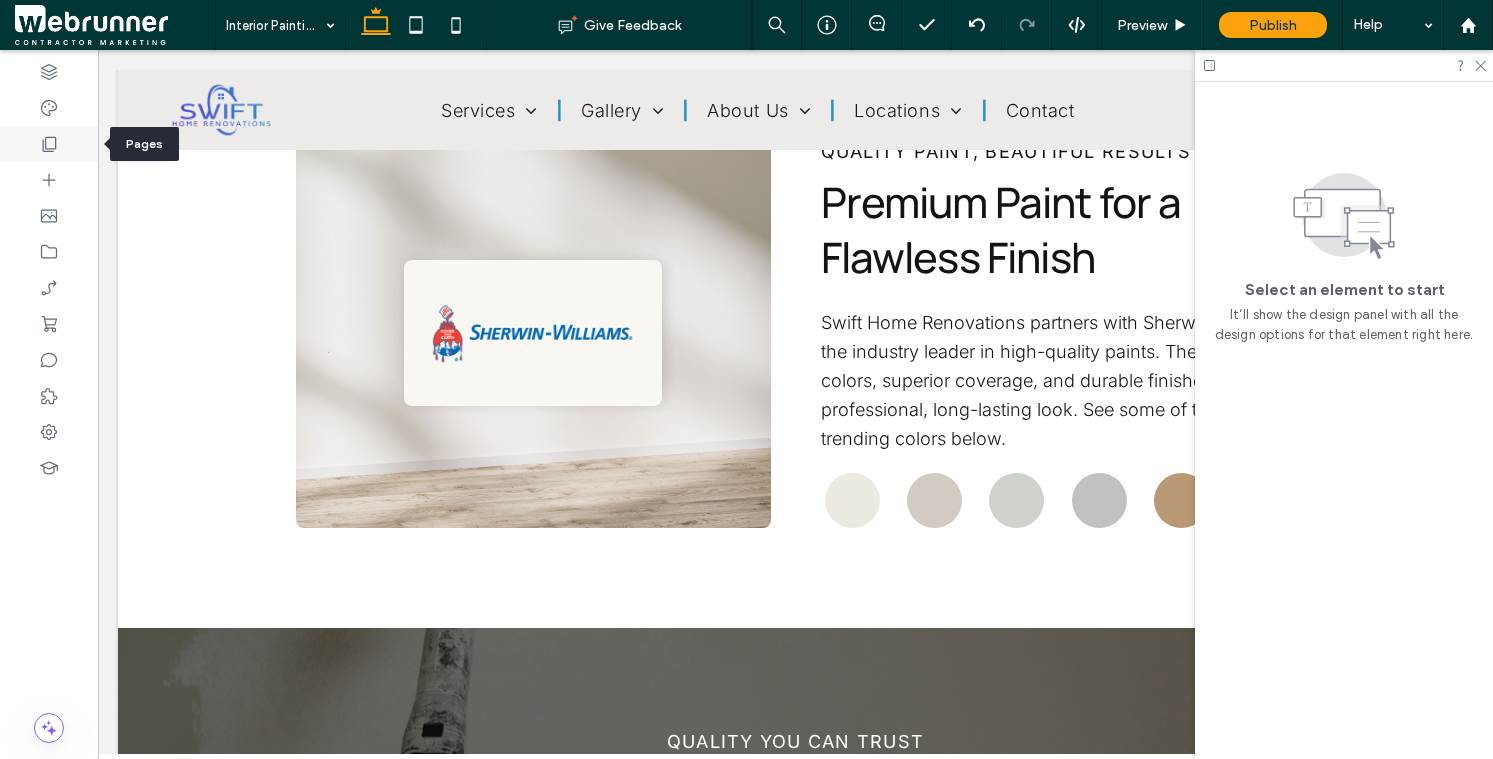 click 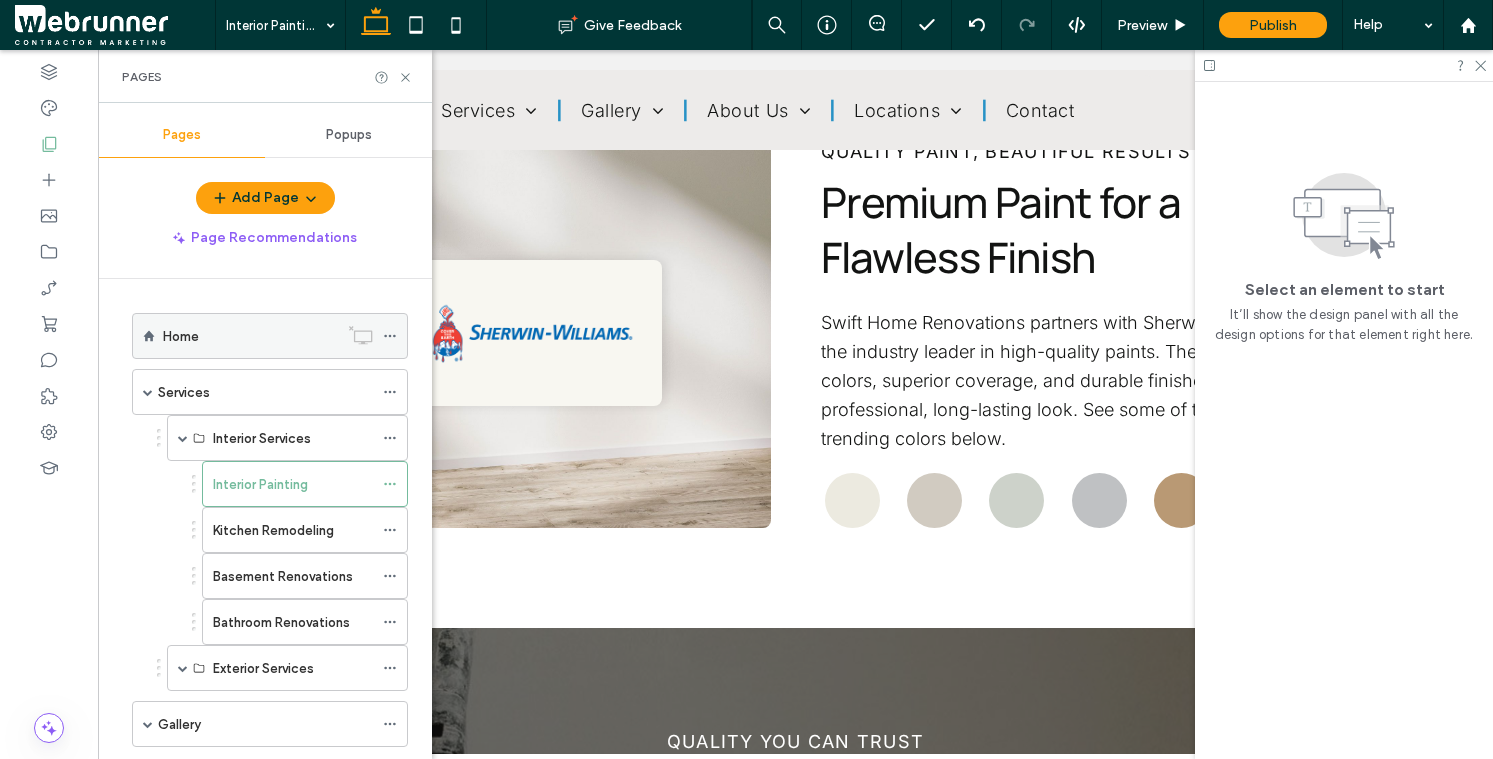 click on "Home" at bounding box center (250, 336) 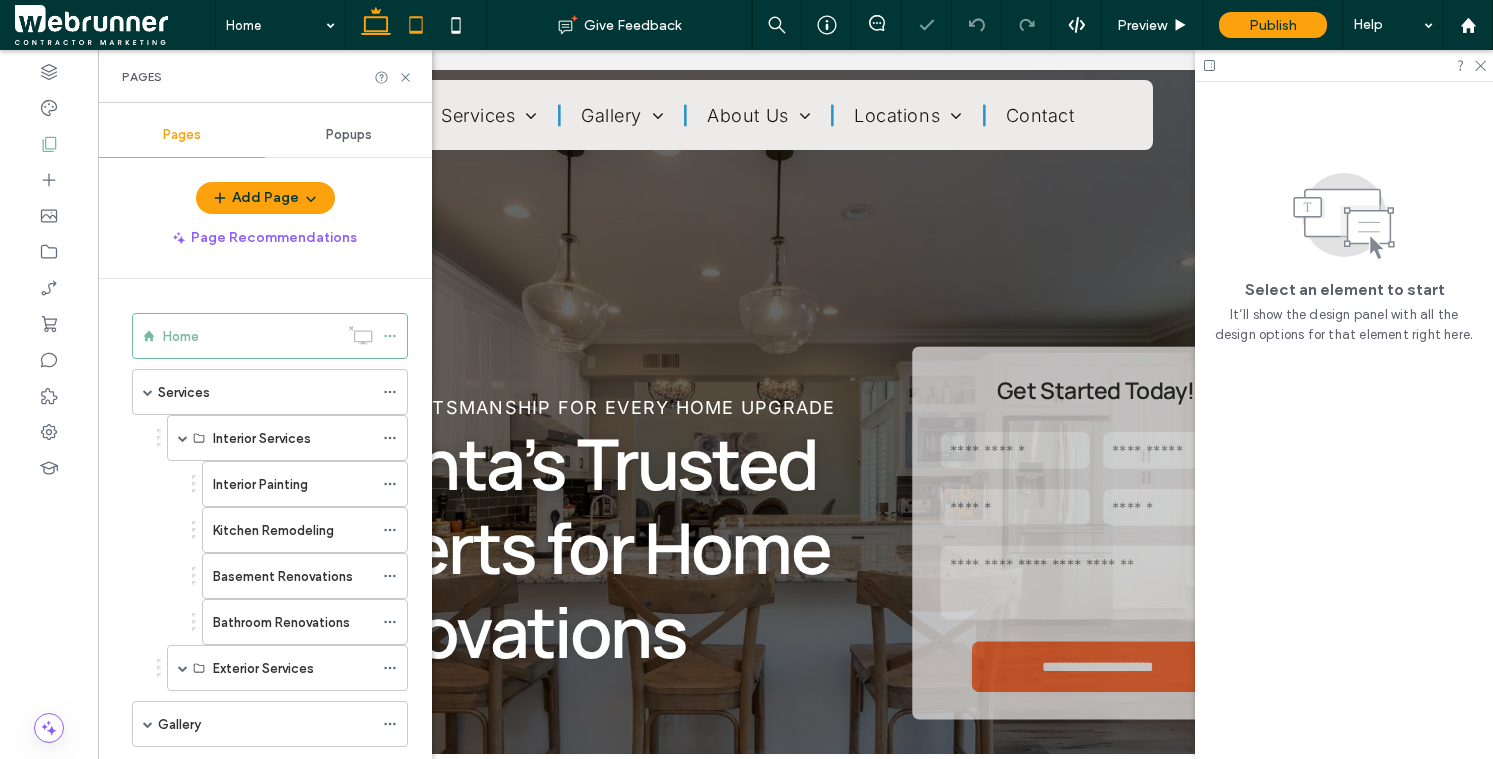scroll, scrollTop: 0, scrollLeft: 0, axis: both 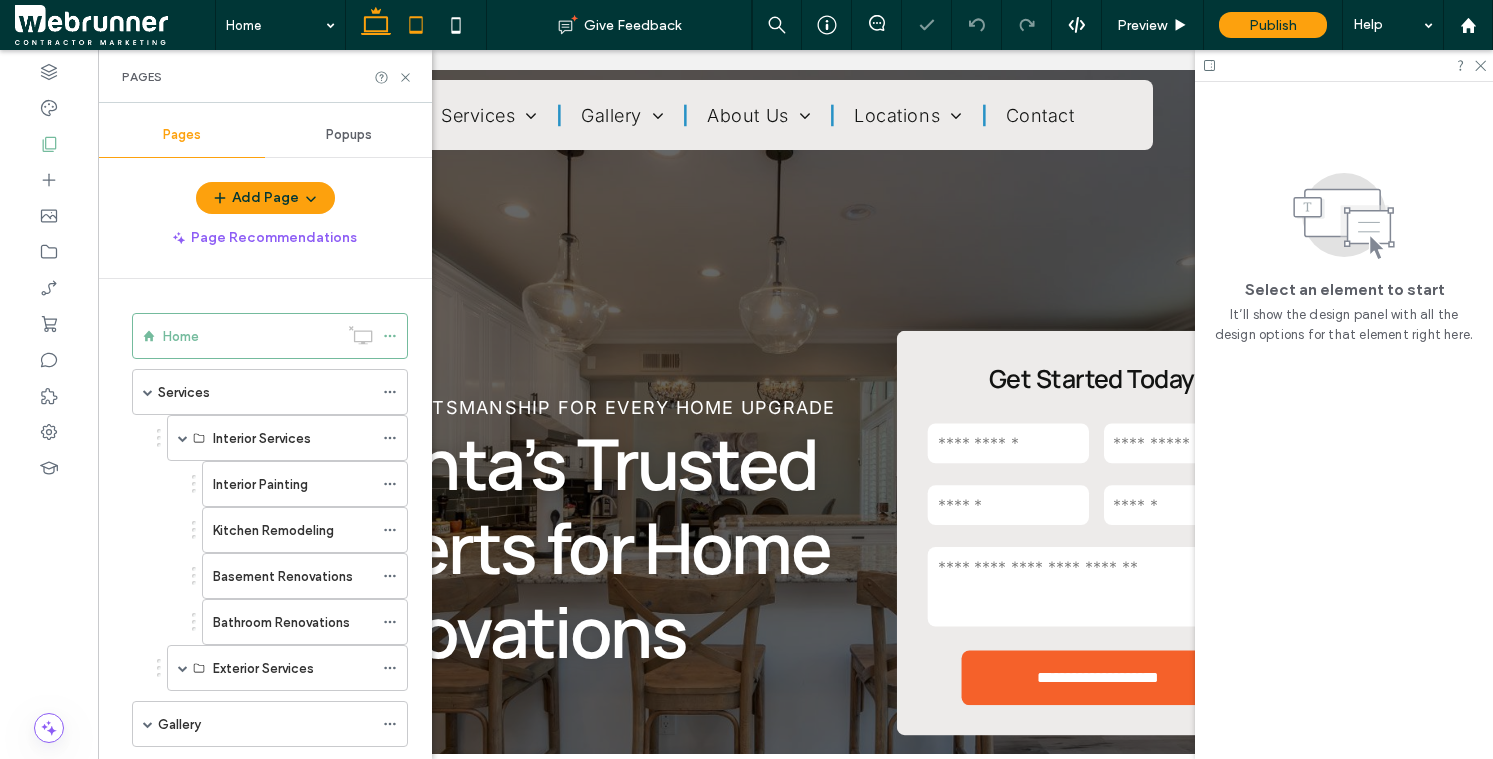 click 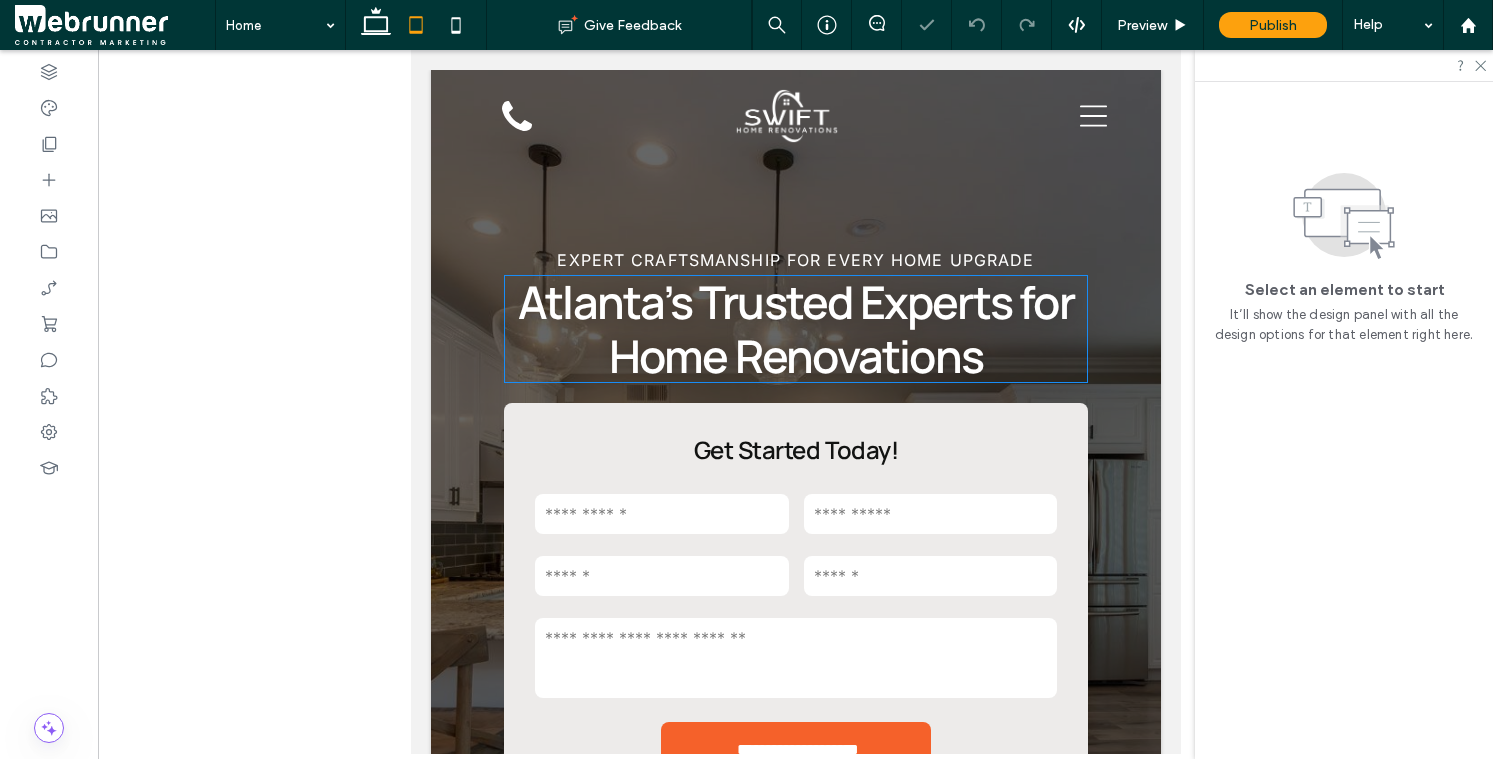 click on "Atlanta’s Trusted Experts for Home Renovations" at bounding box center (795, 329) 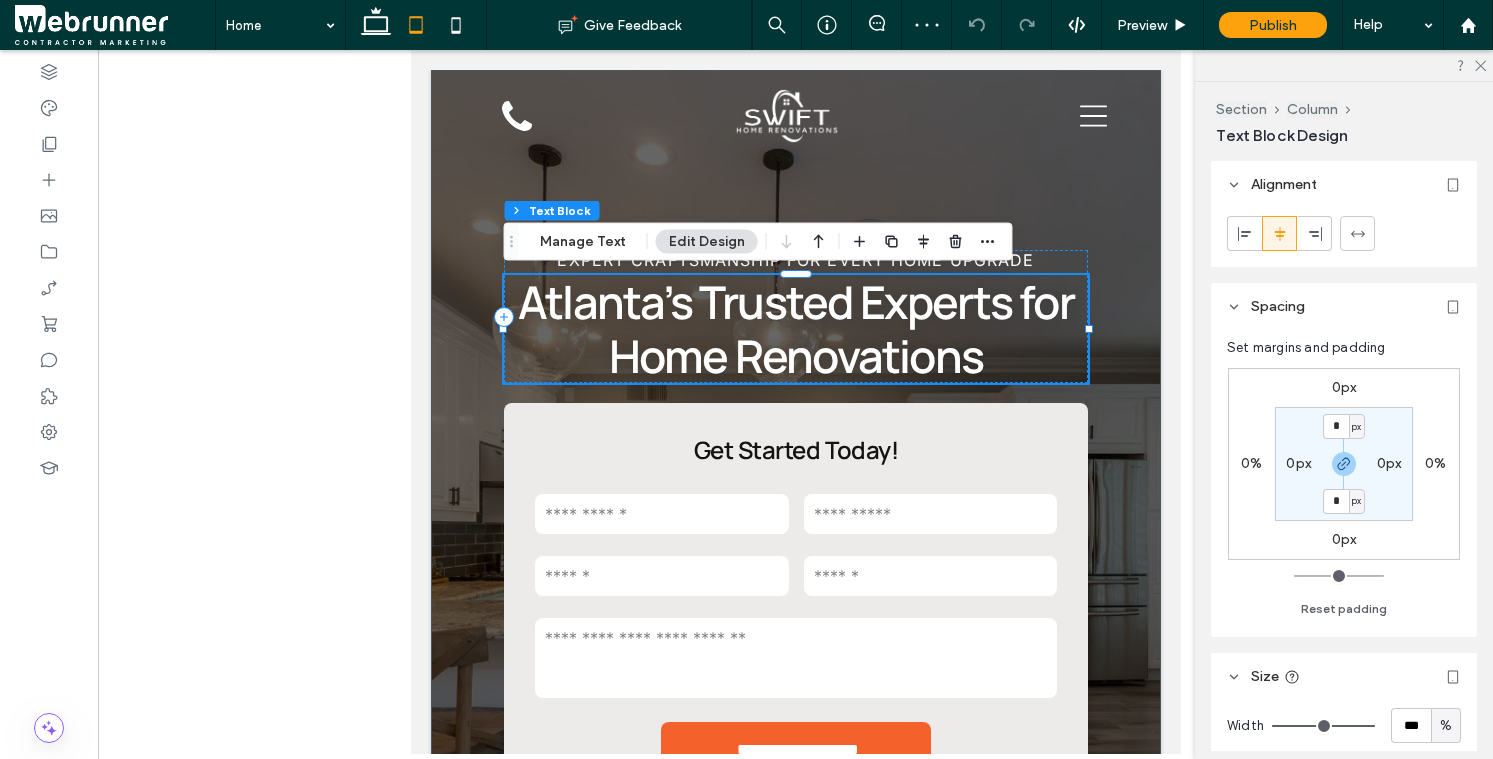 click on "Atlanta’s Trusted Experts for Home Renovations" at bounding box center (795, 329) 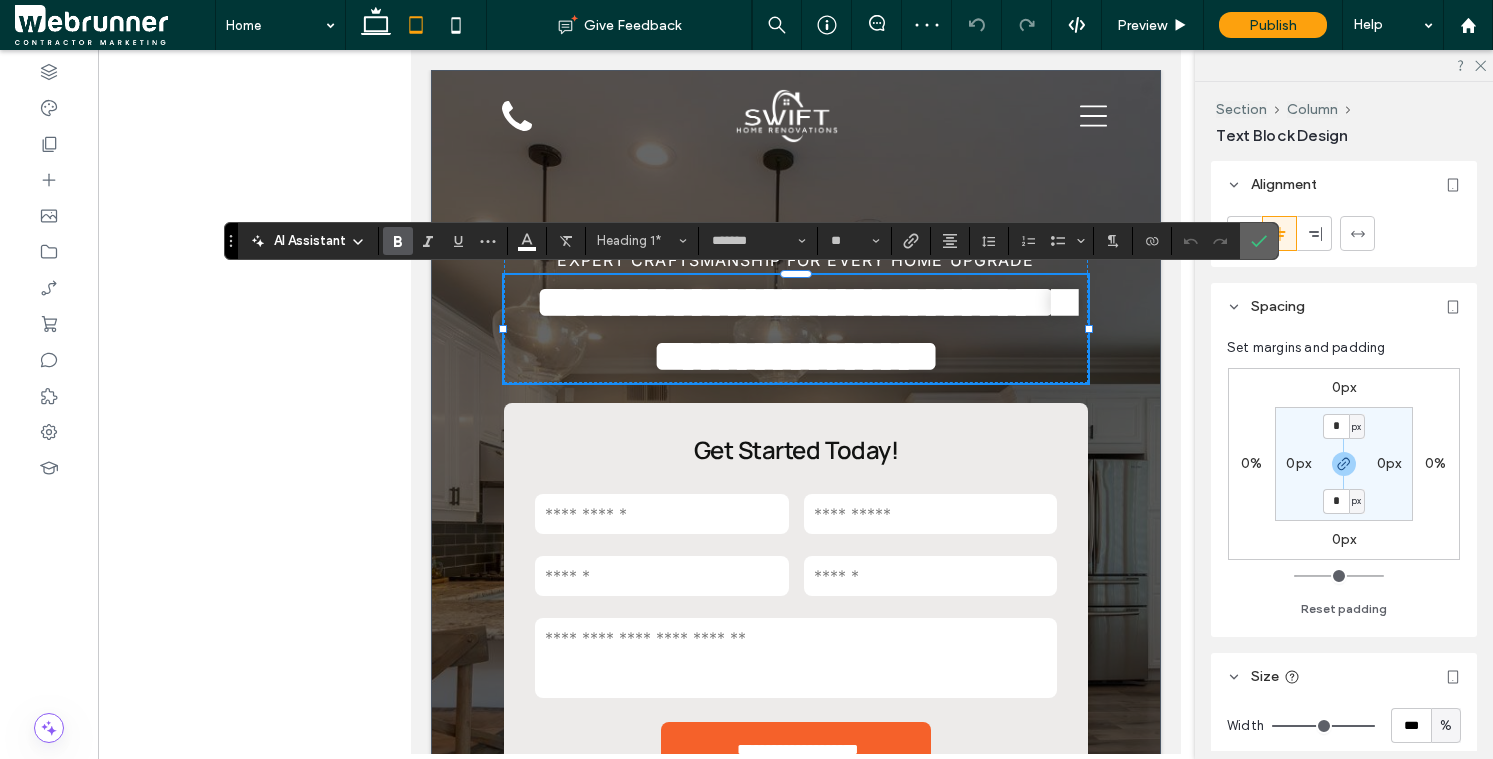 click at bounding box center (1259, 241) 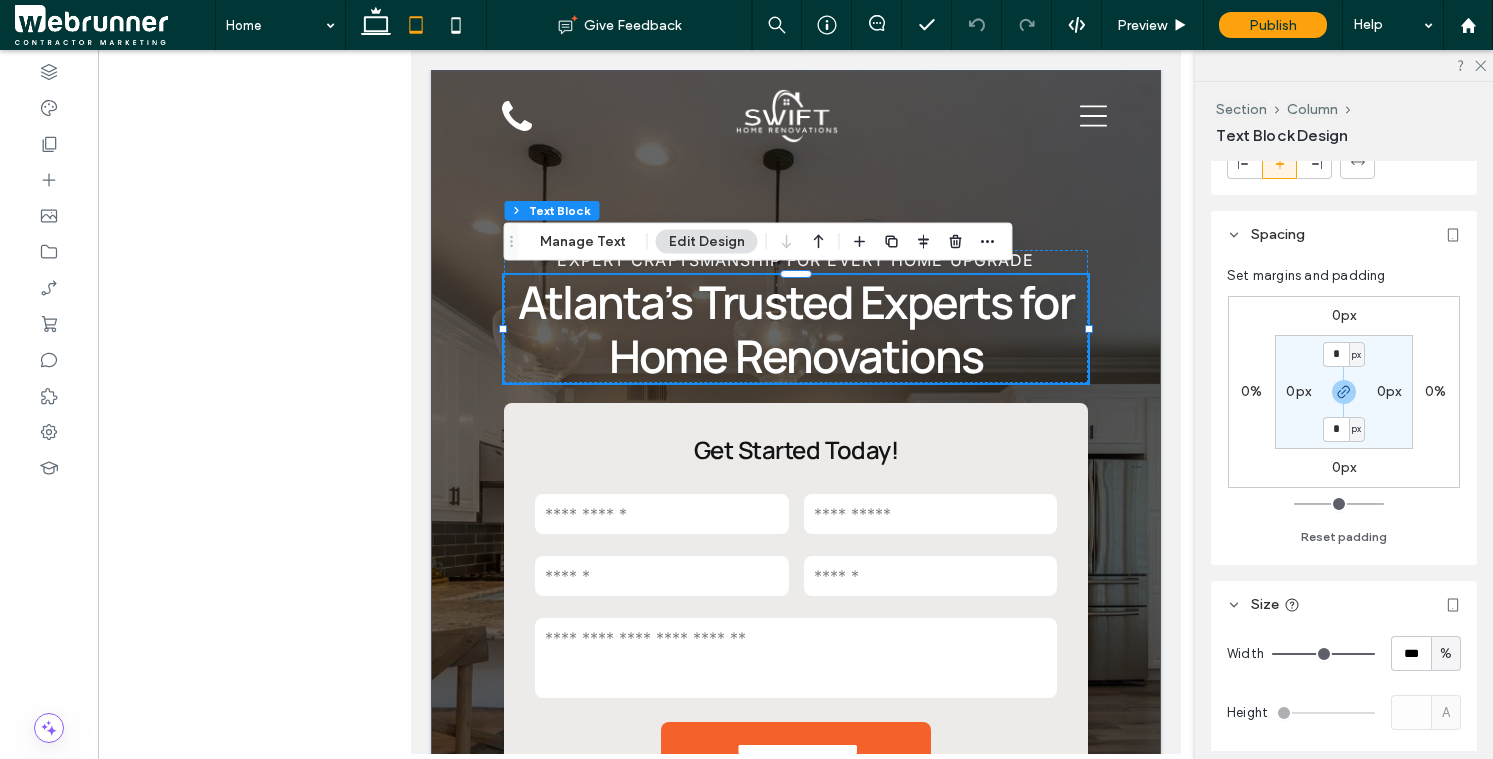 scroll, scrollTop: 113, scrollLeft: 0, axis: vertical 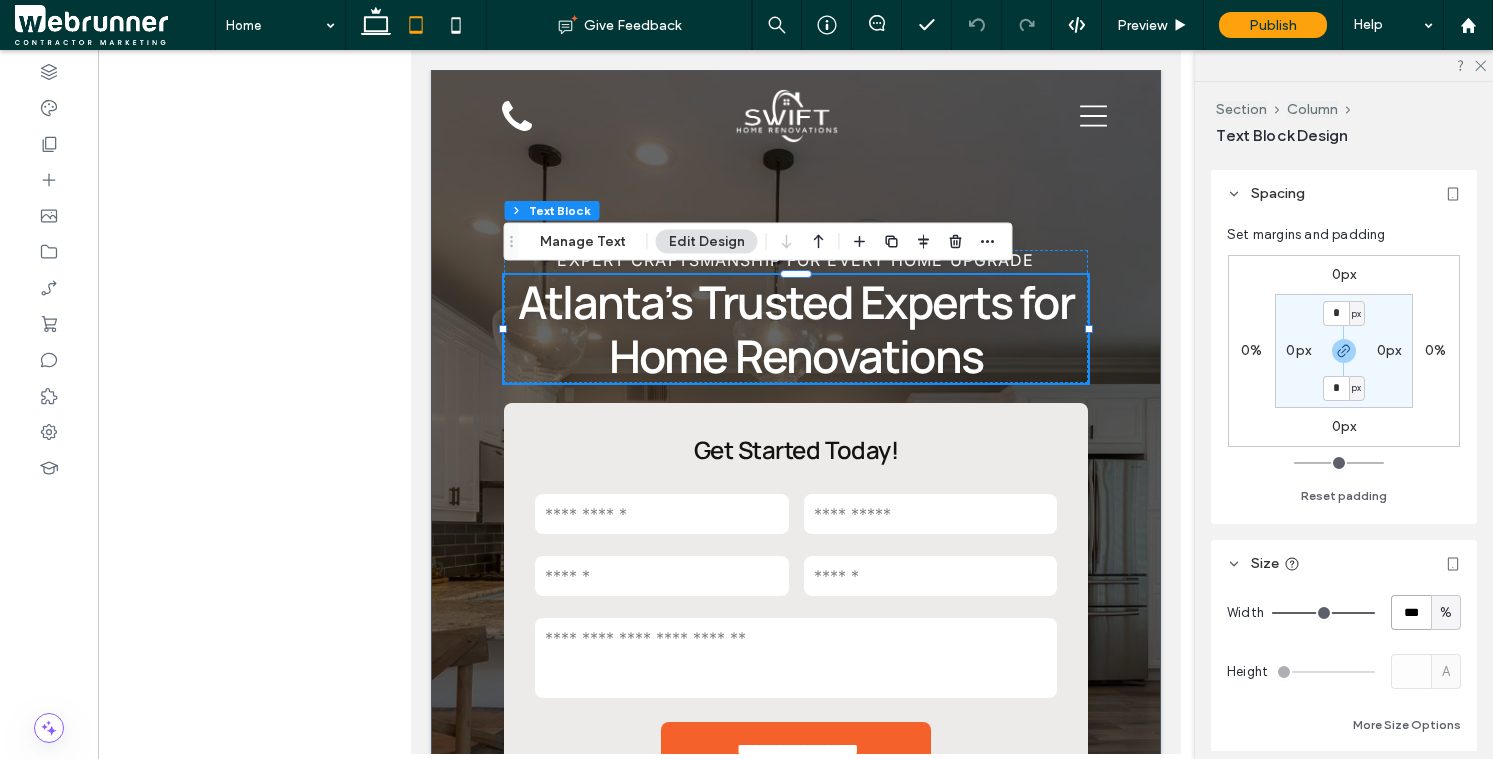 click on "***" at bounding box center (1411, 612) 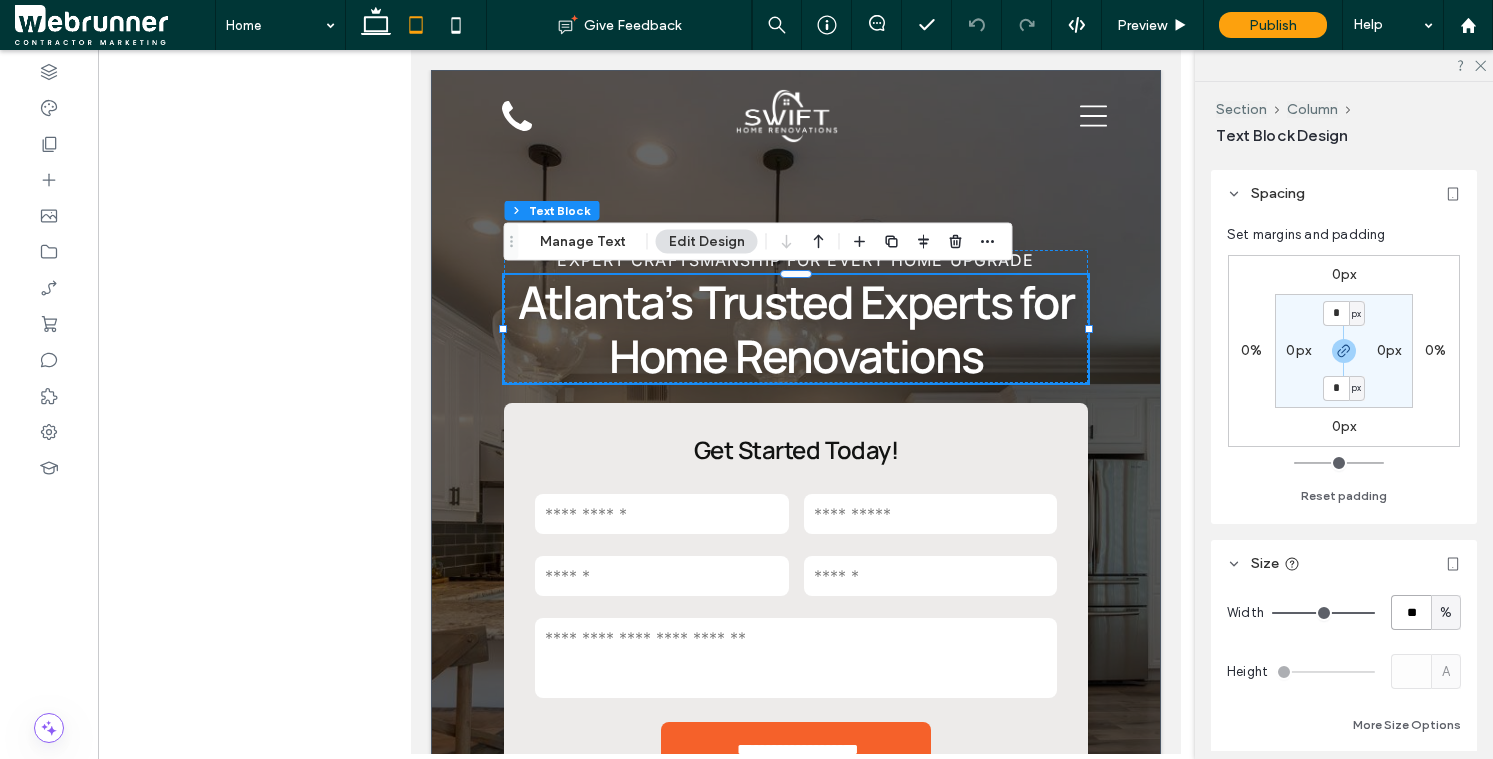 type on "**" 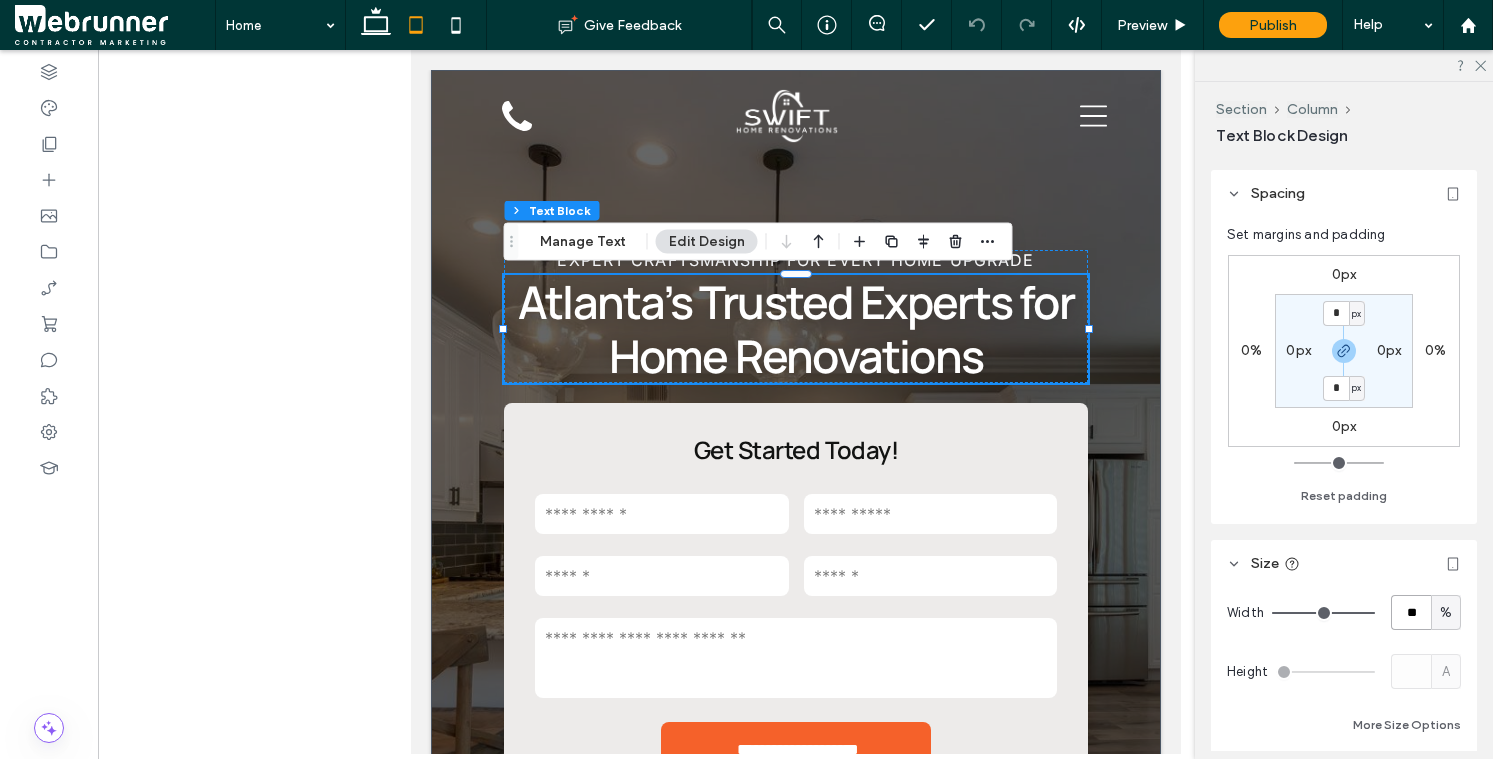 type on "**" 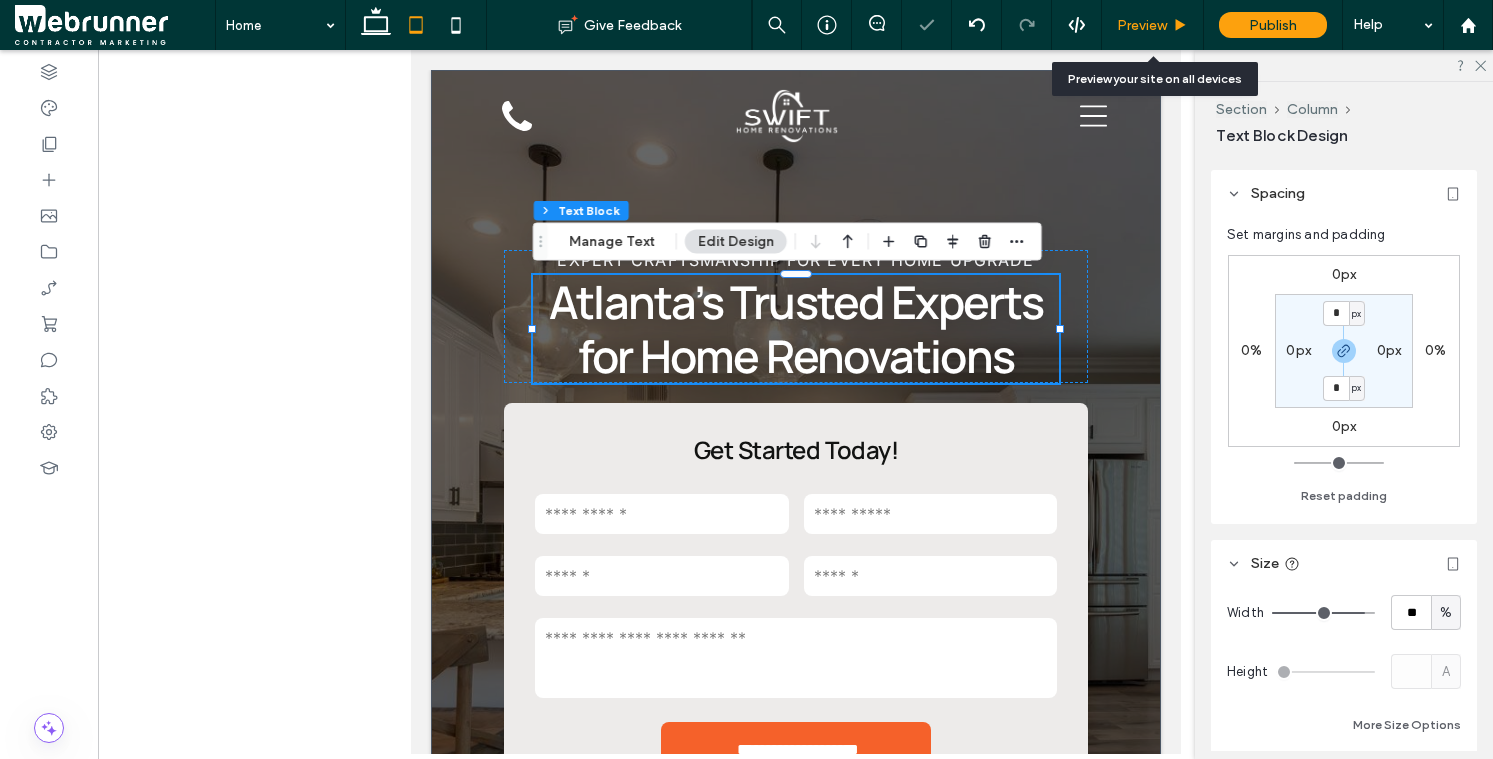 click on "Preview" at bounding box center [1152, 25] 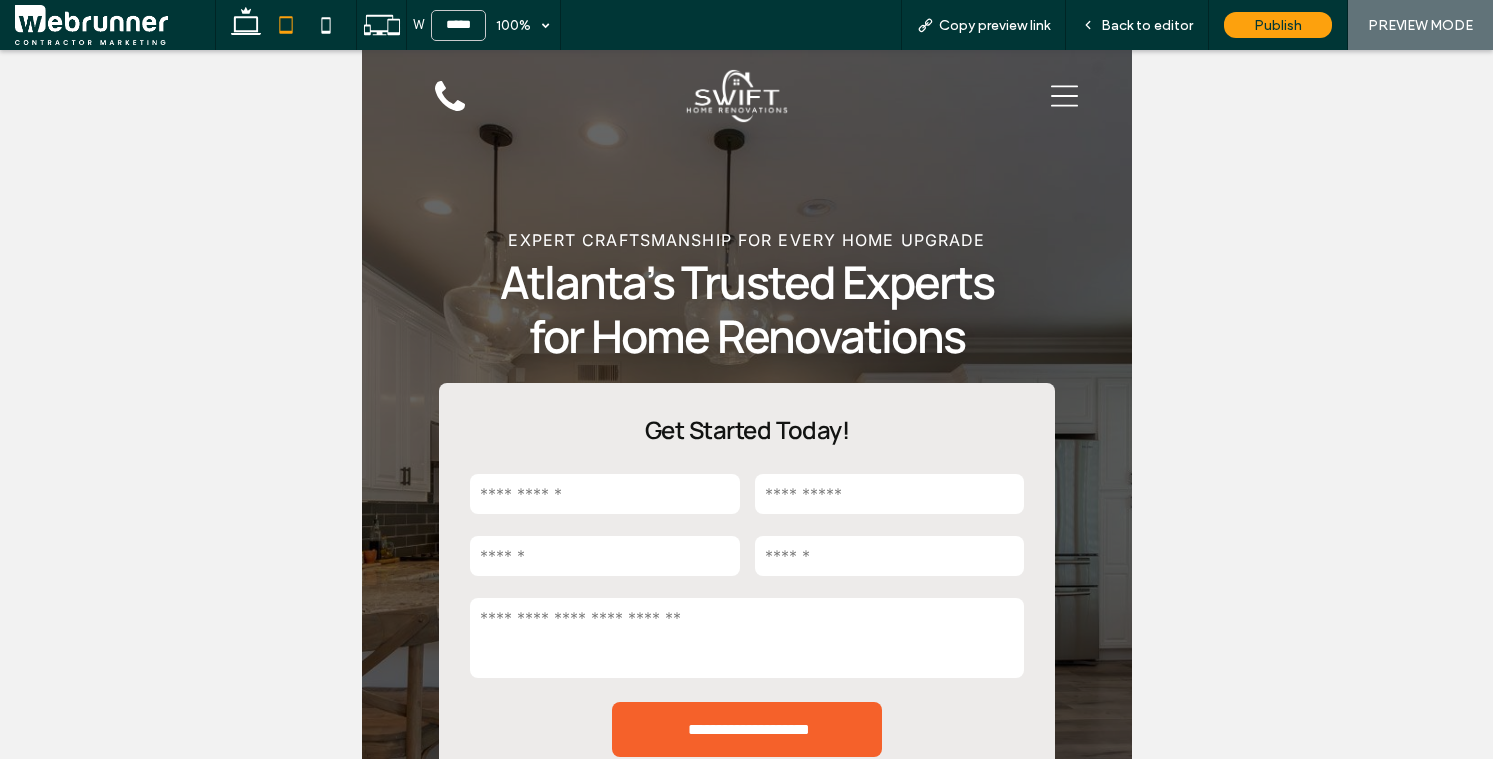 click 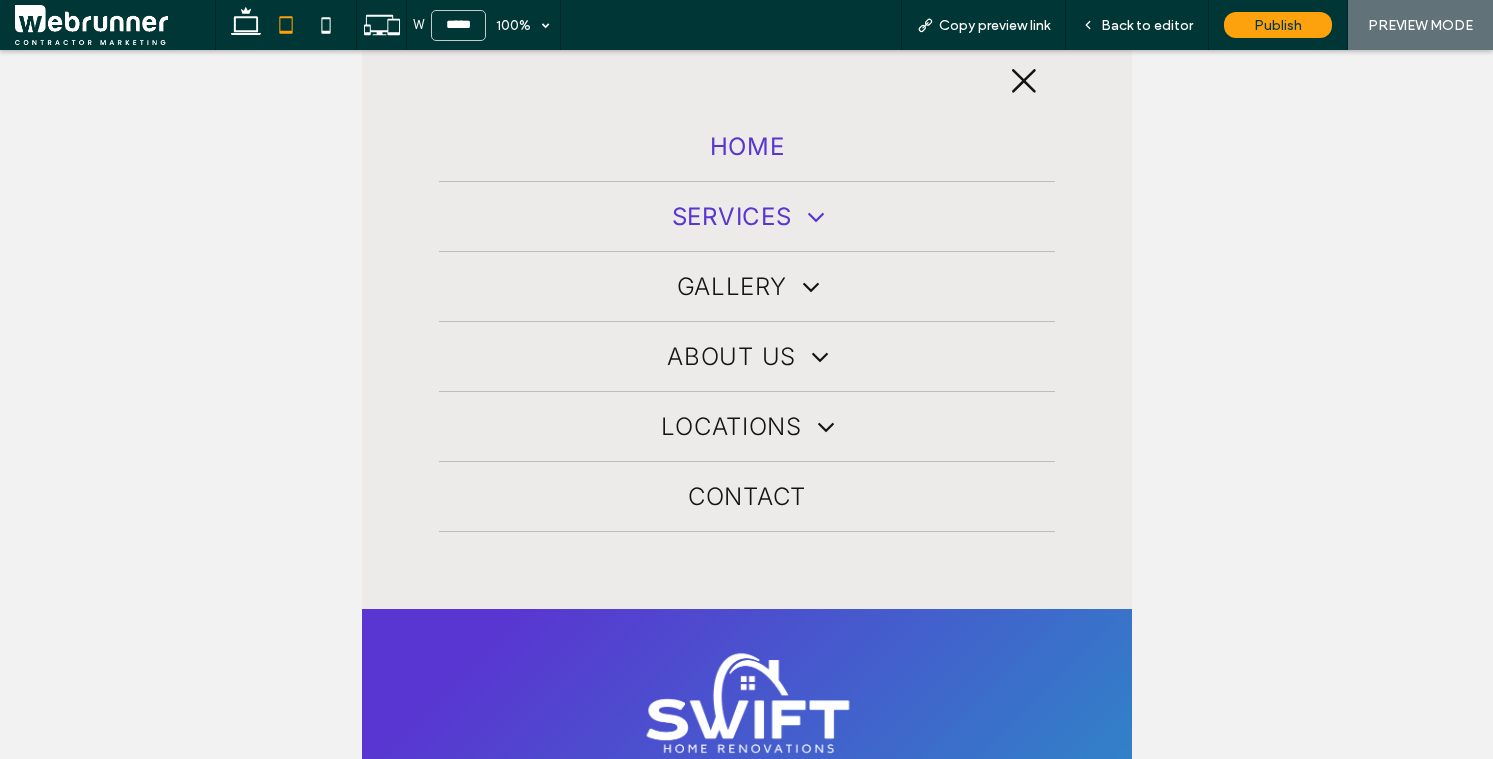 click on "Services" at bounding box center (746, 216) 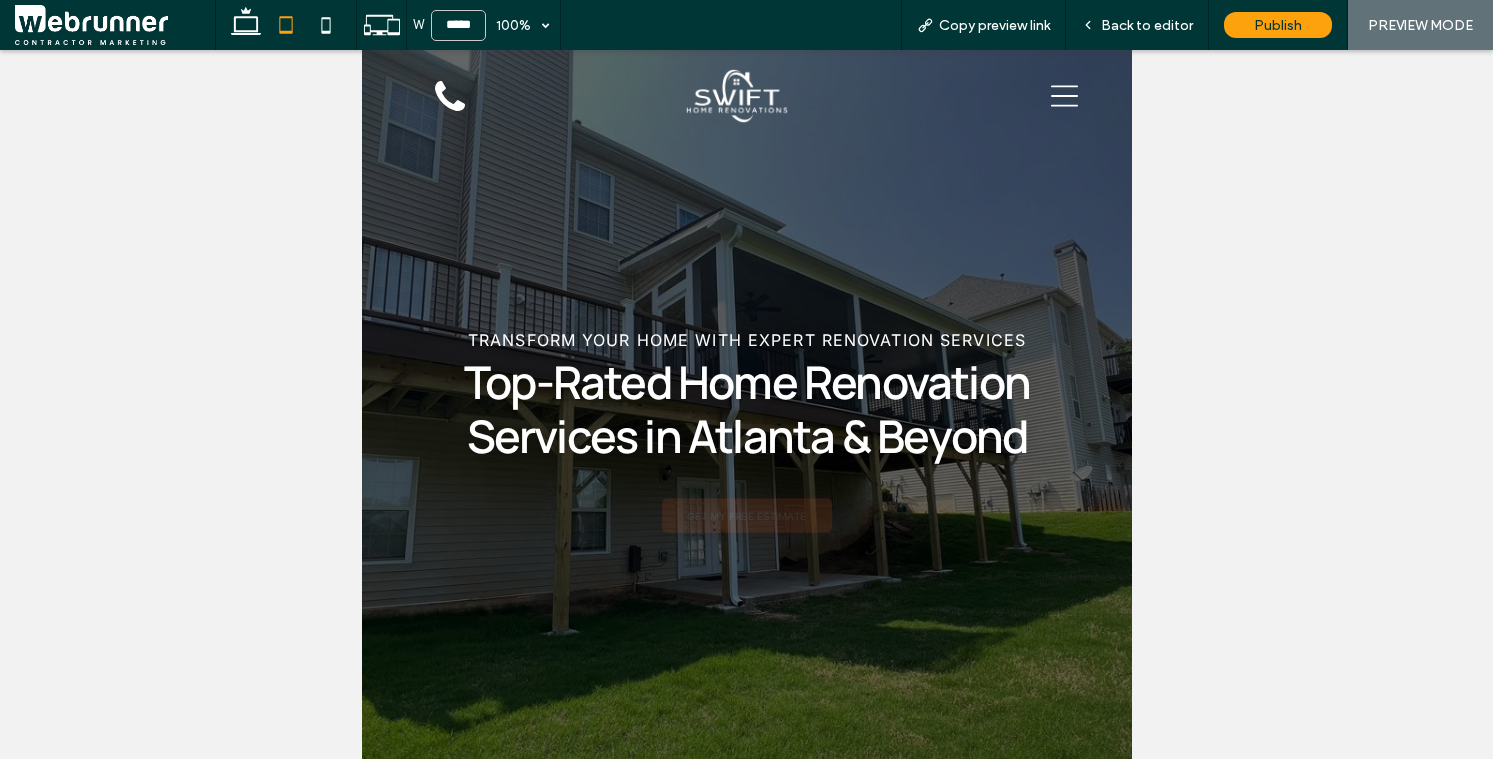 scroll, scrollTop: 0, scrollLeft: 0, axis: both 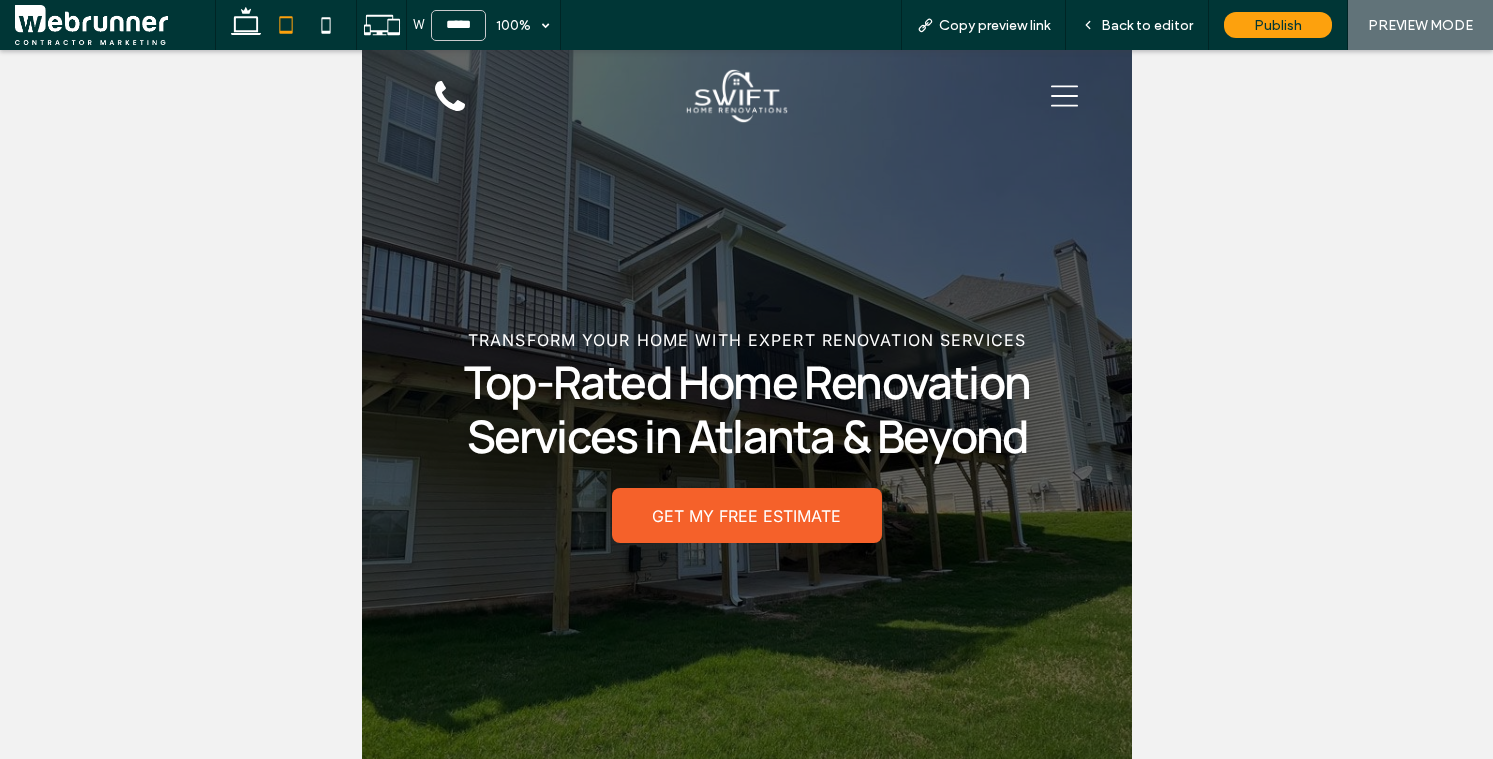click 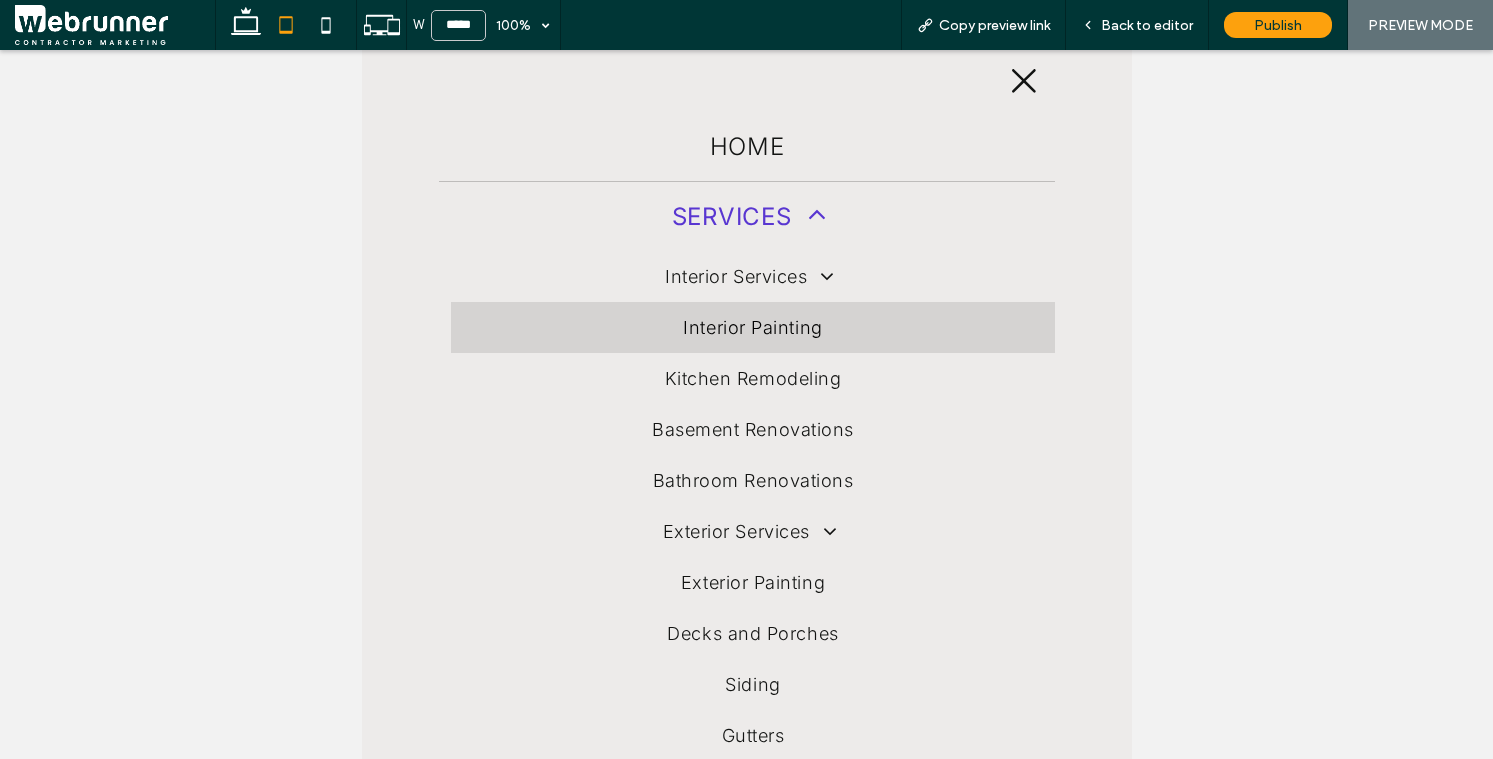 click on "Interior Painting" at bounding box center [752, 327] 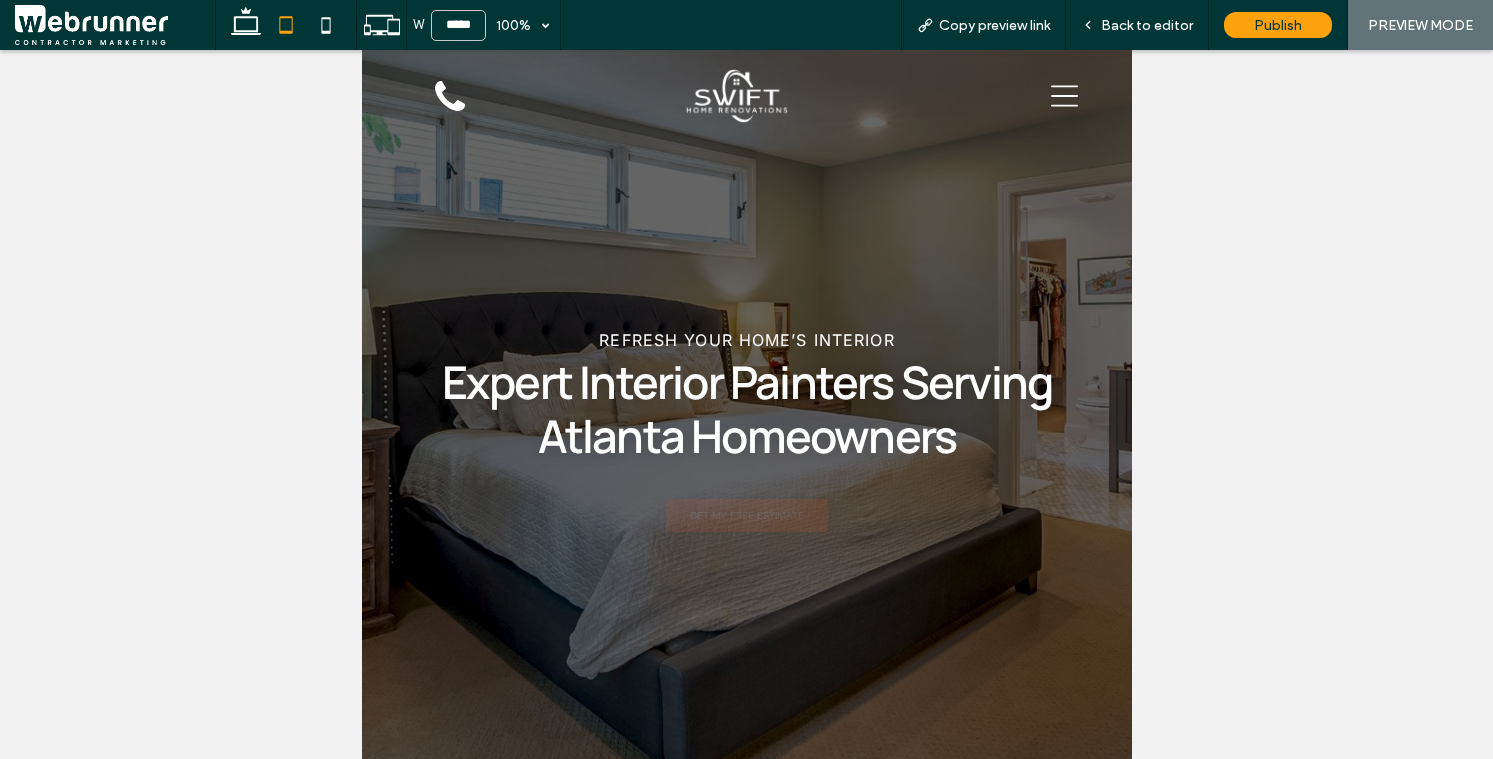 scroll, scrollTop: 0, scrollLeft: 0, axis: both 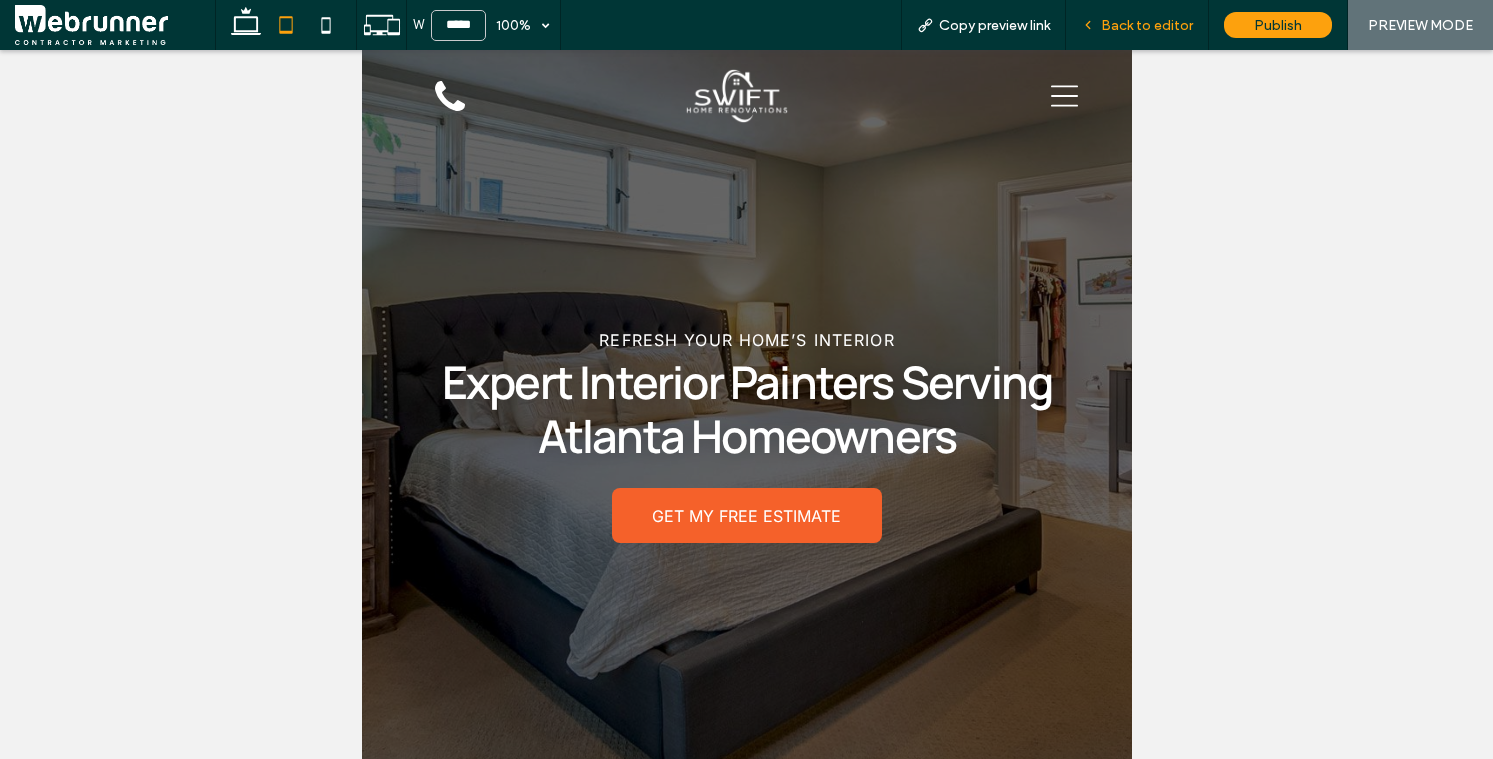 click on "Back to editor" at bounding box center [1147, 25] 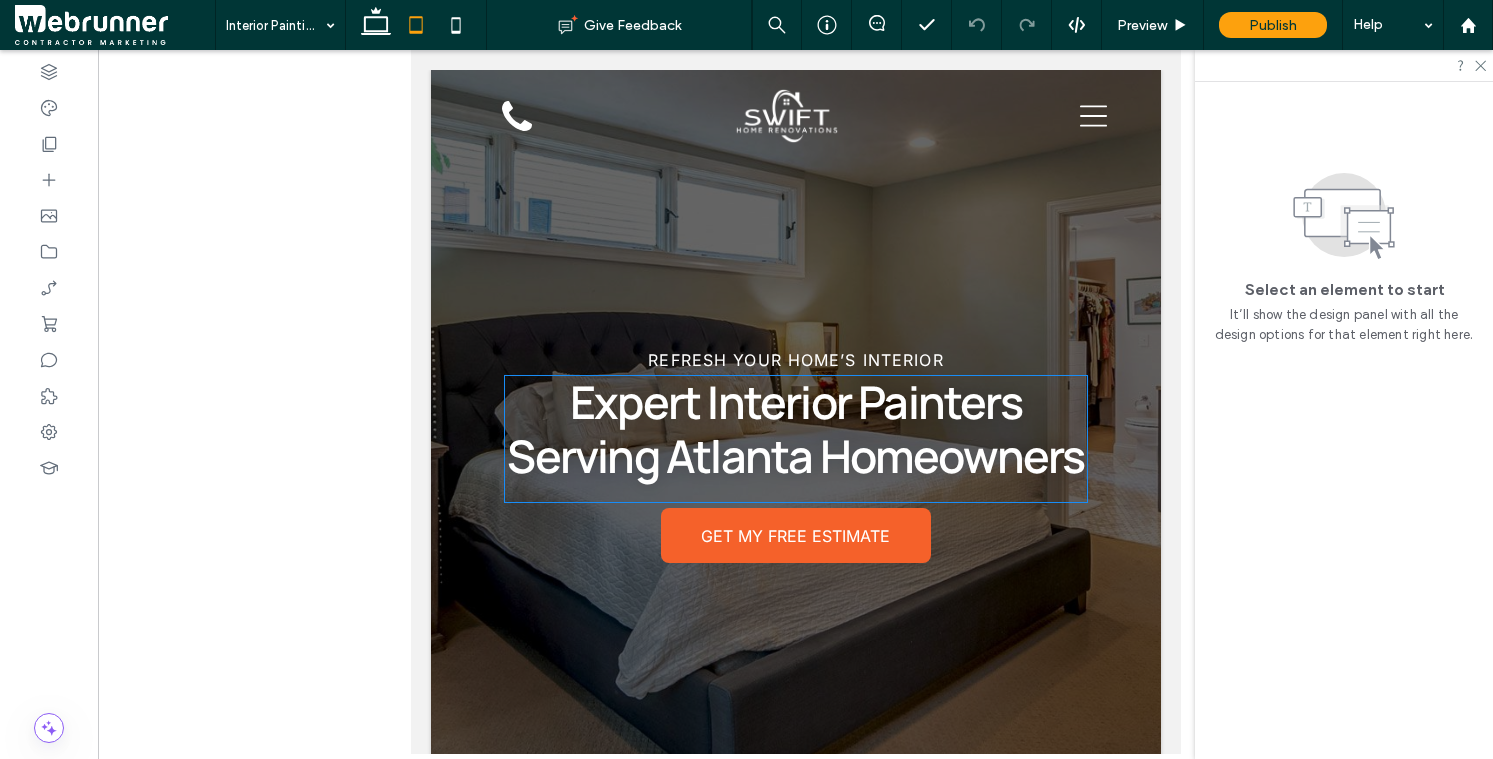 click on "Expert Interior Painters Serving Atlanta Homeowners" at bounding box center [794, 429] 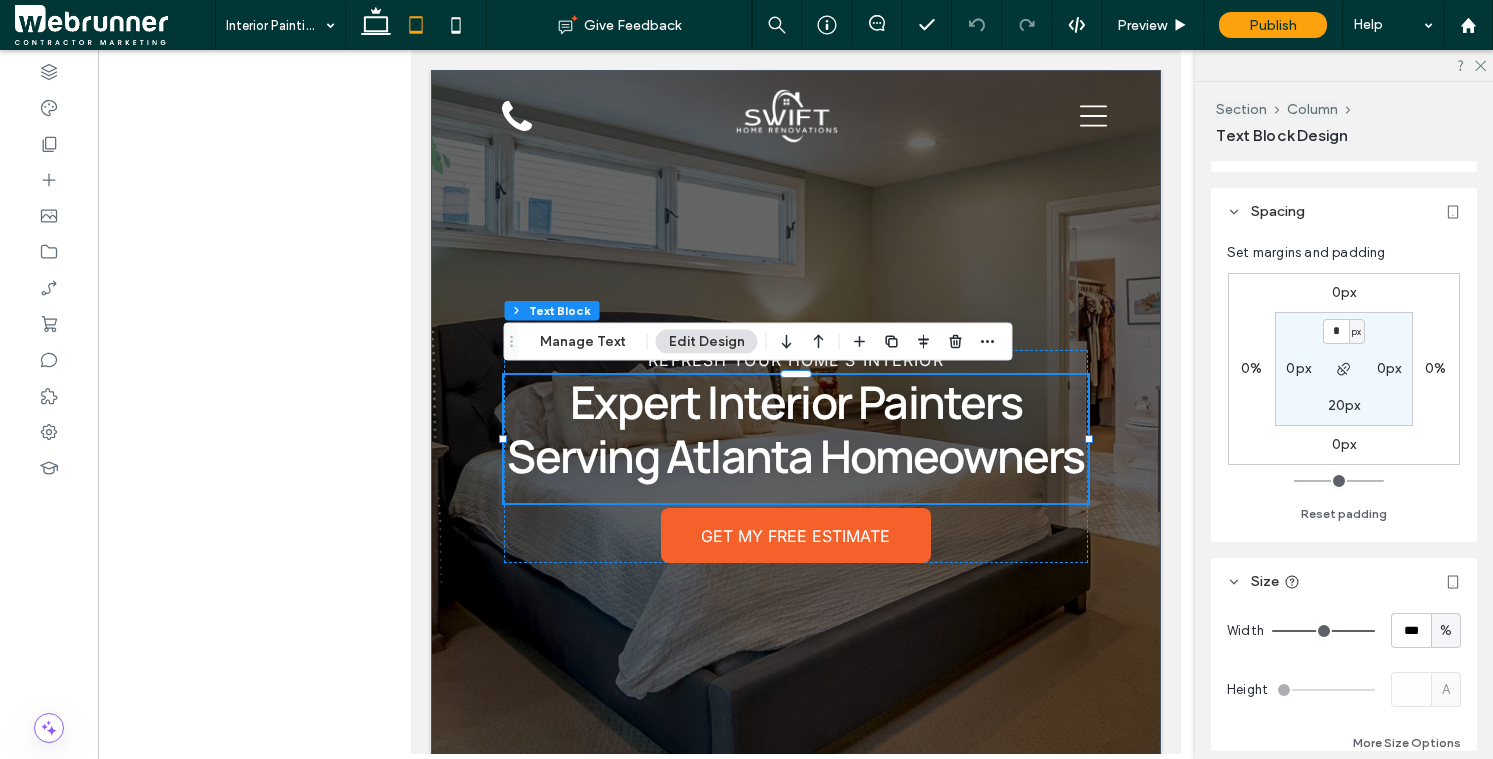scroll, scrollTop: 98, scrollLeft: 0, axis: vertical 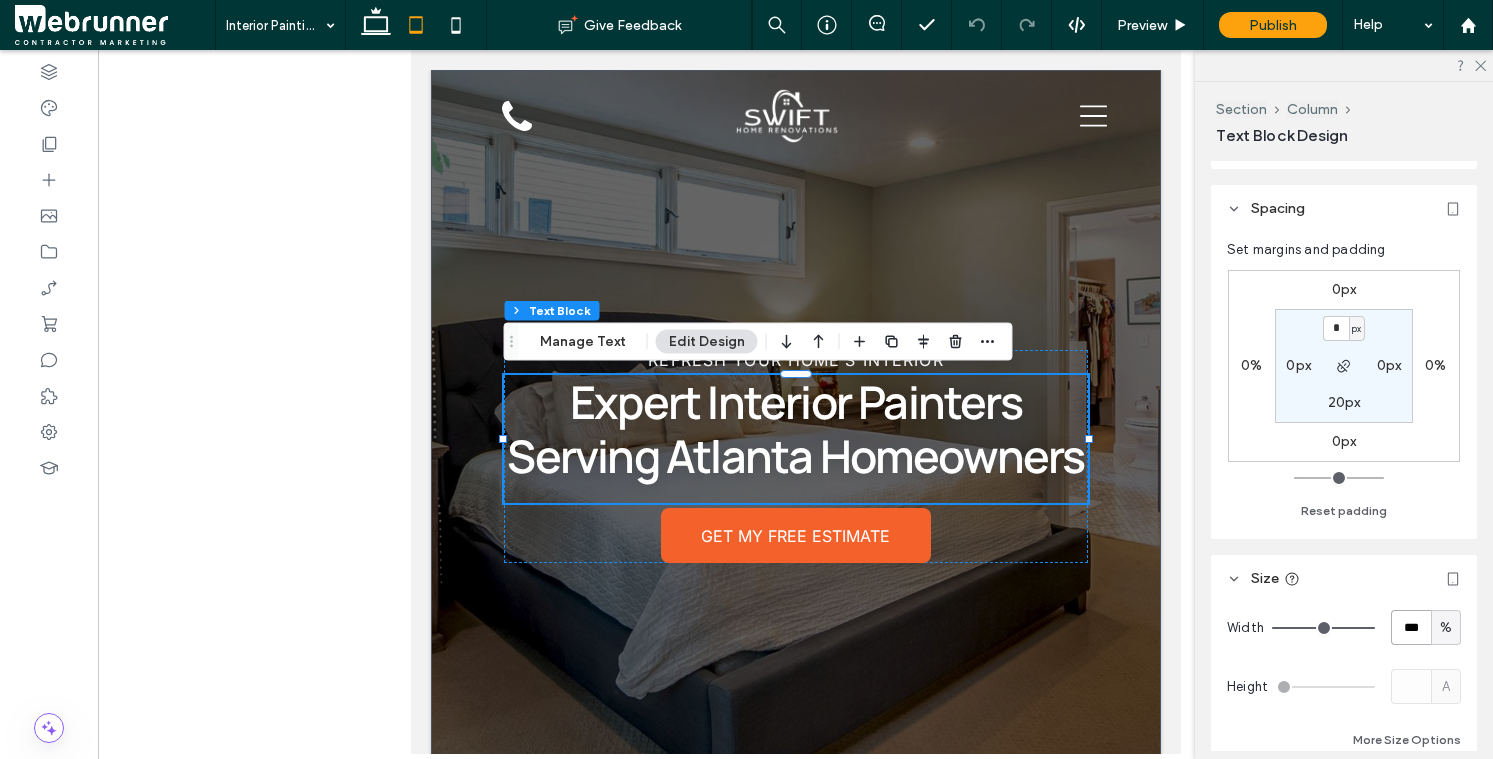 click on "***" at bounding box center [1411, 627] 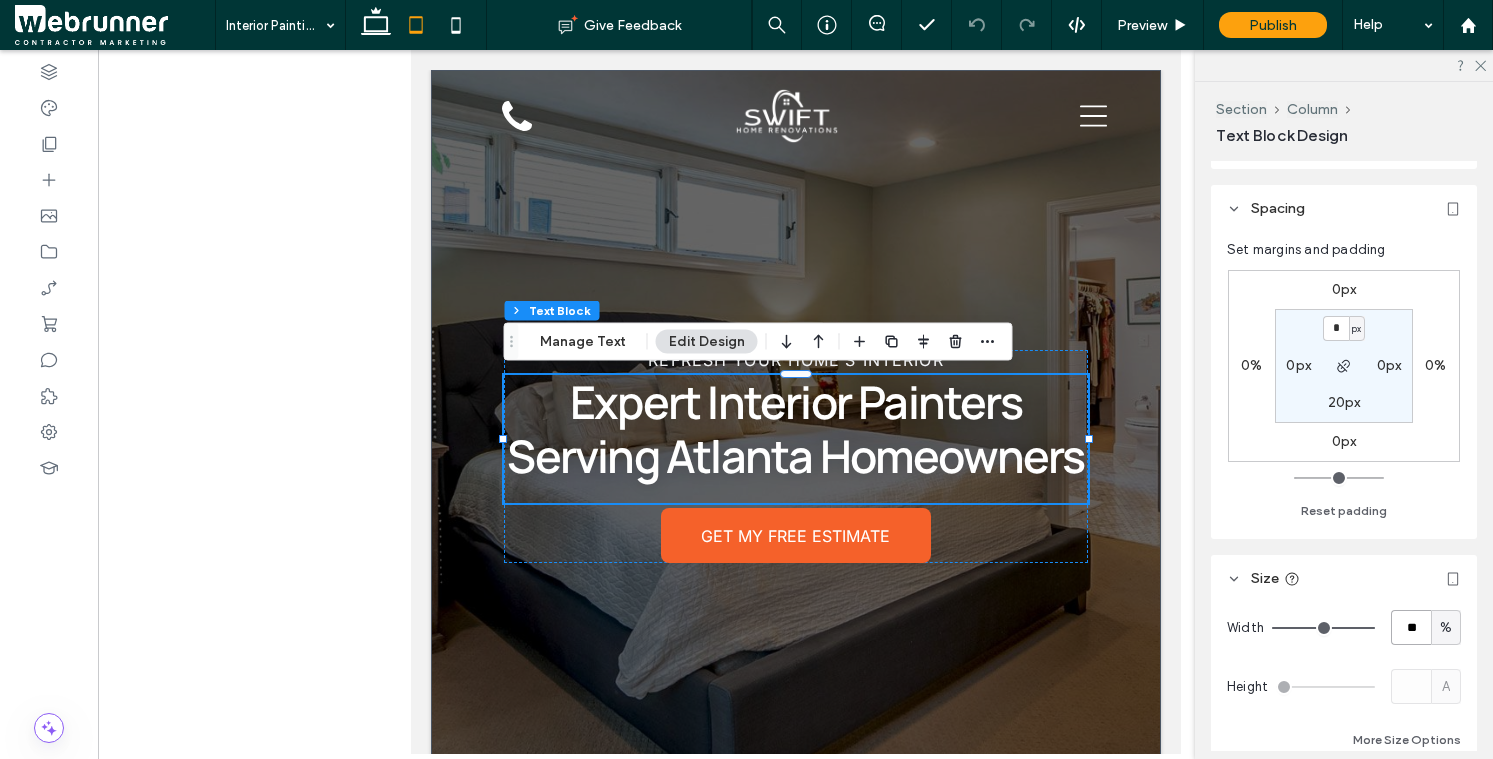 type on "**" 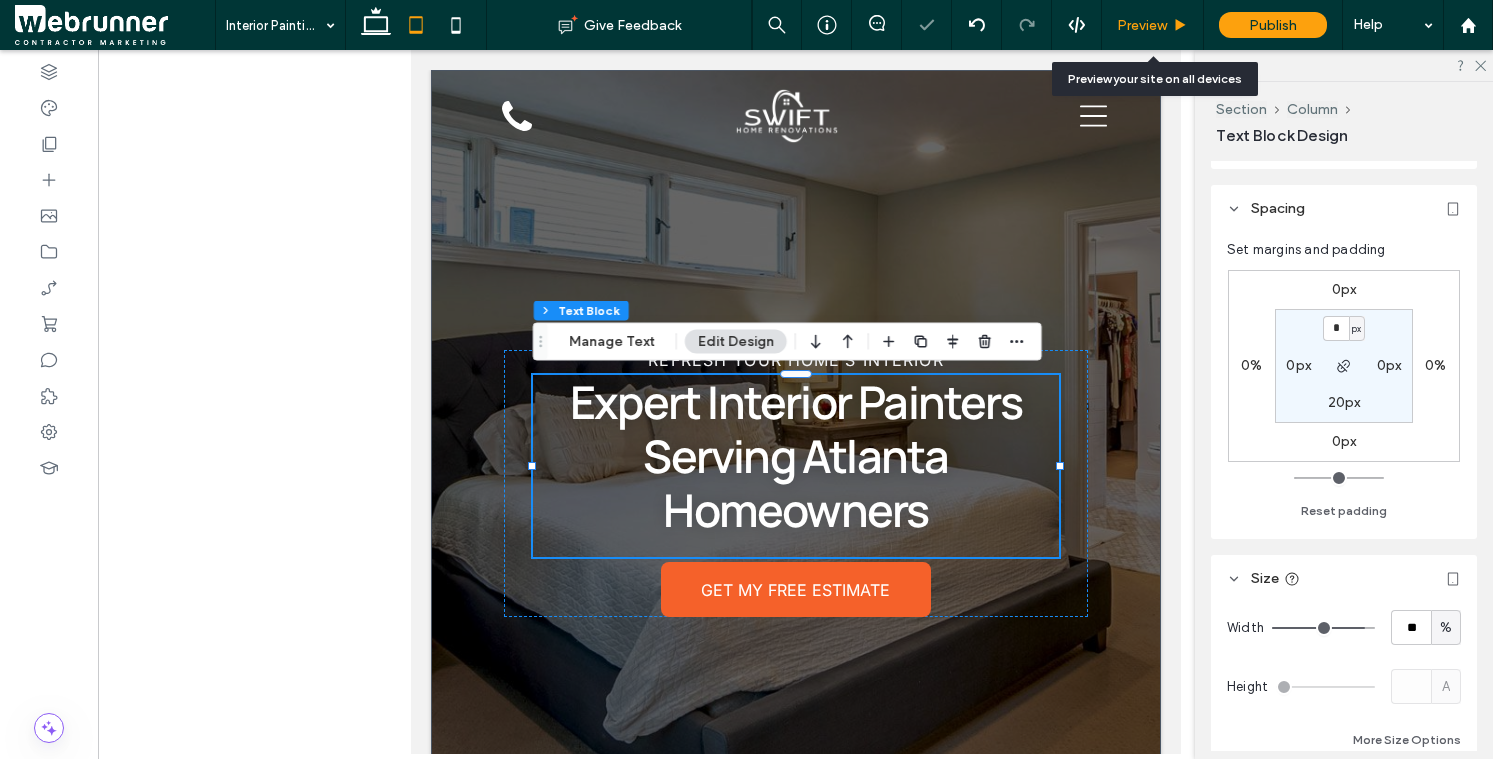 click on "Preview" at bounding box center [1142, 25] 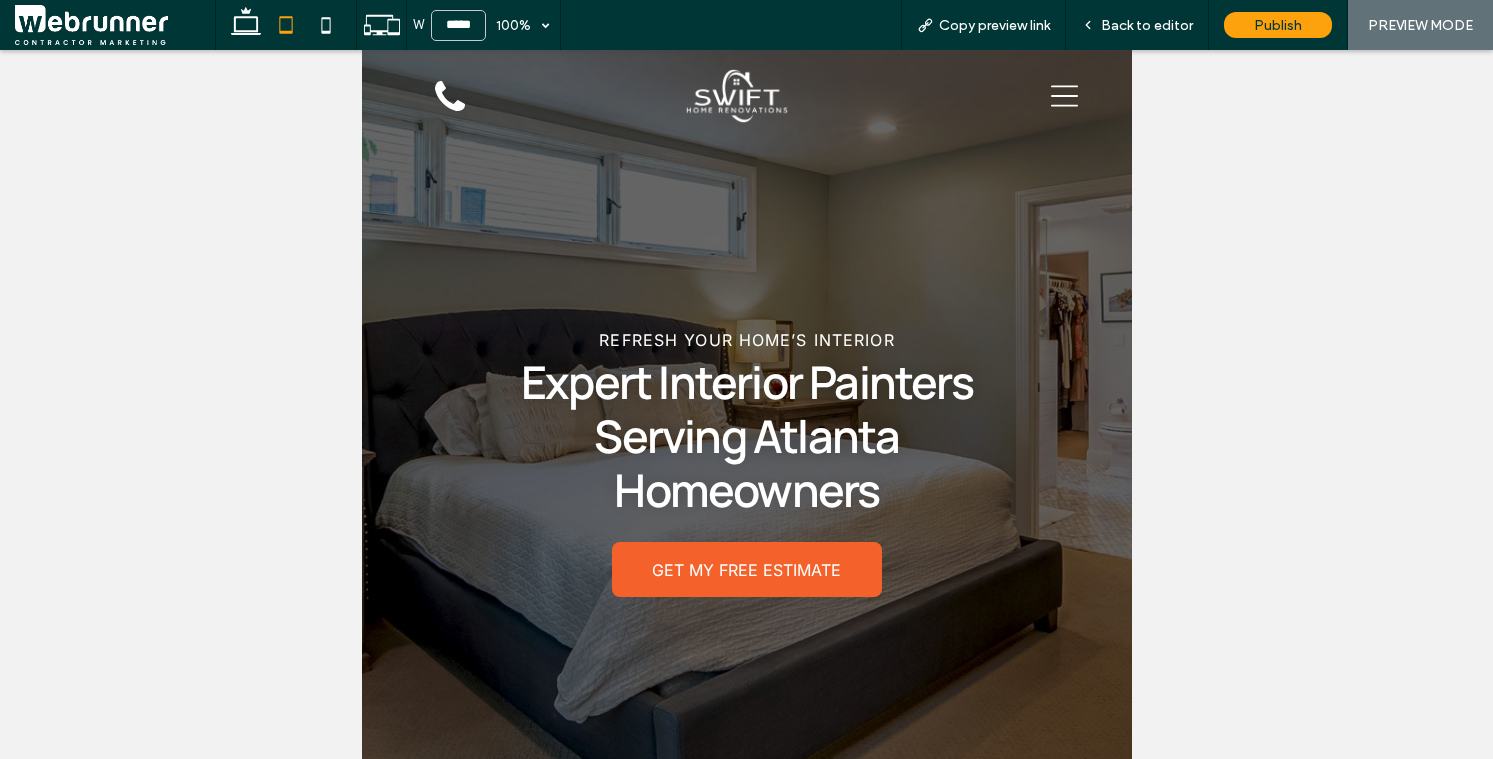 click on "Back to editor" at bounding box center (1147, 25) 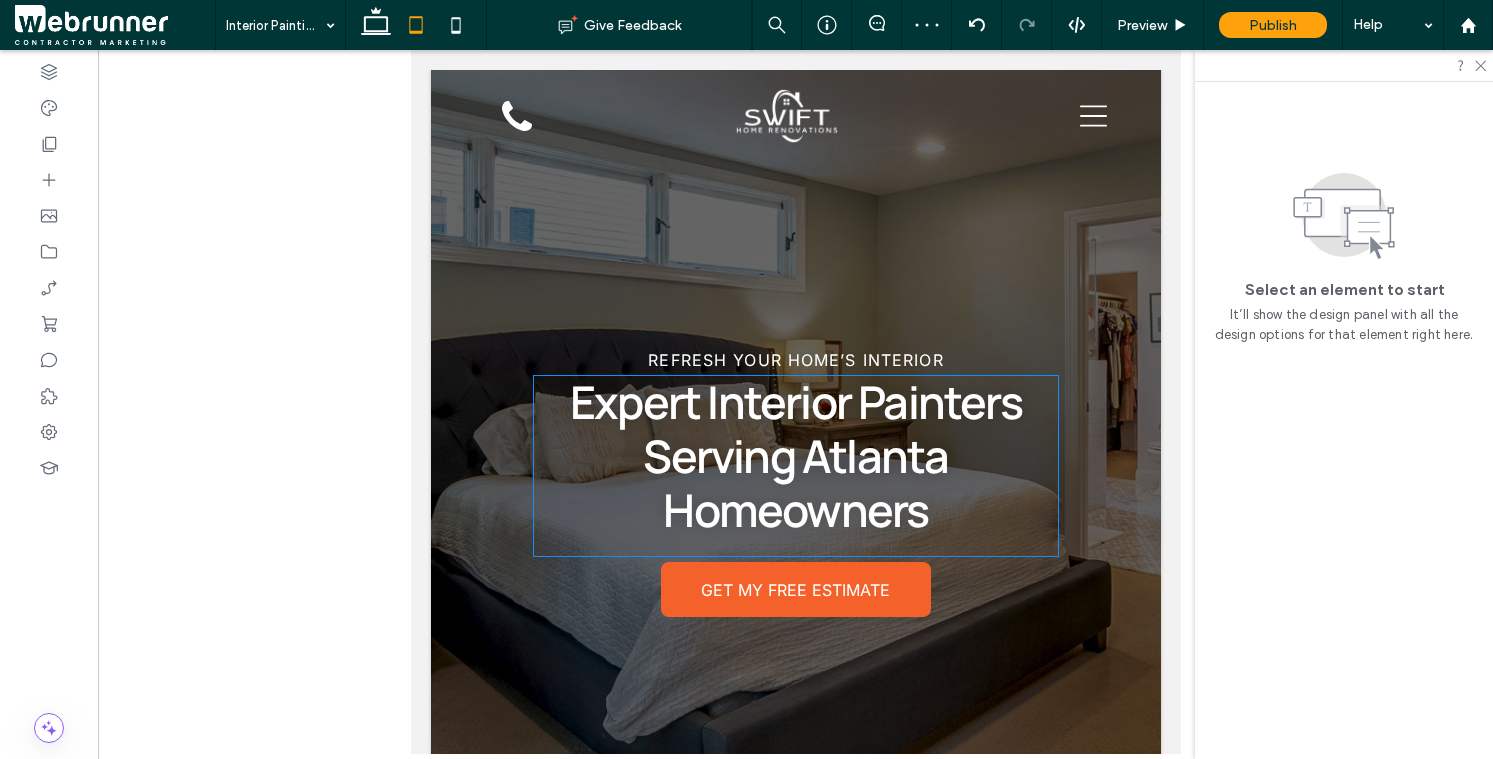 click on "Expert Interior Painters Serving Atlanta Homeowners" at bounding box center [795, 456] 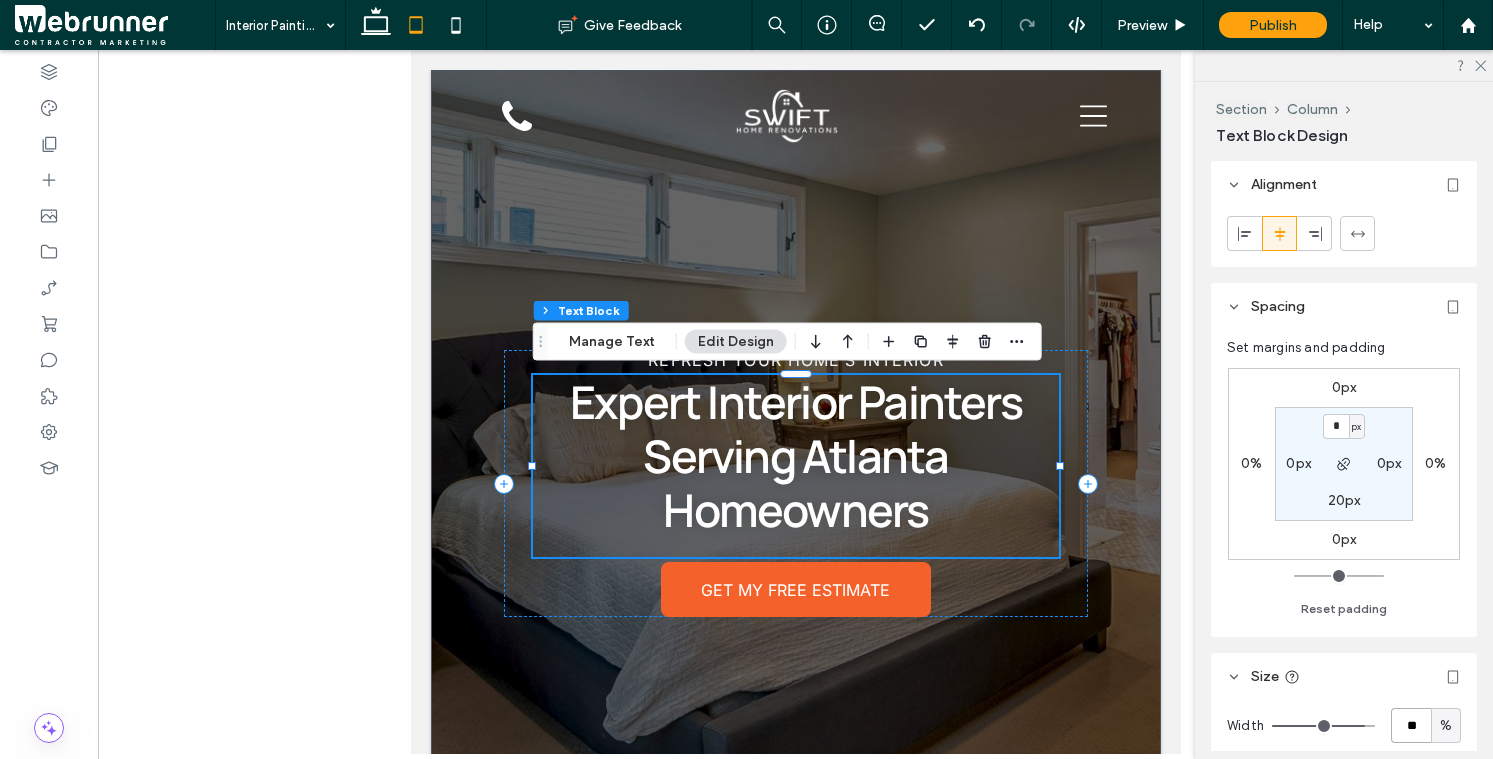 click on "**" at bounding box center [1411, 725] 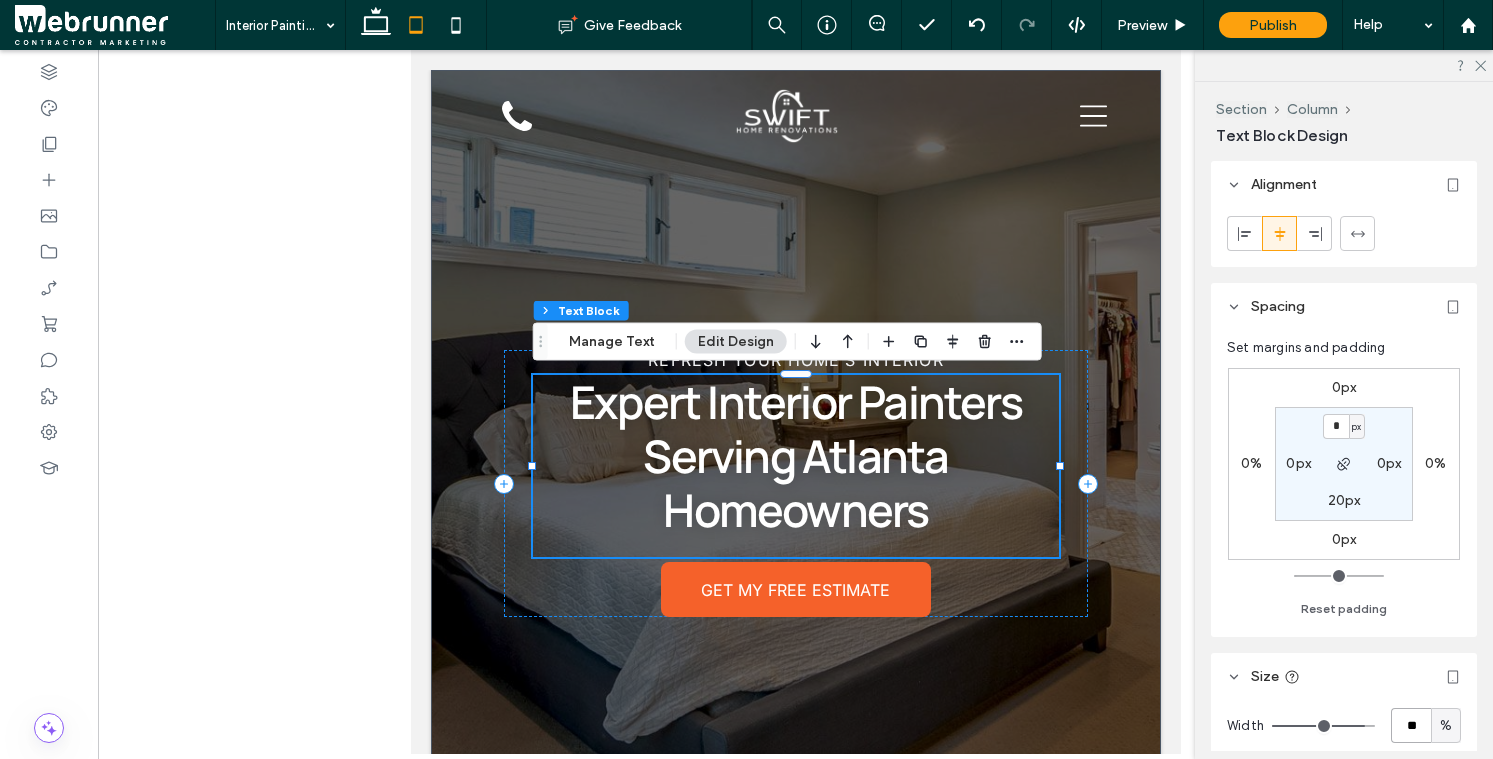 type on "**" 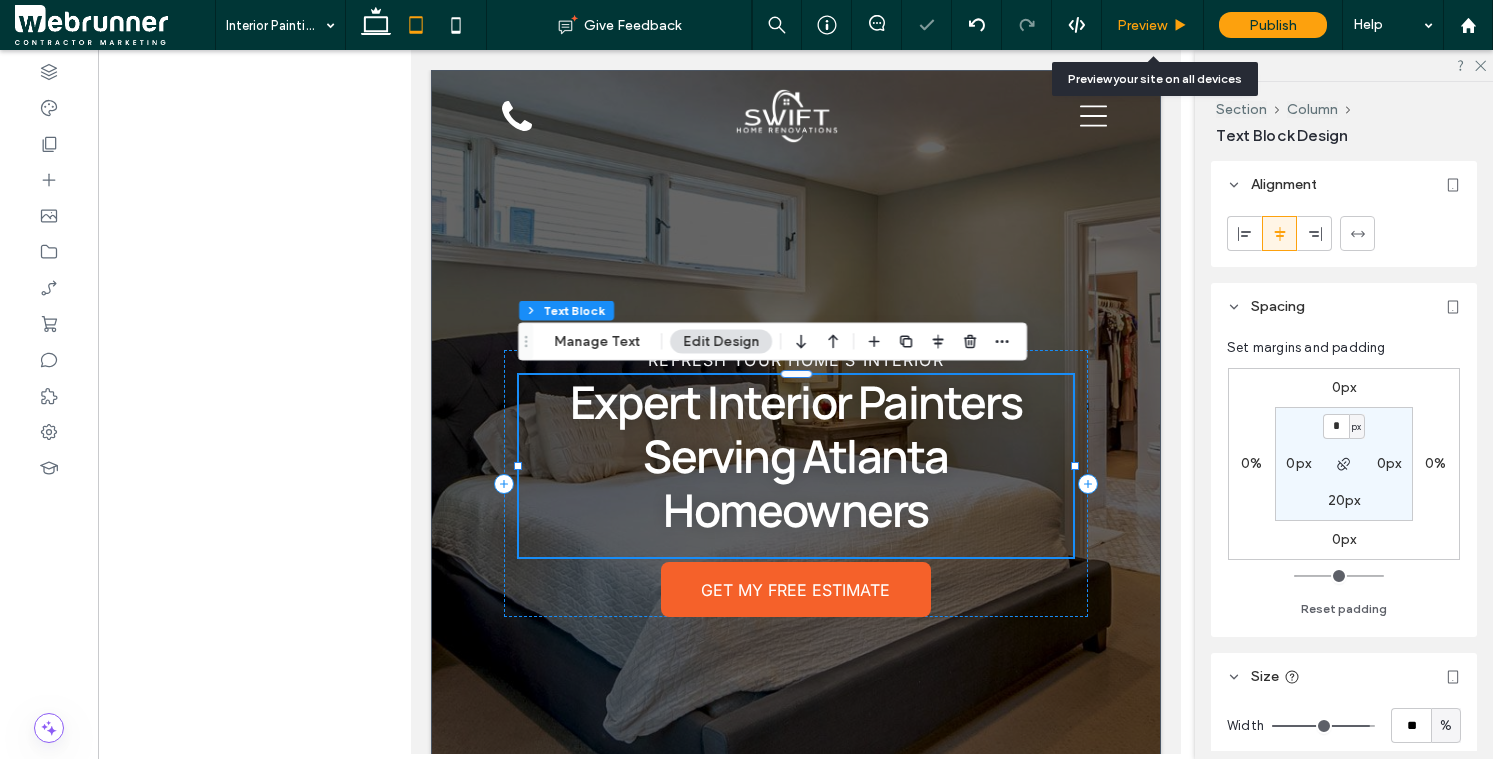 click on "Preview" at bounding box center (1153, 25) 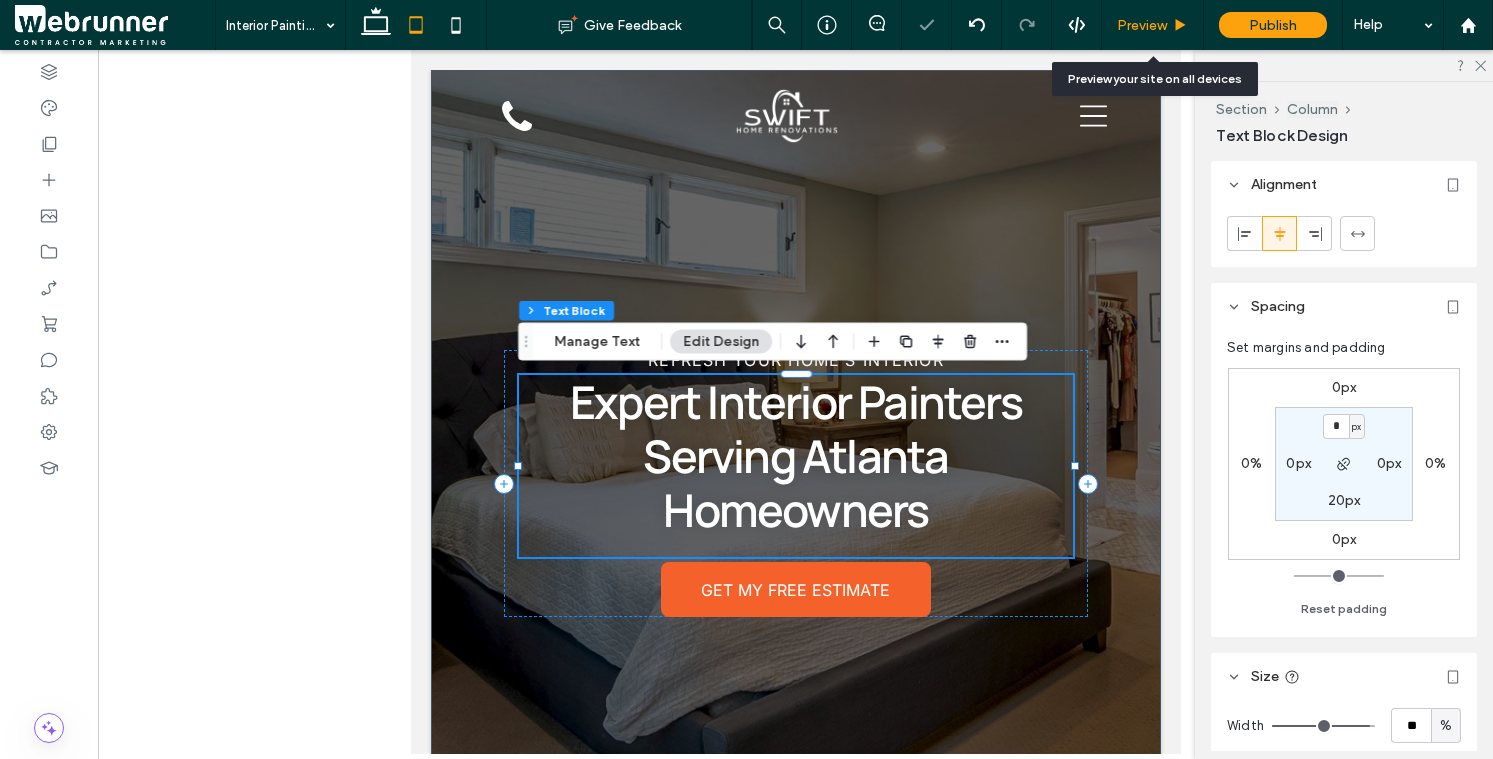 click on "Preview" at bounding box center (1142, 25) 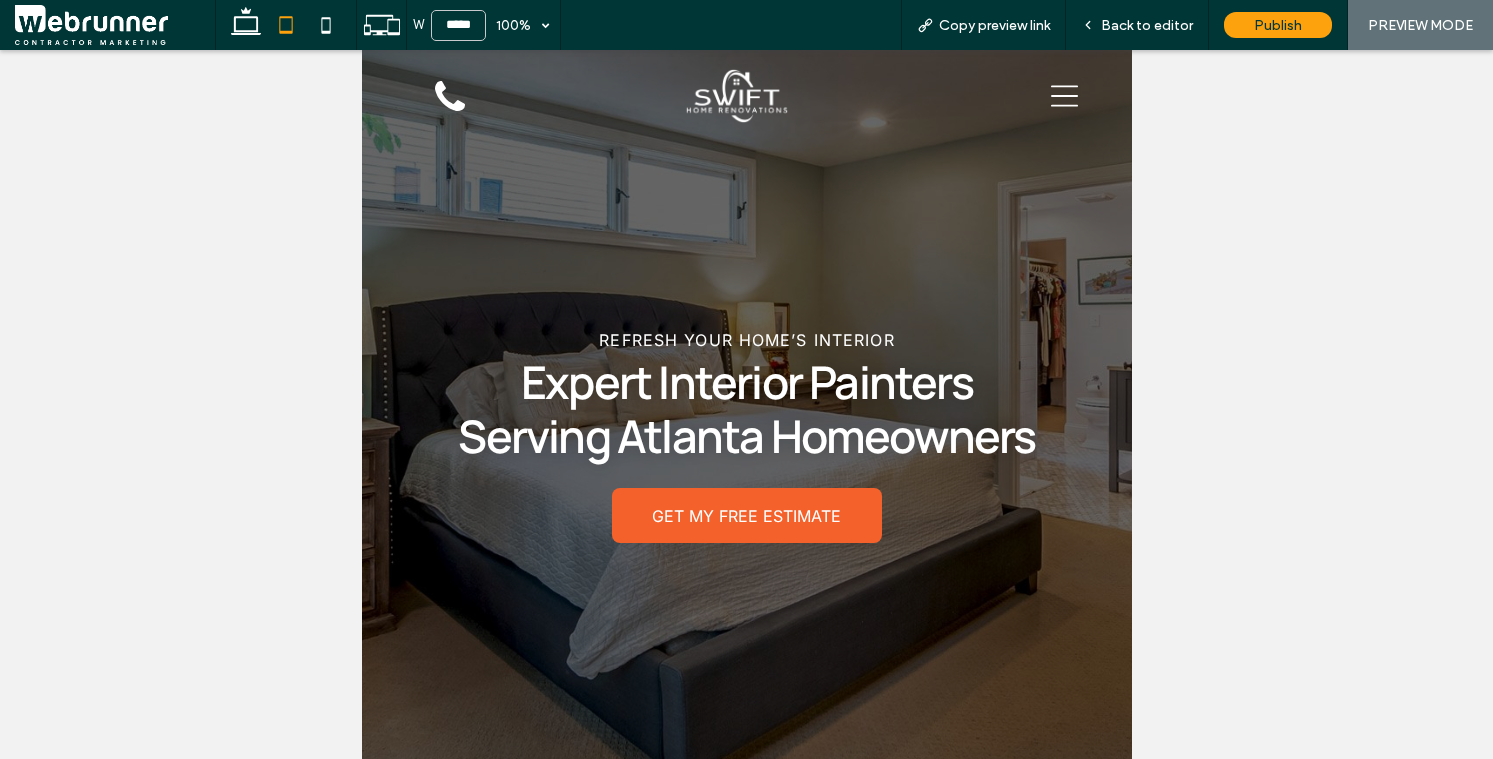 scroll, scrollTop: 0, scrollLeft: 0, axis: both 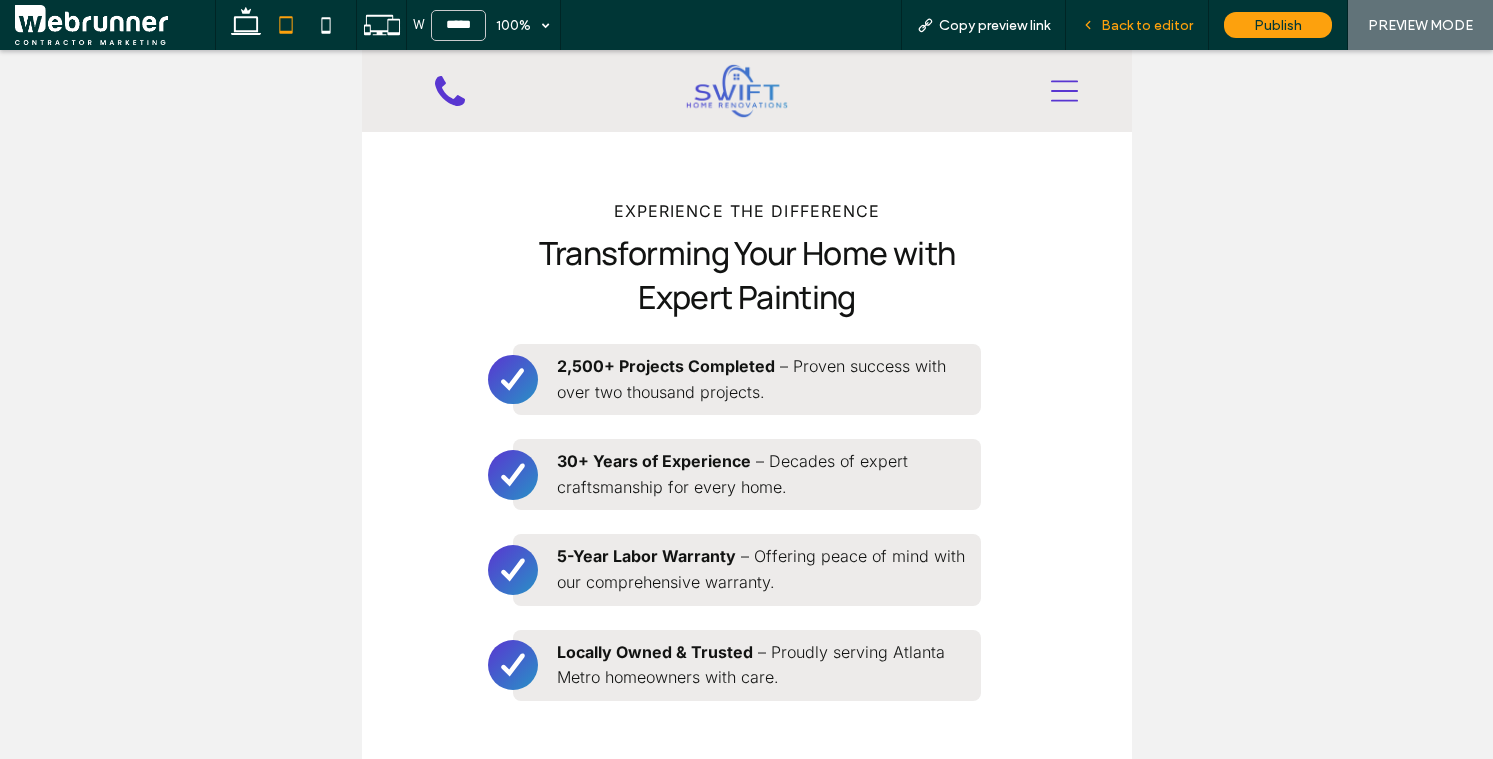 click on "Back to editor" at bounding box center (1137, 25) 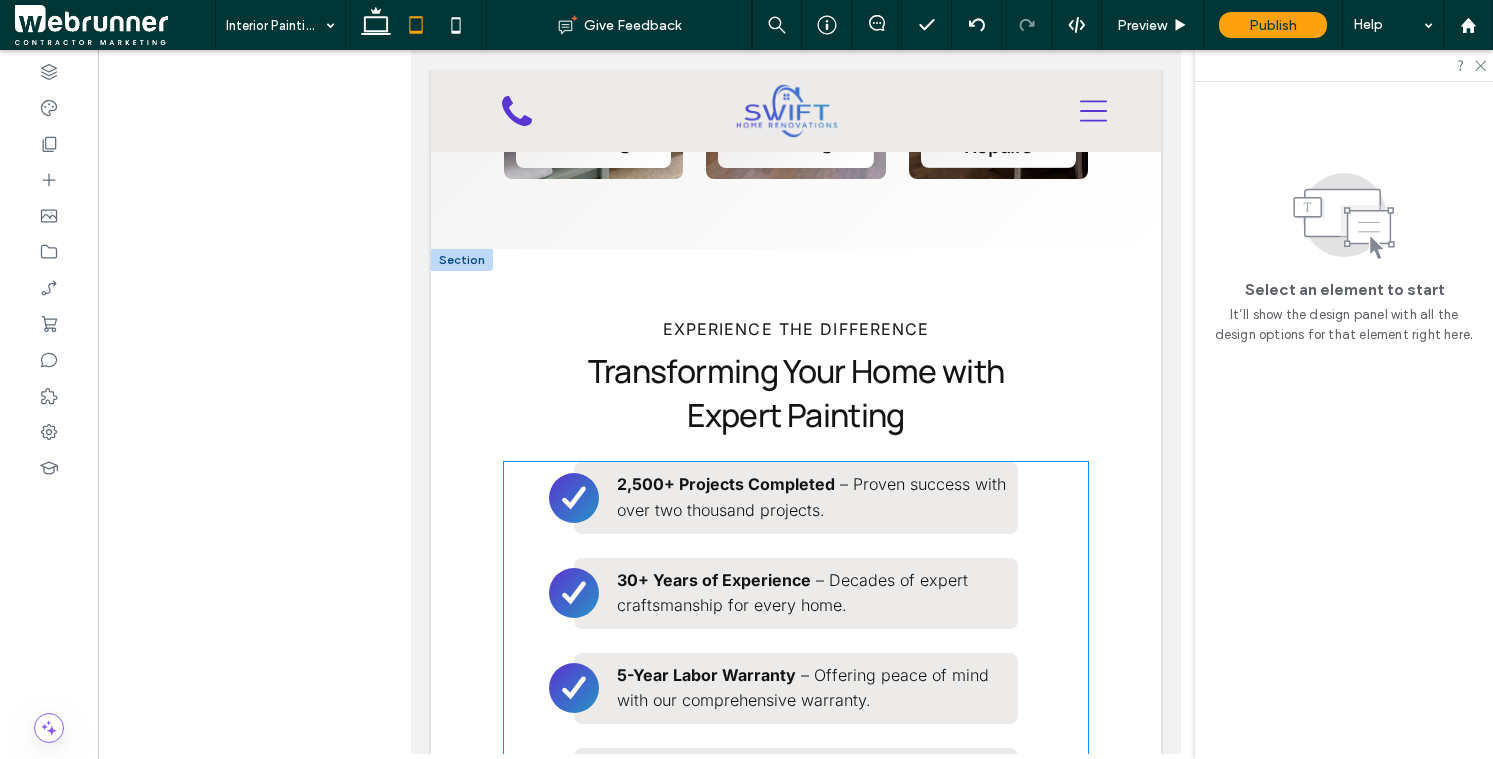 click on "A black check mark on a white background.
2,500+ Projects Completed   – Proven success with over two thousand projects.
A black check mark on a white background.
30+ Years of Experience   – Decades of expert craftsmanship for every home.
A black check mark on a white background.
5-Year Labor Warranty   – Offering peace of mind with our comprehensive warranty.
A black check mark on a white background.
Locally Owned & Trusted   – Proudly serving Atlanta Metro homeowners with care." at bounding box center [795, 640] 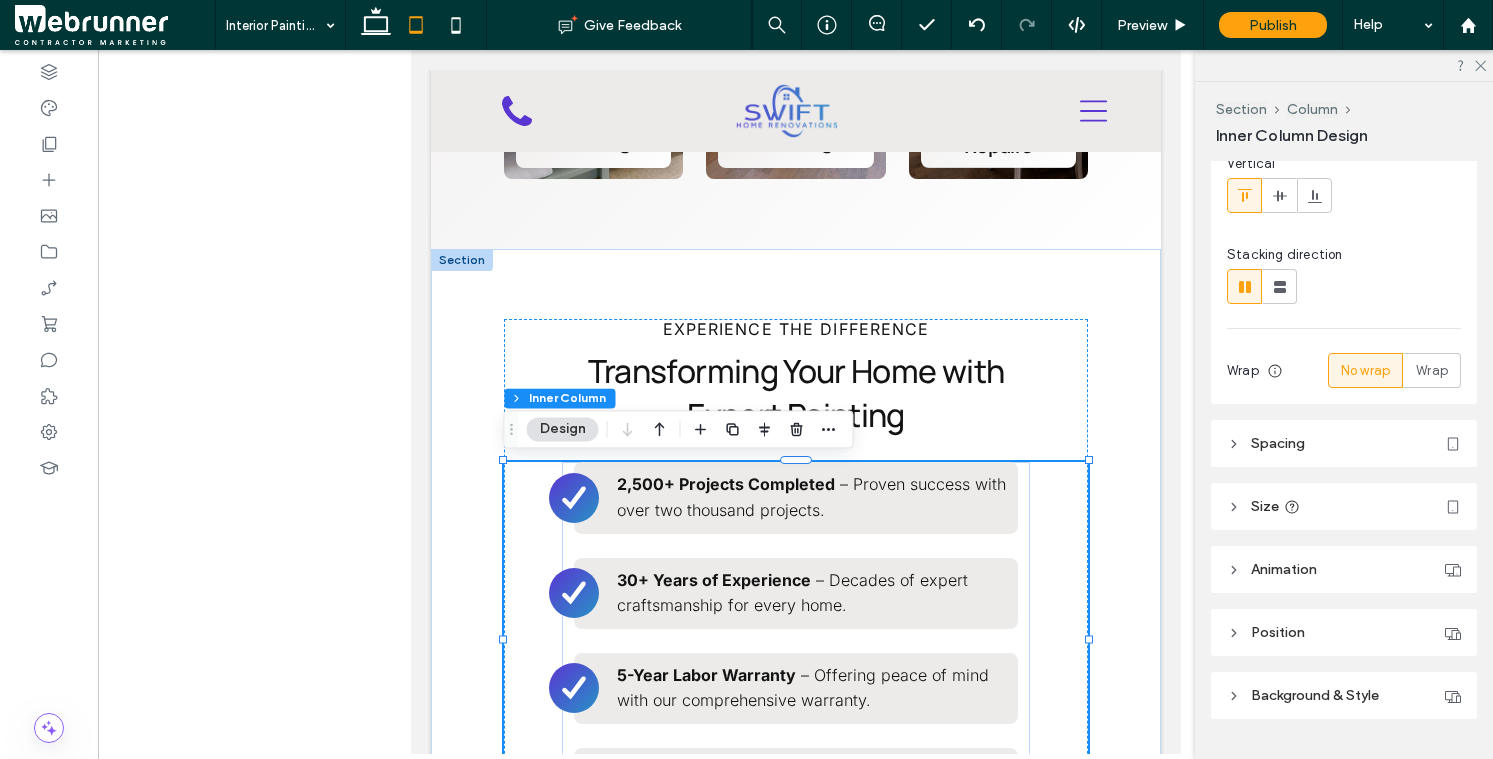 scroll, scrollTop: 268, scrollLeft: 0, axis: vertical 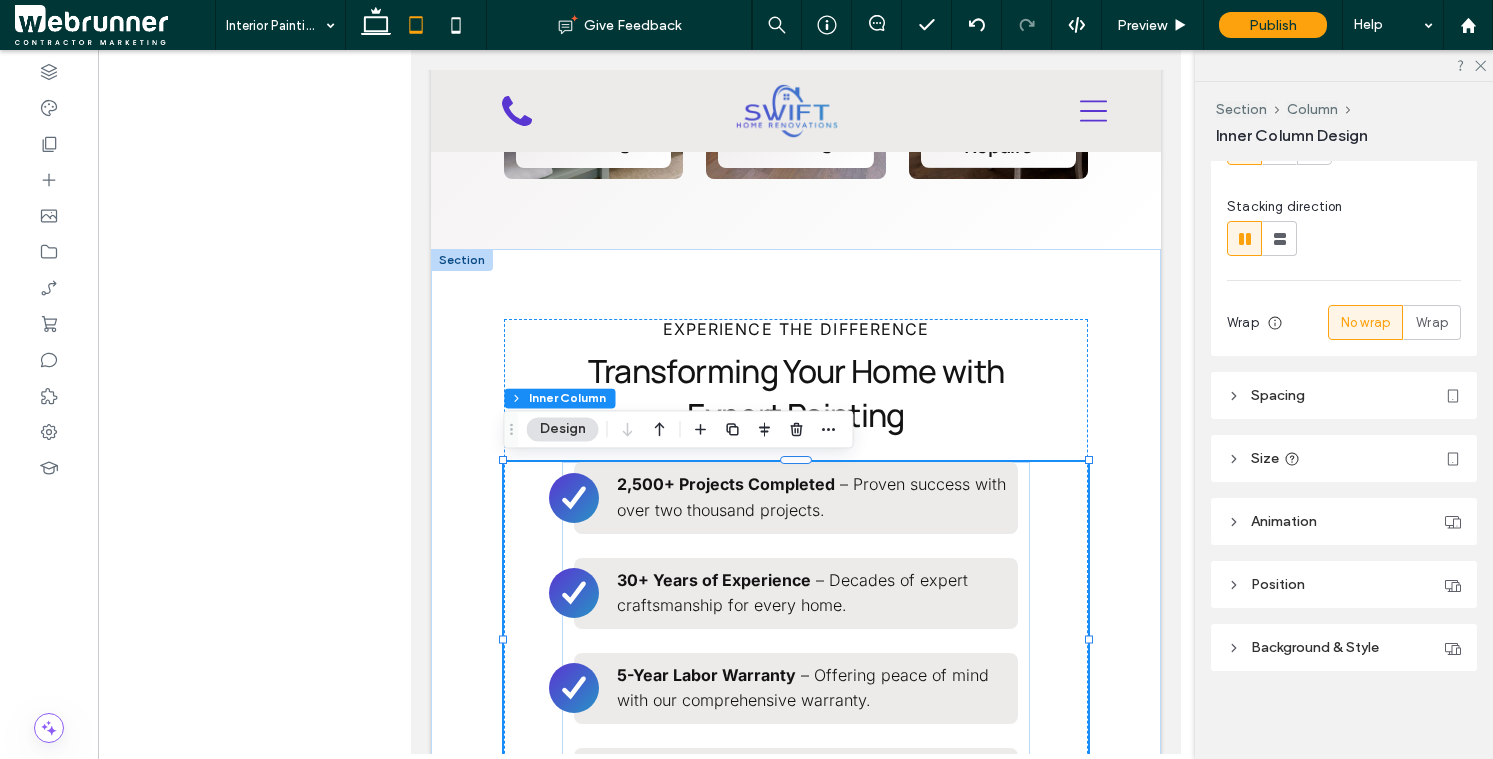 click on "Size" at bounding box center [1344, 458] 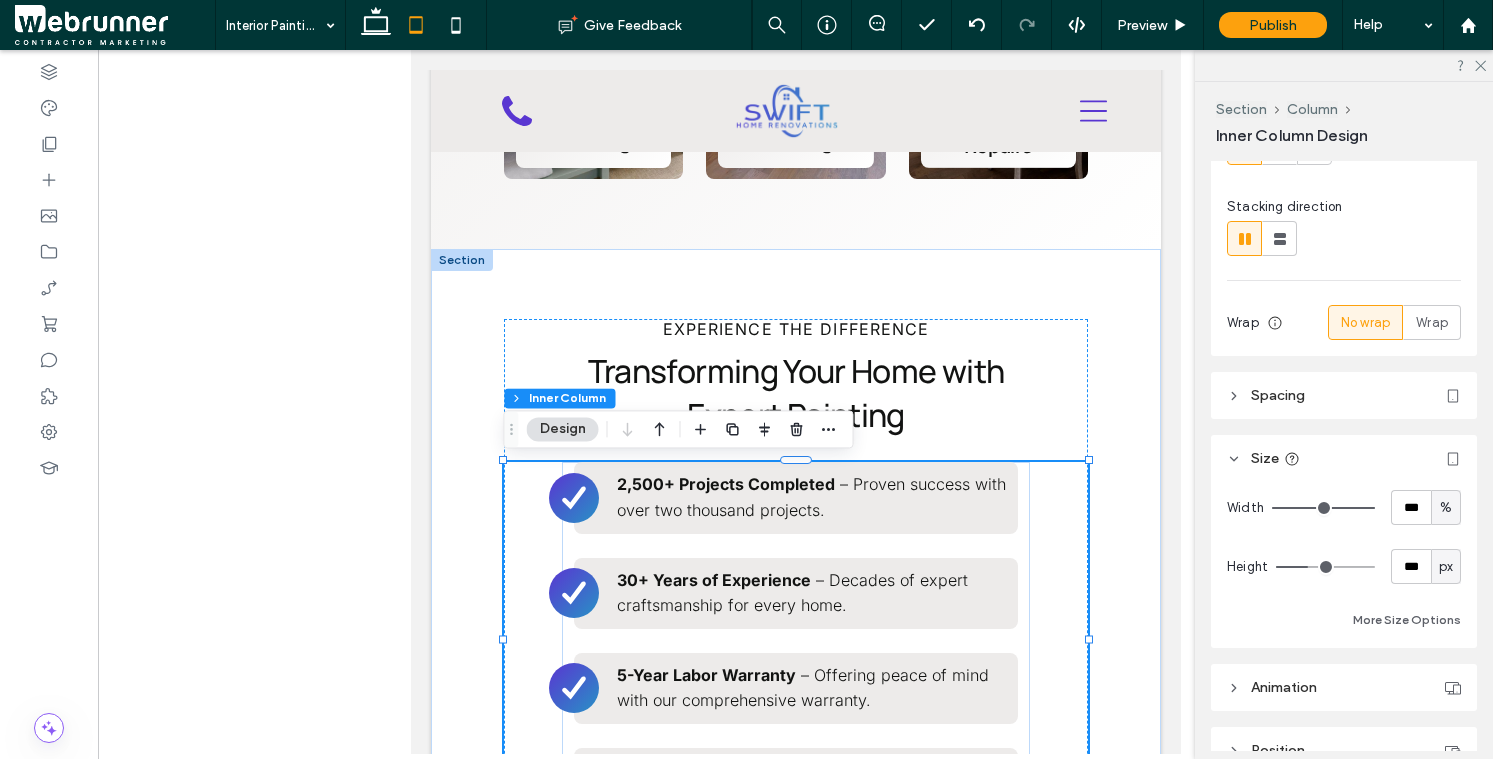click on "Spacing" at bounding box center [1344, 395] 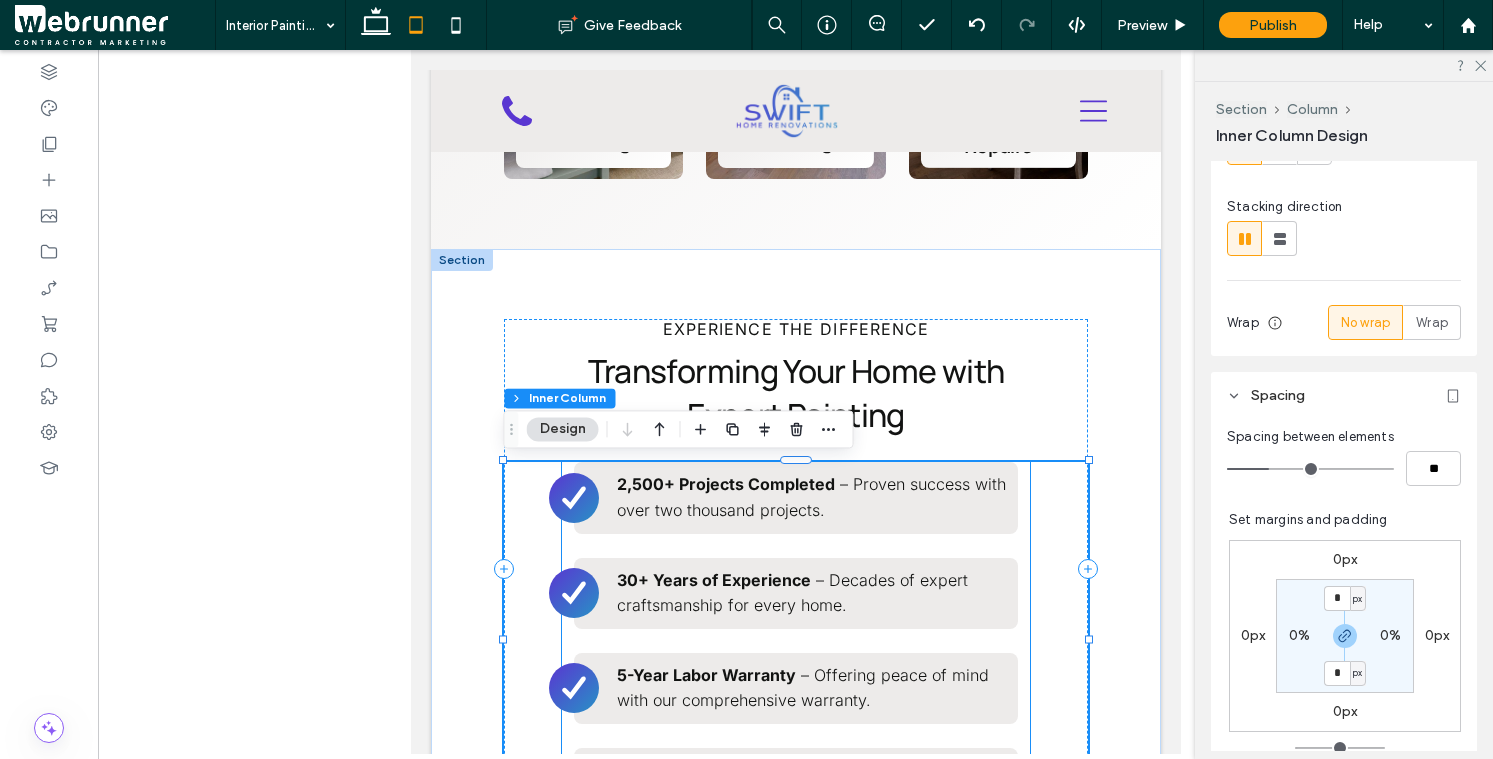 click on "A black check mark on a white background.
2,500+ Projects Completed   – Proven success with over two thousand projects.
A black check mark on a white background.
30+ Years of Experience   – Decades of expert craftsmanship for every home.
A black check mark on a white background.
5-Year Labor Warranty   – Offering peace of mind with our comprehensive warranty.
A black check mark on a white background.
Locally Owned & Trusted   – Proudly serving Atlanta Metro homeowners with care." at bounding box center (794, 640) 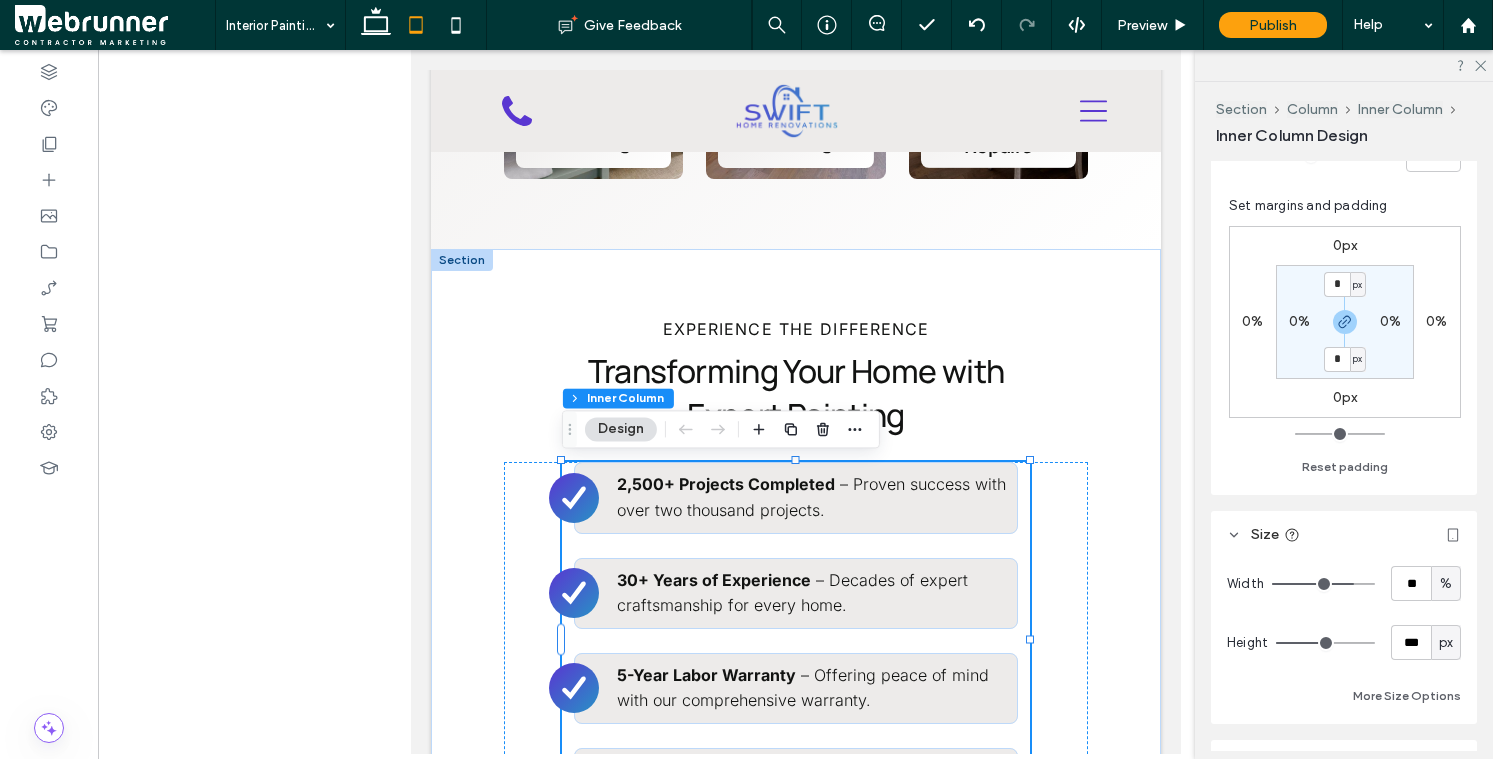 scroll, scrollTop: 501, scrollLeft: 0, axis: vertical 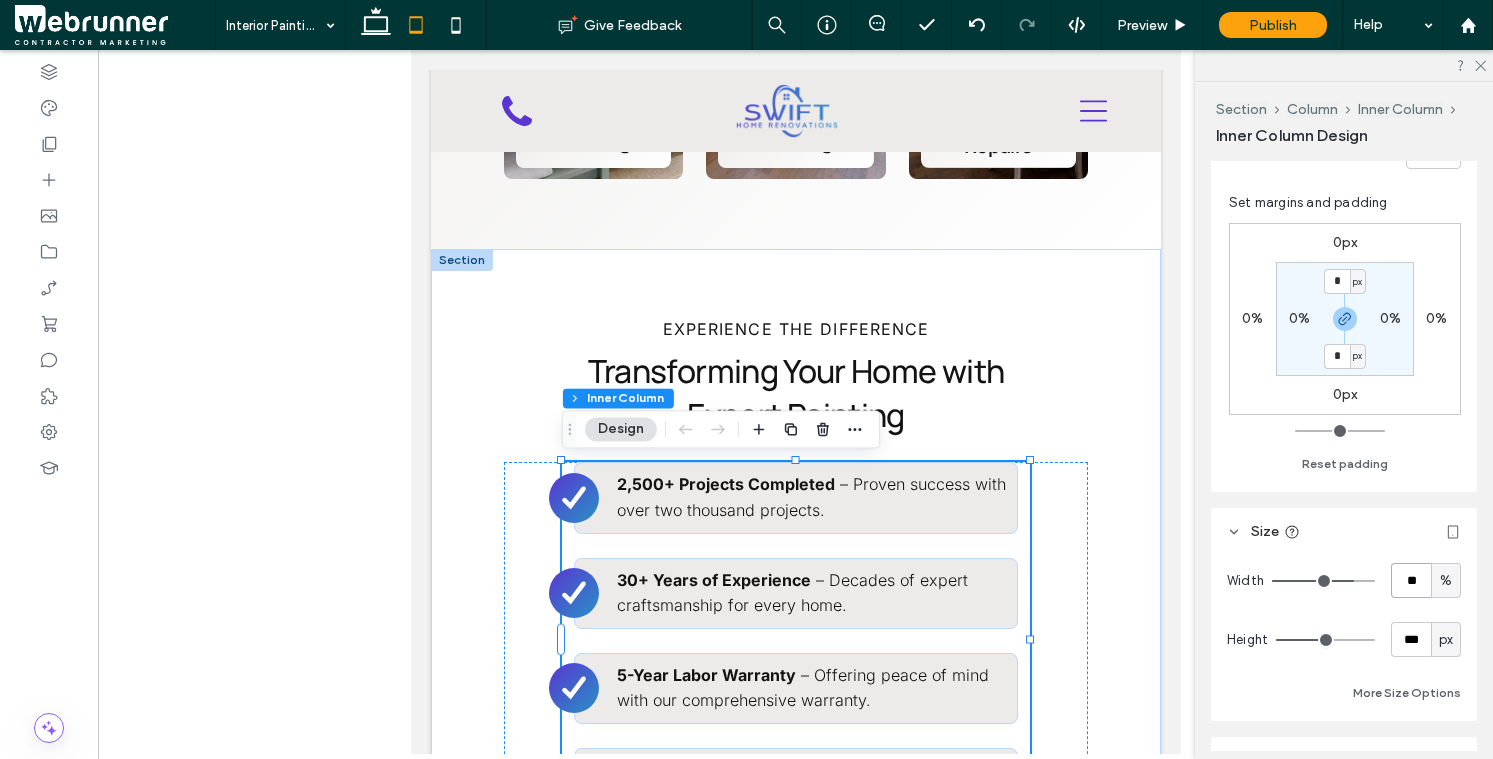click on "**" at bounding box center [1411, 580] 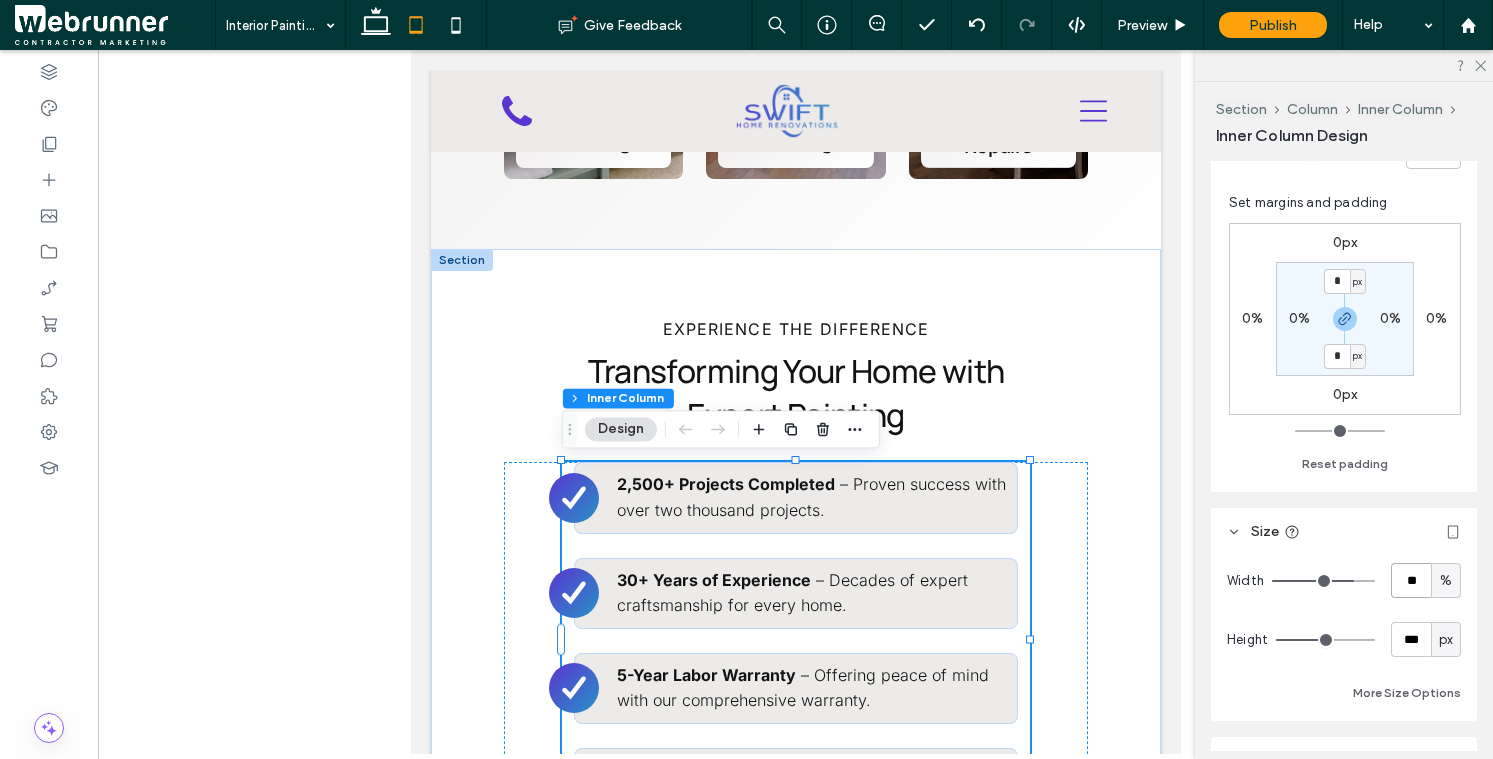 type on "**" 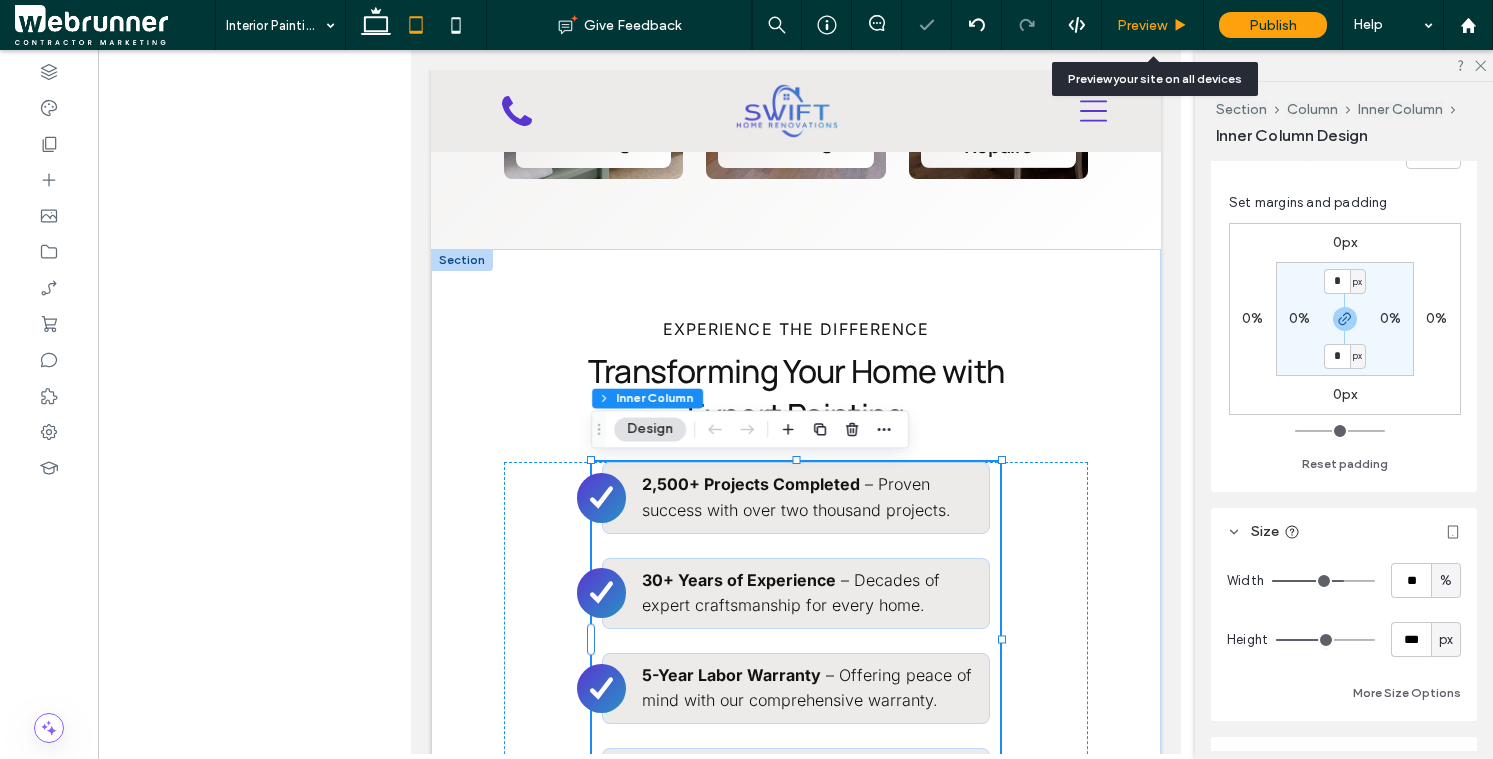 click on "Preview" at bounding box center [1142, 25] 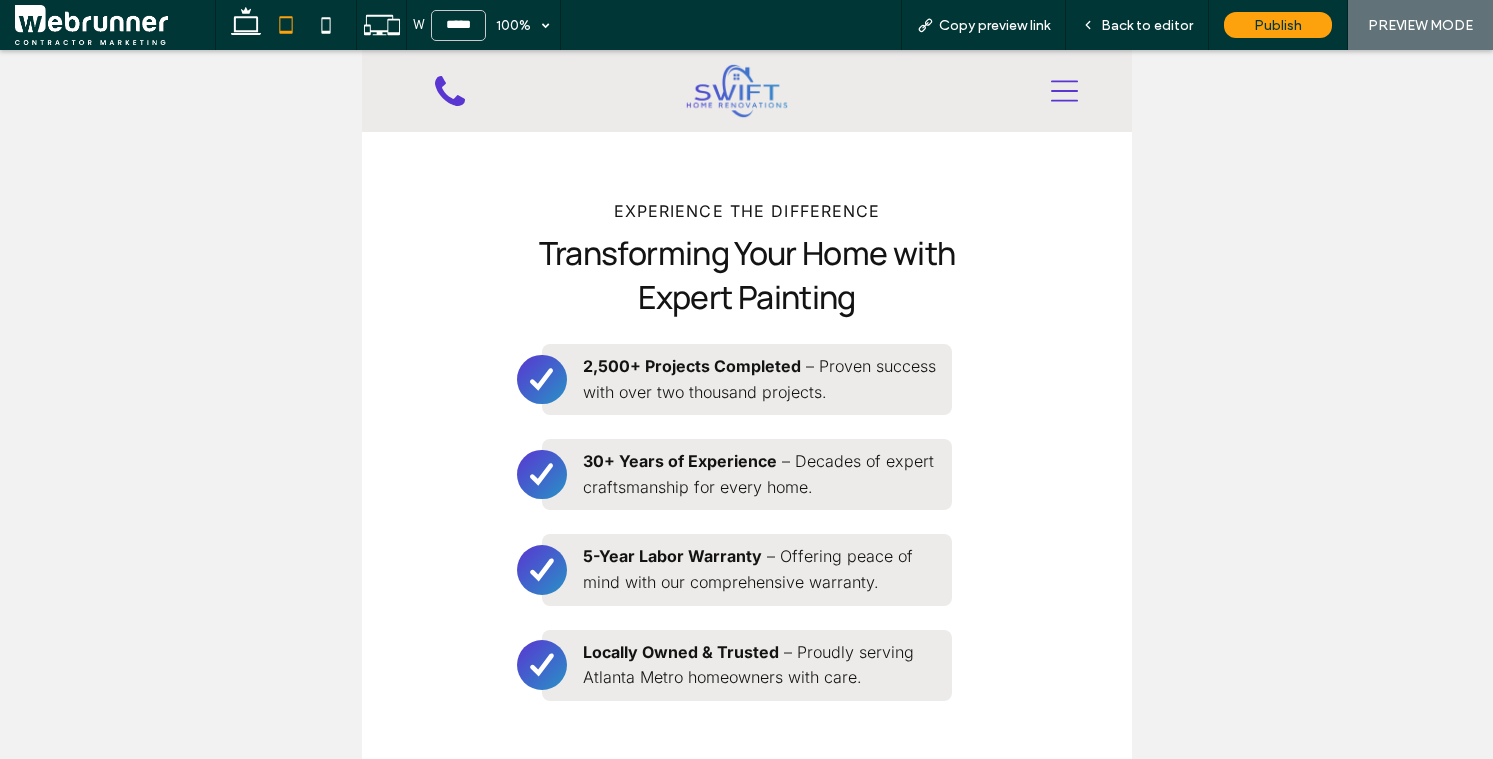 click on "A black check mark on a white background.
2,500+ Projects Completed   – Proven success with over two thousand projects.
A black check mark on a white background.
30+ Years of Experience   – Decades of expert craftsmanship for every home.
A black check mark on a white background.
5-Year Labor Warranty   – Offering peace of mind with our comprehensive warranty.
A black check mark on a white background.
Locally Owned & Trusted   – Proudly serving Atlanta Metro homeowners with care." at bounding box center [746, 522] 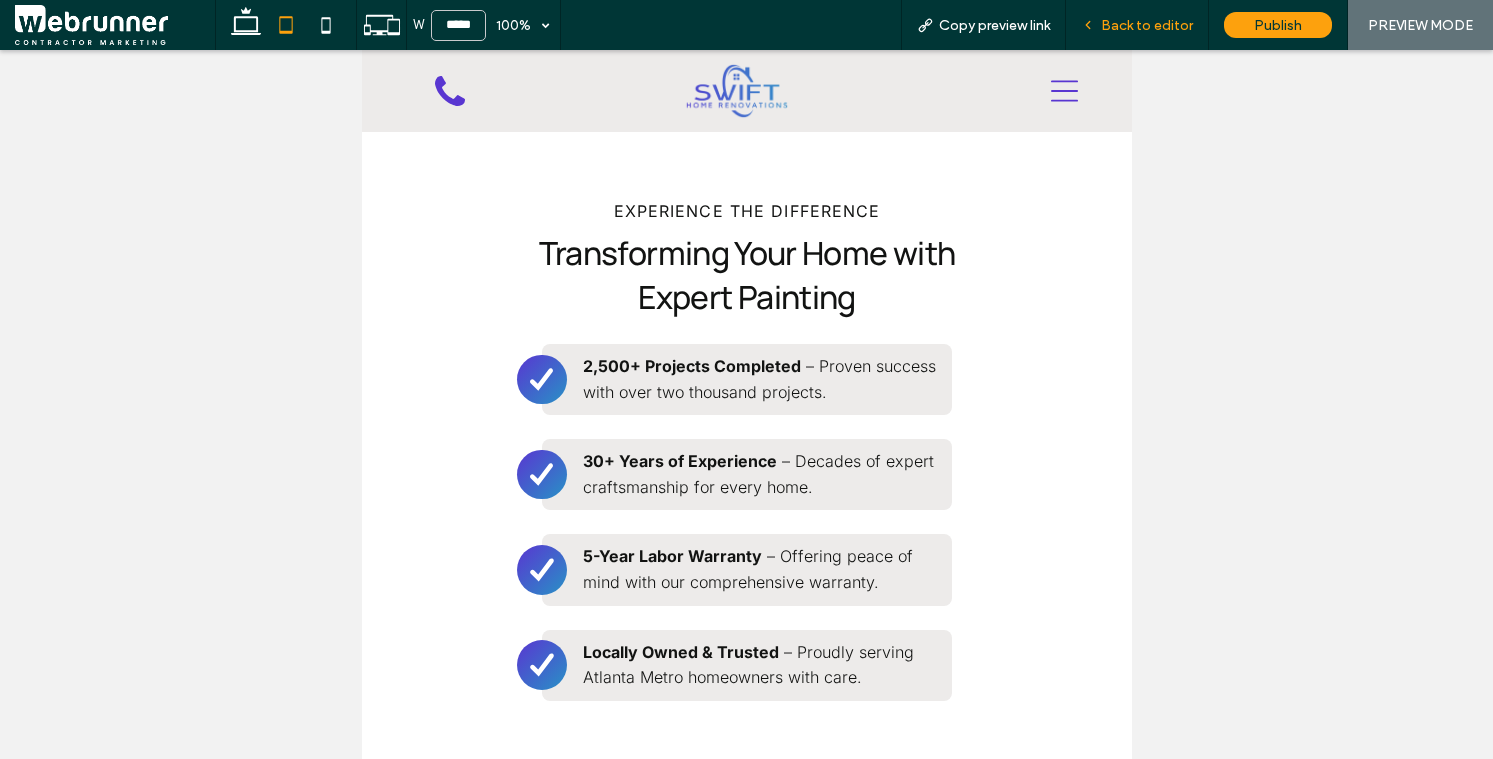 click on "Back to editor" at bounding box center [1147, 25] 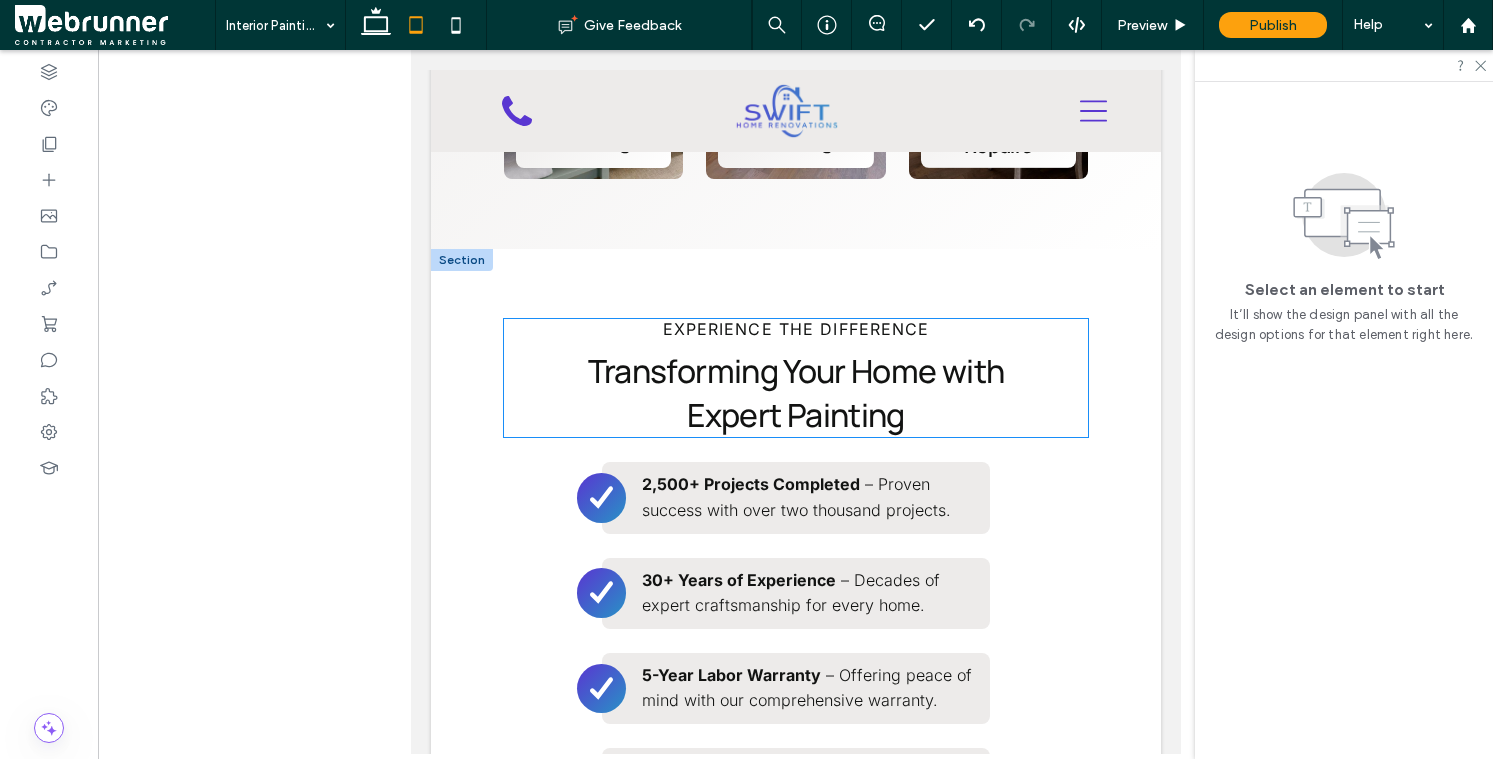 click on "Transforming Your Home with Expert Painting" at bounding box center (795, 393) 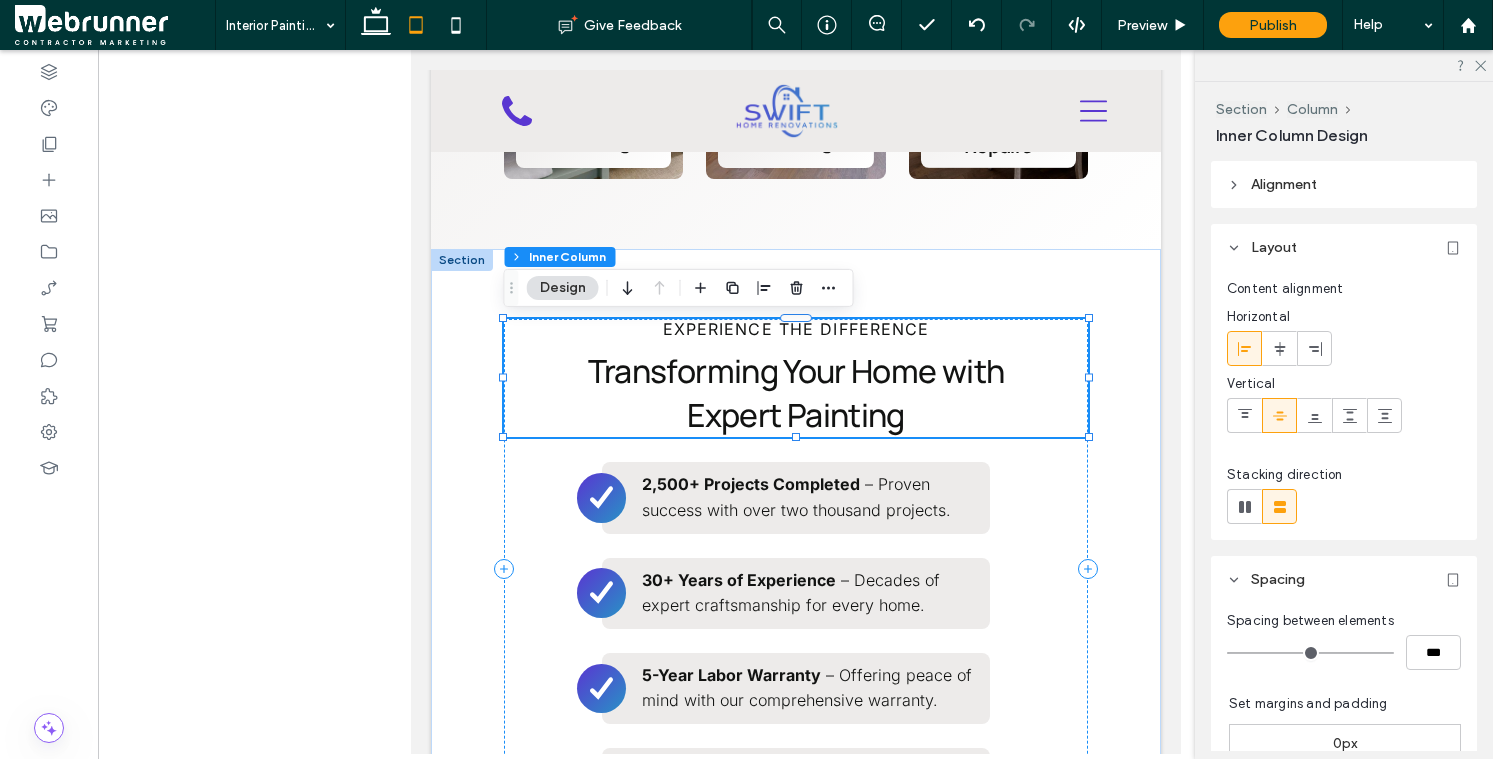 click on "Transforming Your Home with Expert Painting" at bounding box center (795, 393) 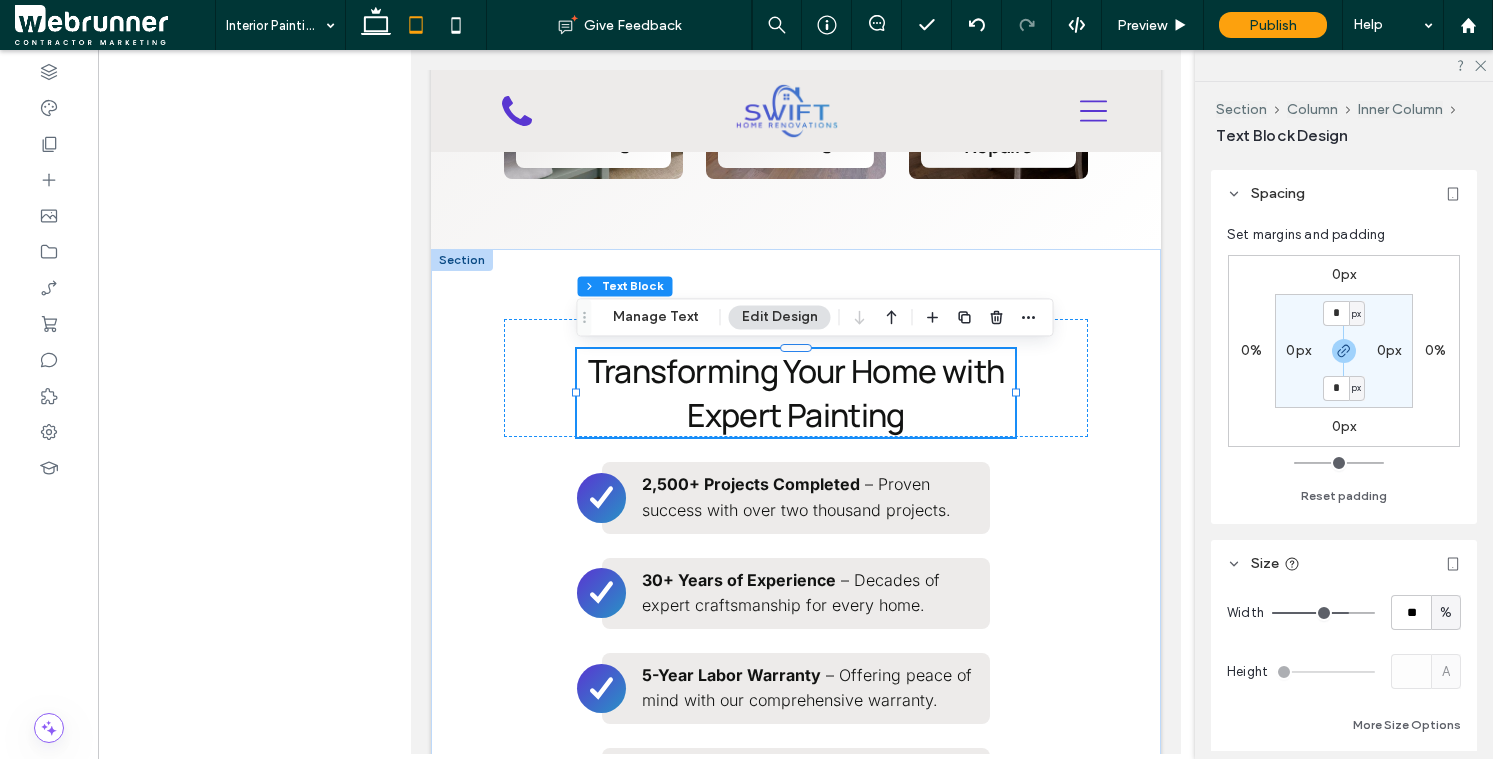 scroll, scrollTop: 114, scrollLeft: 0, axis: vertical 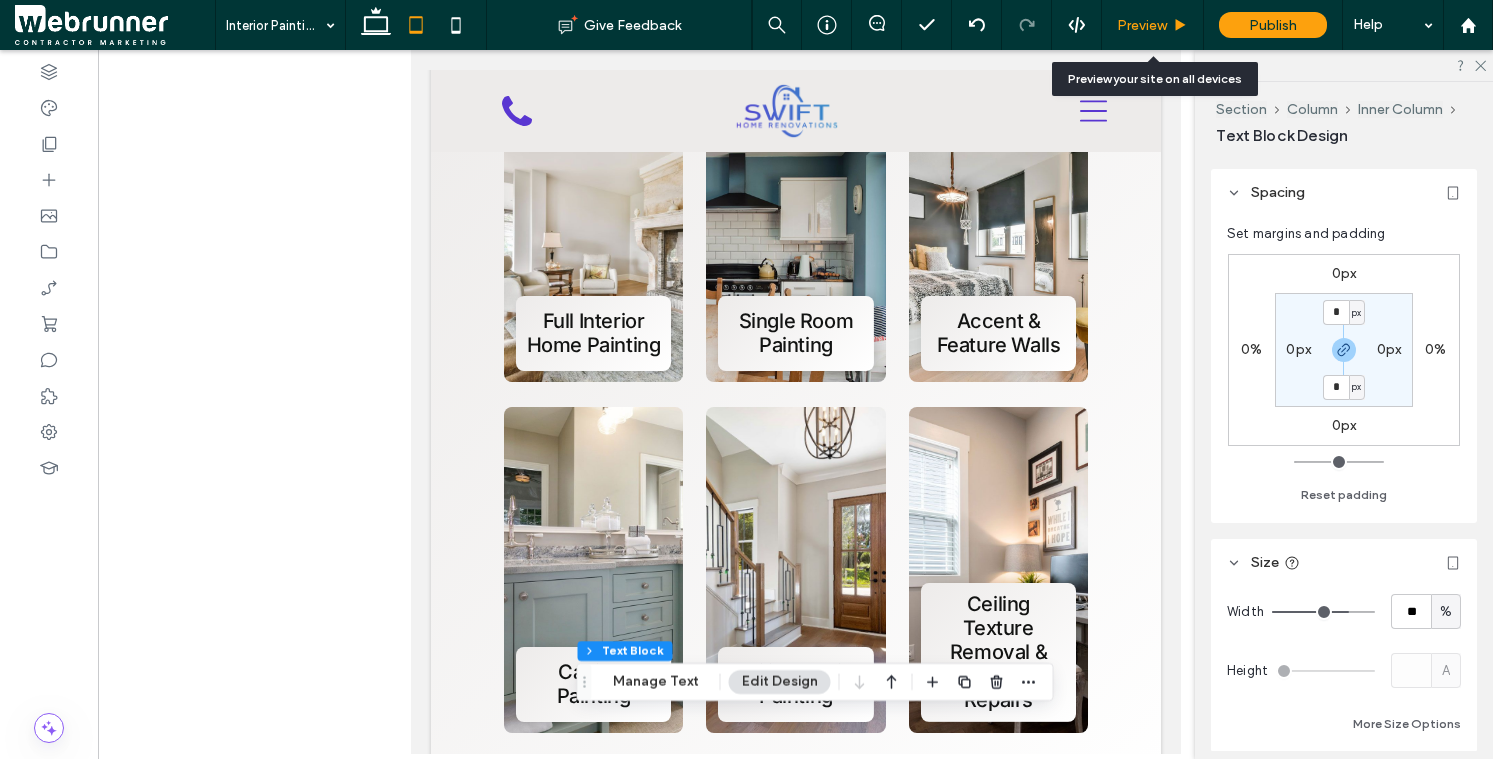 click on "Preview" at bounding box center (1153, 25) 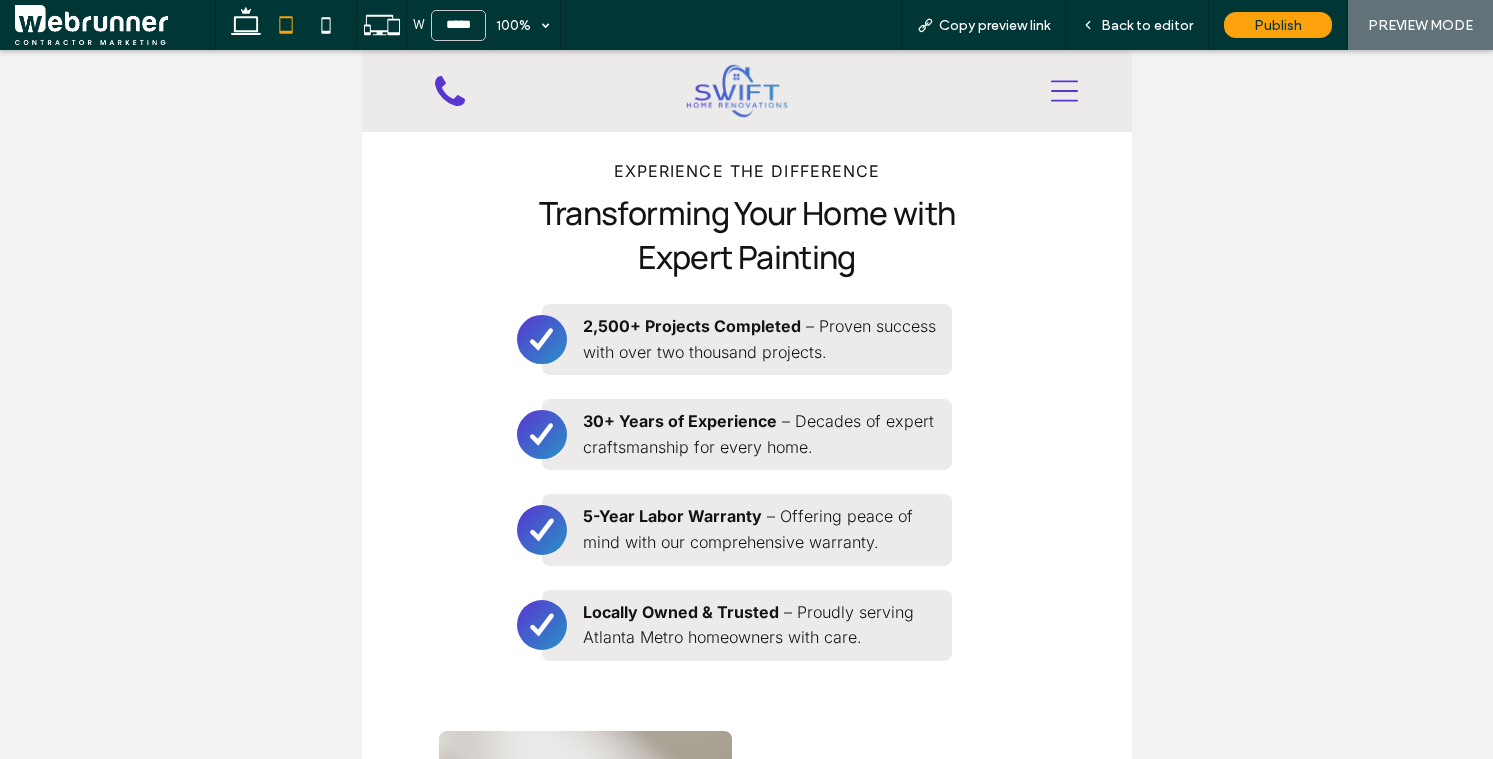 scroll, scrollTop: 2046, scrollLeft: 0, axis: vertical 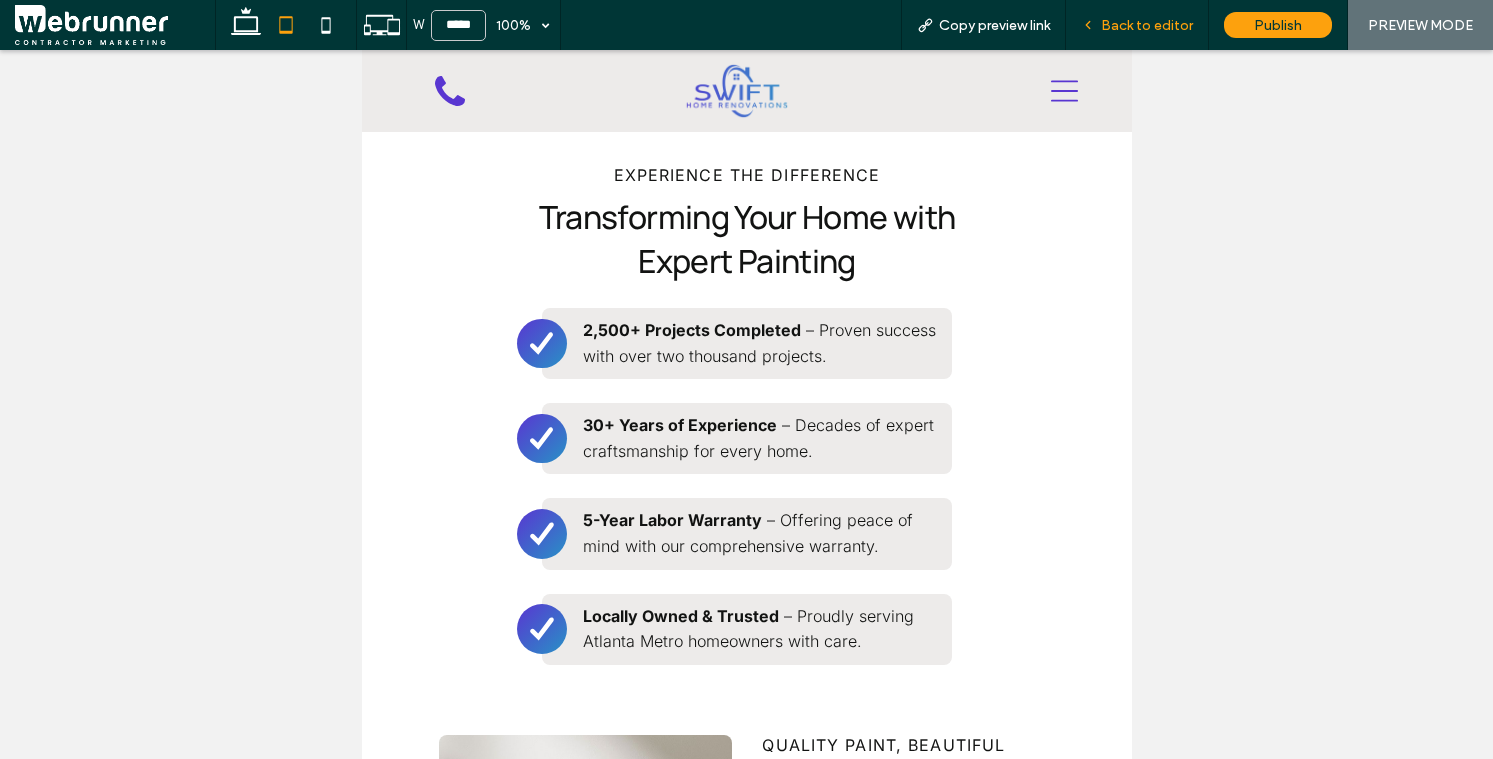 click on "Back to editor" at bounding box center (1147, 25) 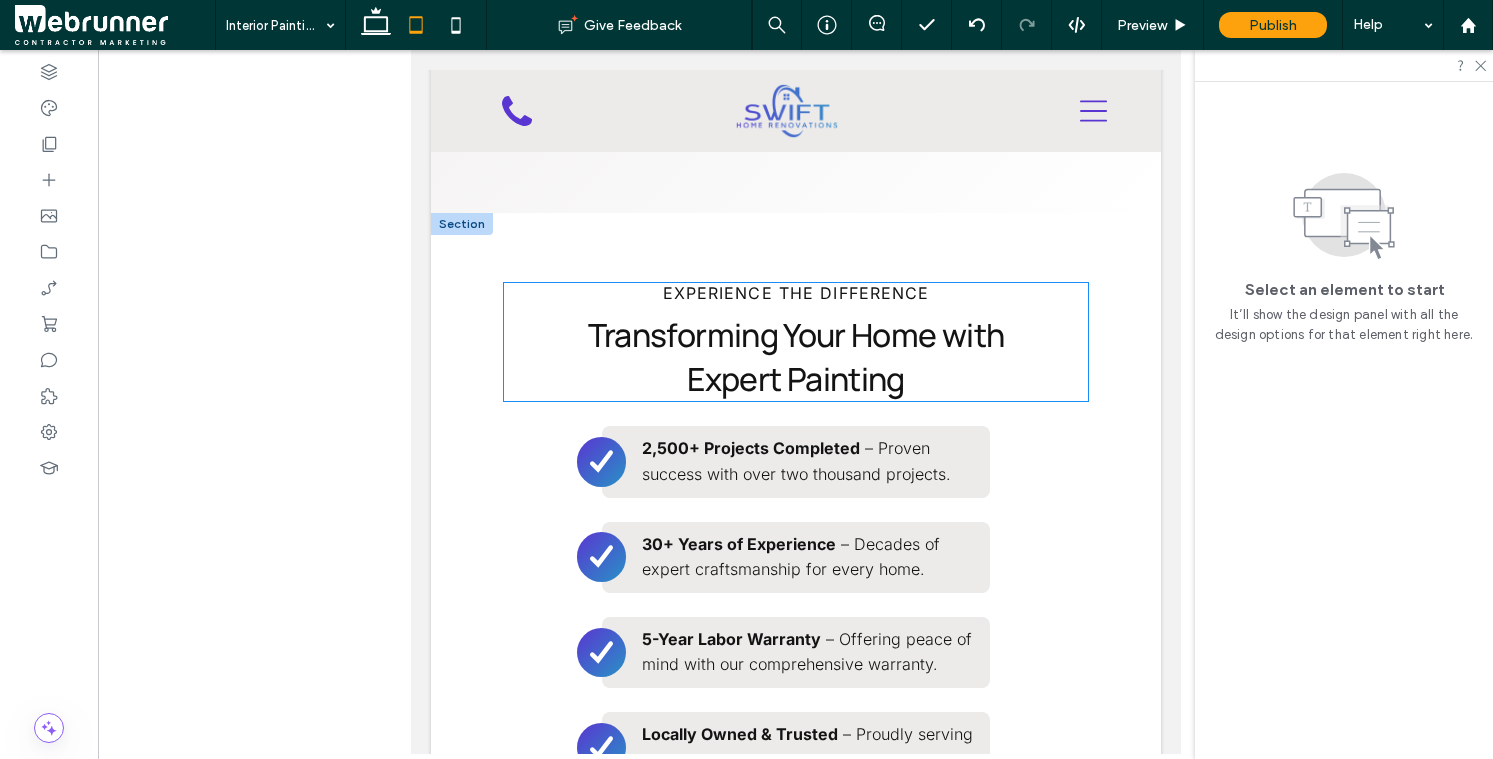 click on "Transforming Your Home with Expert Painting" at bounding box center (795, 357) 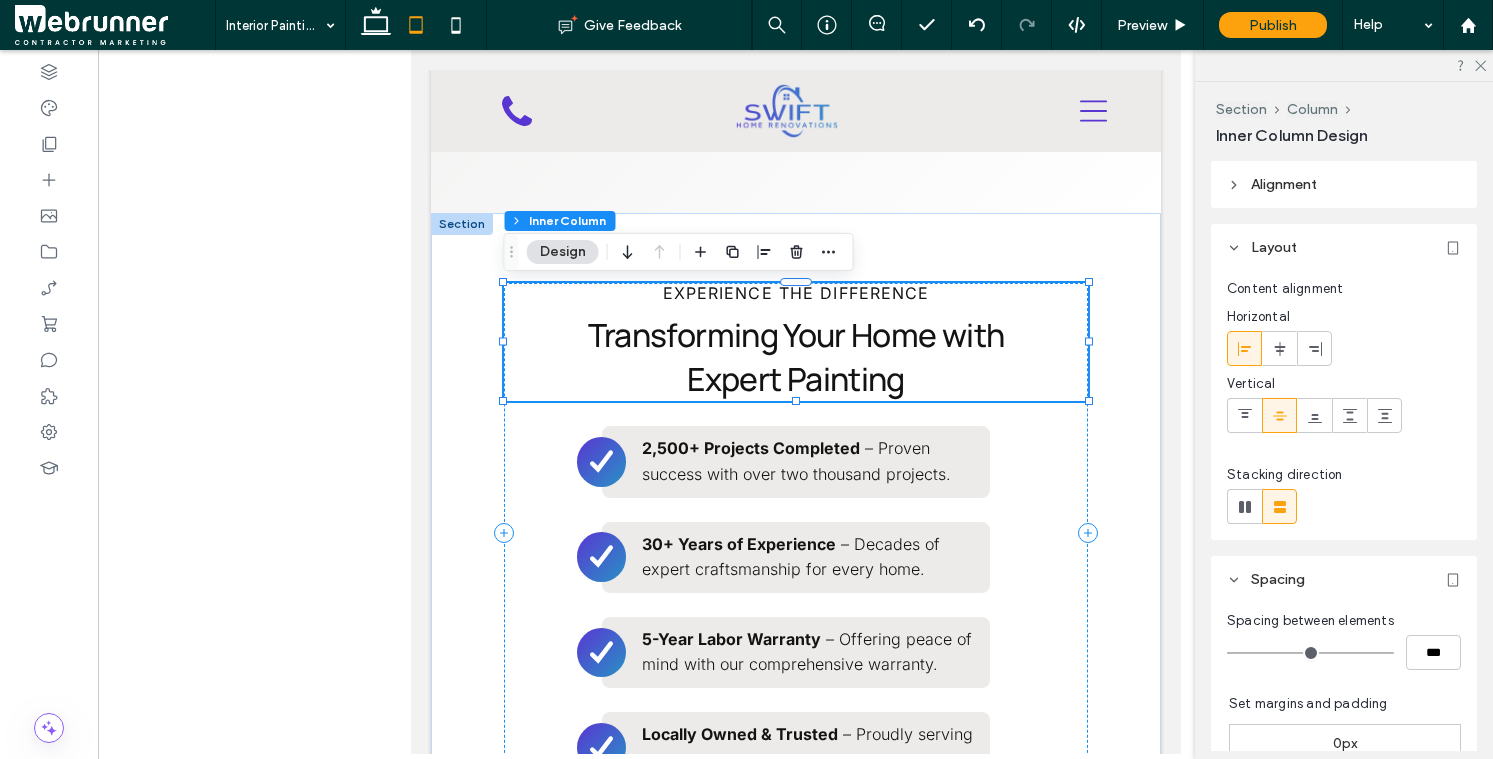 click on "Transforming Your Home with Expert Painting" at bounding box center (795, 357) 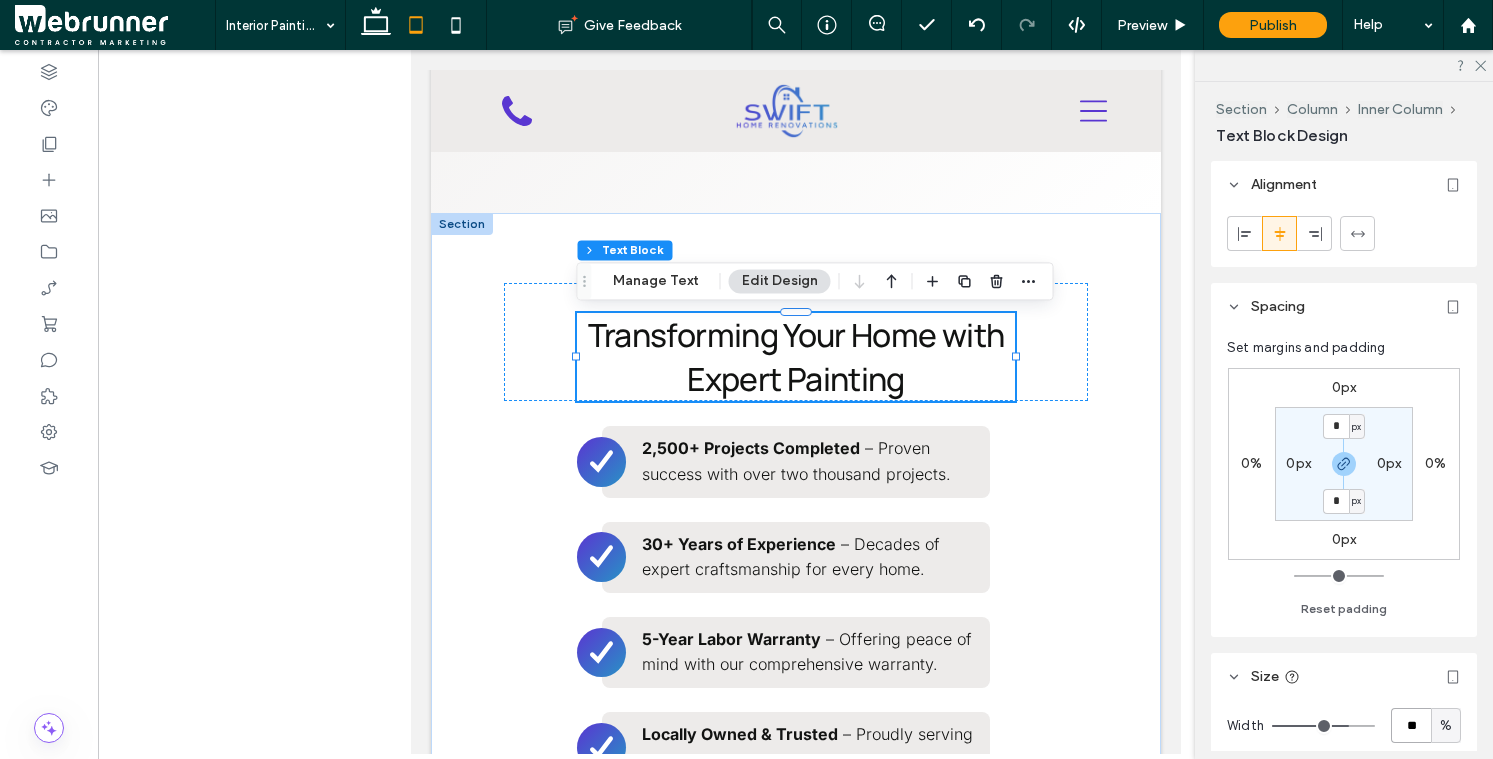 click on "**" at bounding box center [1411, 725] 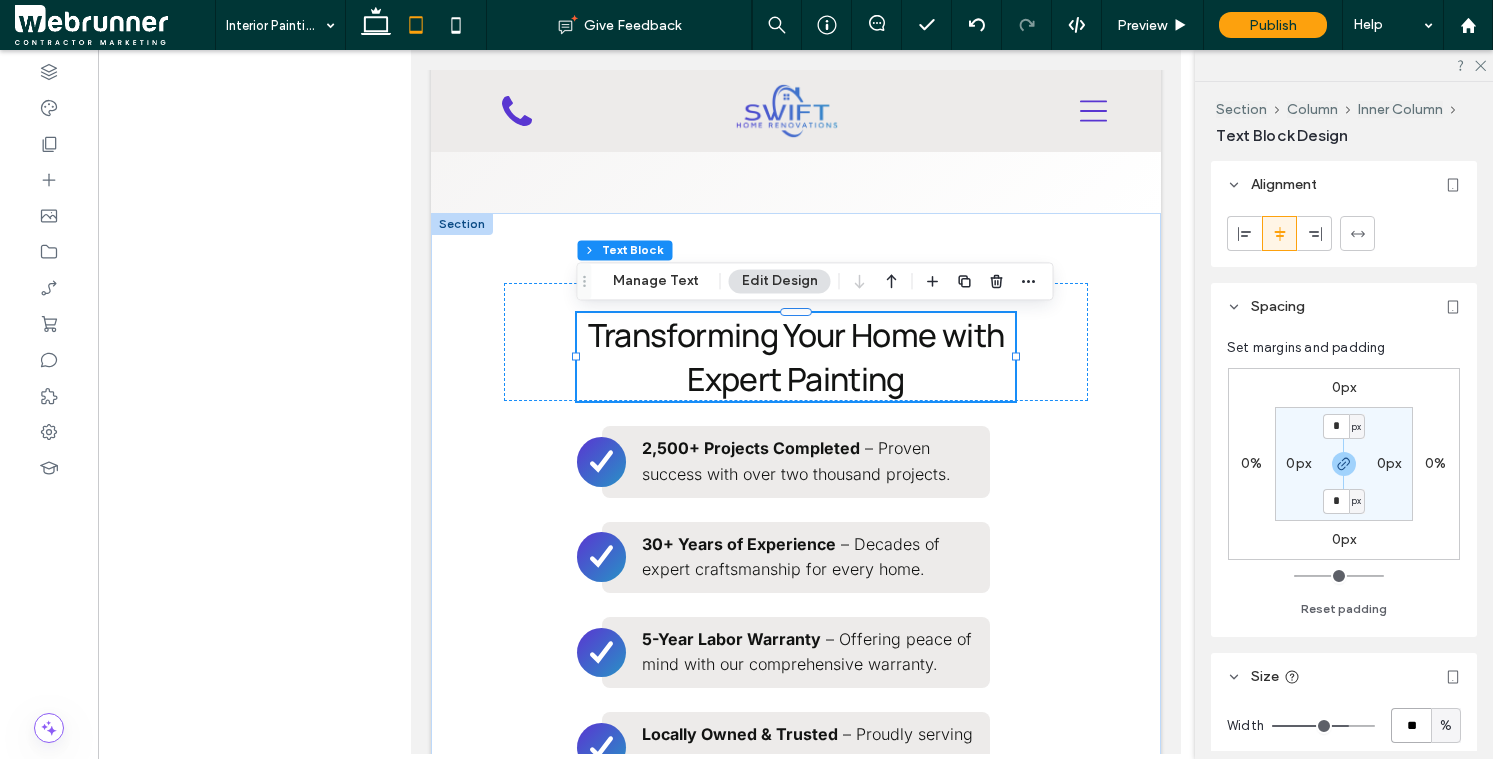 type on "**" 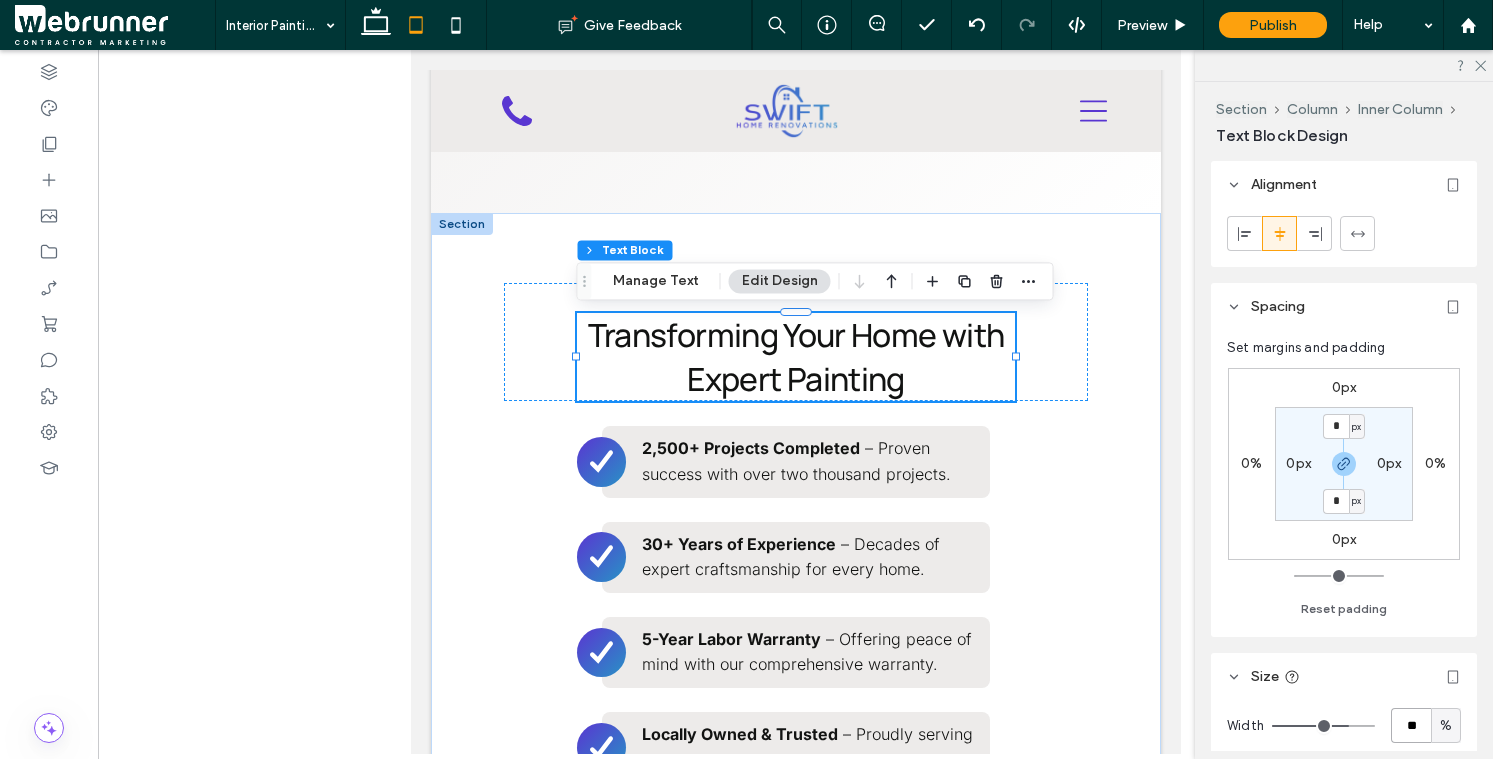 type on "**" 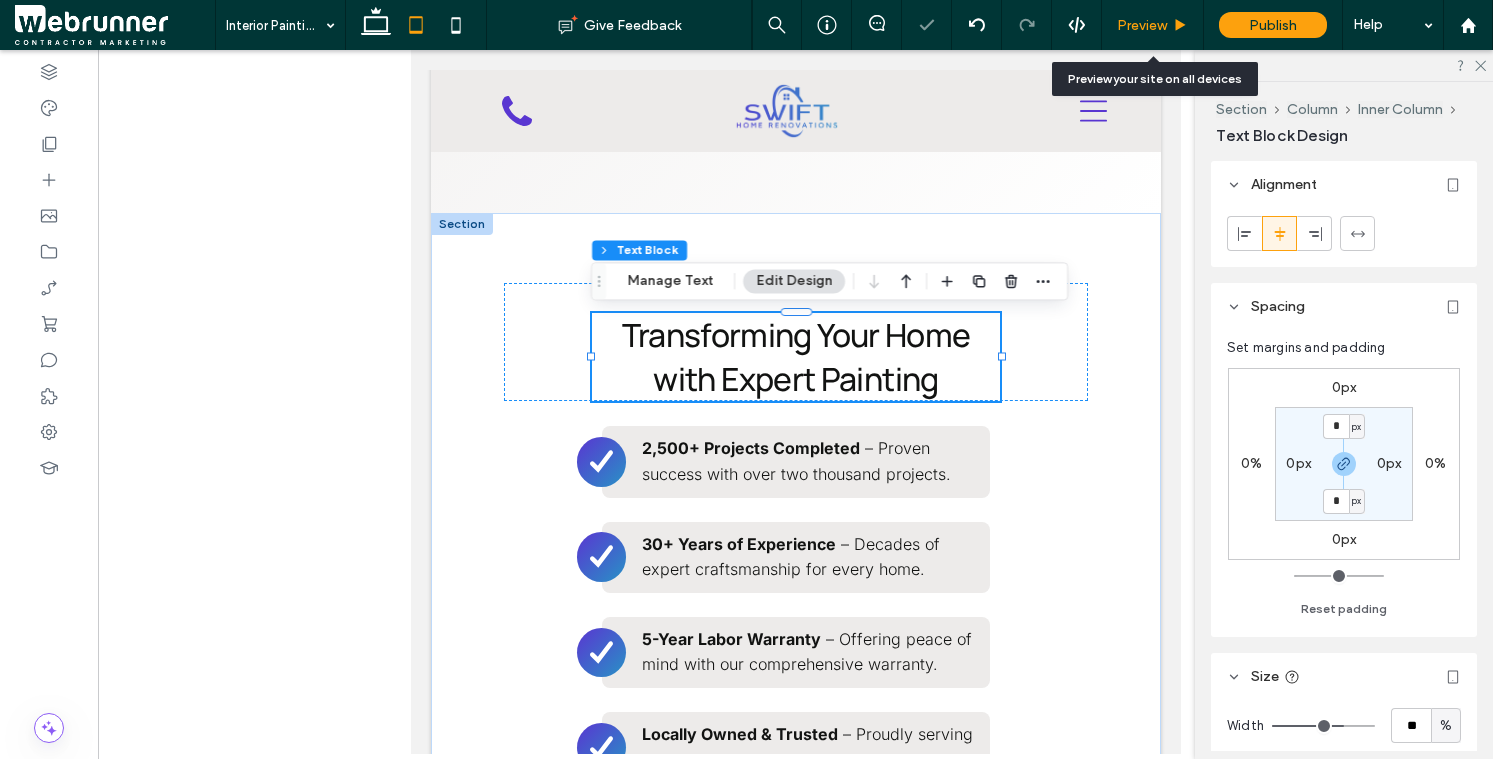 click on "Preview" at bounding box center [1152, 25] 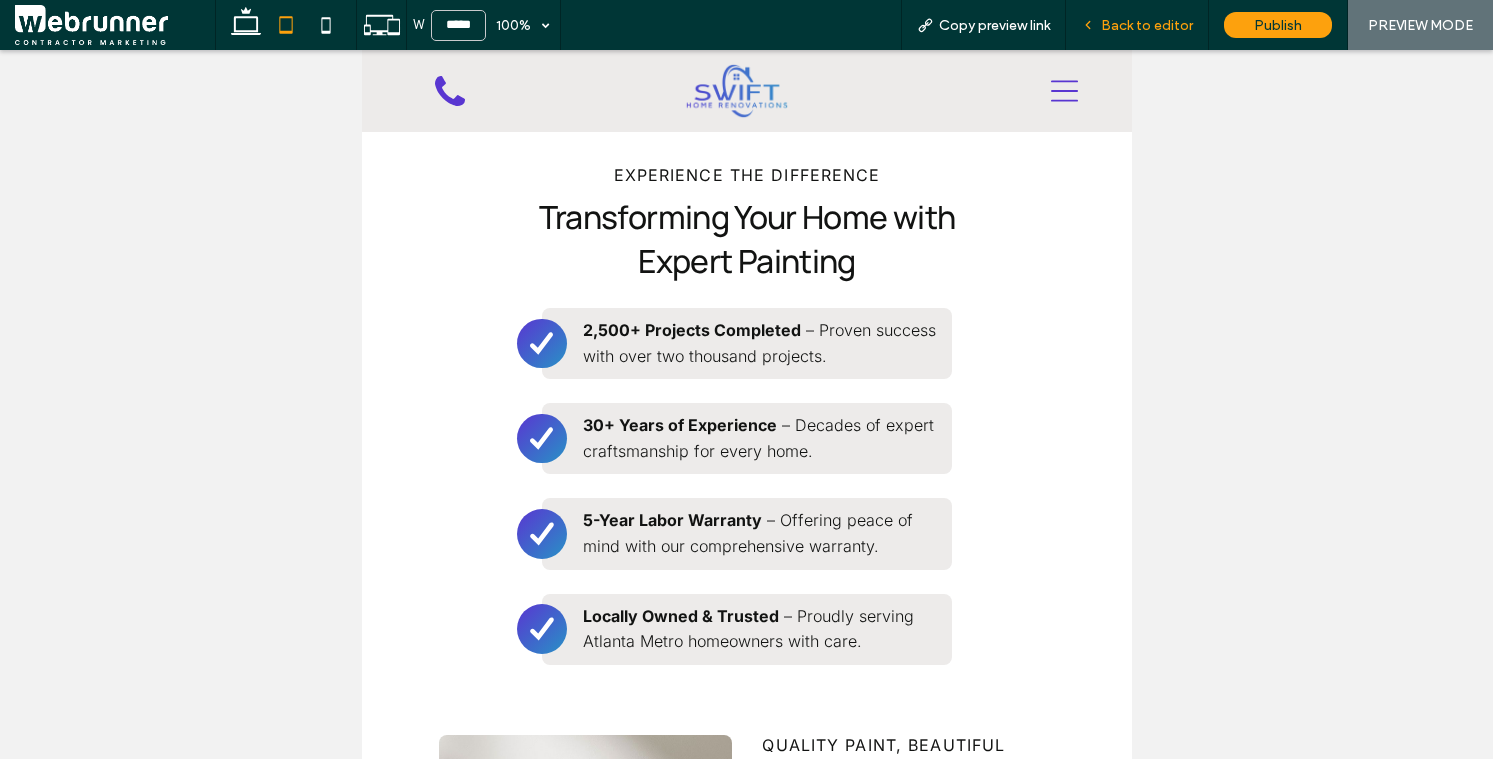 click on "Back to editor" at bounding box center [1137, 25] 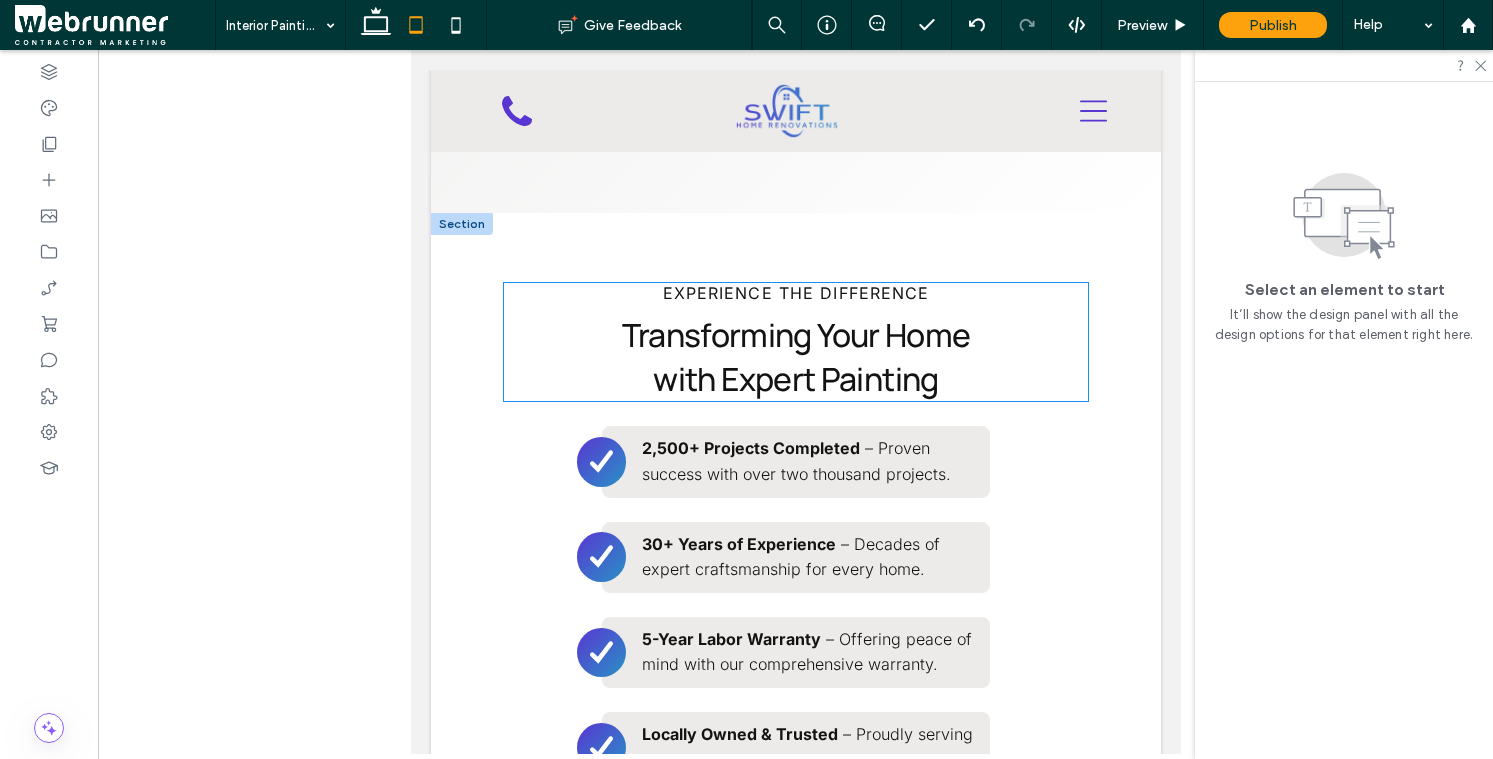 click on "Transforming Your Home with Expert Painting" at bounding box center [795, 357] 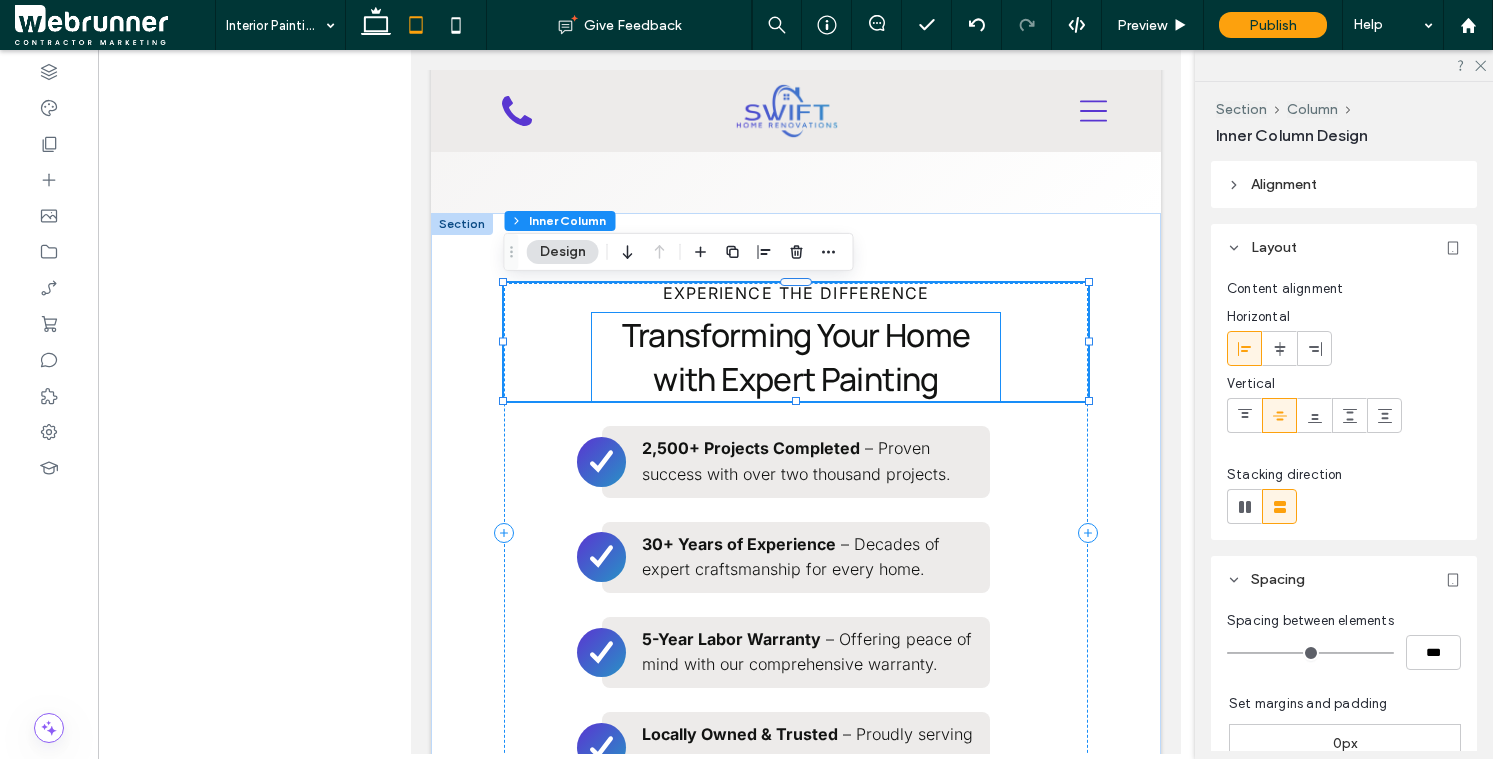 click on "Transforming Your Home with Expert Painting" at bounding box center [795, 357] 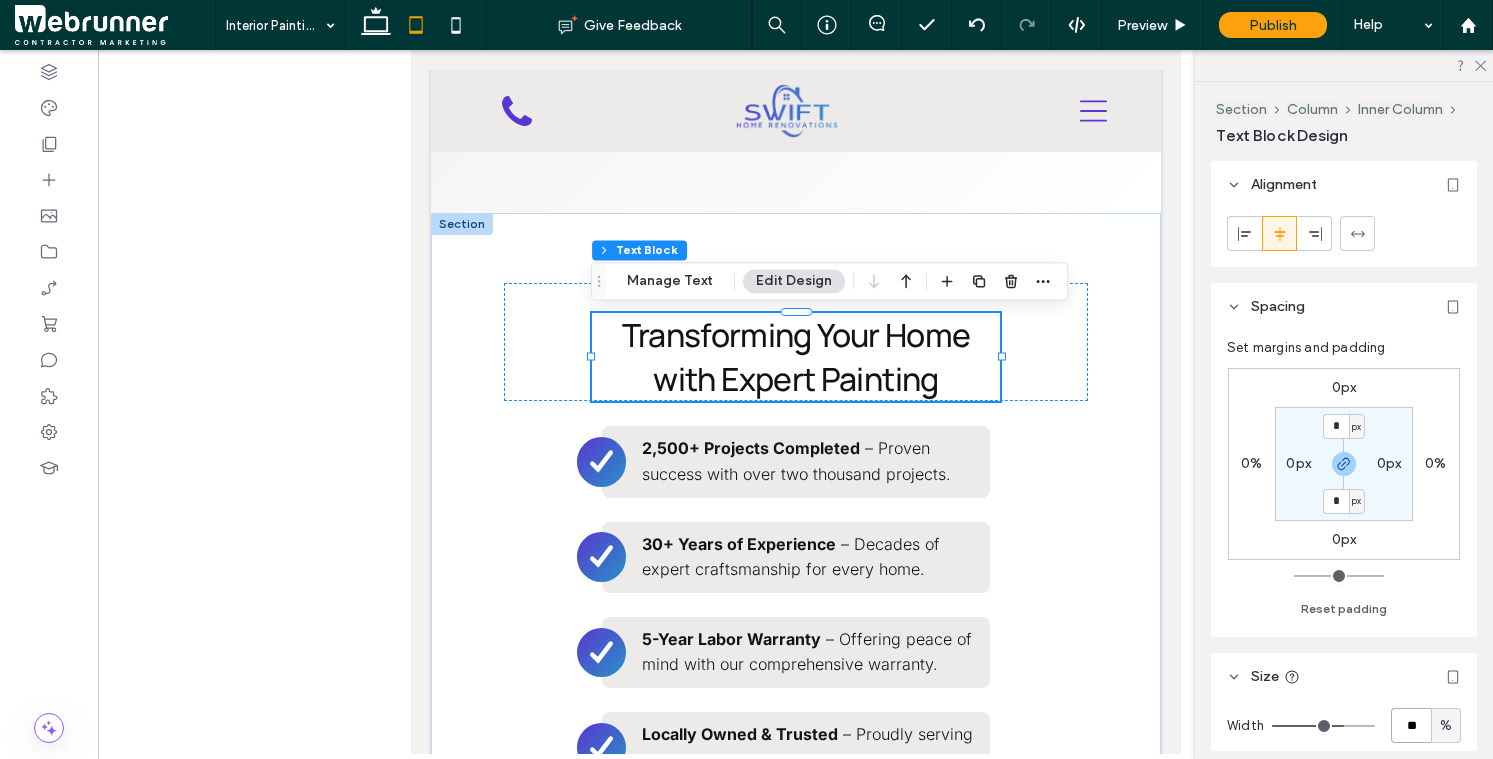 click on "**" at bounding box center [1411, 725] 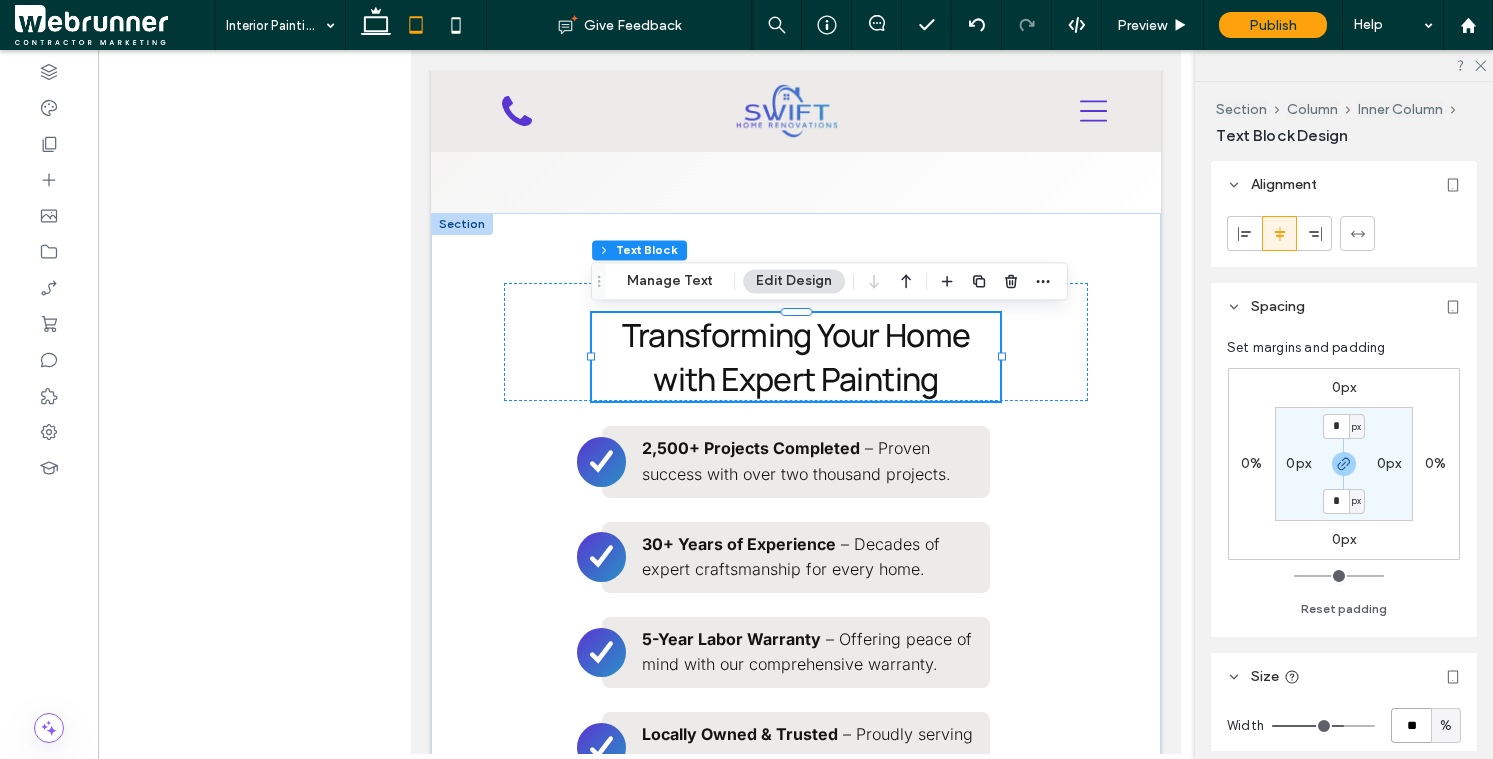 type on "**" 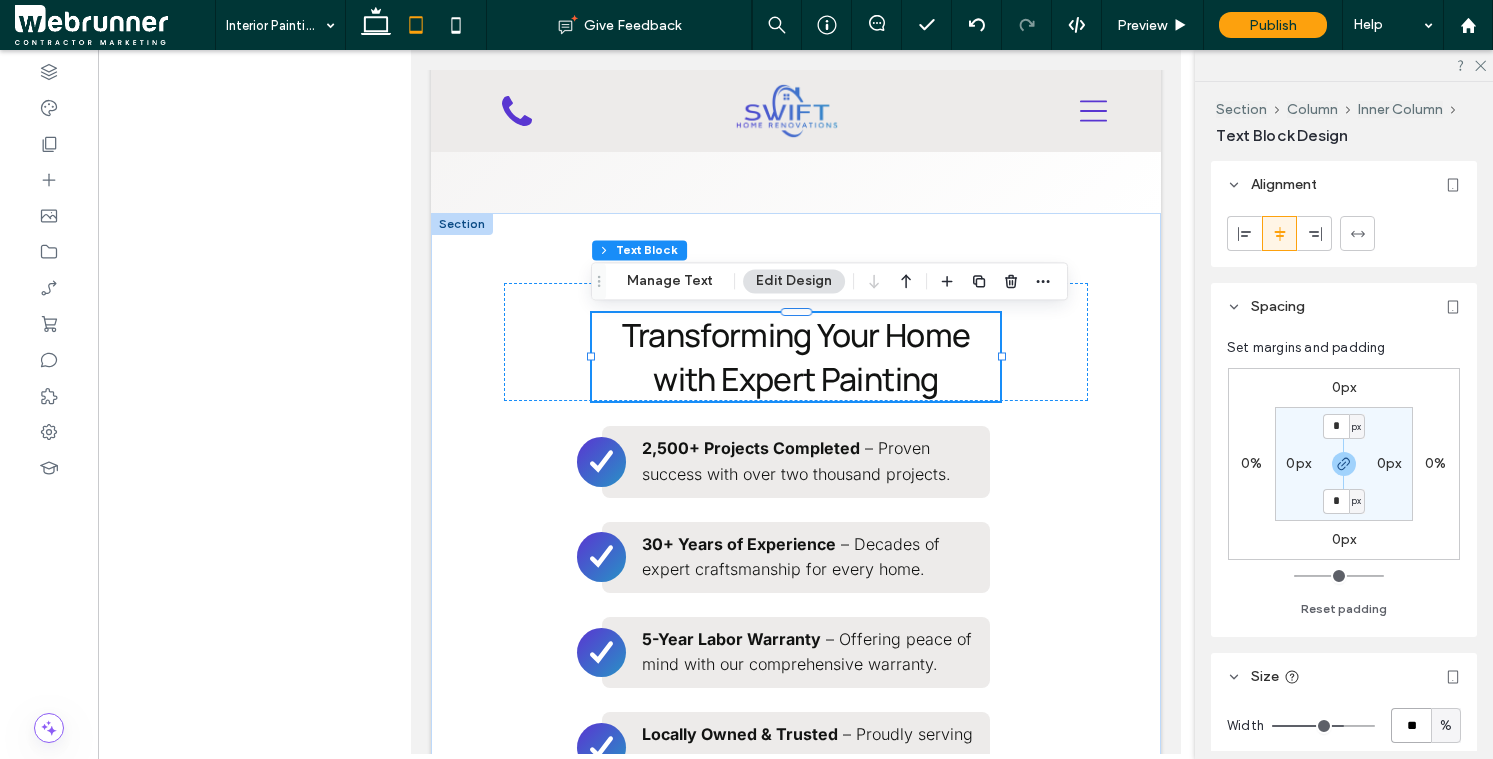 type on "**" 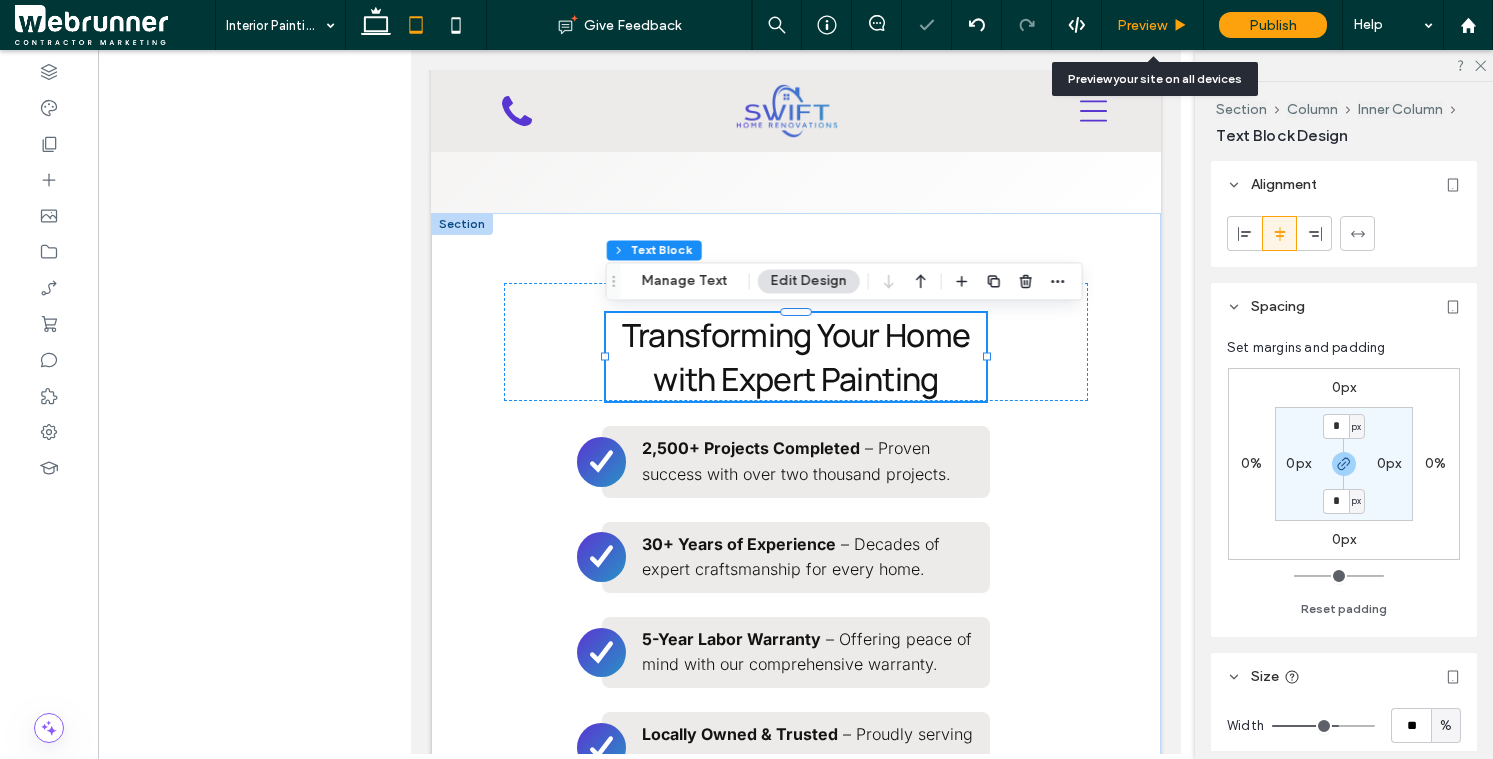 click 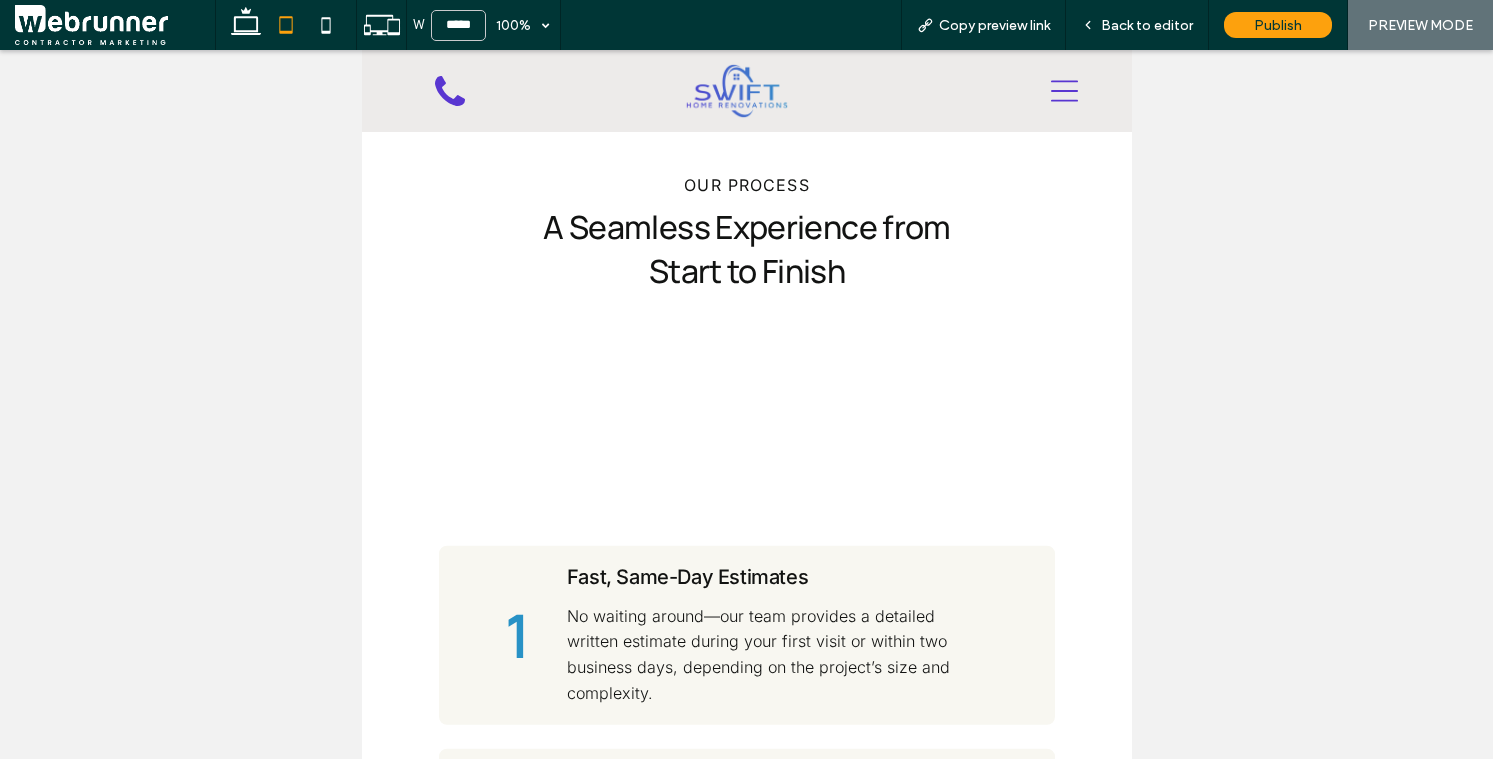 scroll, scrollTop: 4539, scrollLeft: 0, axis: vertical 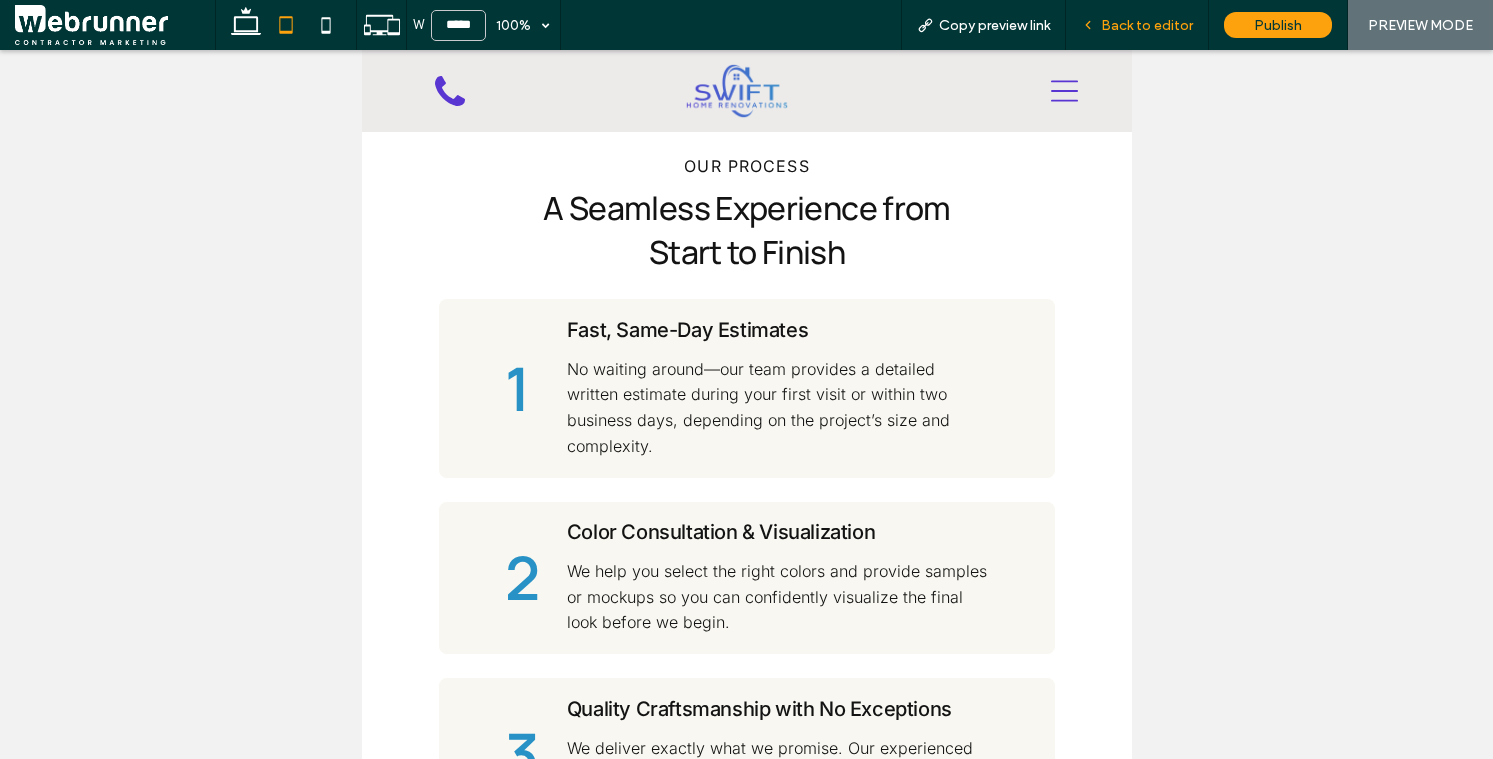 click on "Back to editor" at bounding box center (1137, 25) 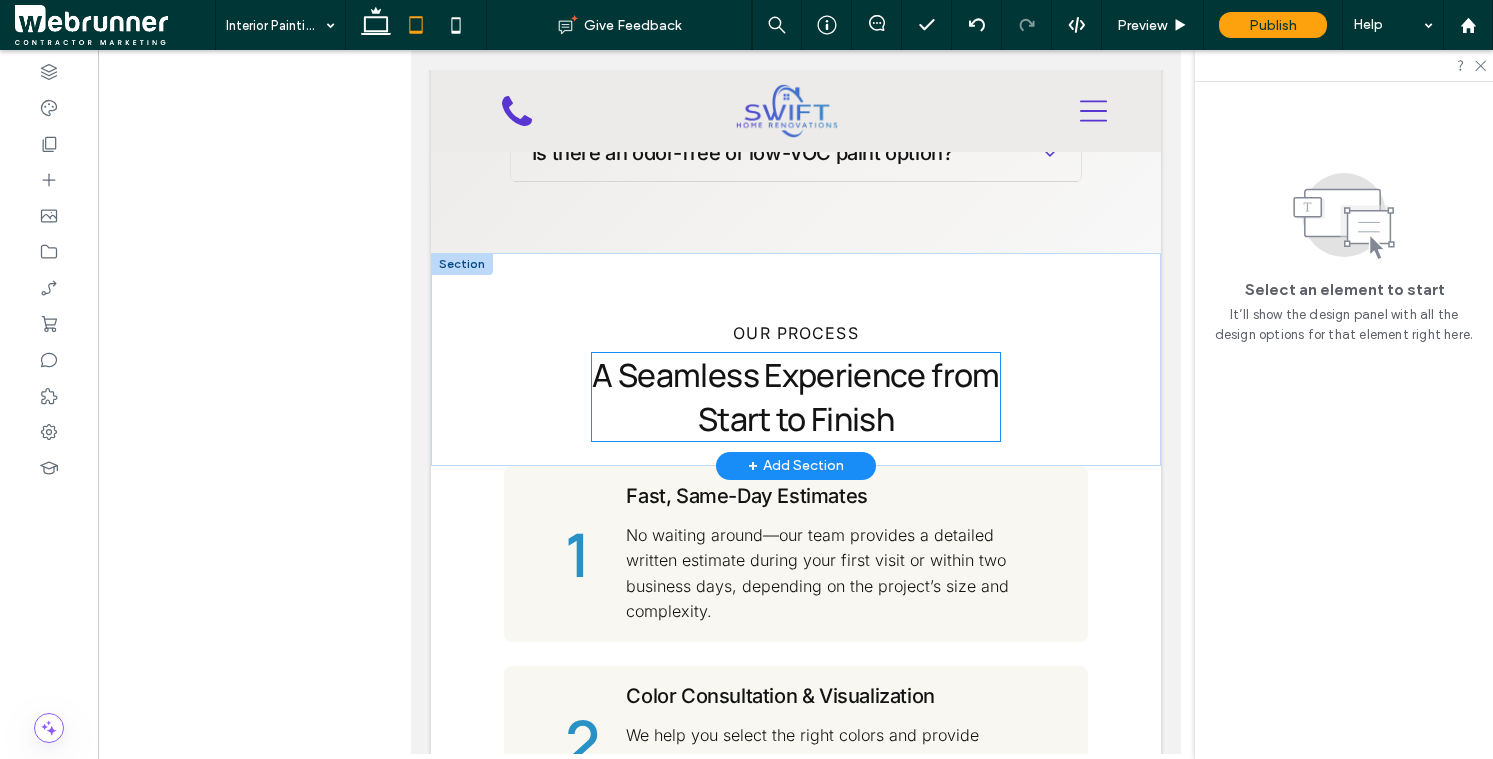 click on "A Seamless Experience from Start to Finish" at bounding box center [795, 397] 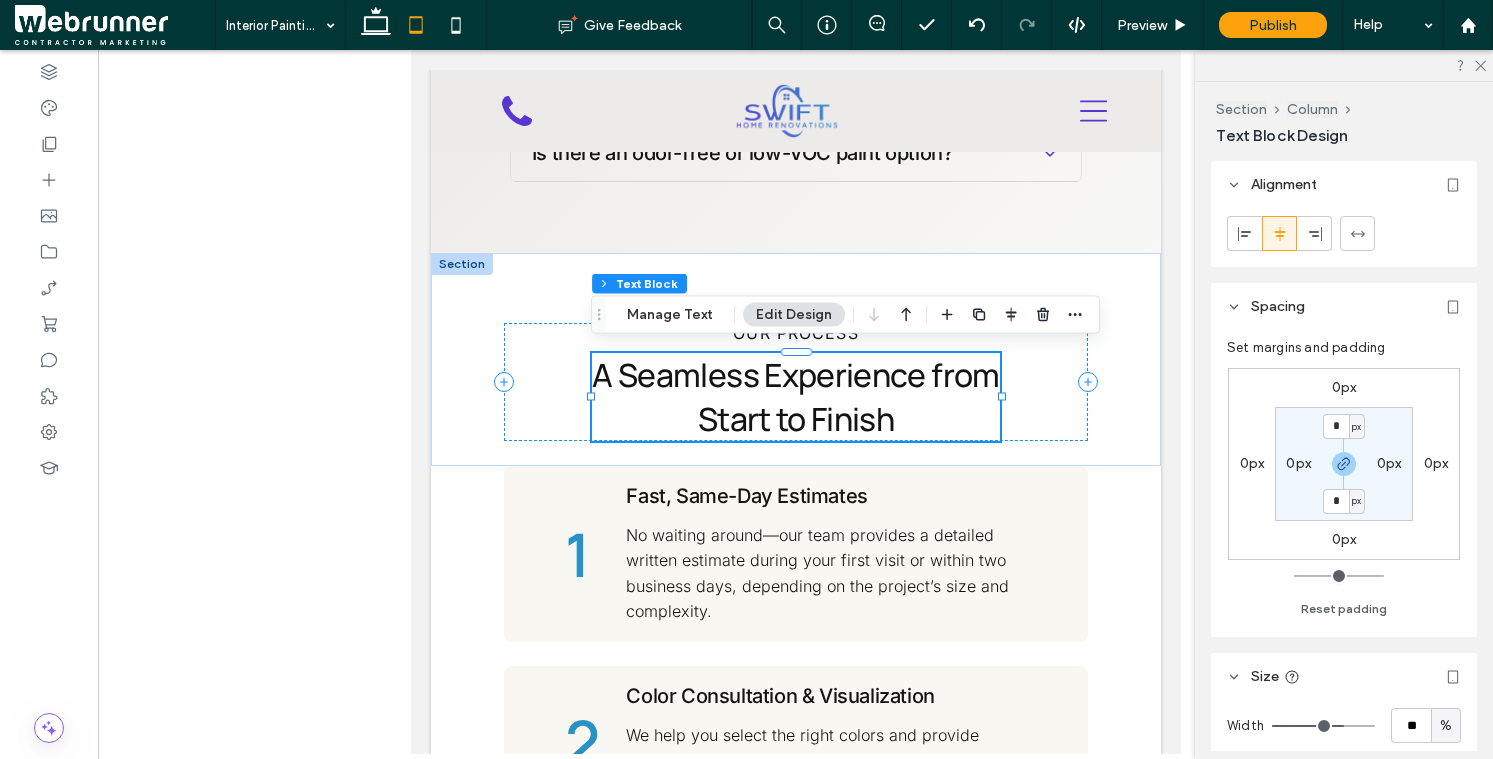 scroll, scrollTop: 48, scrollLeft: 0, axis: vertical 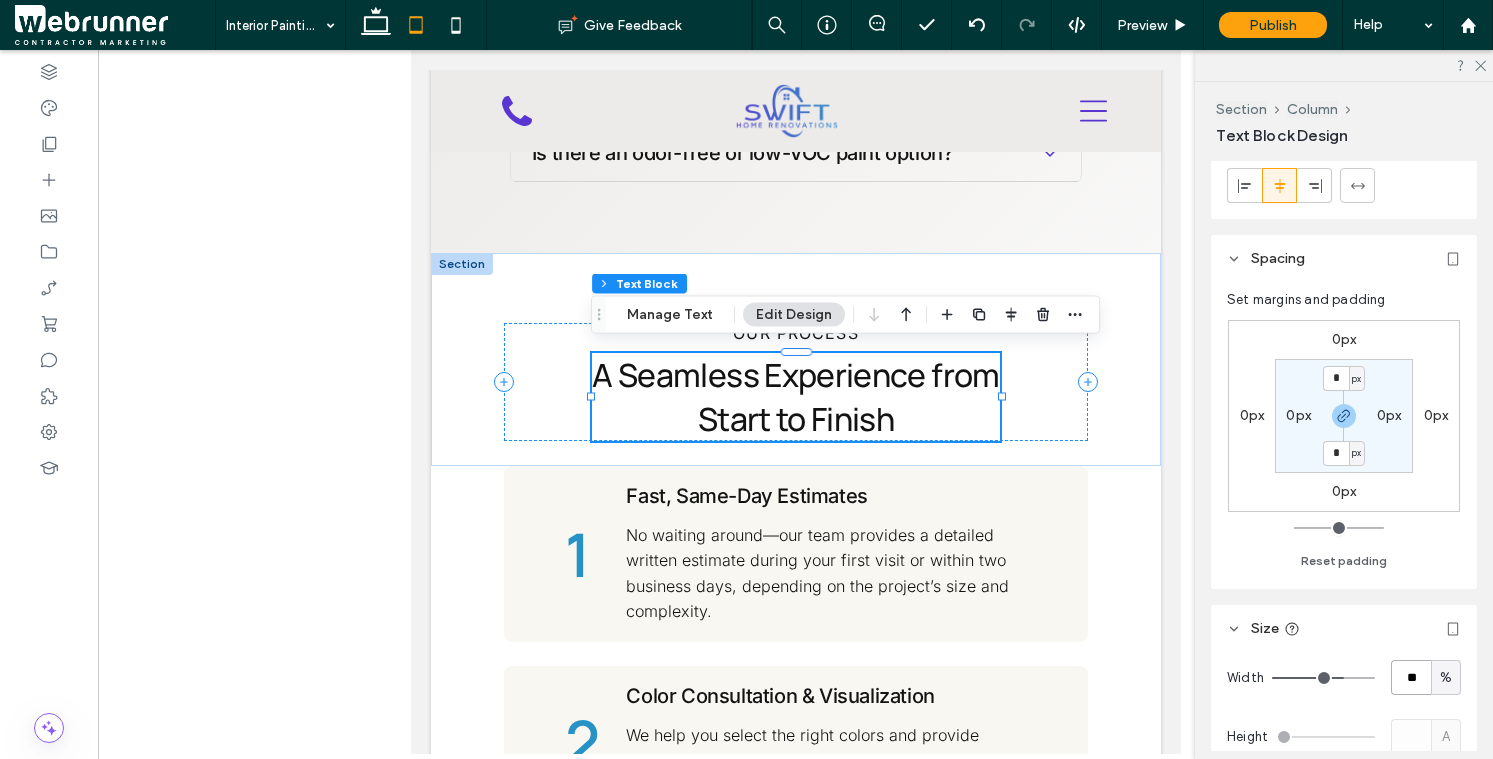 click on "**" at bounding box center (1411, 677) 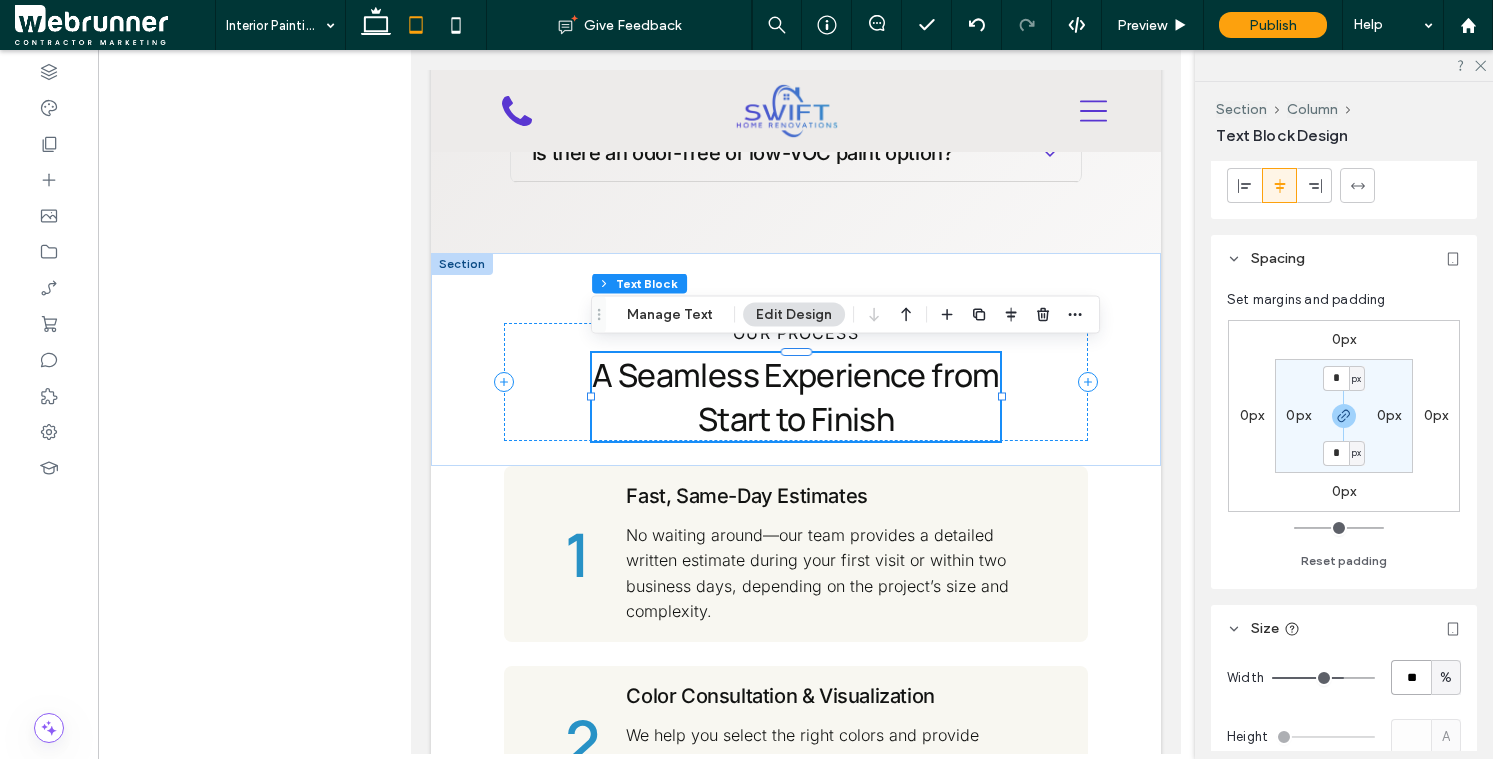type on "**" 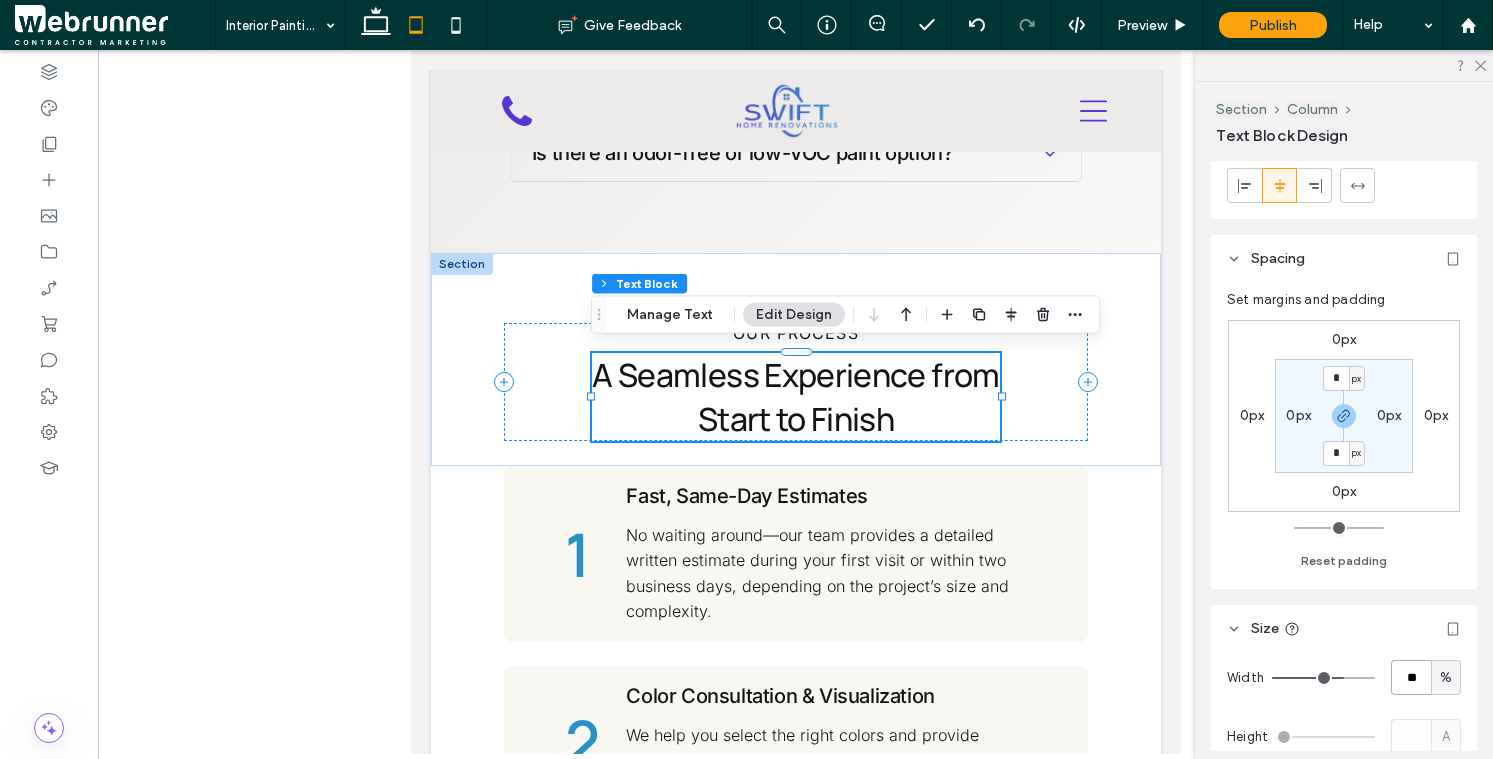 type on "**" 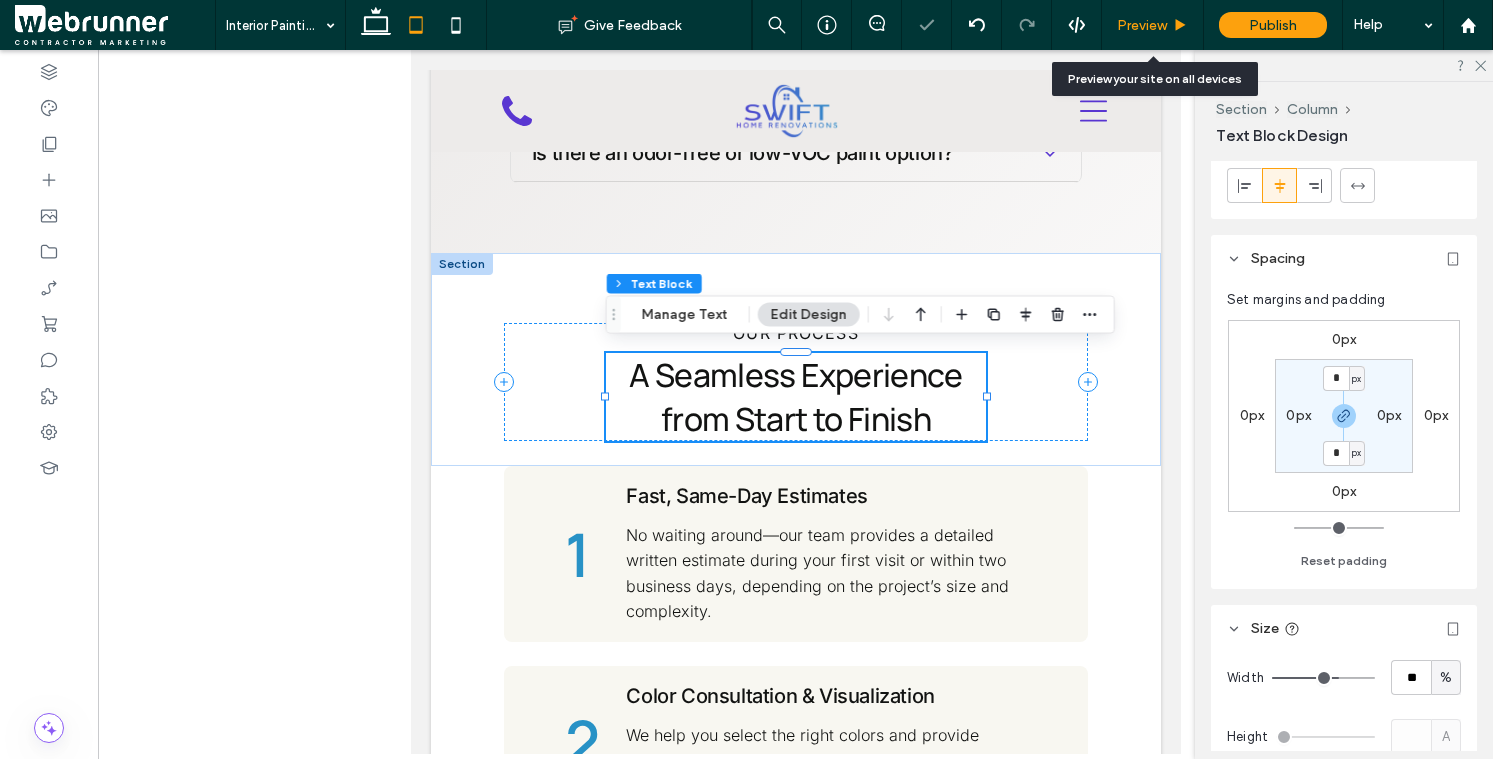 click 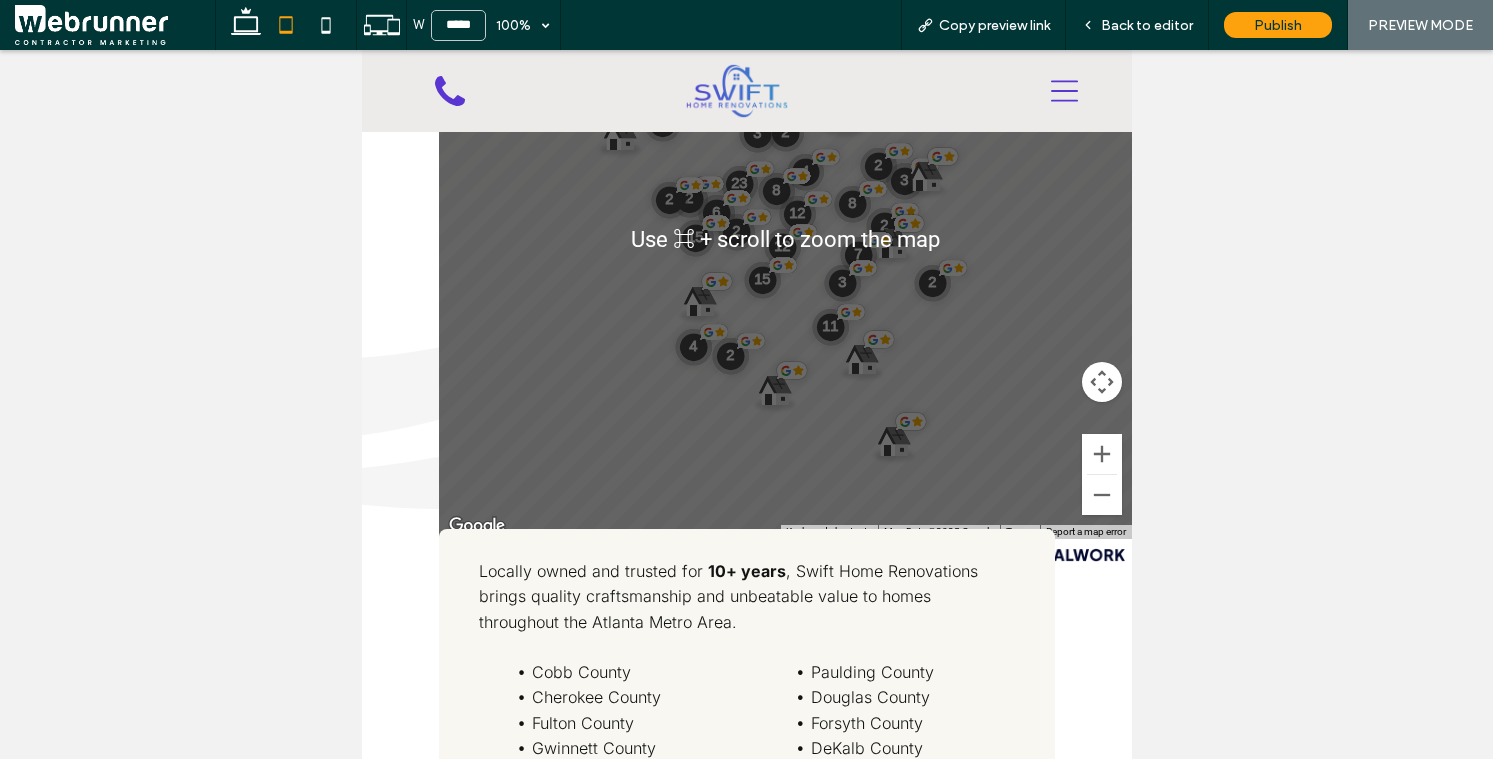 scroll, scrollTop: 5863, scrollLeft: 0, axis: vertical 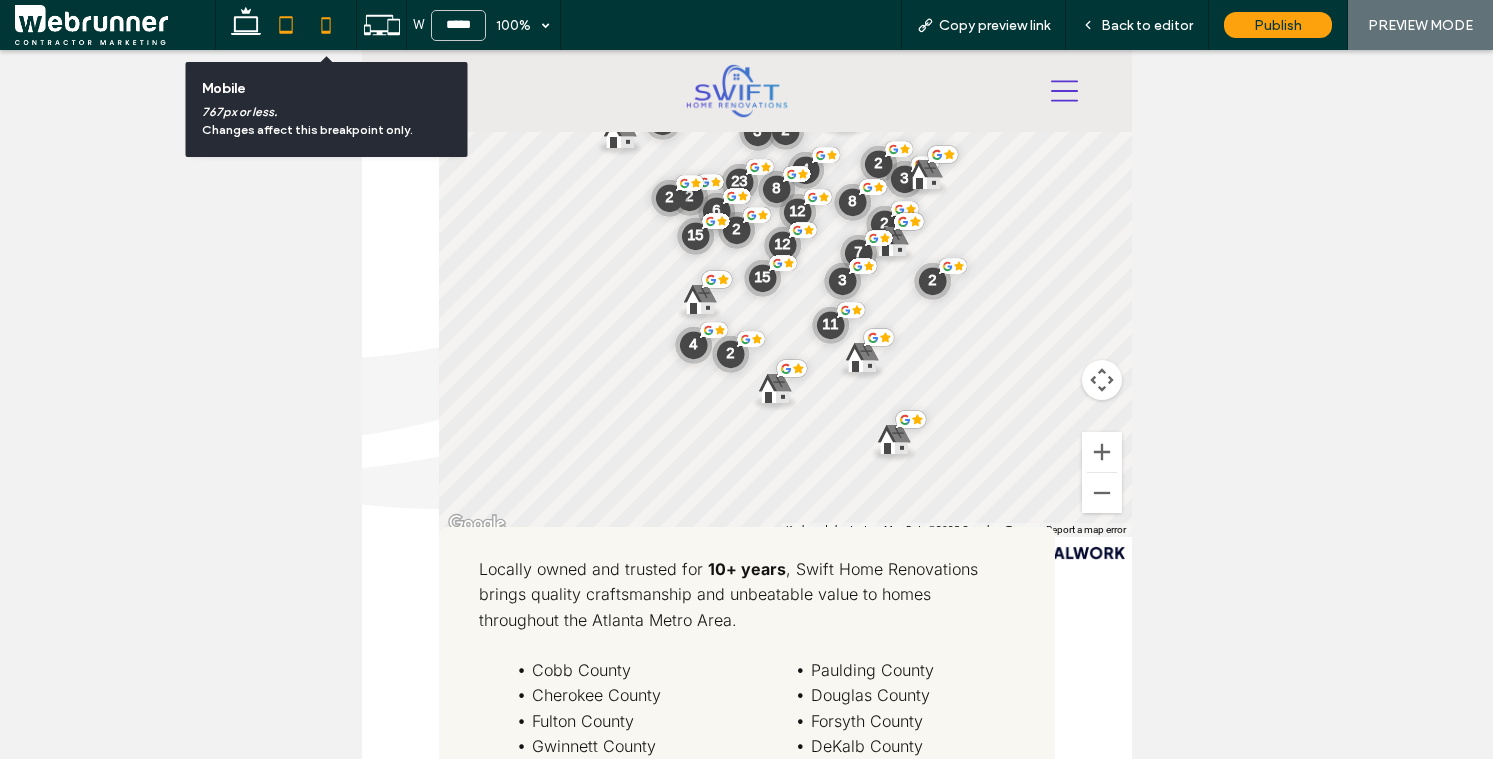 click 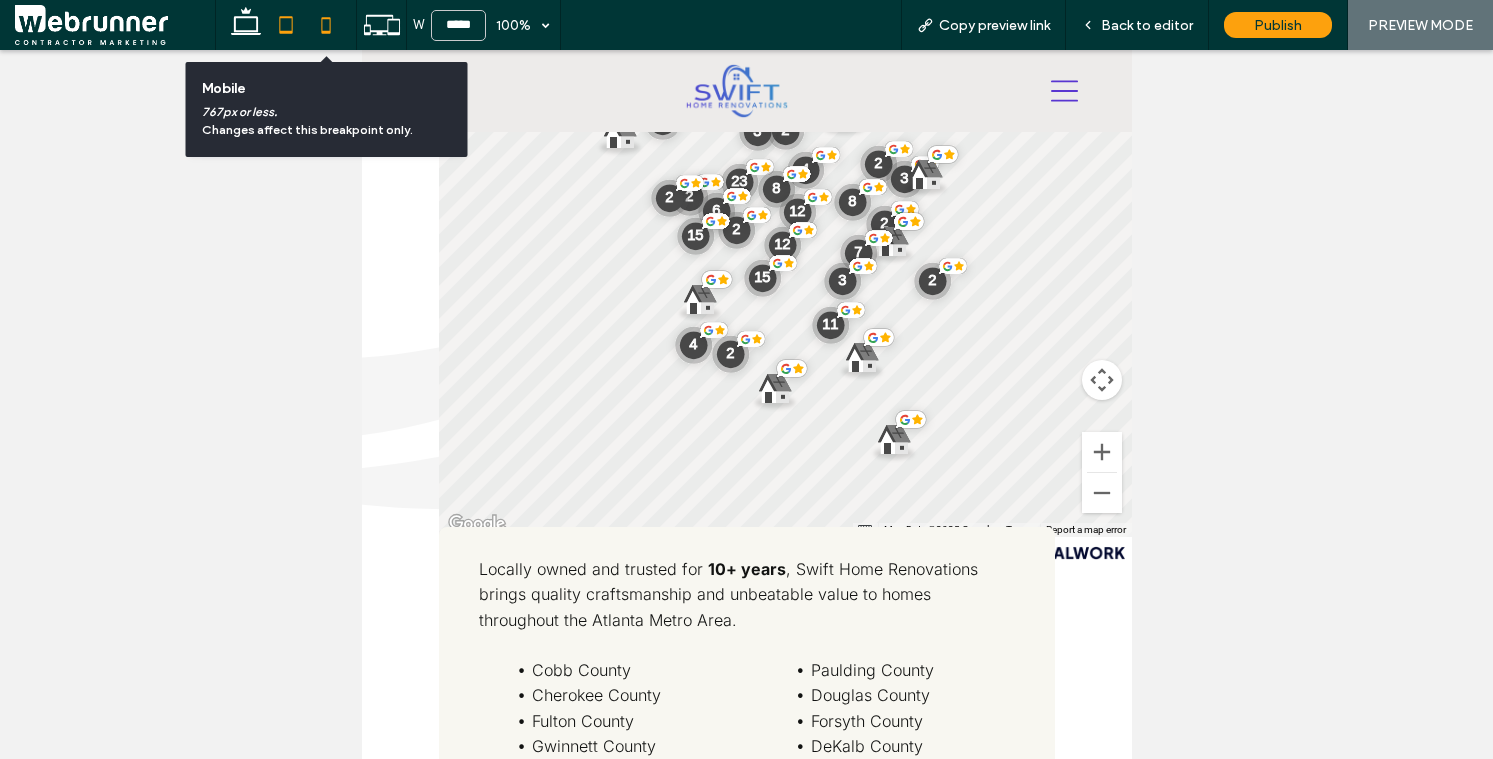 type on "*****" 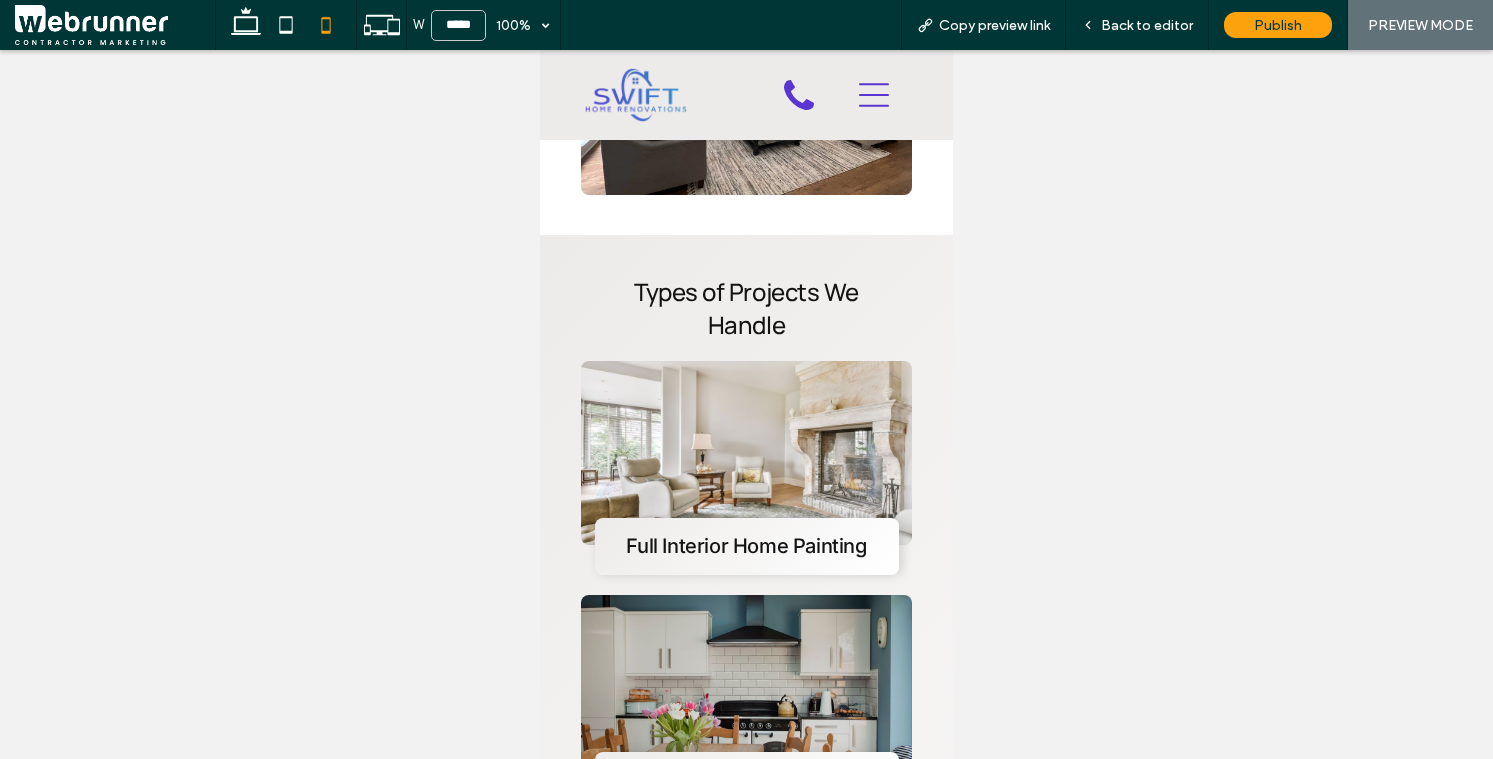scroll, scrollTop: 1054, scrollLeft: 0, axis: vertical 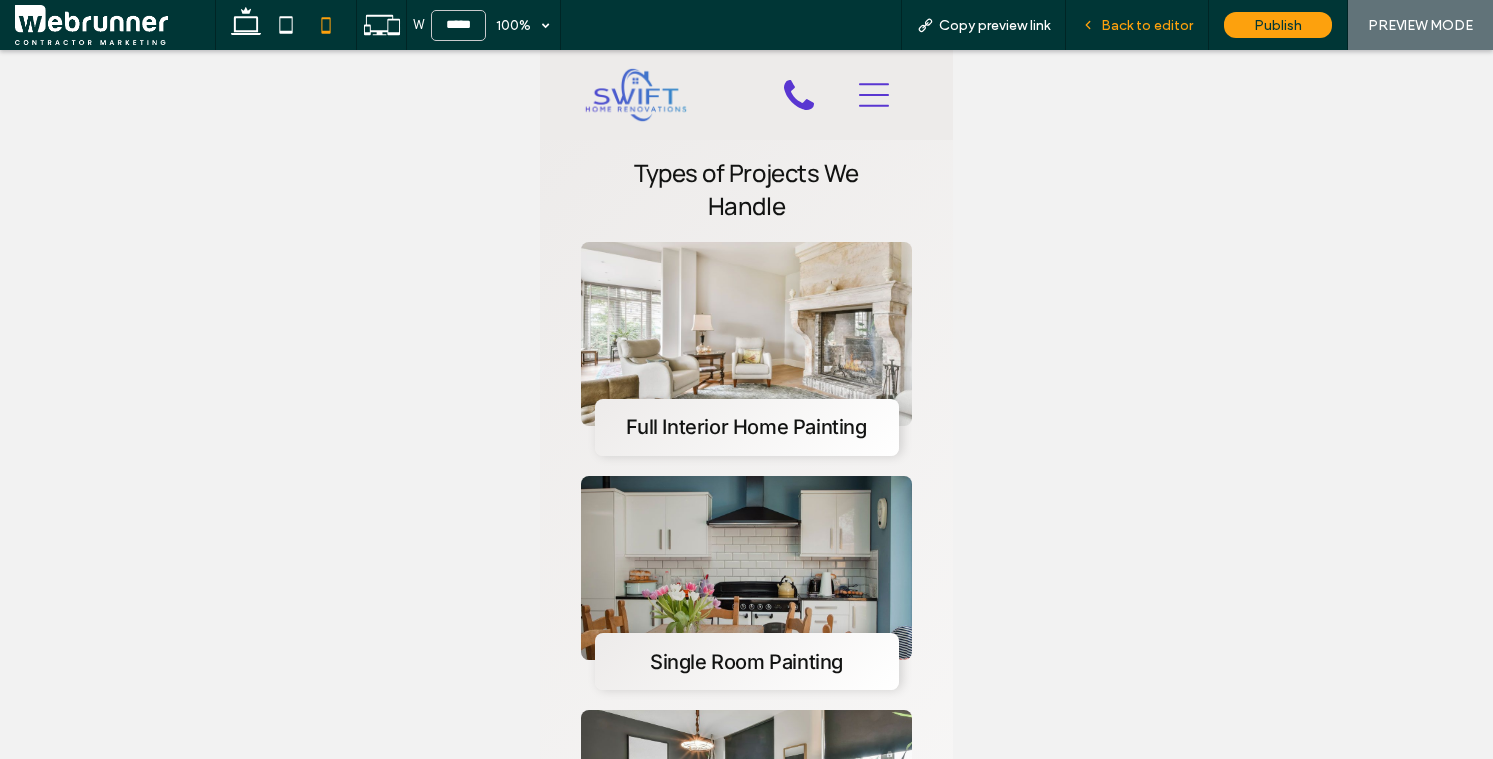 click on "Back to editor" at bounding box center [1147, 25] 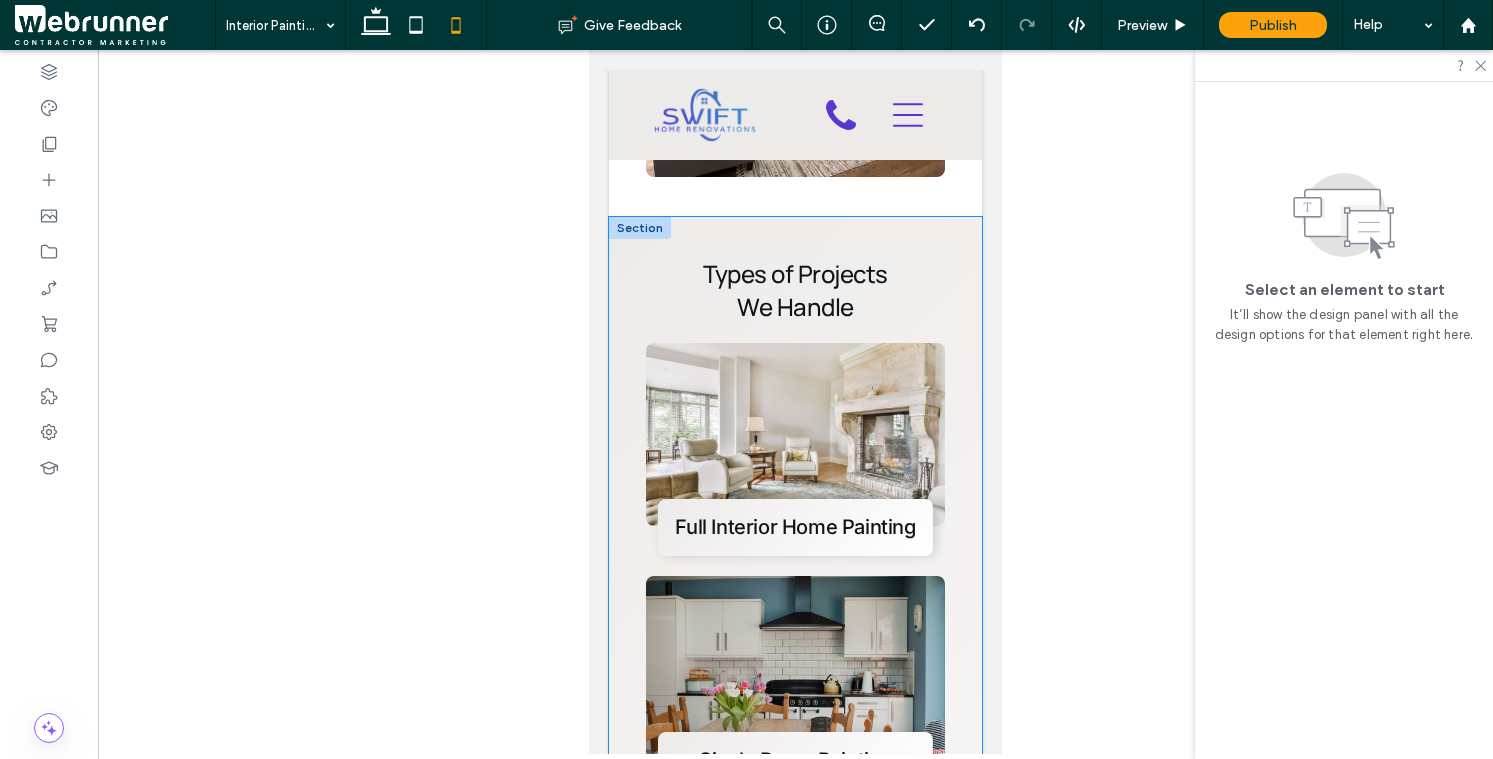scroll, scrollTop: 858, scrollLeft: 0, axis: vertical 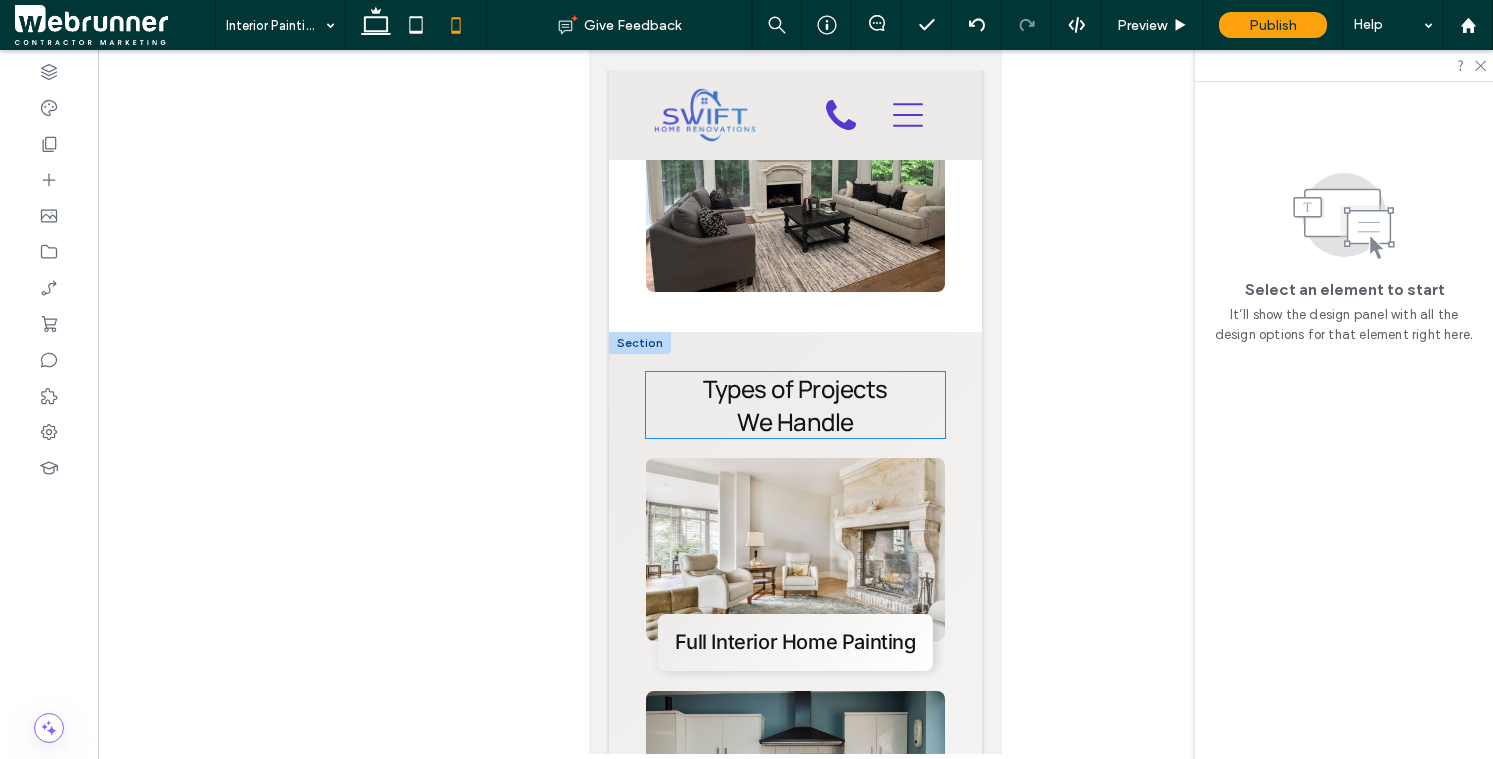 click on "Types of Projects We Handle" at bounding box center (795, 405) 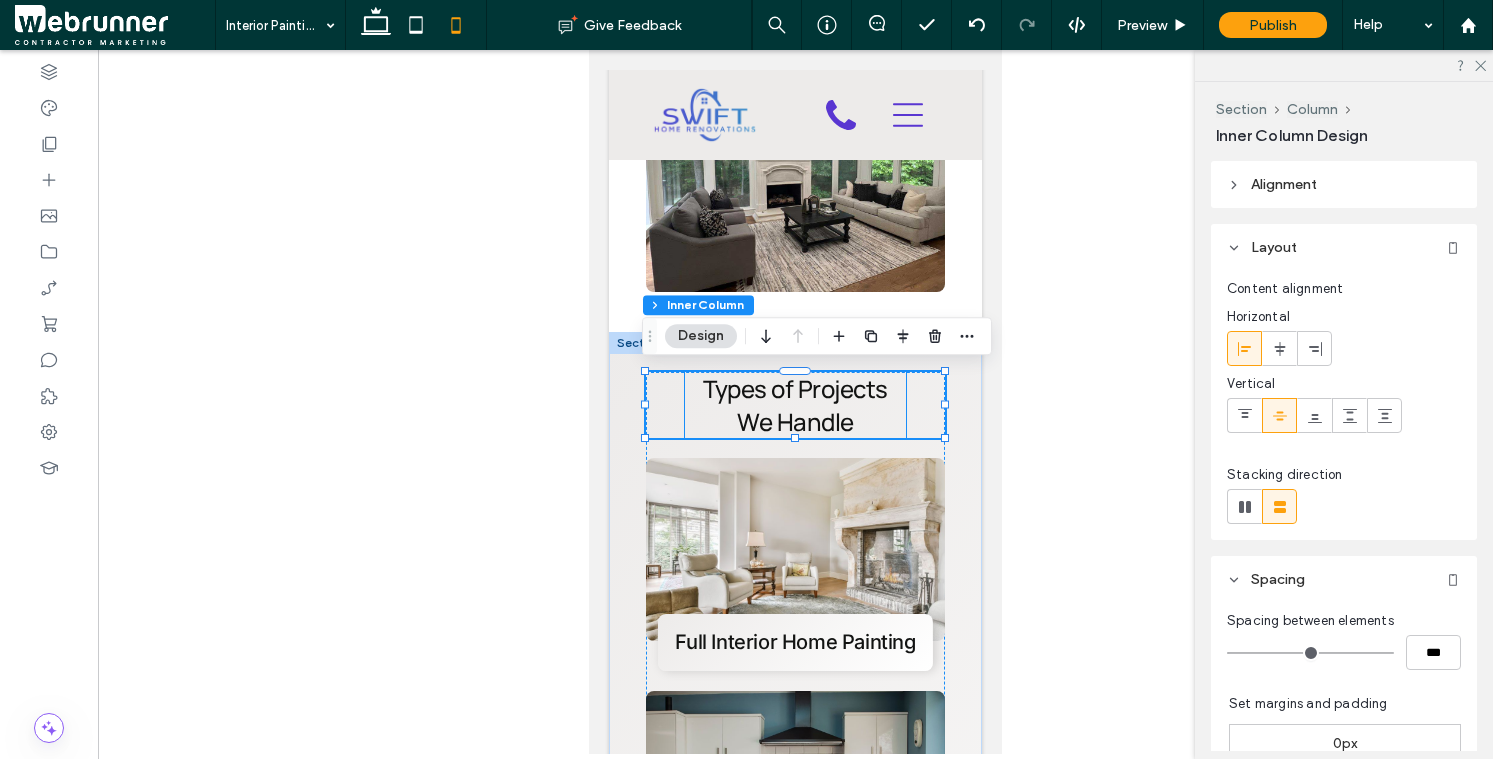 click on "Types of Projects We Handle" at bounding box center [795, 405] 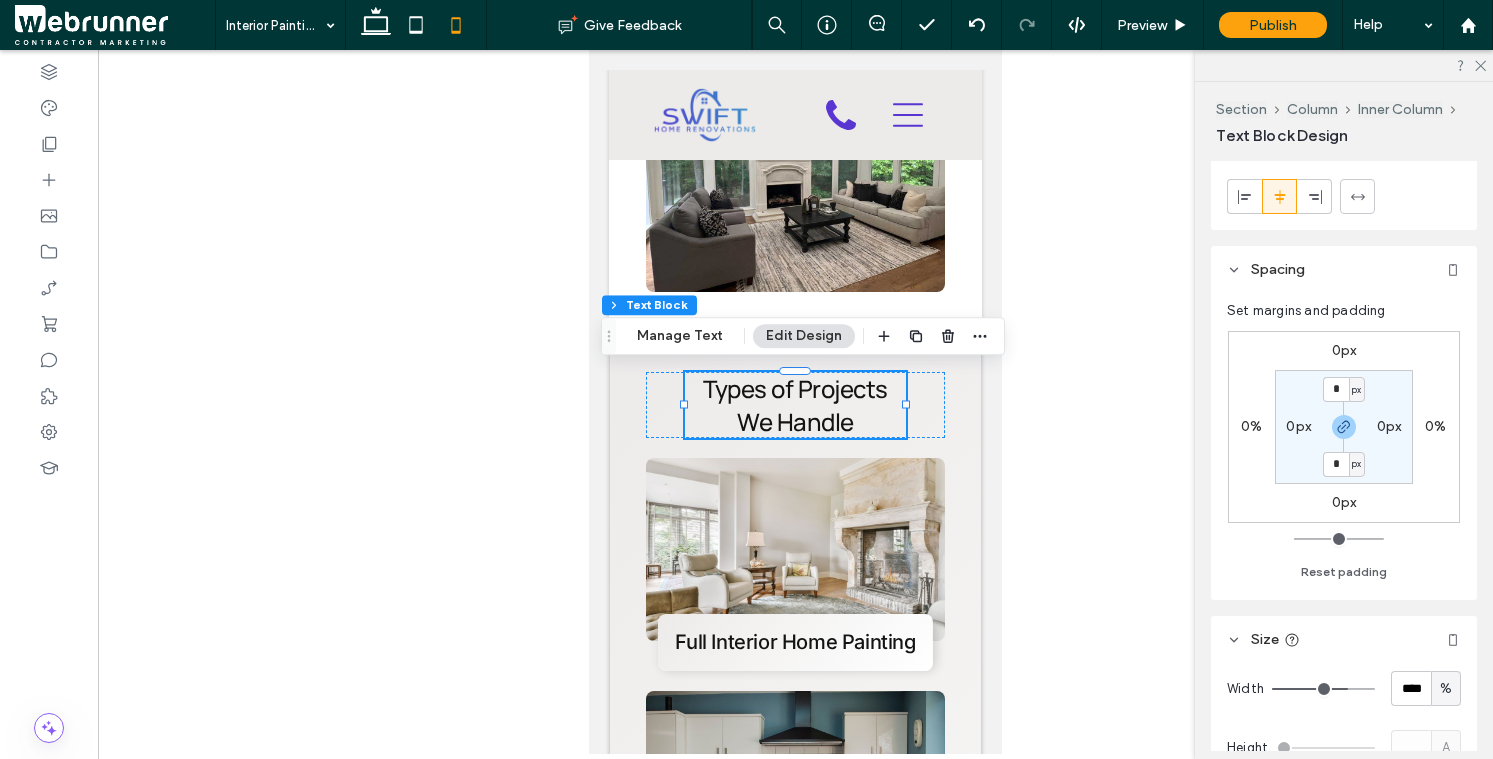 scroll, scrollTop: 199, scrollLeft: 0, axis: vertical 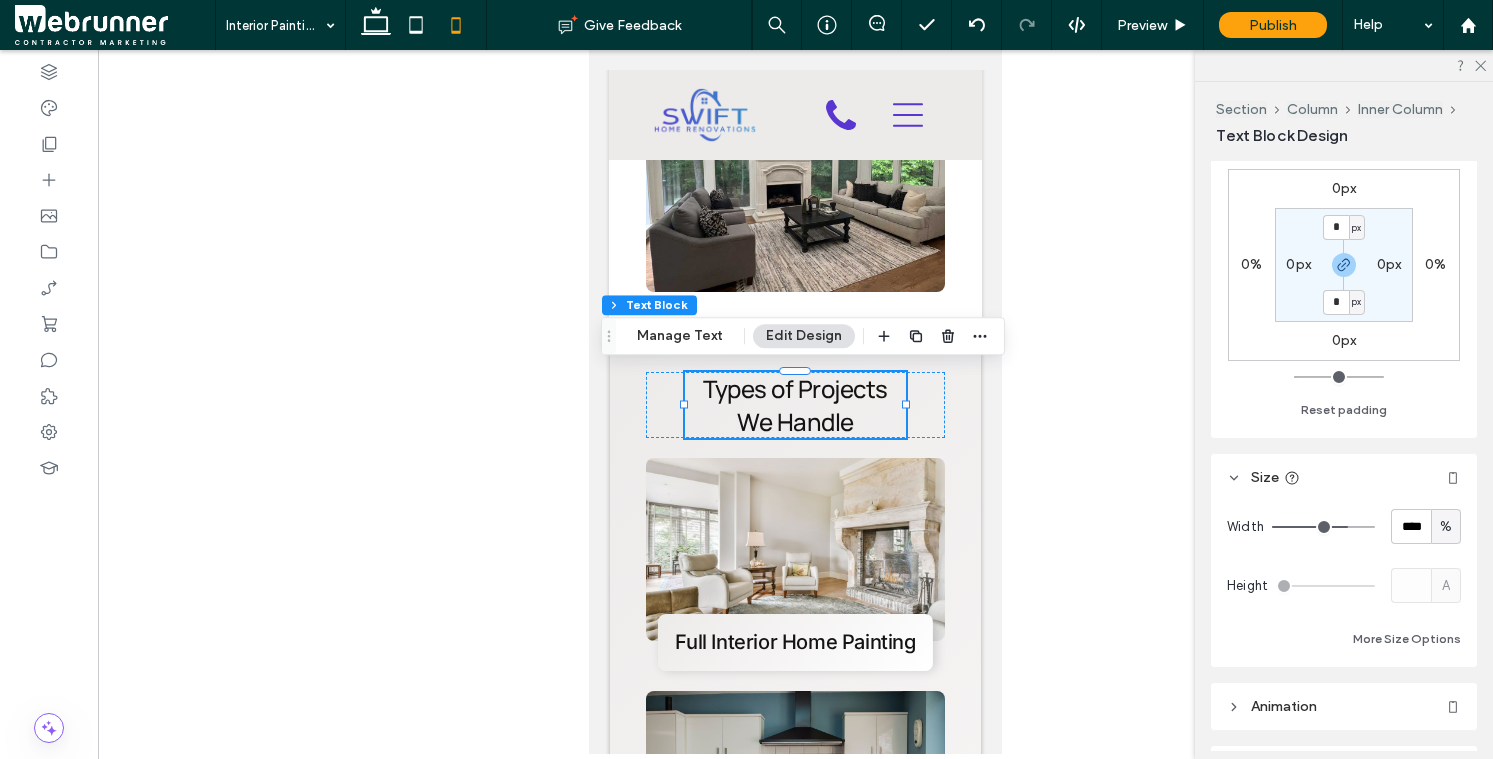 click on "%" at bounding box center (1446, 526) 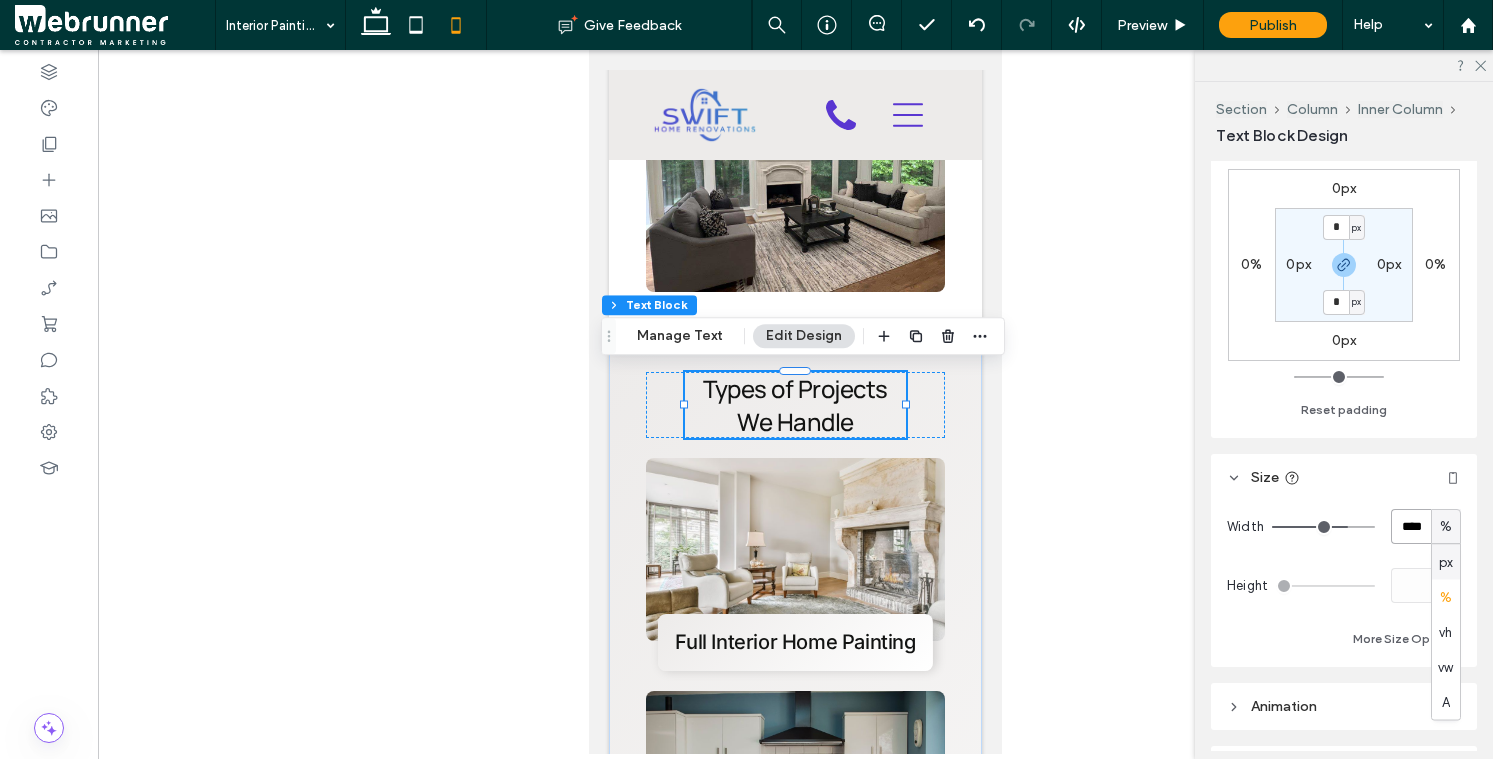 click on "****" at bounding box center [1411, 526] 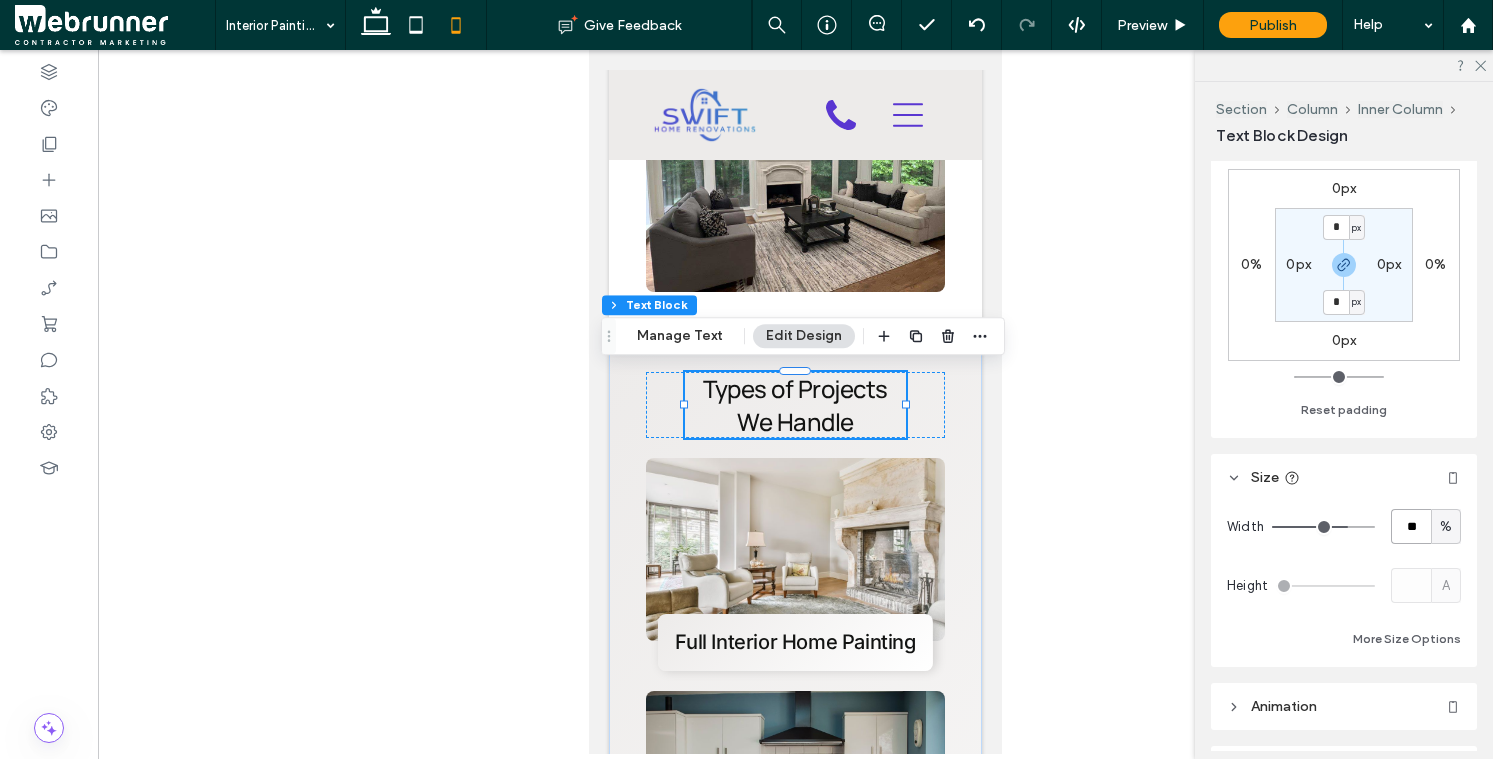 type on "**" 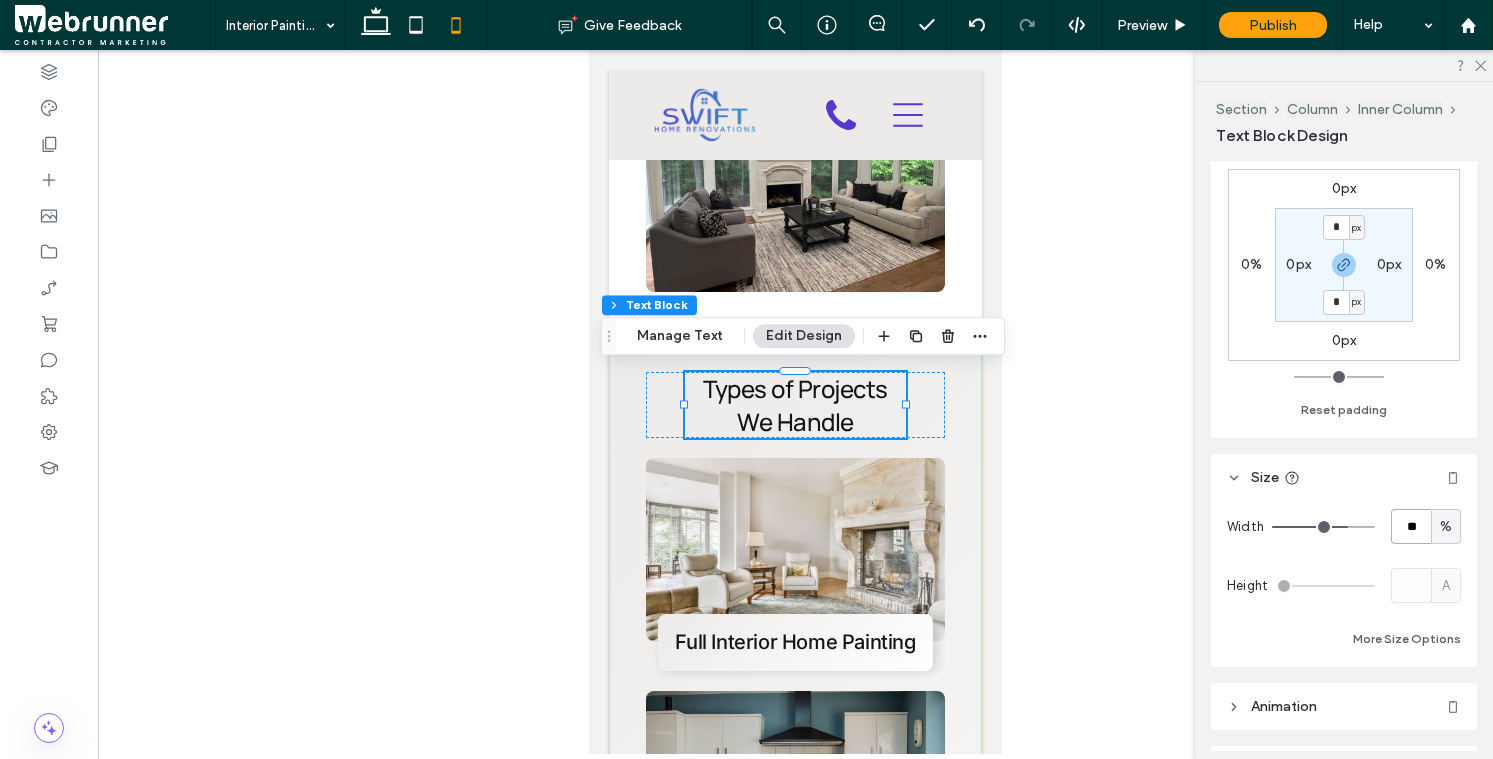 type on "**" 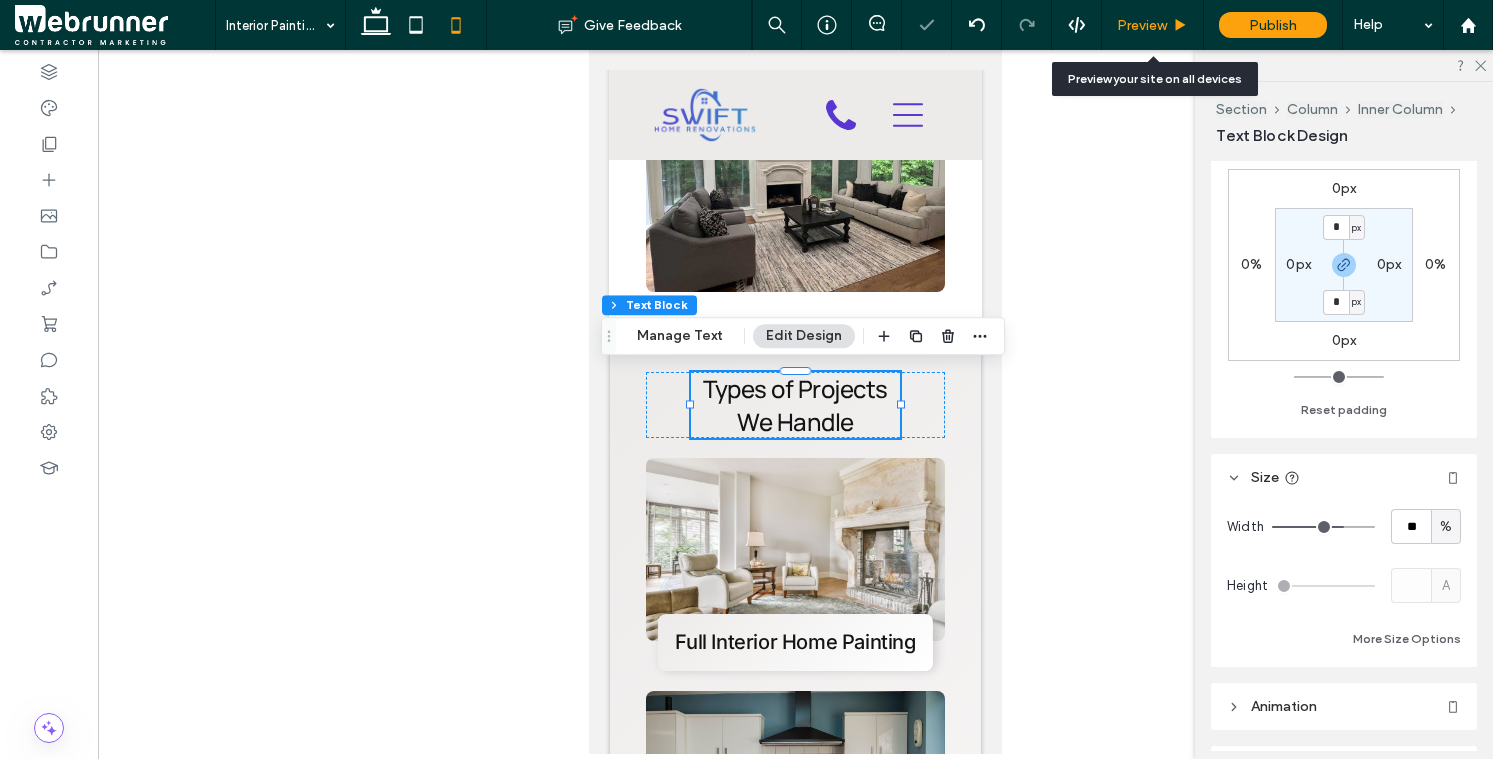 click on "Preview" at bounding box center [1153, 25] 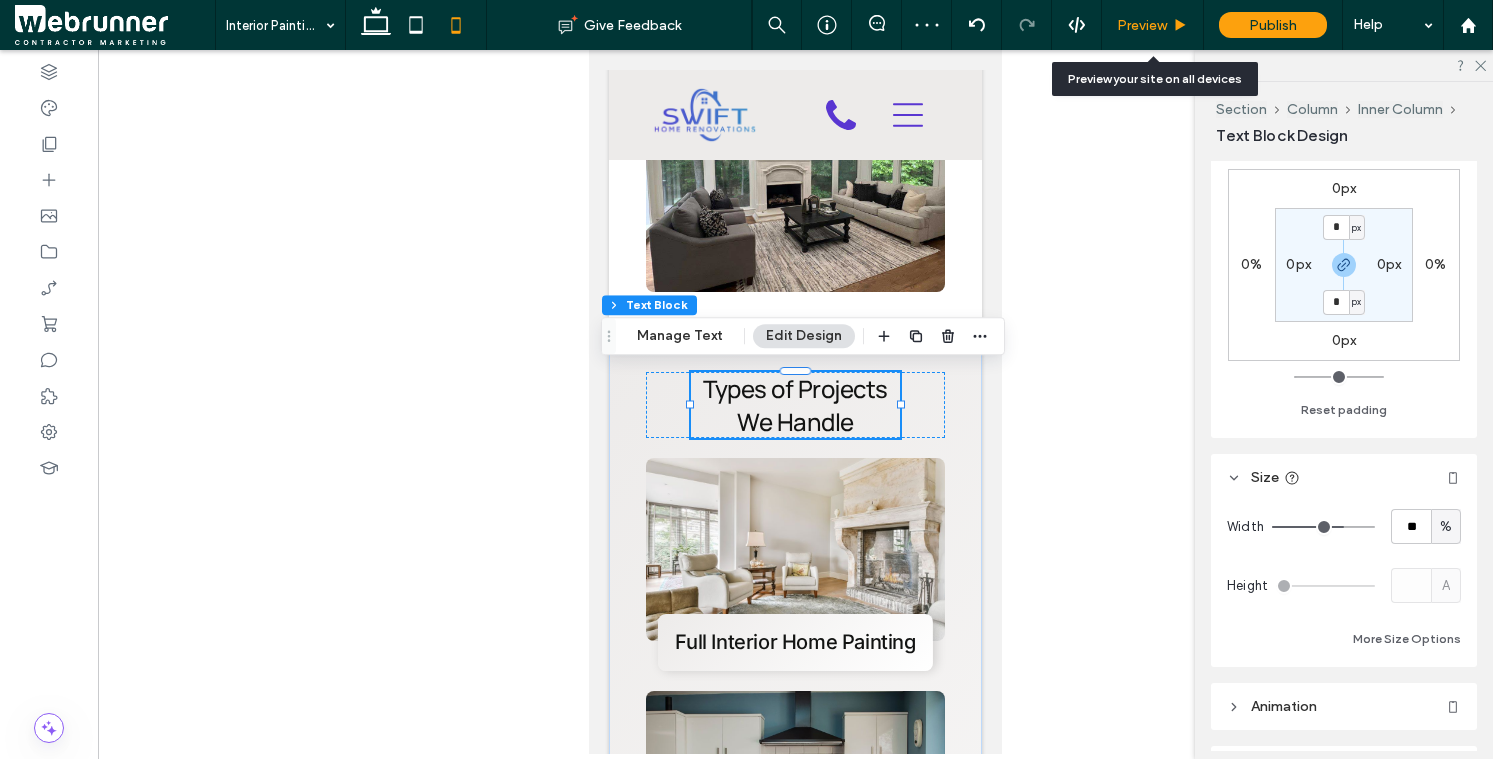 click on "Preview" at bounding box center [1142, 25] 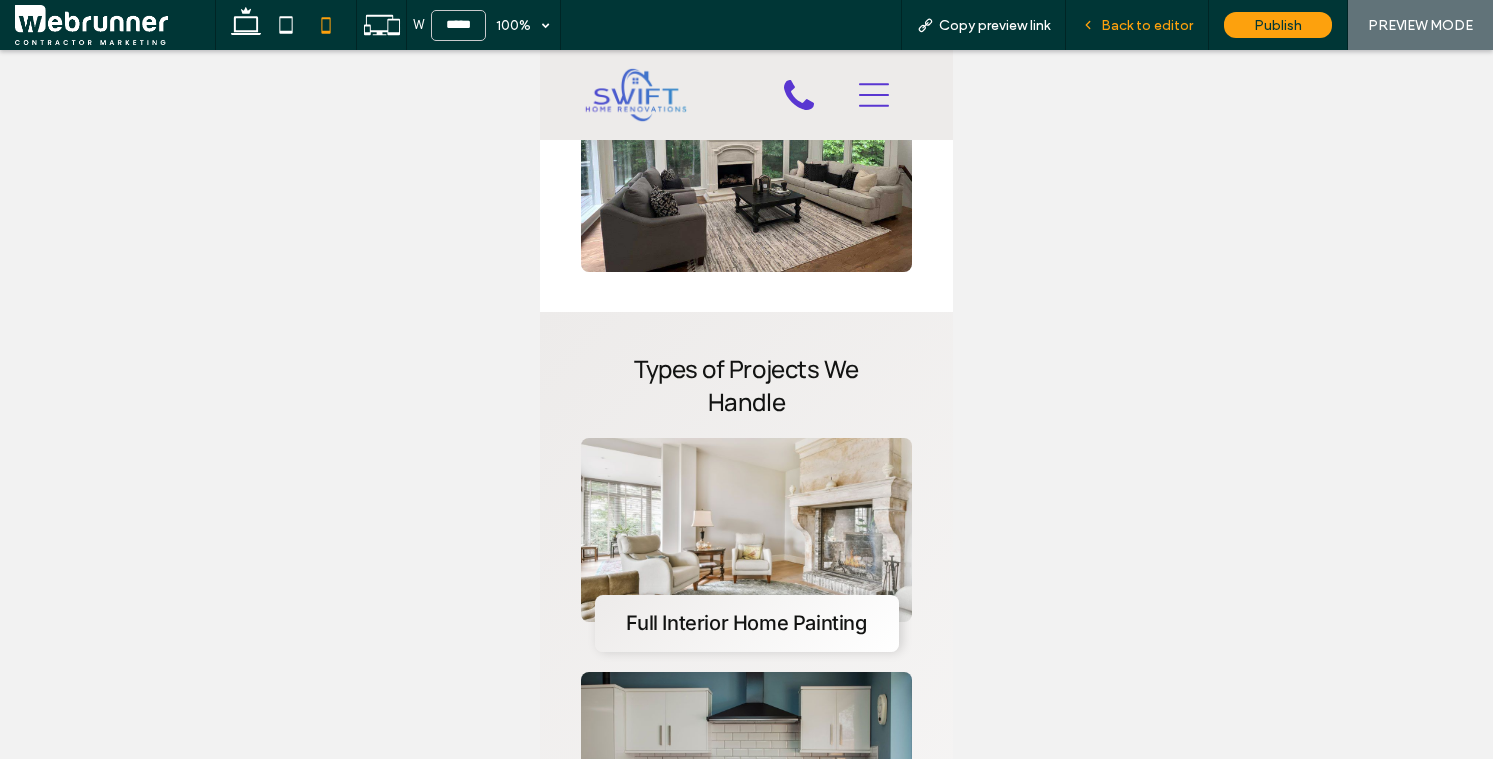click on "Back to editor" at bounding box center (1147, 25) 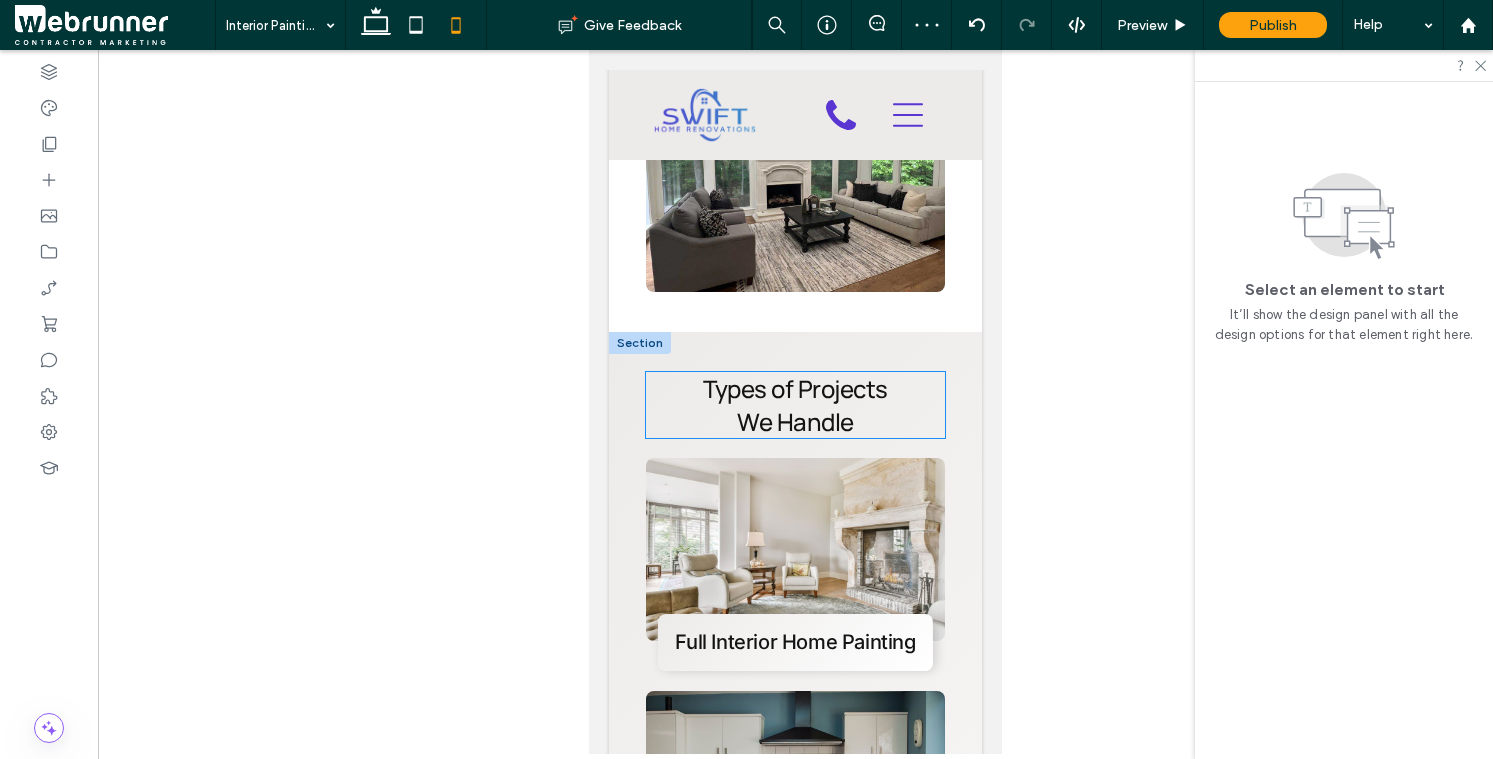click on "Types of Projects We Handle" at bounding box center [795, 405] 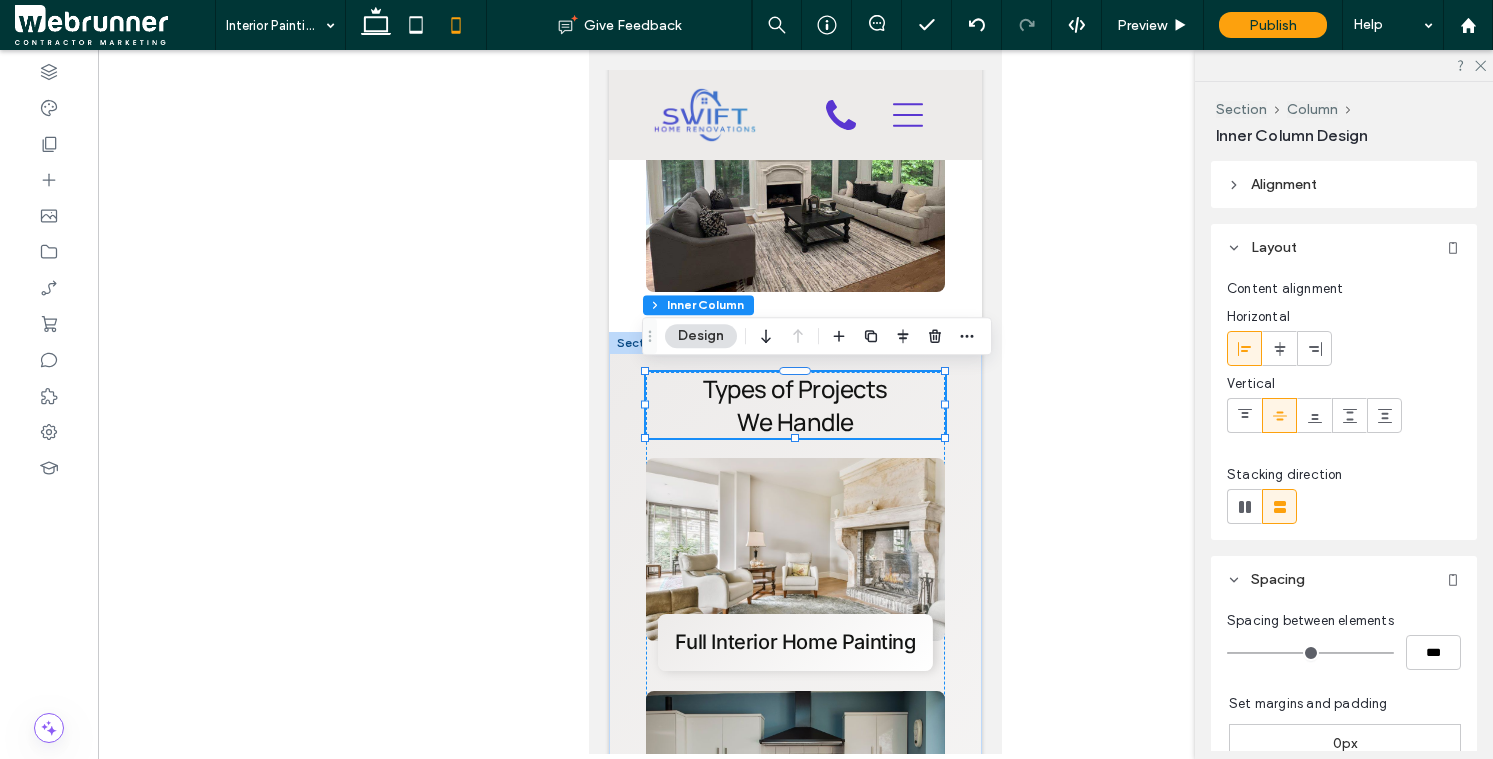 click on "Types of Projects We Handle" at bounding box center (795, 405) 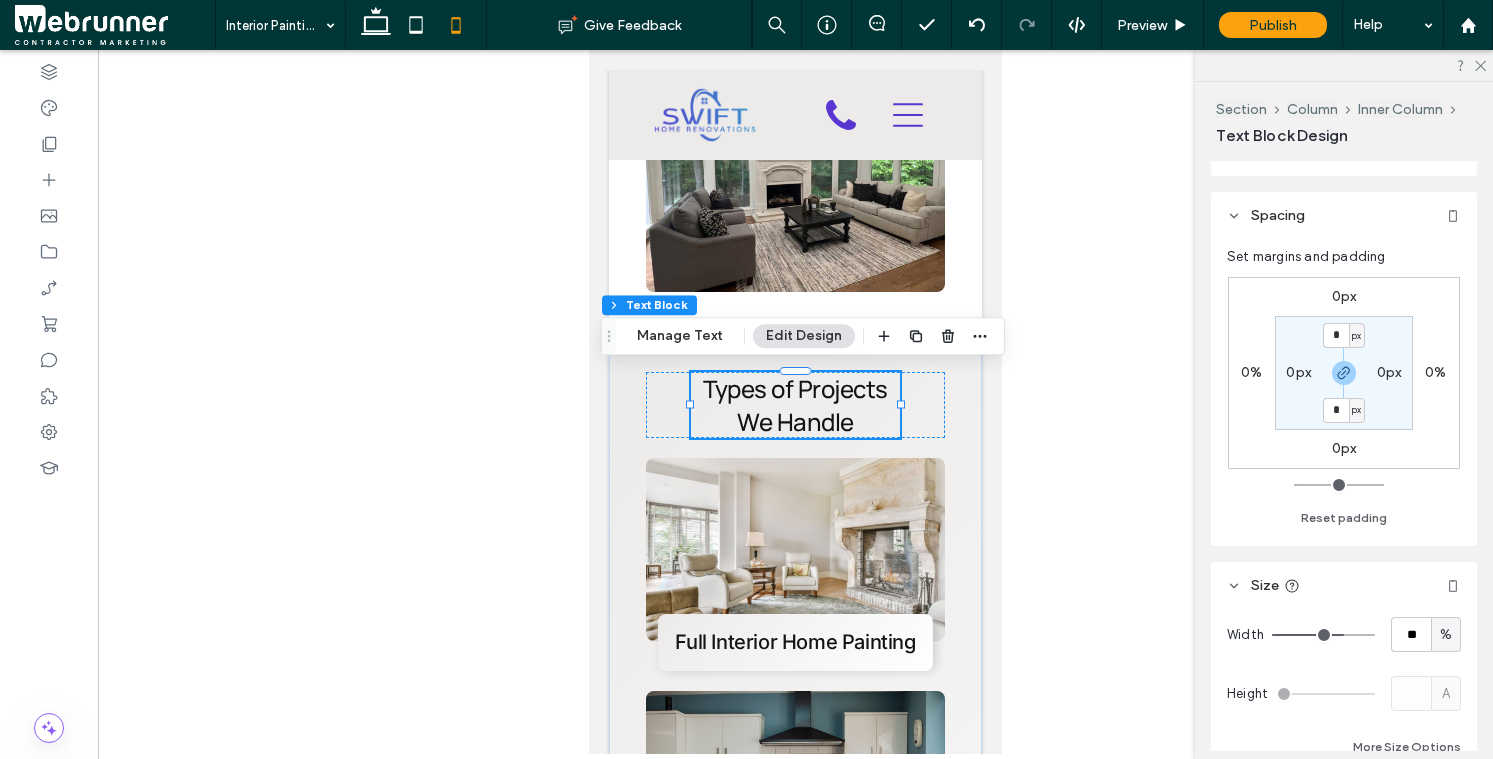 scroll, scrollTop: 146, scrollLeft: 0, axis: vertical 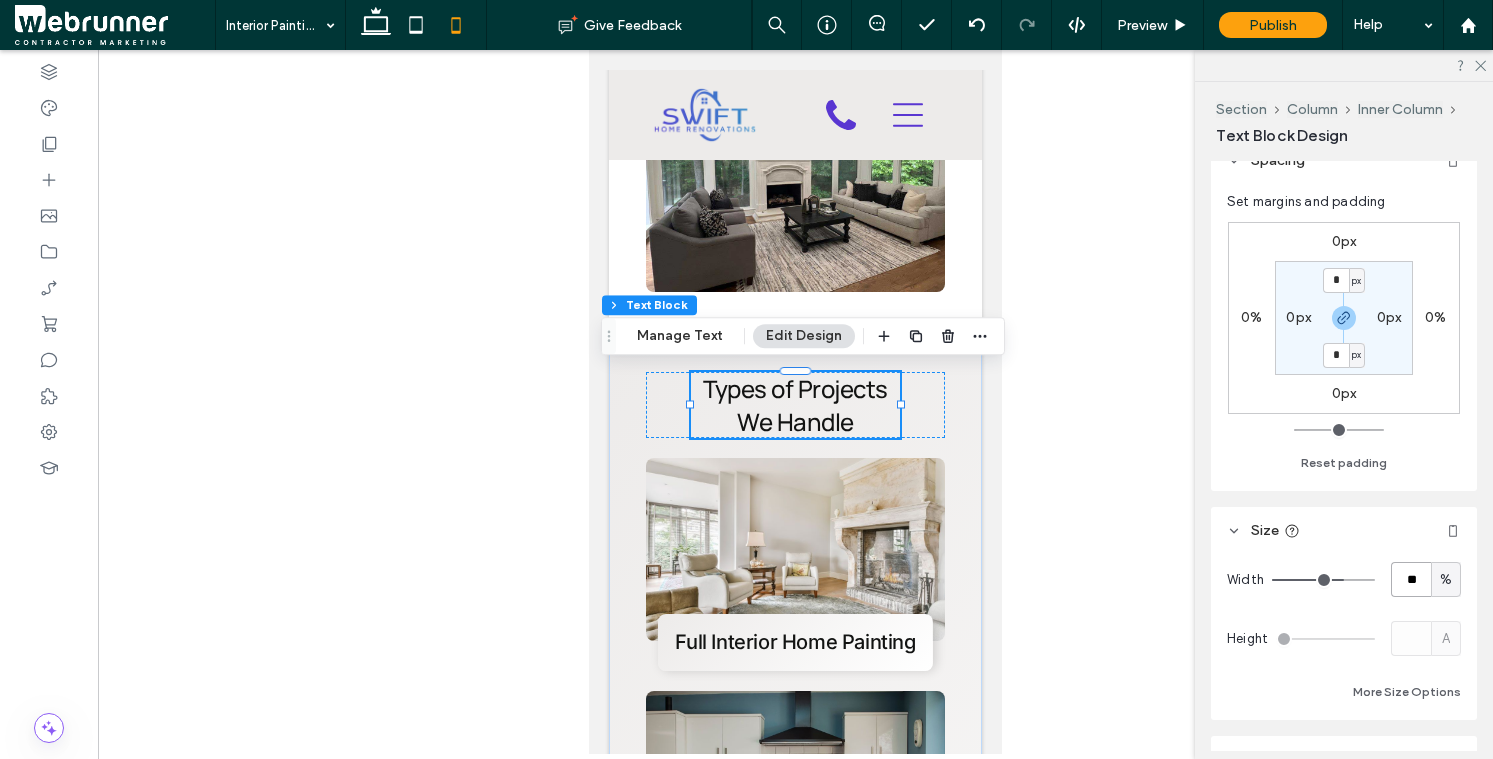 click on "**" at bounding box center [1411, 579] 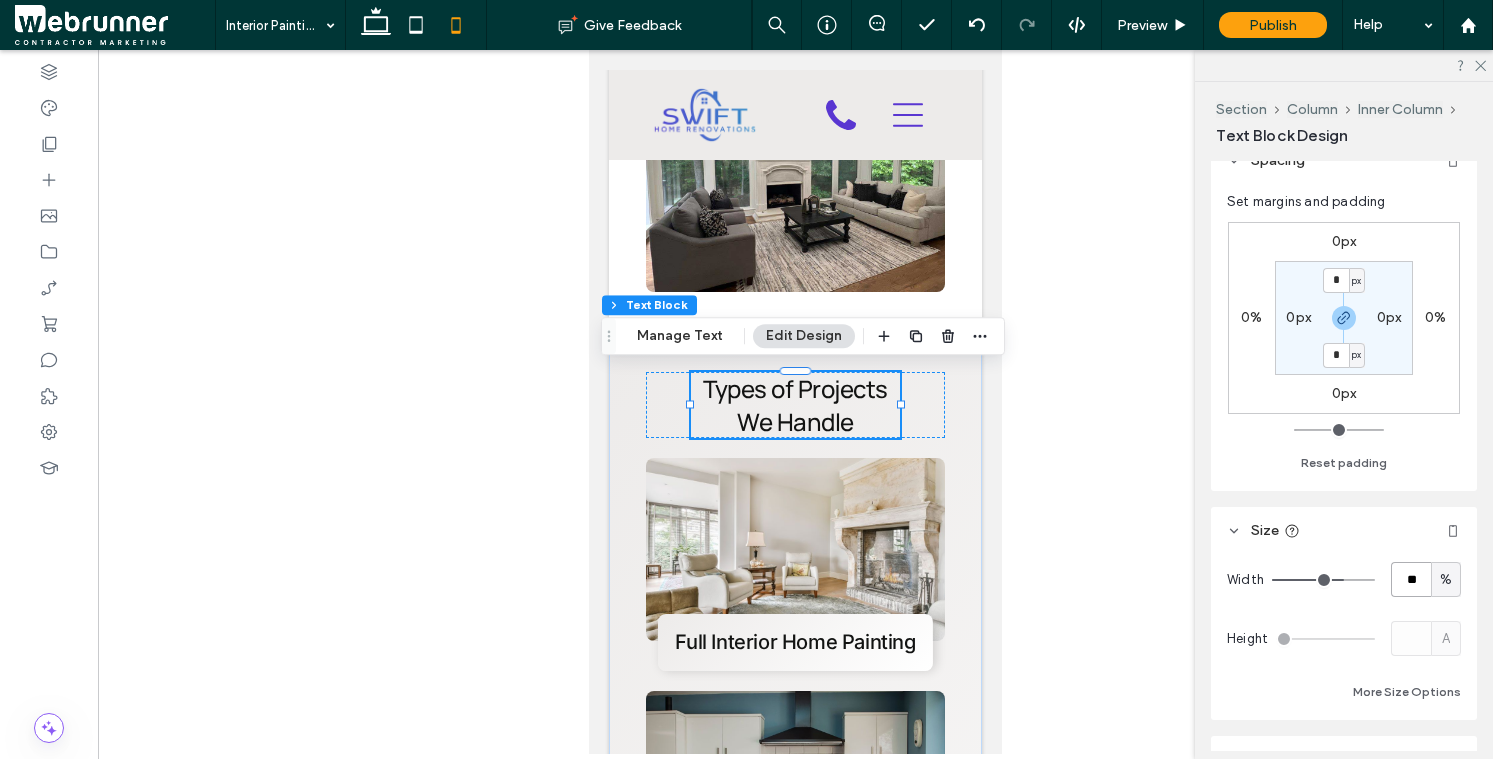 type on "**" 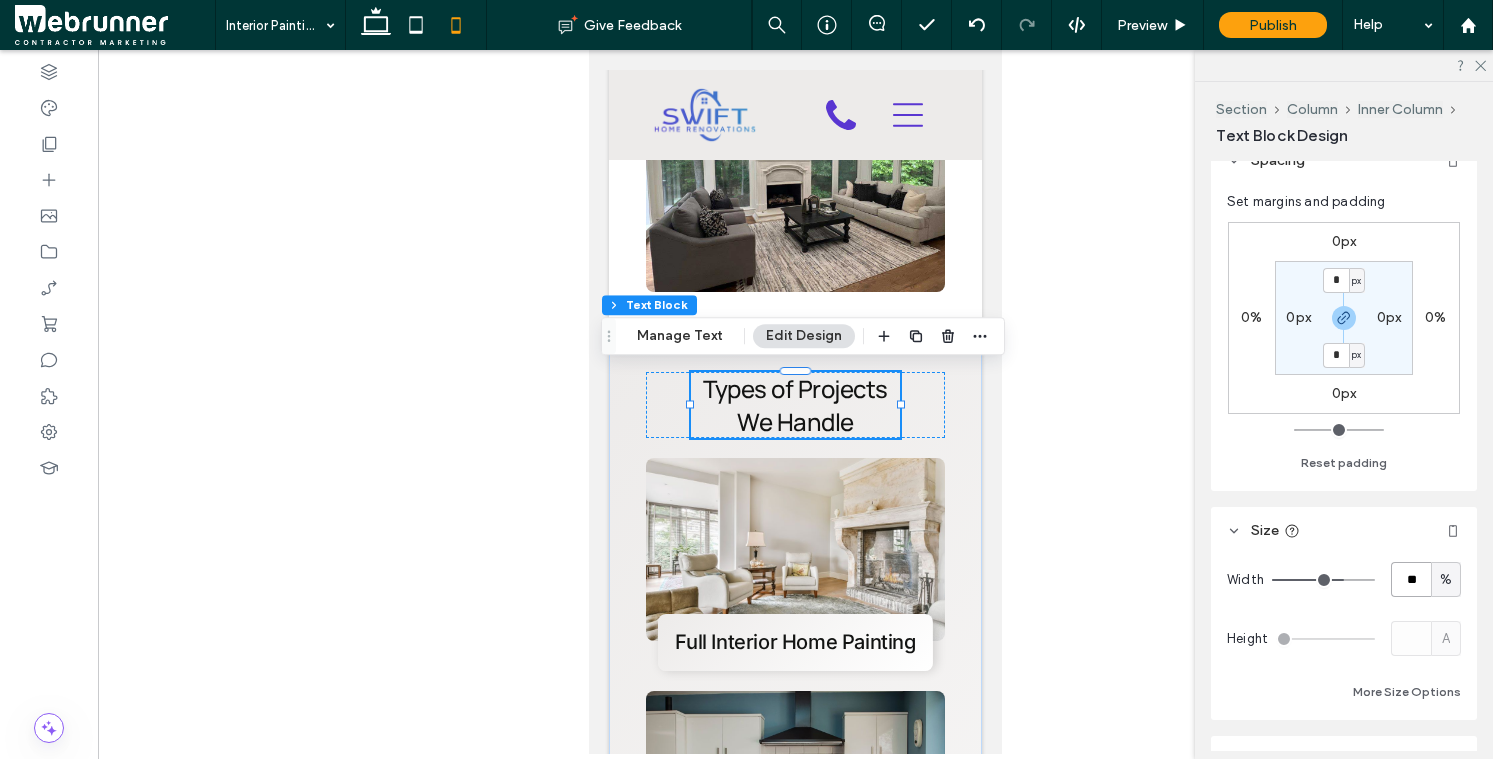 type on "**" 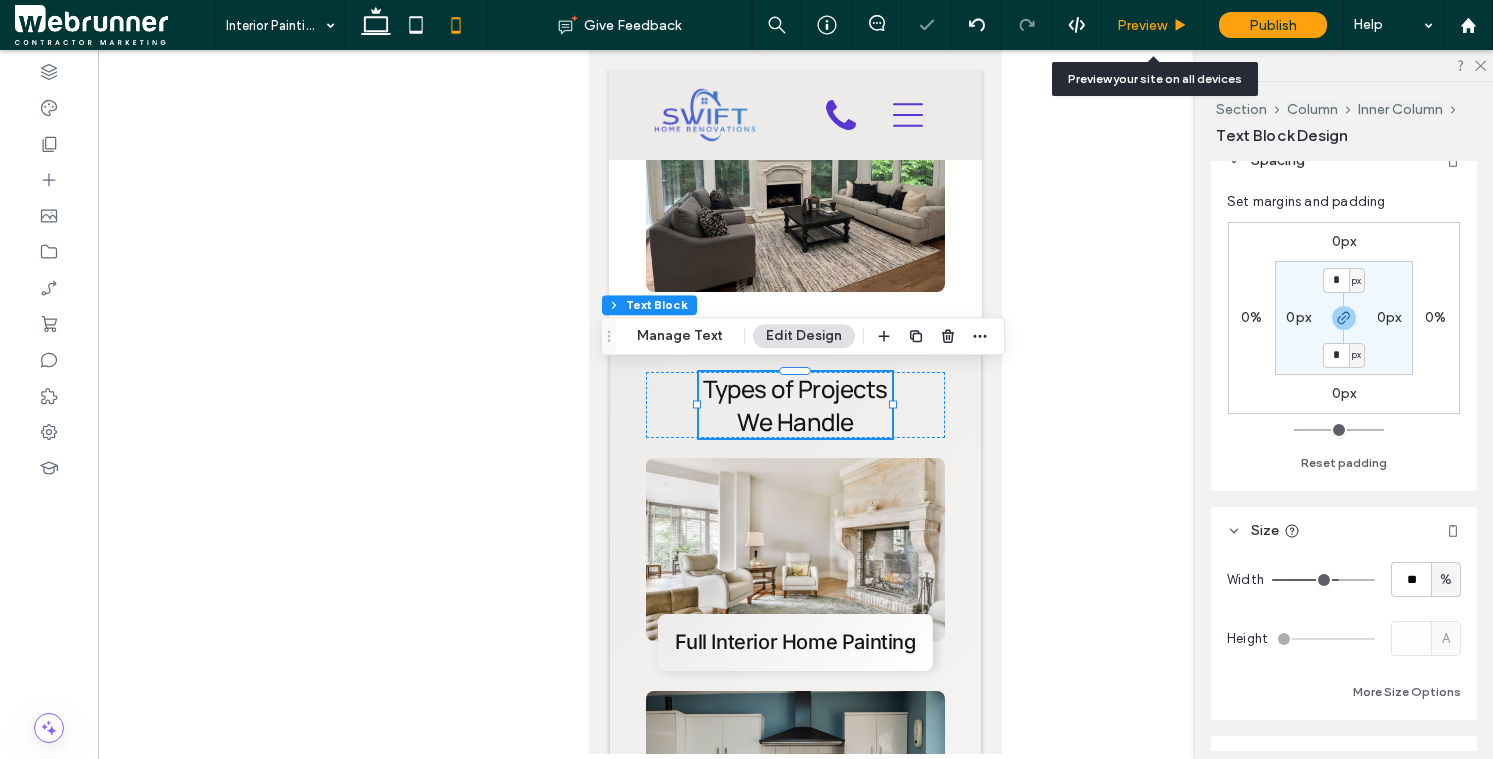click on "Preview" at bounding box center [1153, 25] 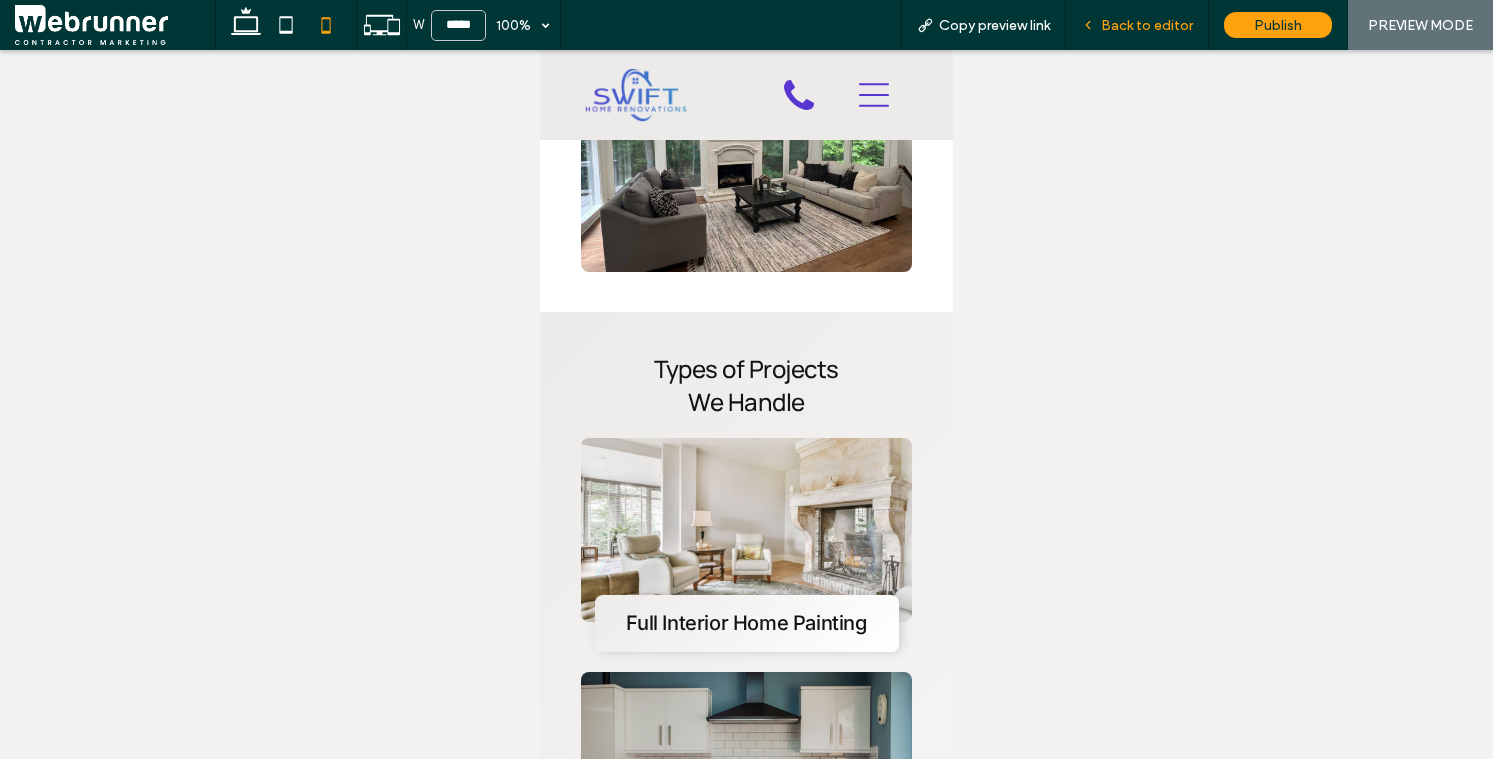 click on "Back to editor" at bounding box center [1147, 25] 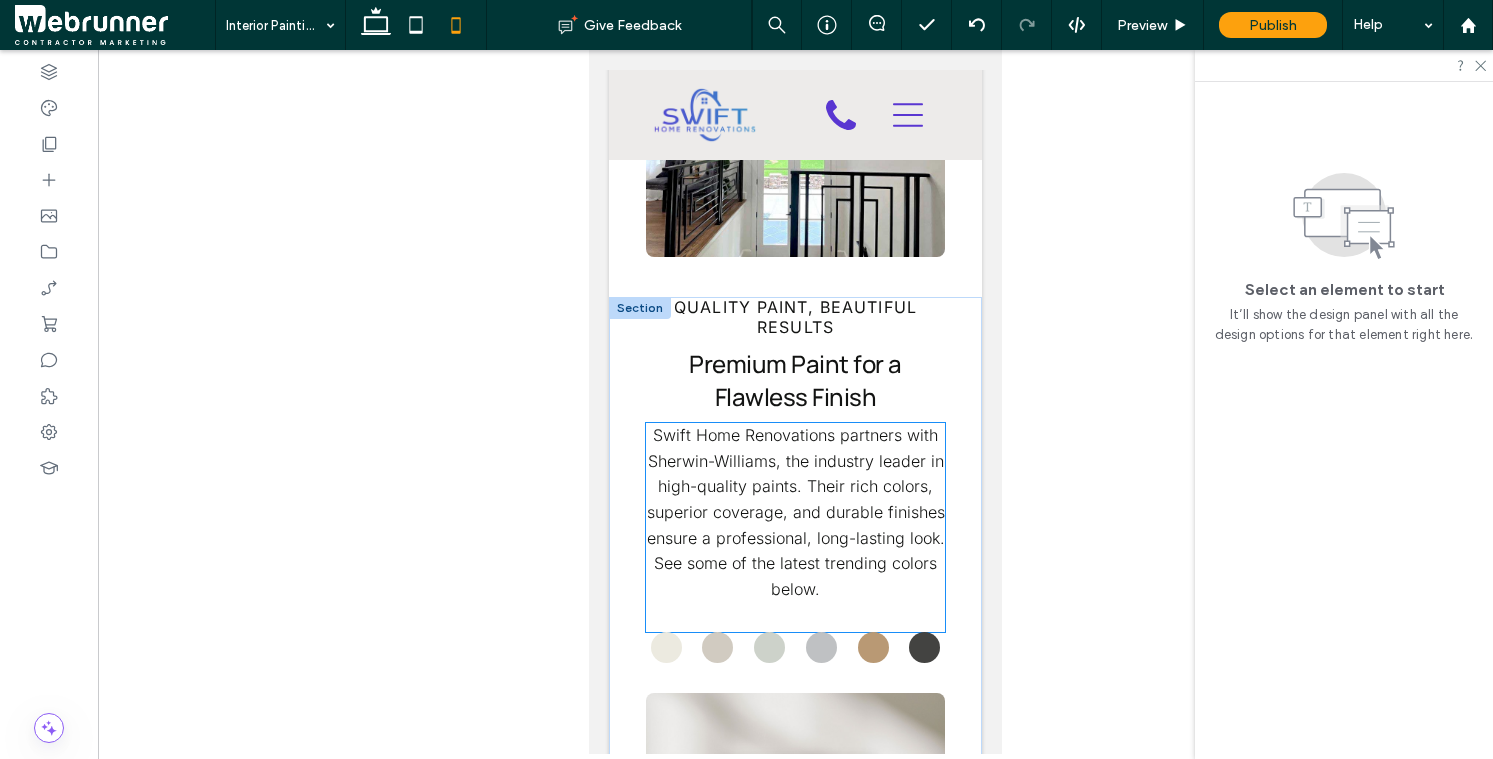 scroll, scrollTop: 3596, scrollLeft: 0, axis: vertical 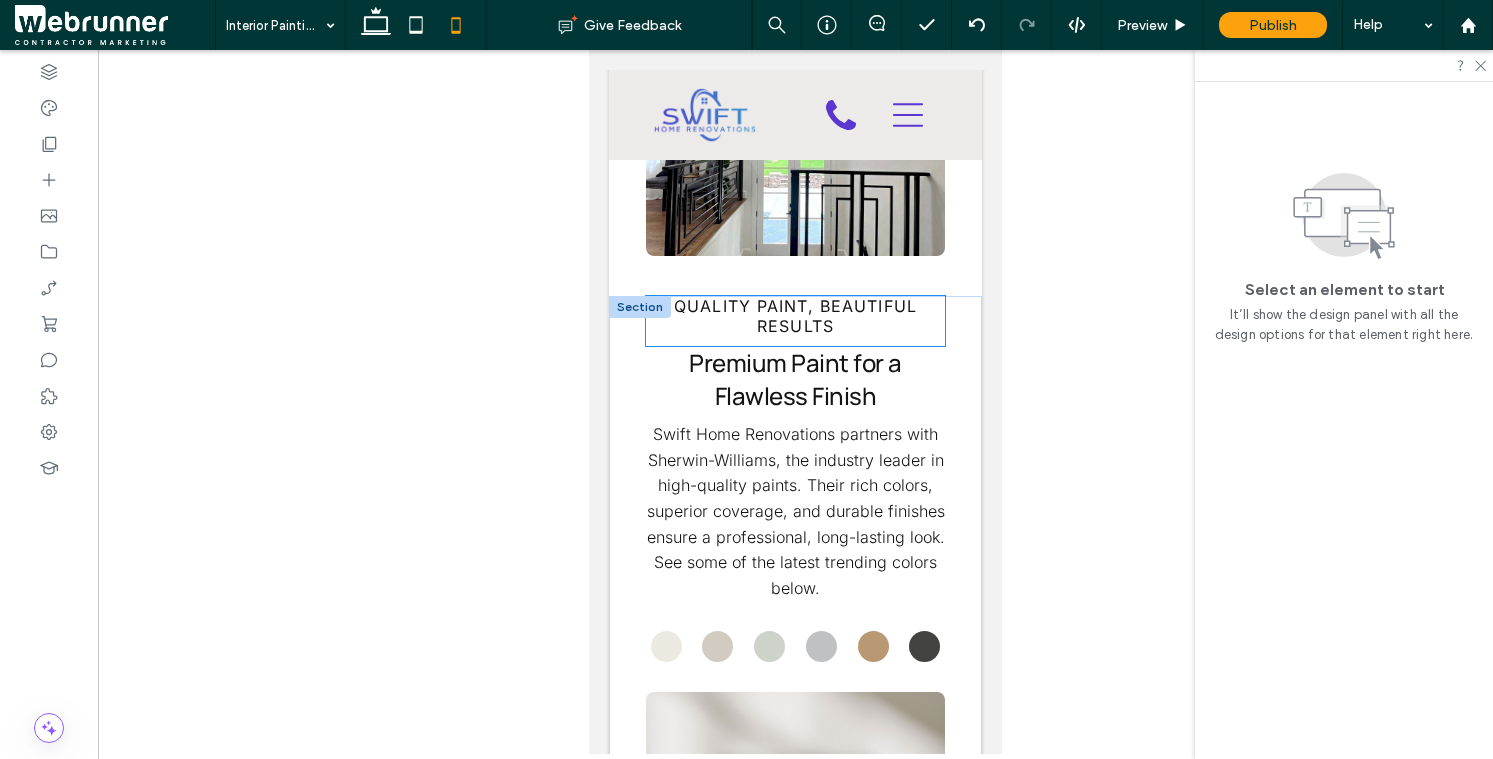 click on "Quality Paint, Beautiful Results" at bounding box center [795, 316] 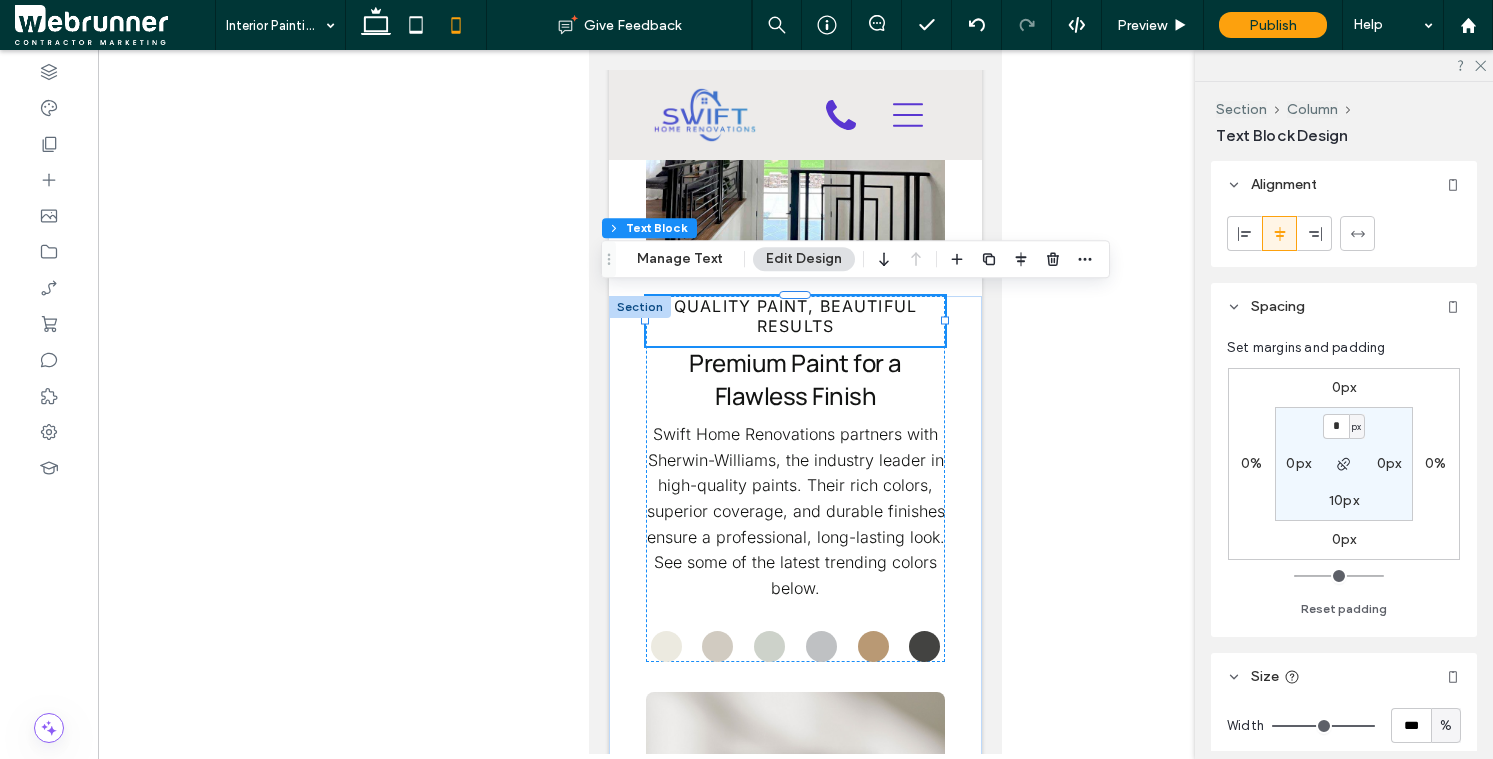 click on "Quality Paint, Beautiful Results" at bounding box center (795, 316) 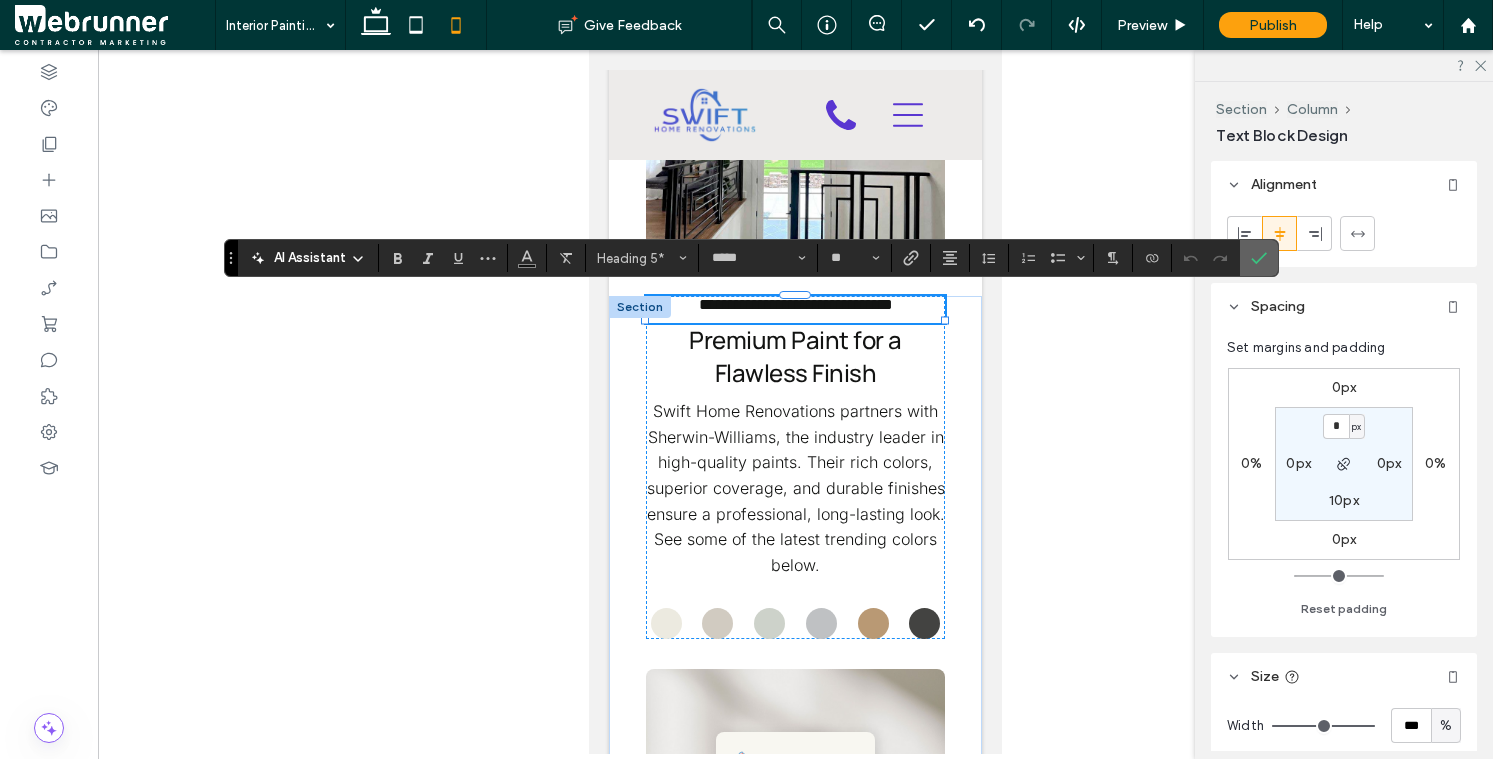 click 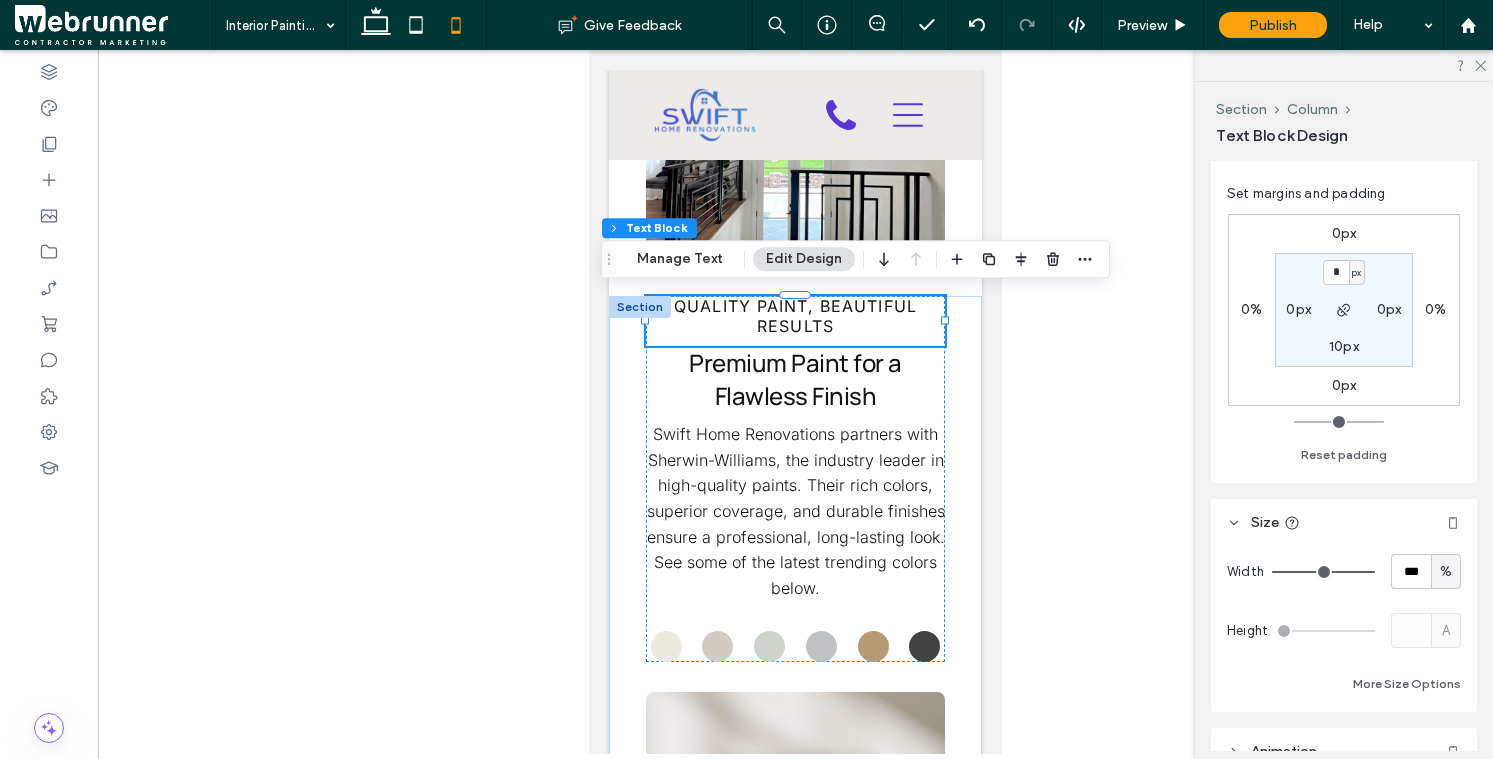scroll, scrollTop: 159, scrollLeft: 0, axis: vertical 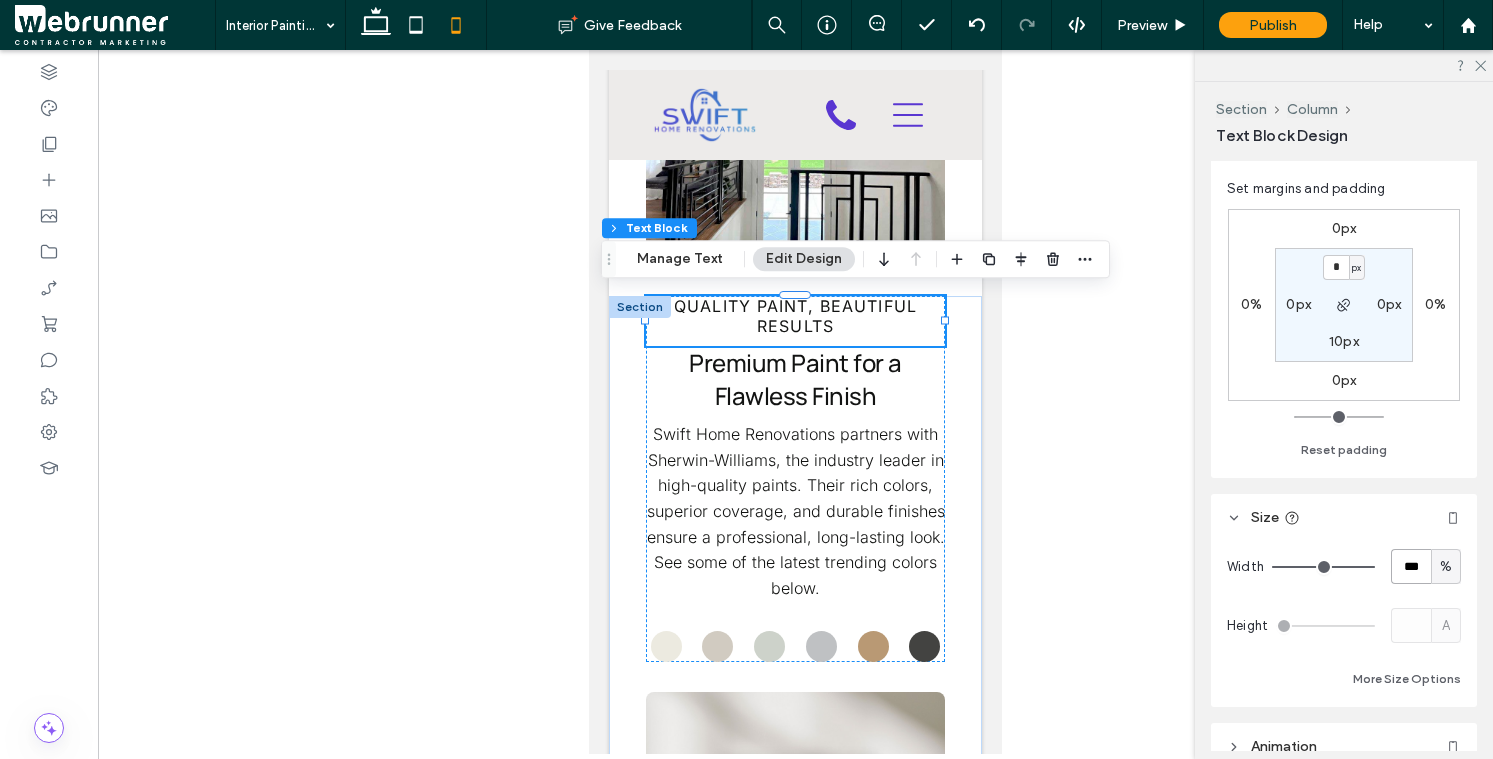 click on "***" at bounding box center (1411, 566) 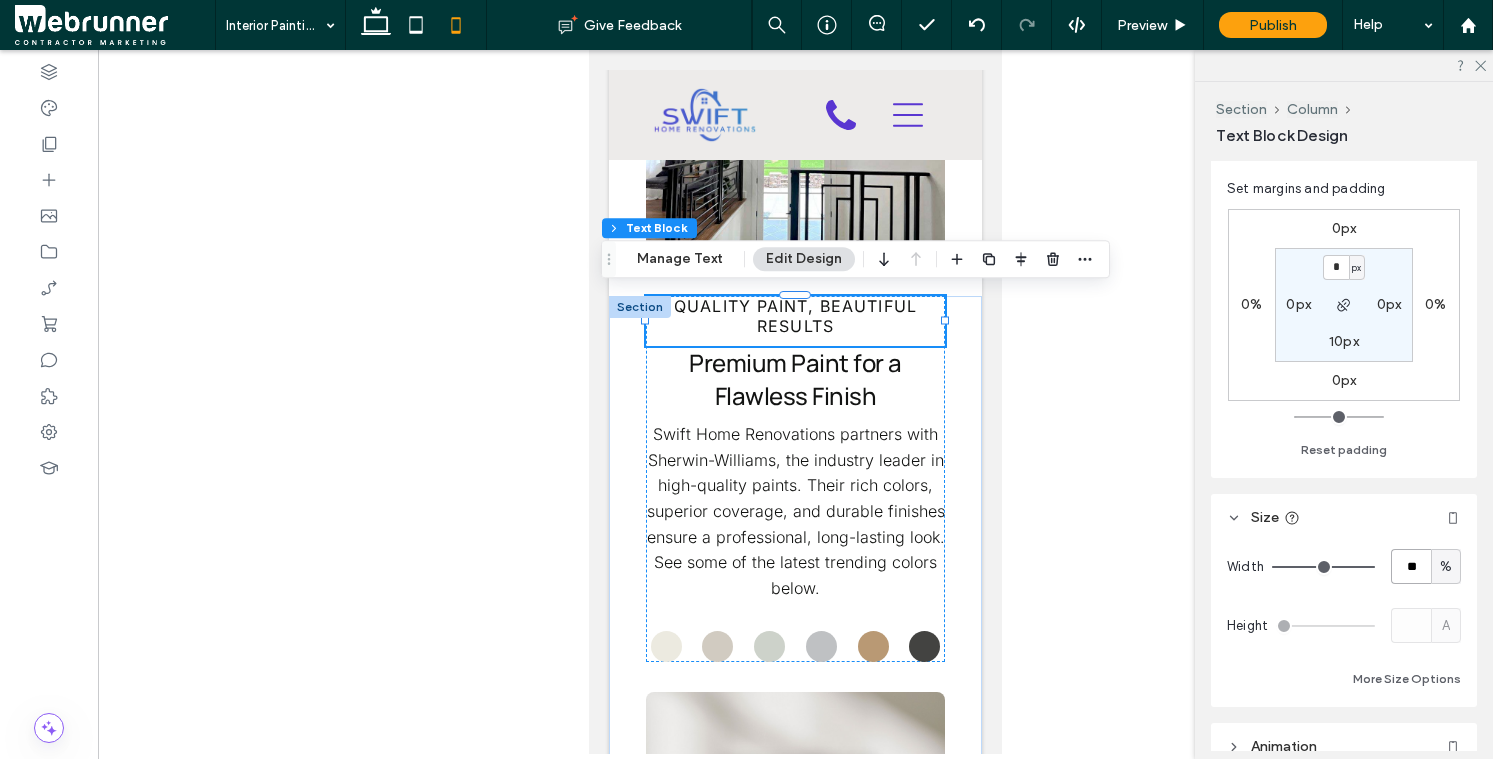 type on "**" 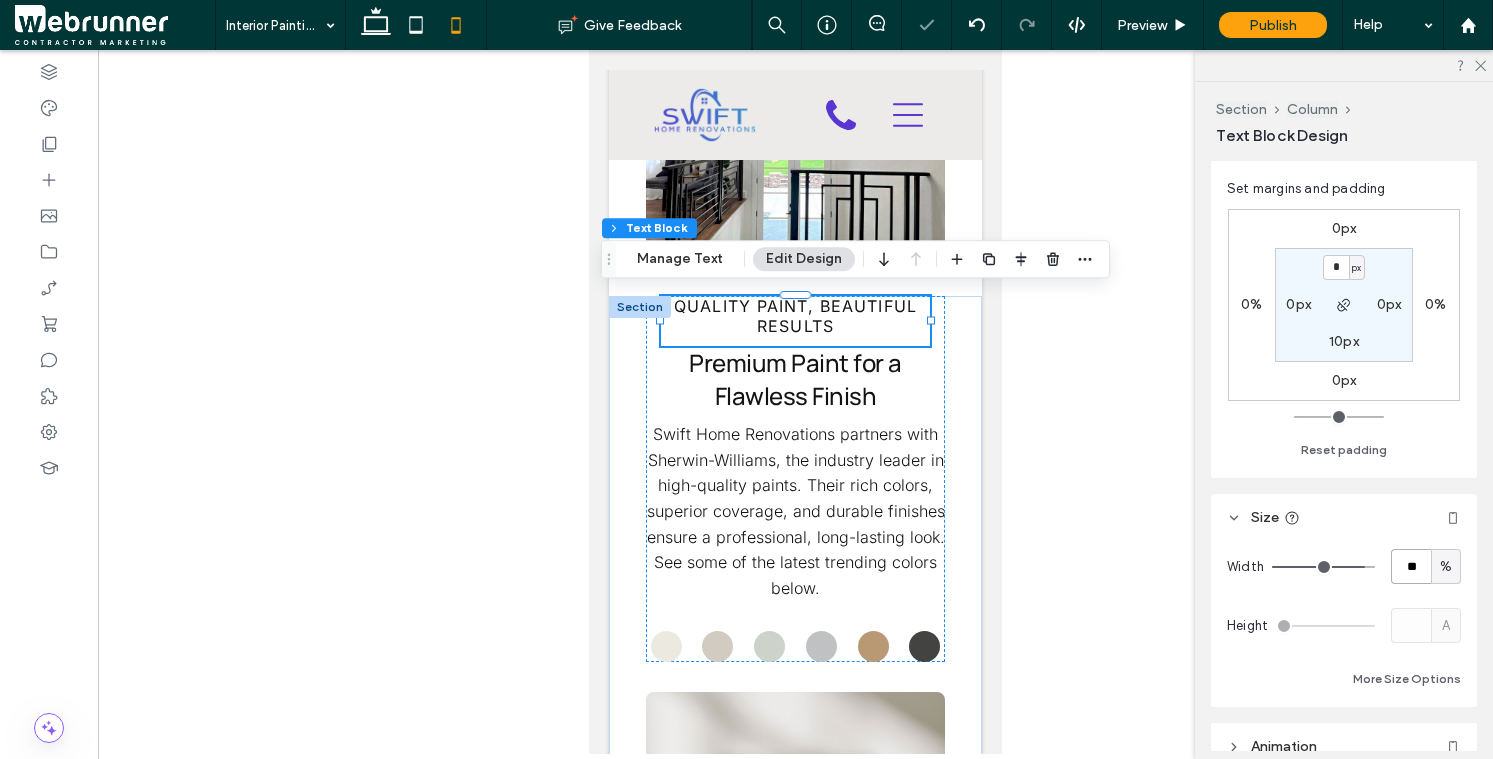 type on "*" 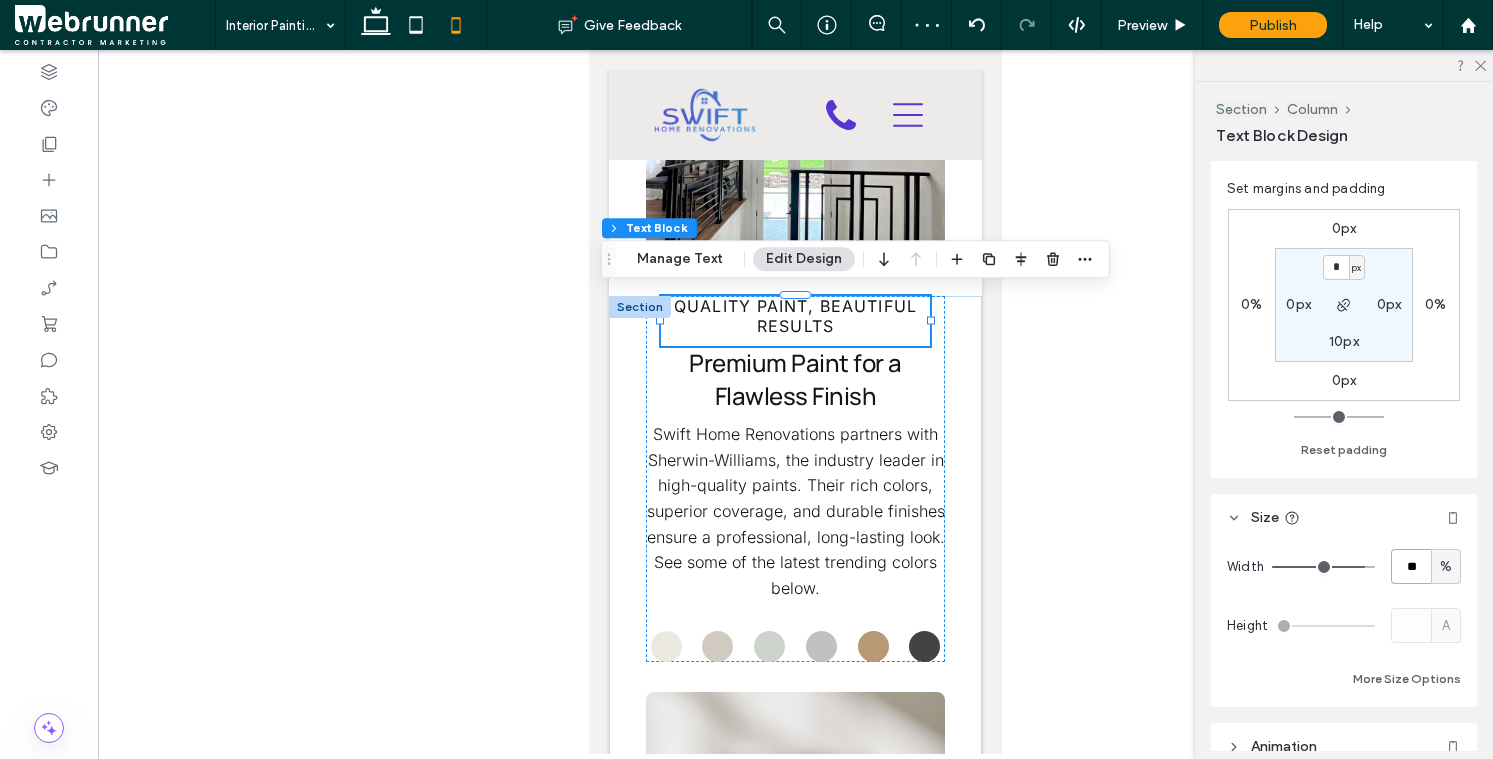 type on "**" 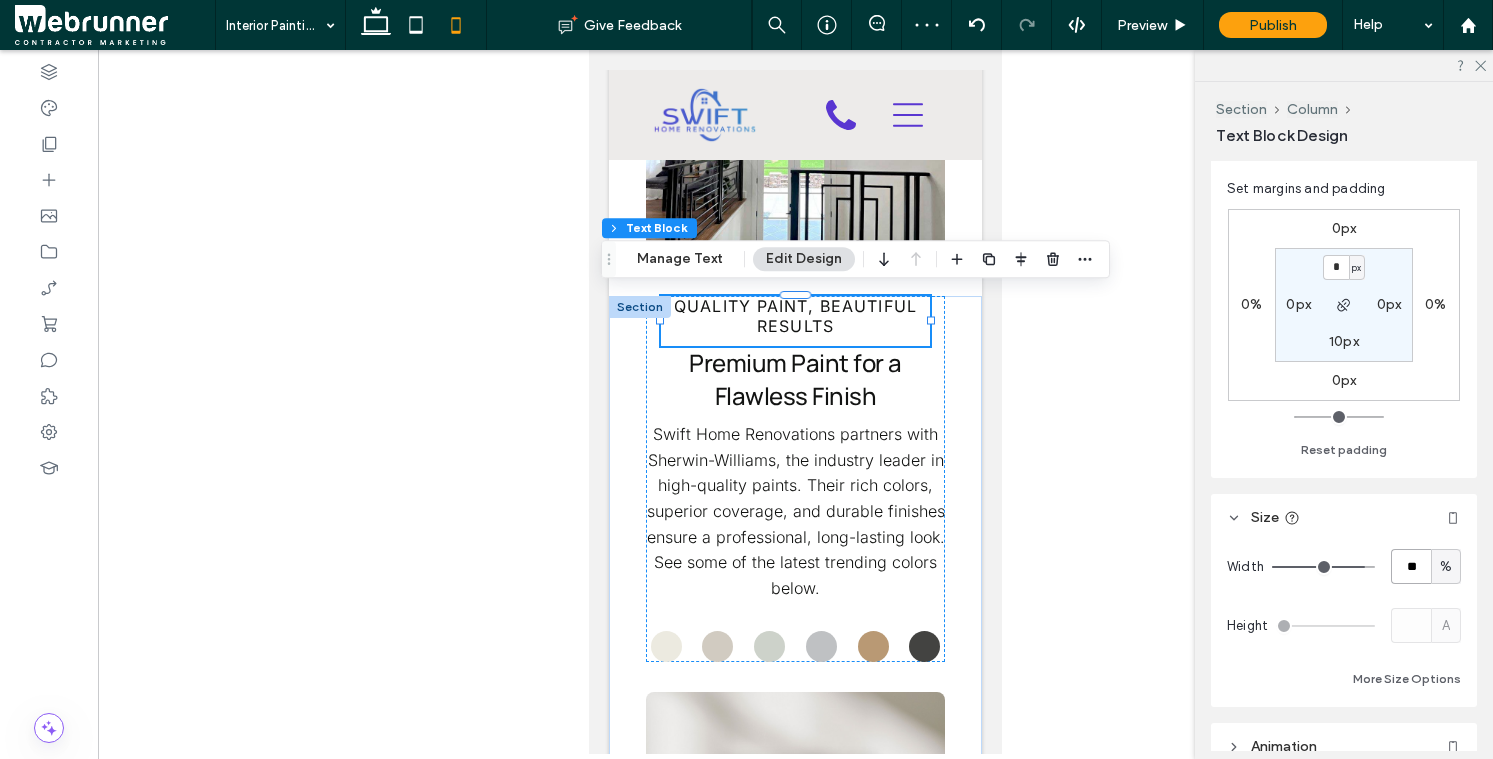 type on "**" 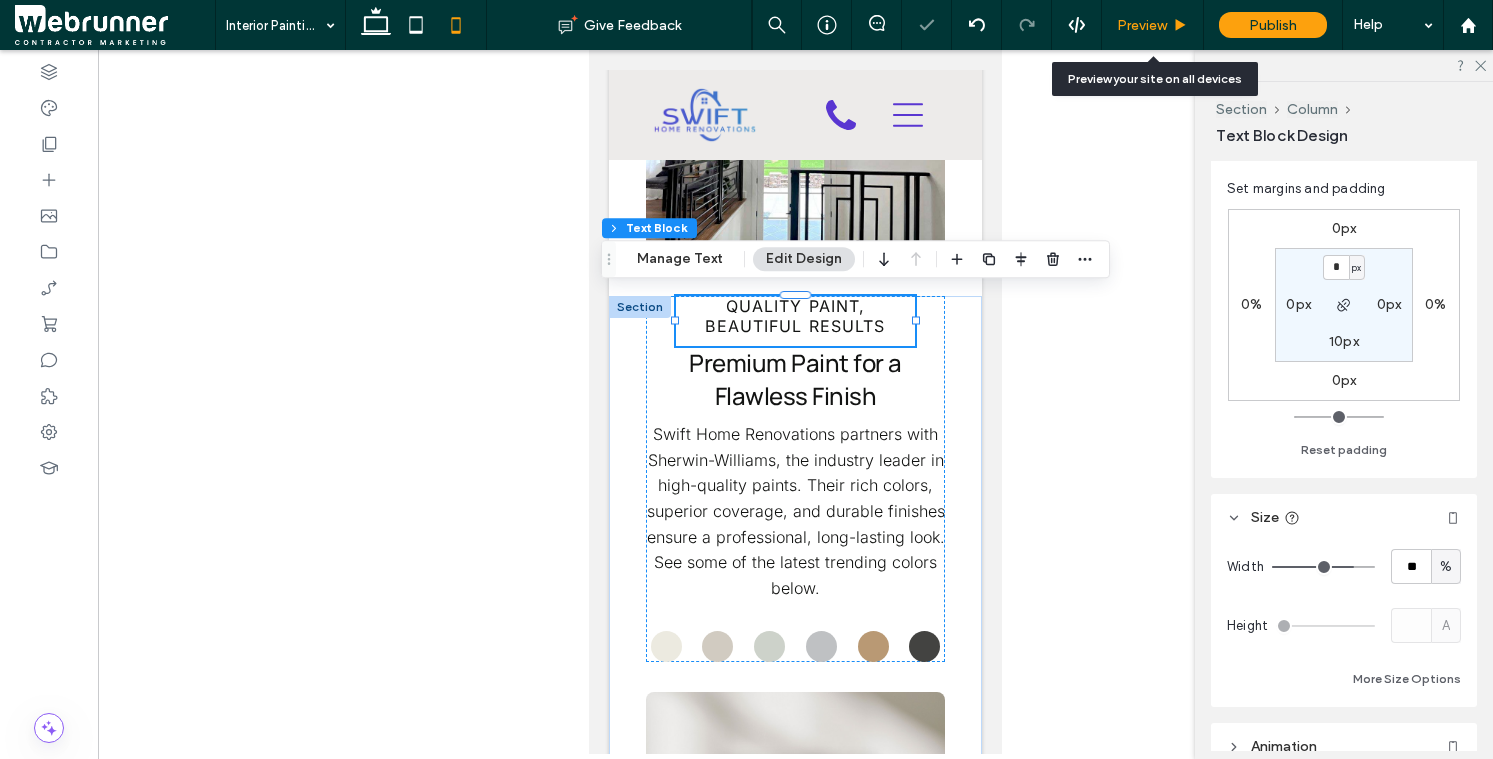 click on "Preview" at bounding box center (1152, 25) 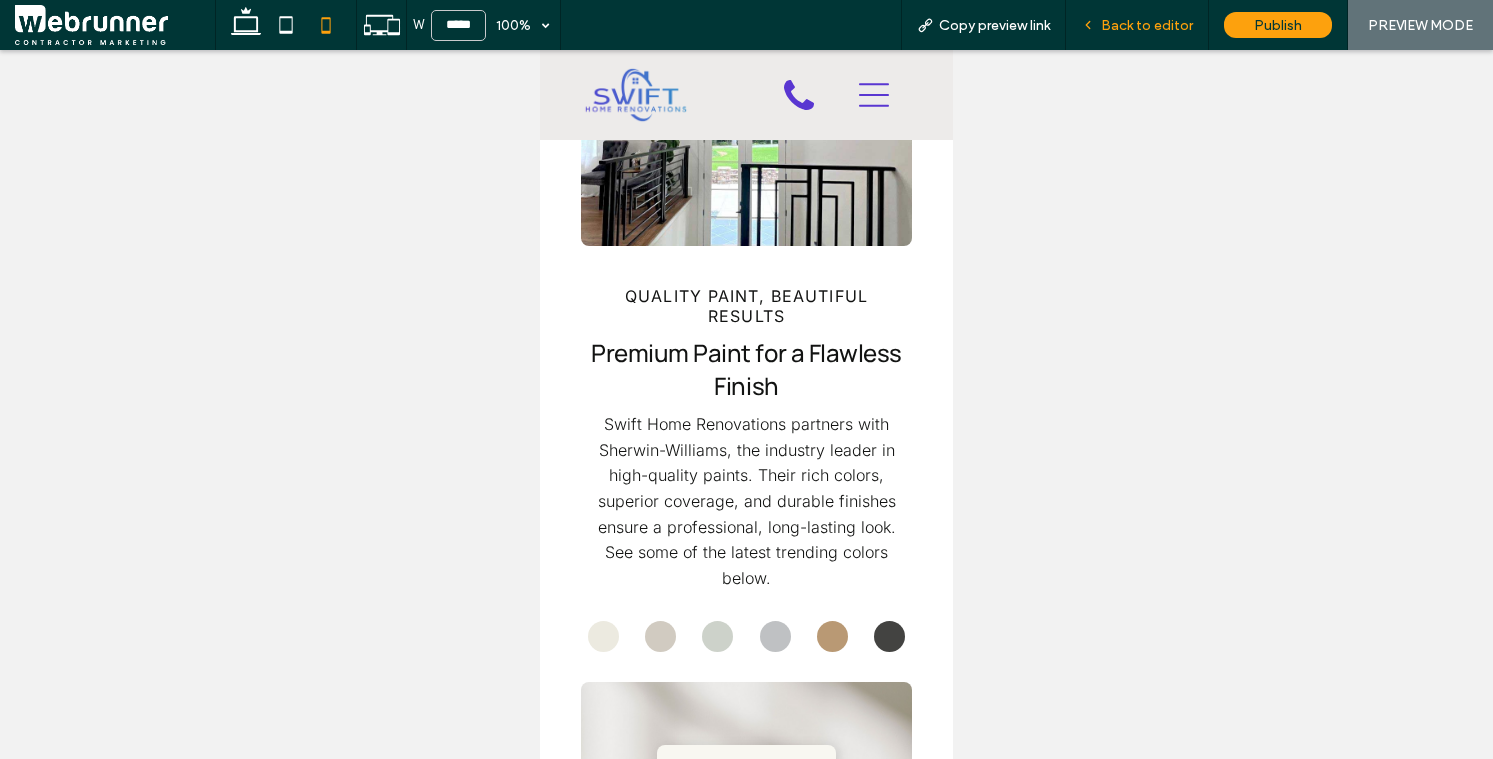 click on "Back to editor" at bounding box center (1147, 25) 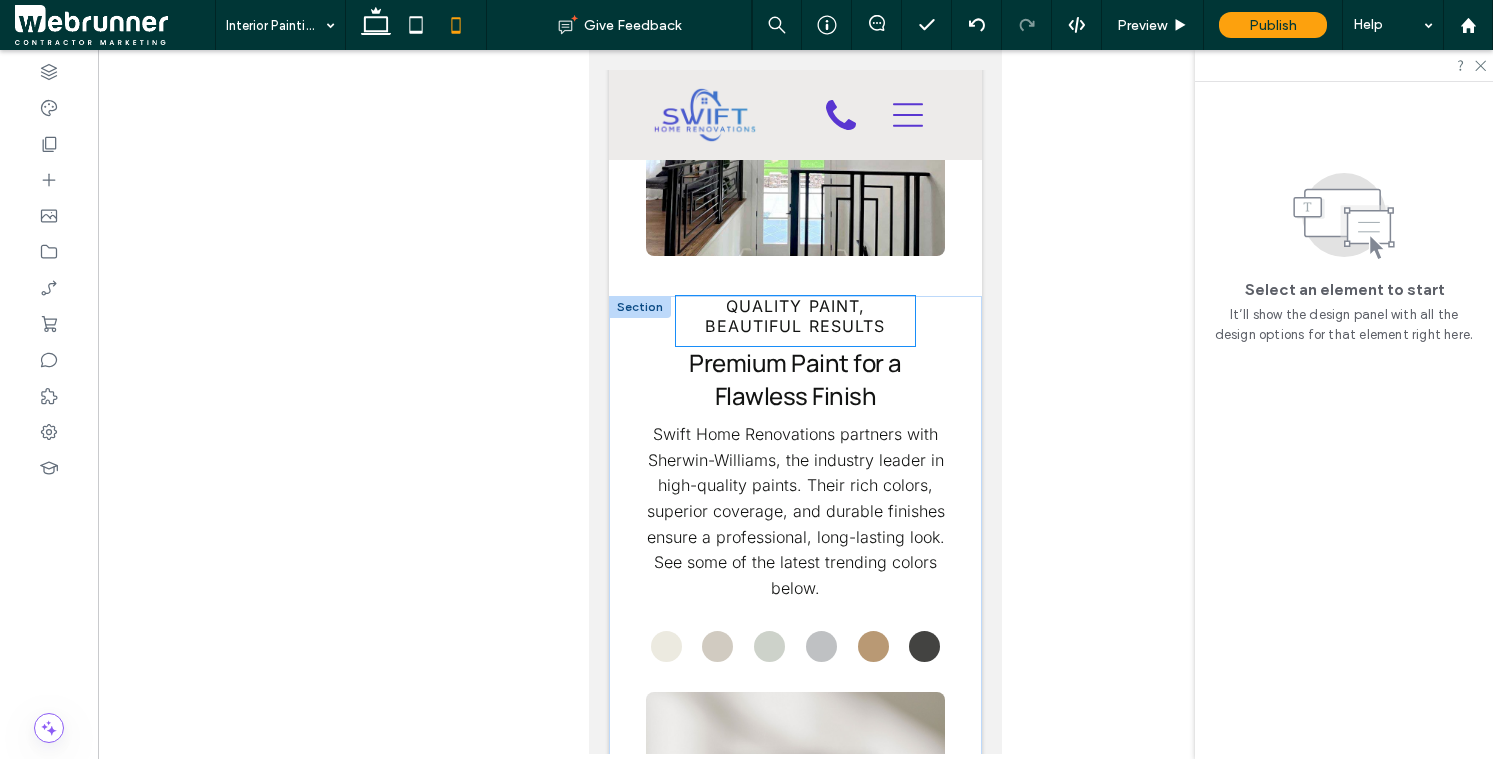 click on "Quality Paint, Beautiful Results" at bounding box center (795, 316) 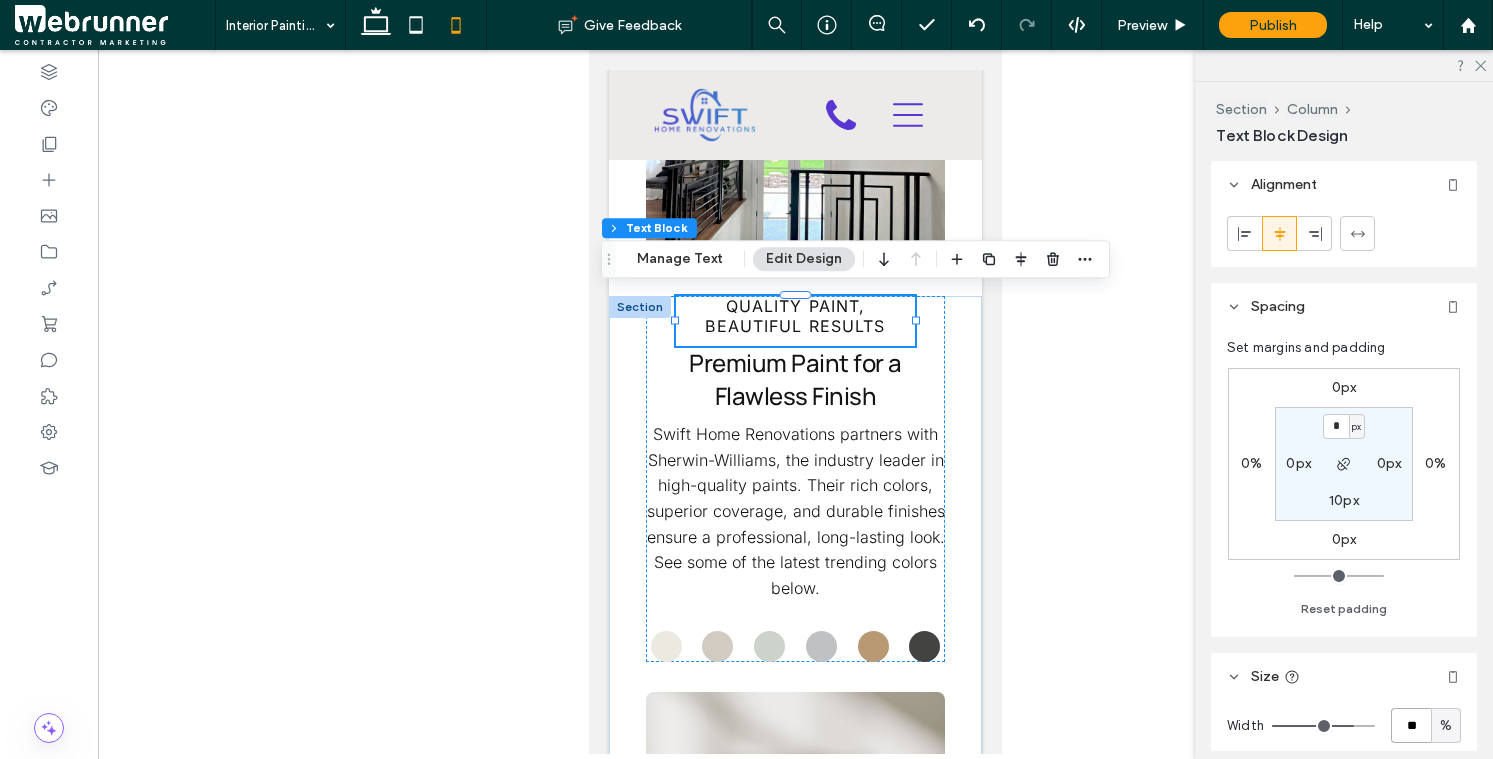 click on "**" at bounding box center (1411, 725) 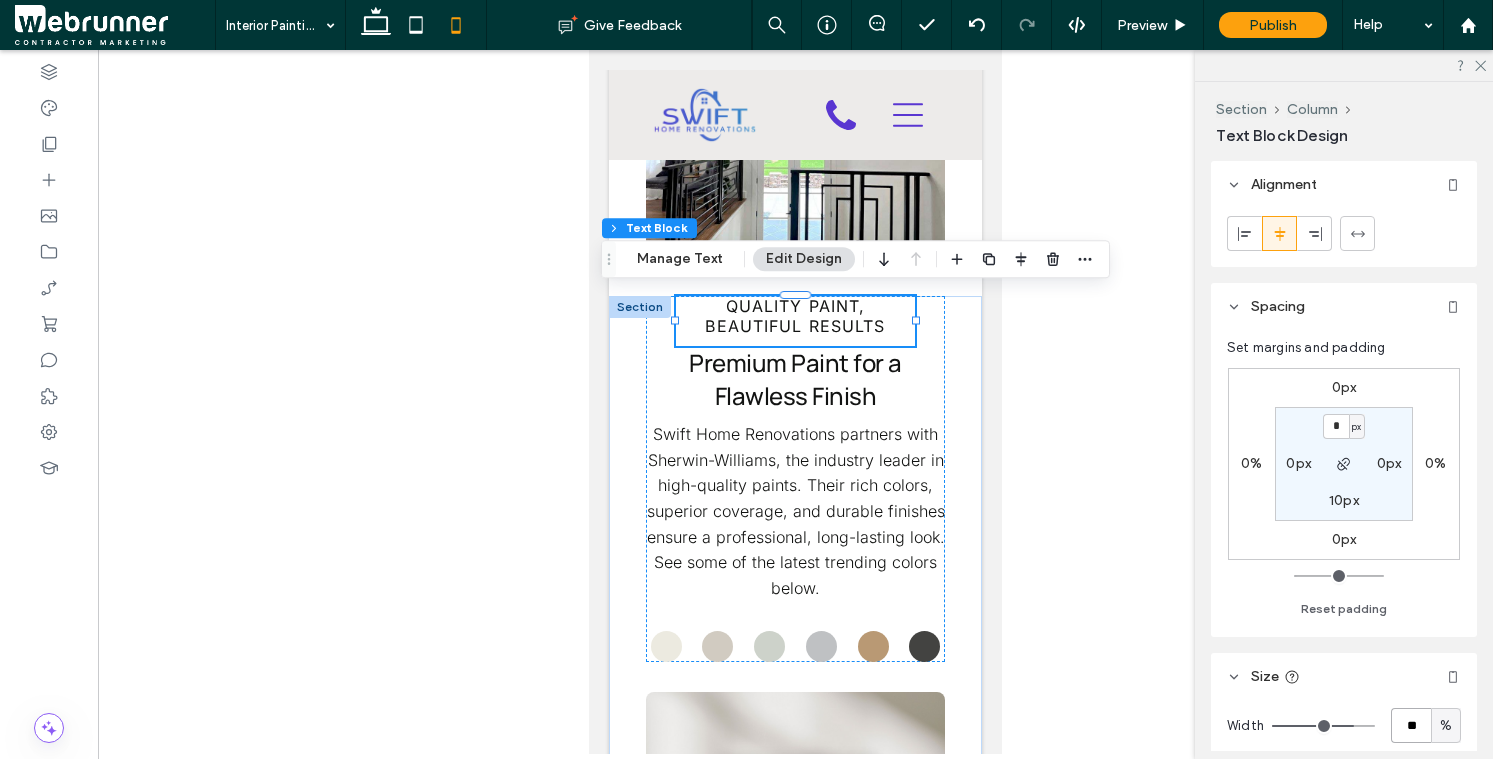 type on "**" 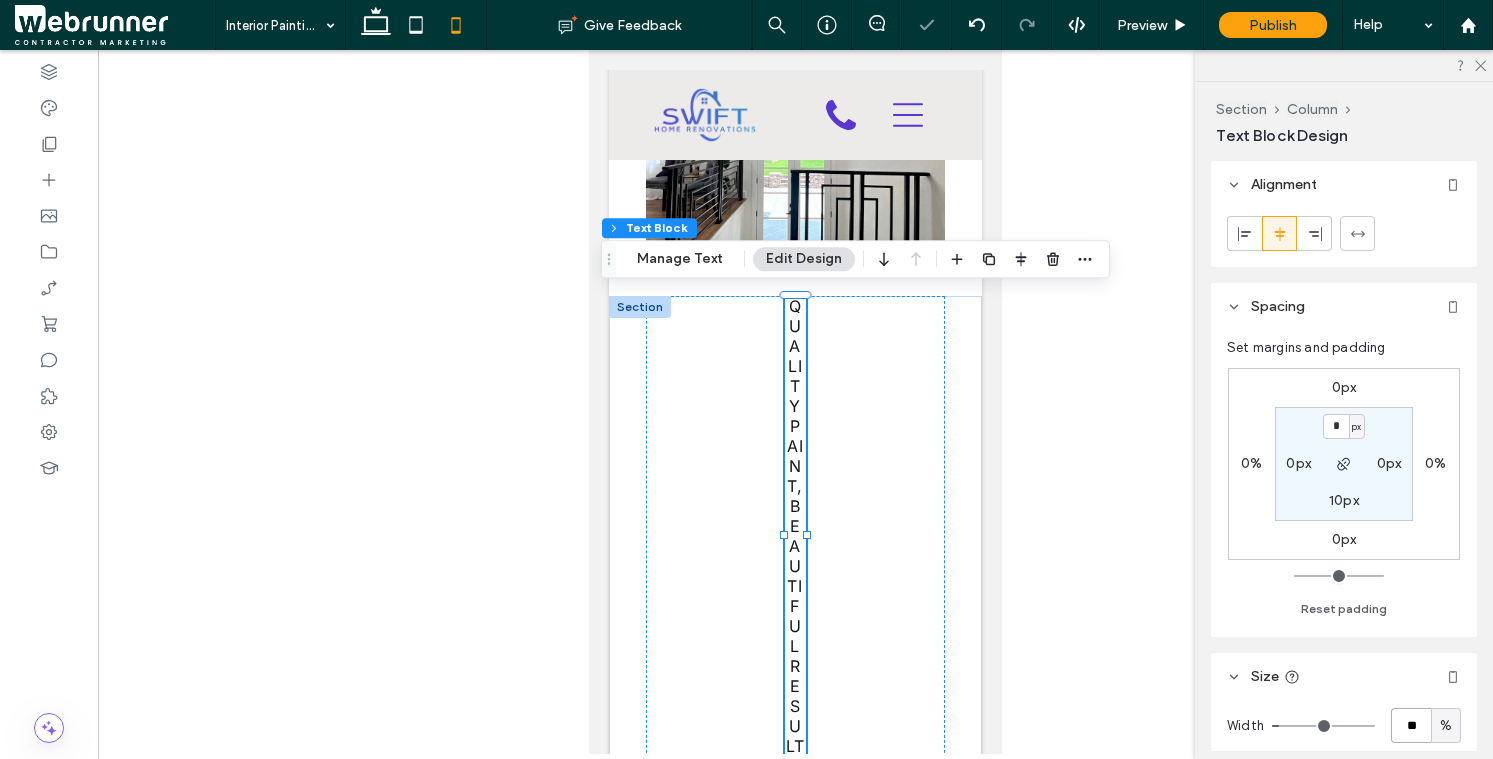 type on "**" 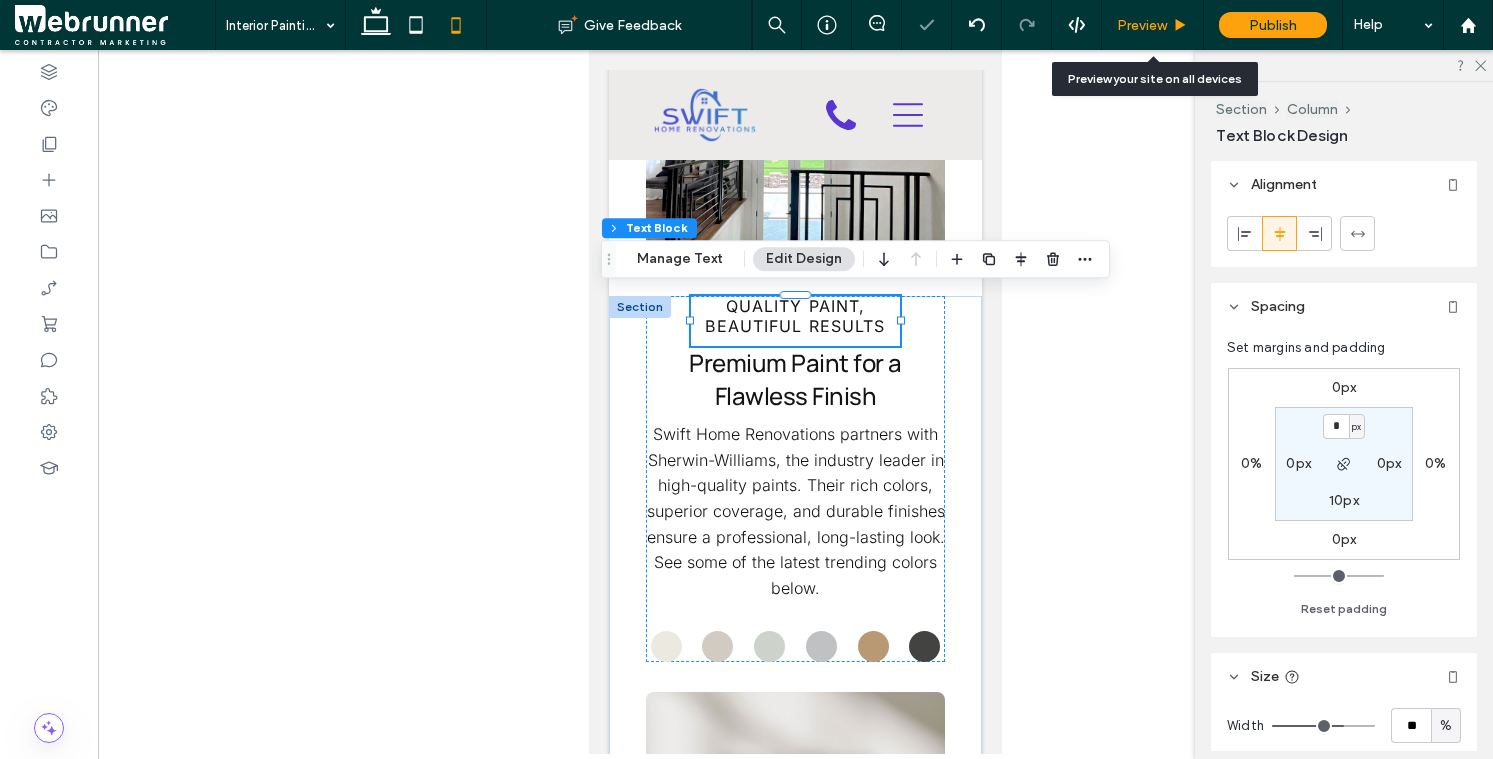 click on "Preview" at bounding box center [1153, 25] 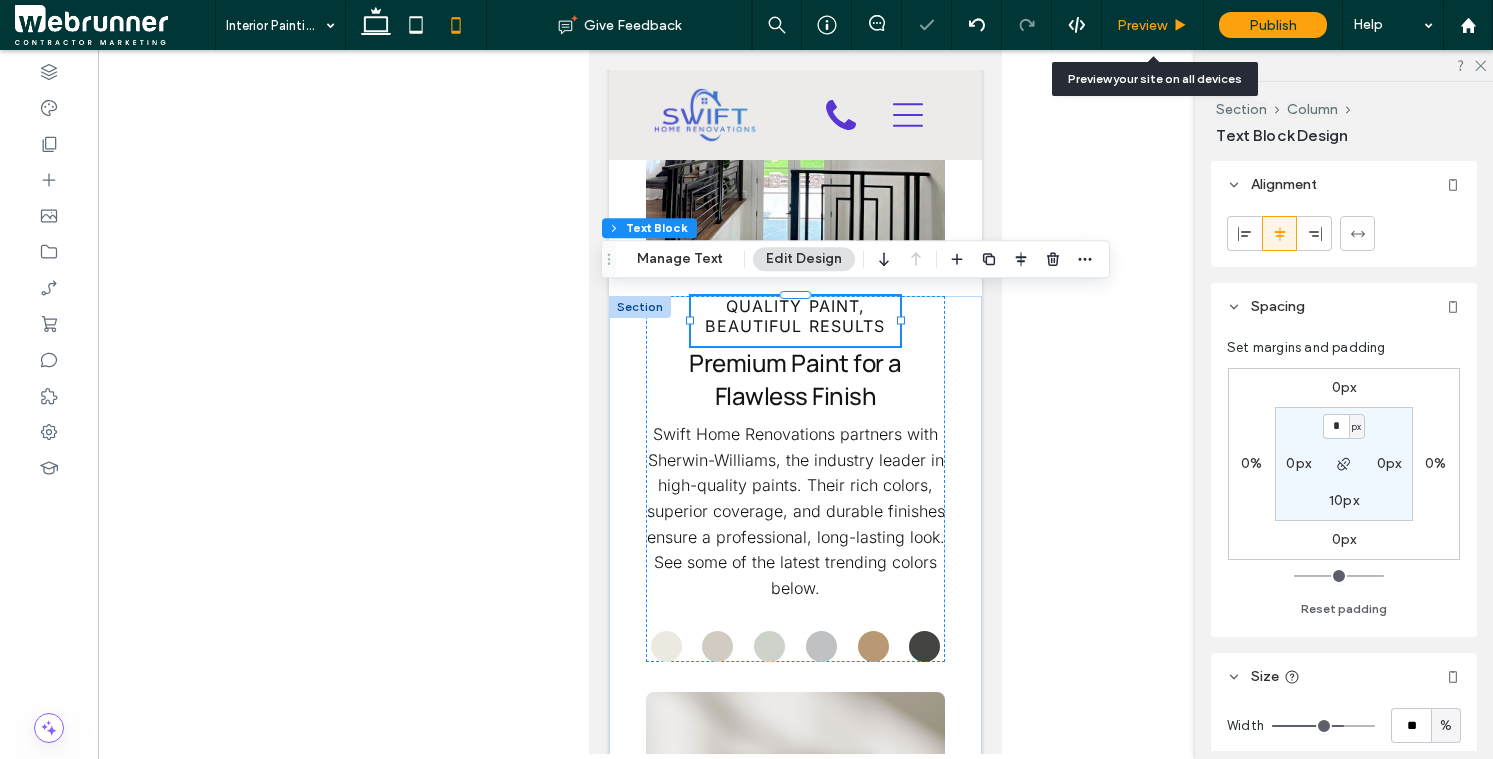 click on "Preview" at bounding box center [1142, 25] 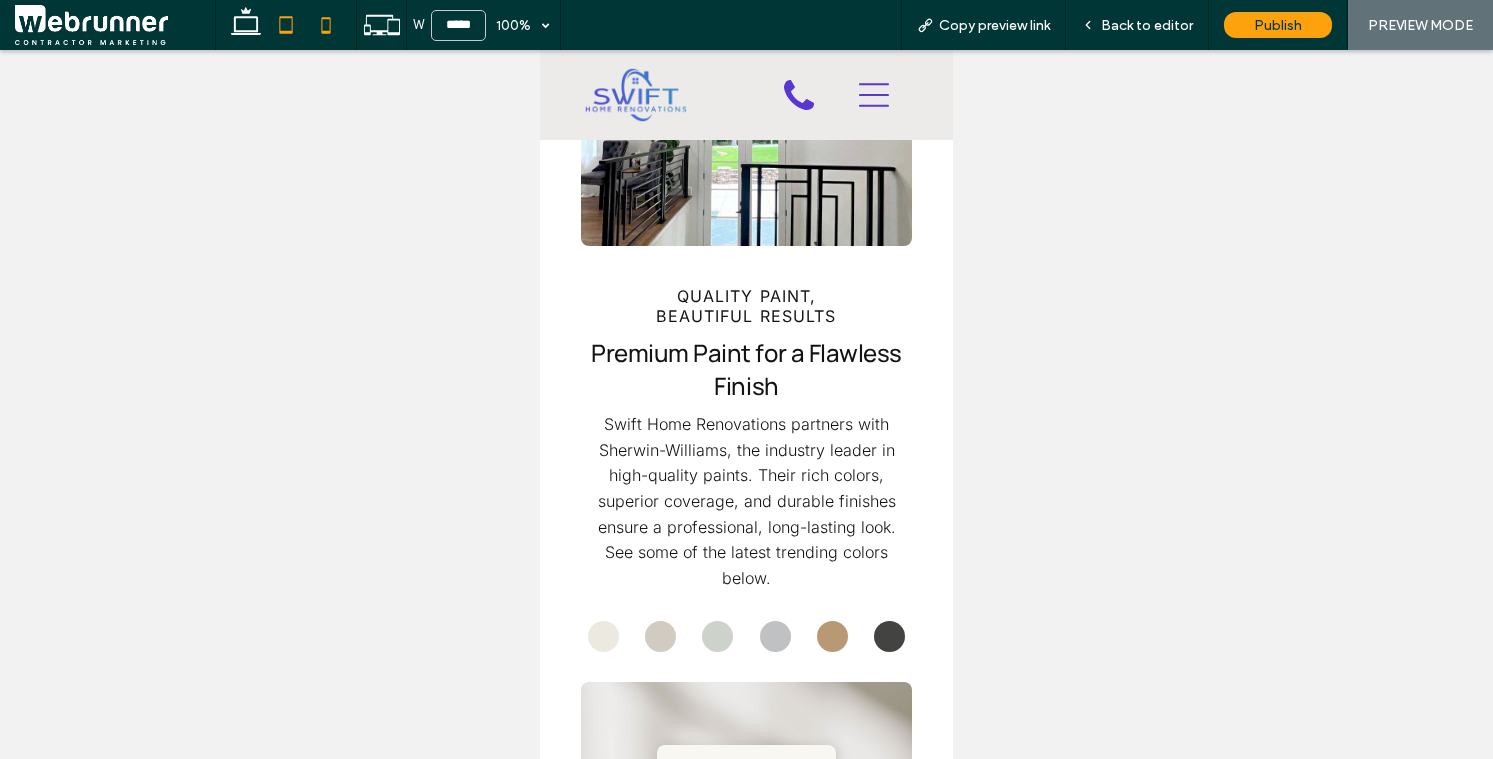 click 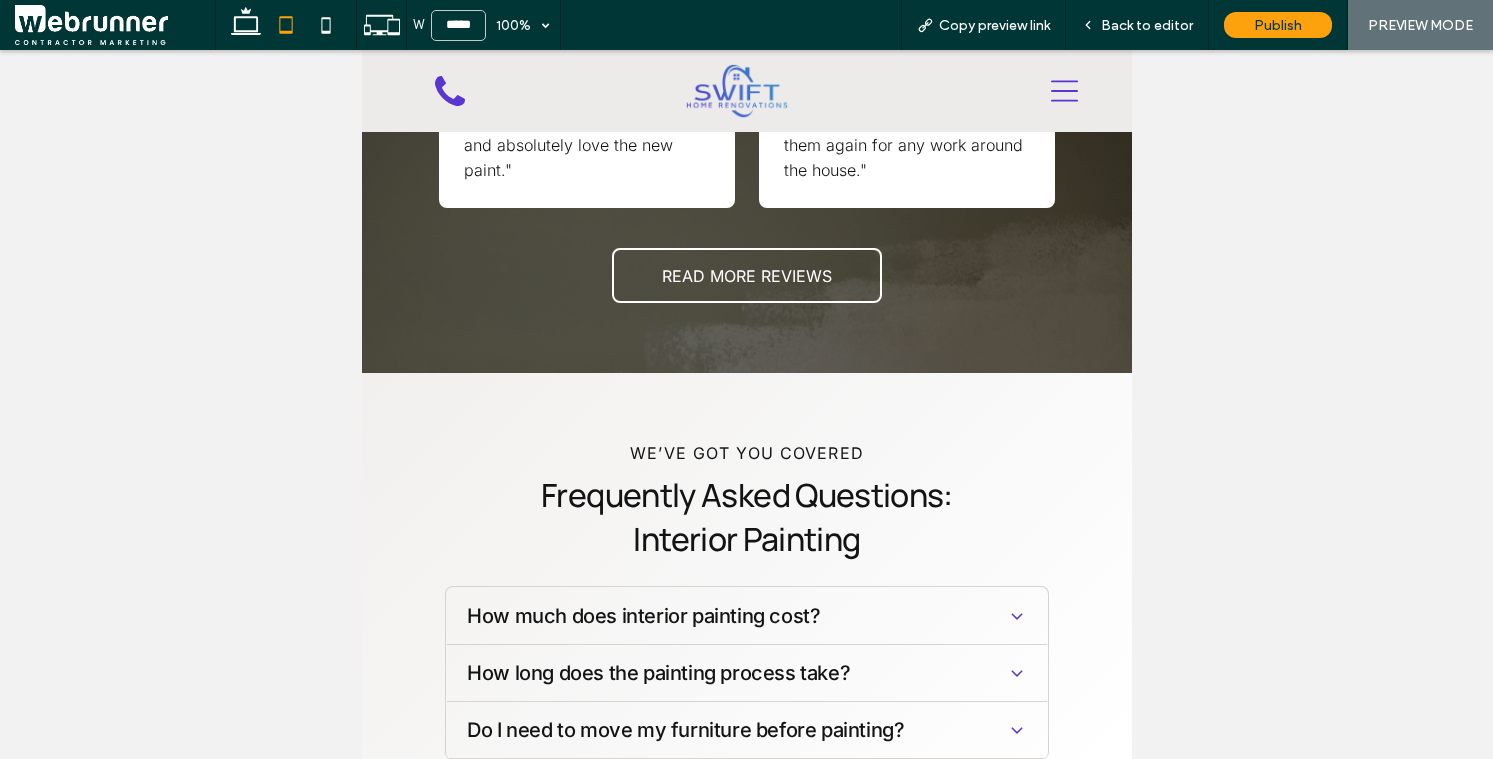 scroll, scrollTop: 2627, scrollLeft: 0, axis: vertical 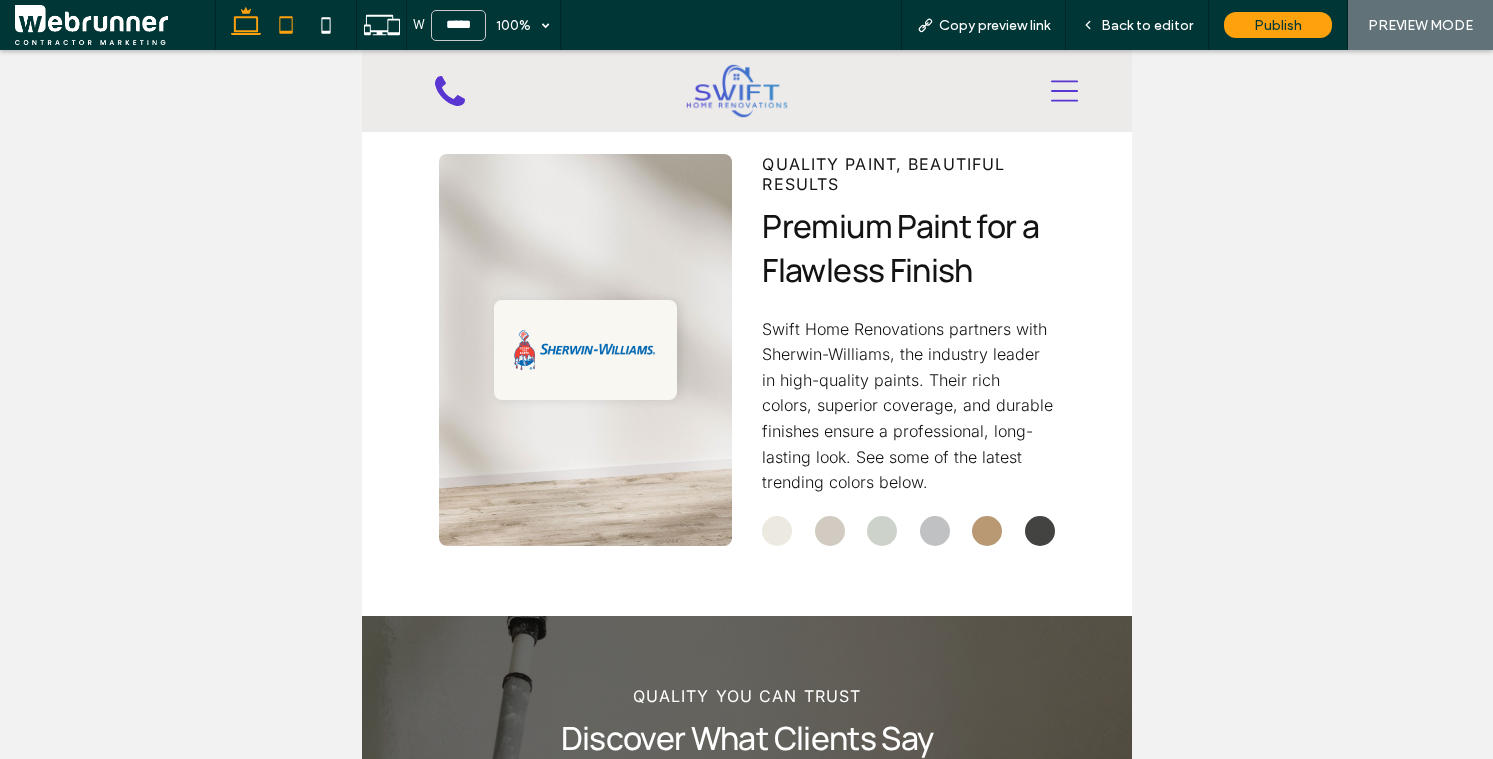 click 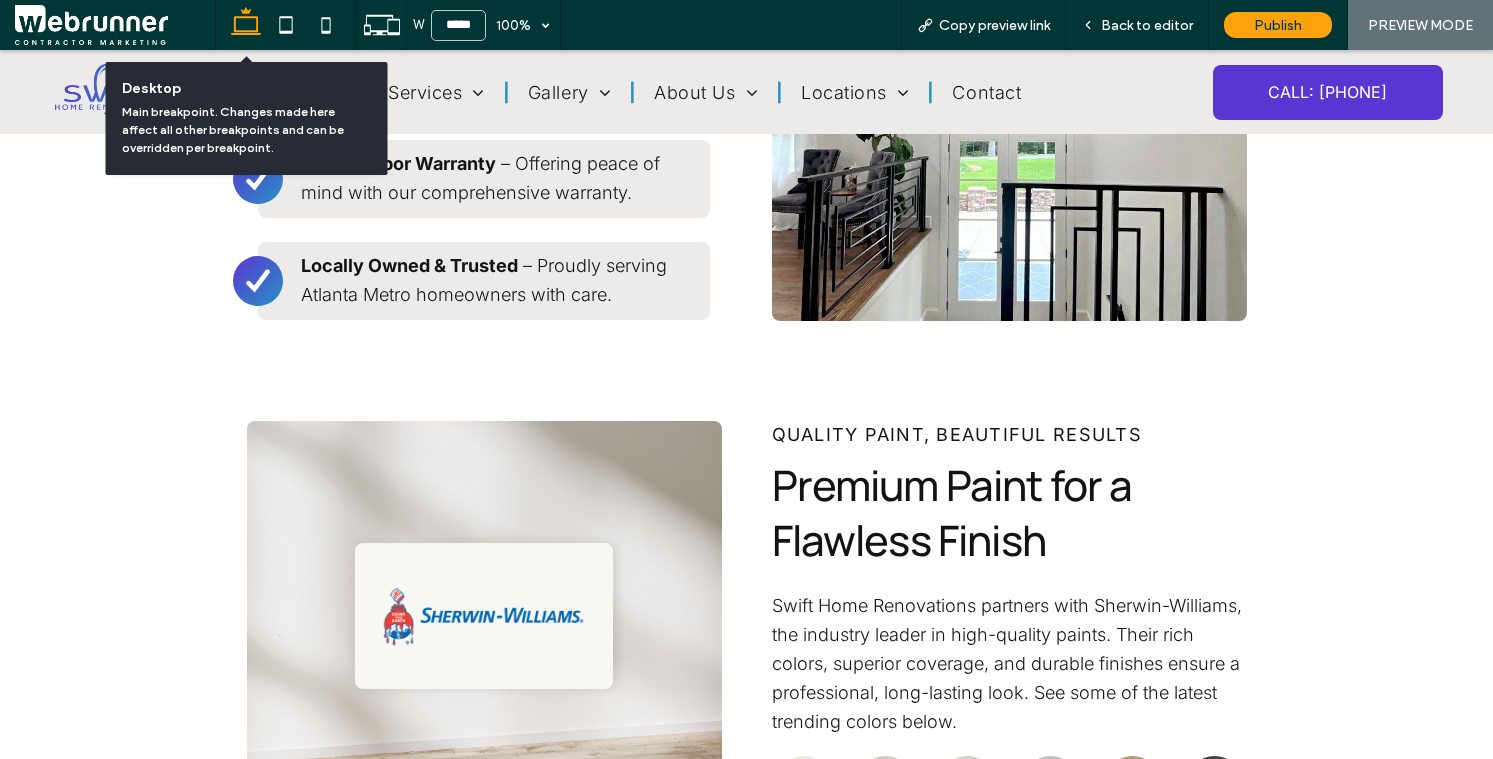 type on "******" 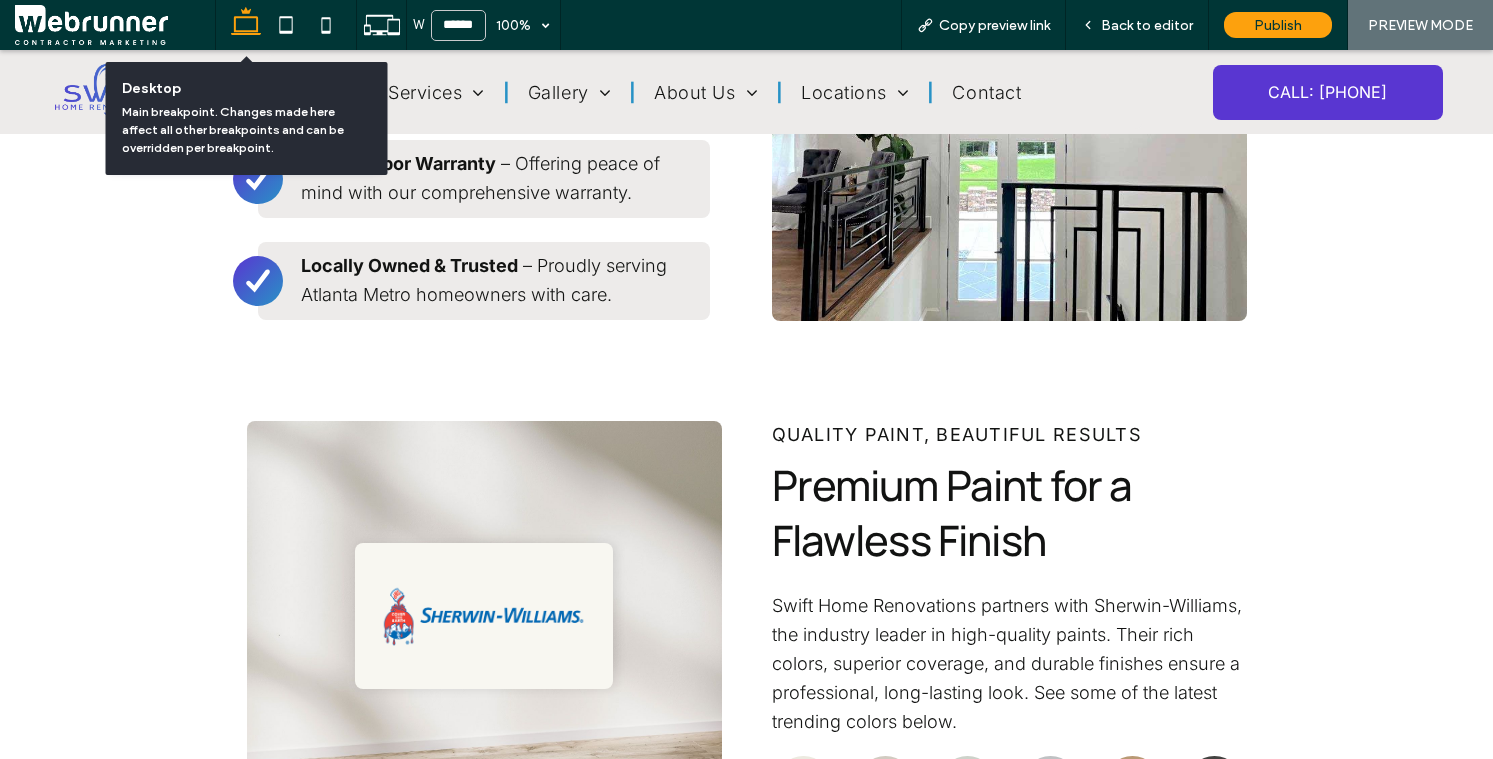 scroll, scrollTop: 2896, scrollLeft: 0, axis: vertical 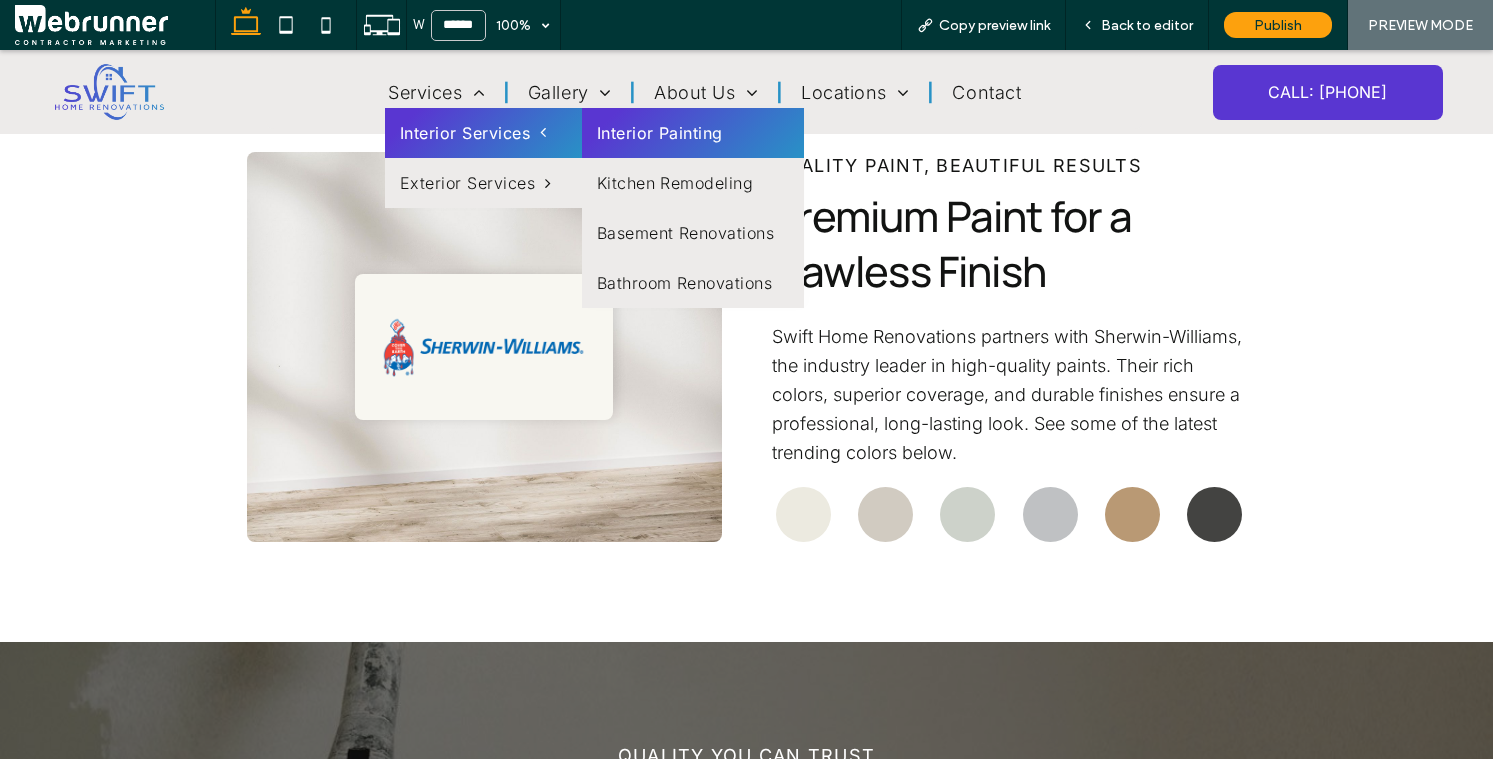 click on "Interior Services" at bounding box center (483, 133) 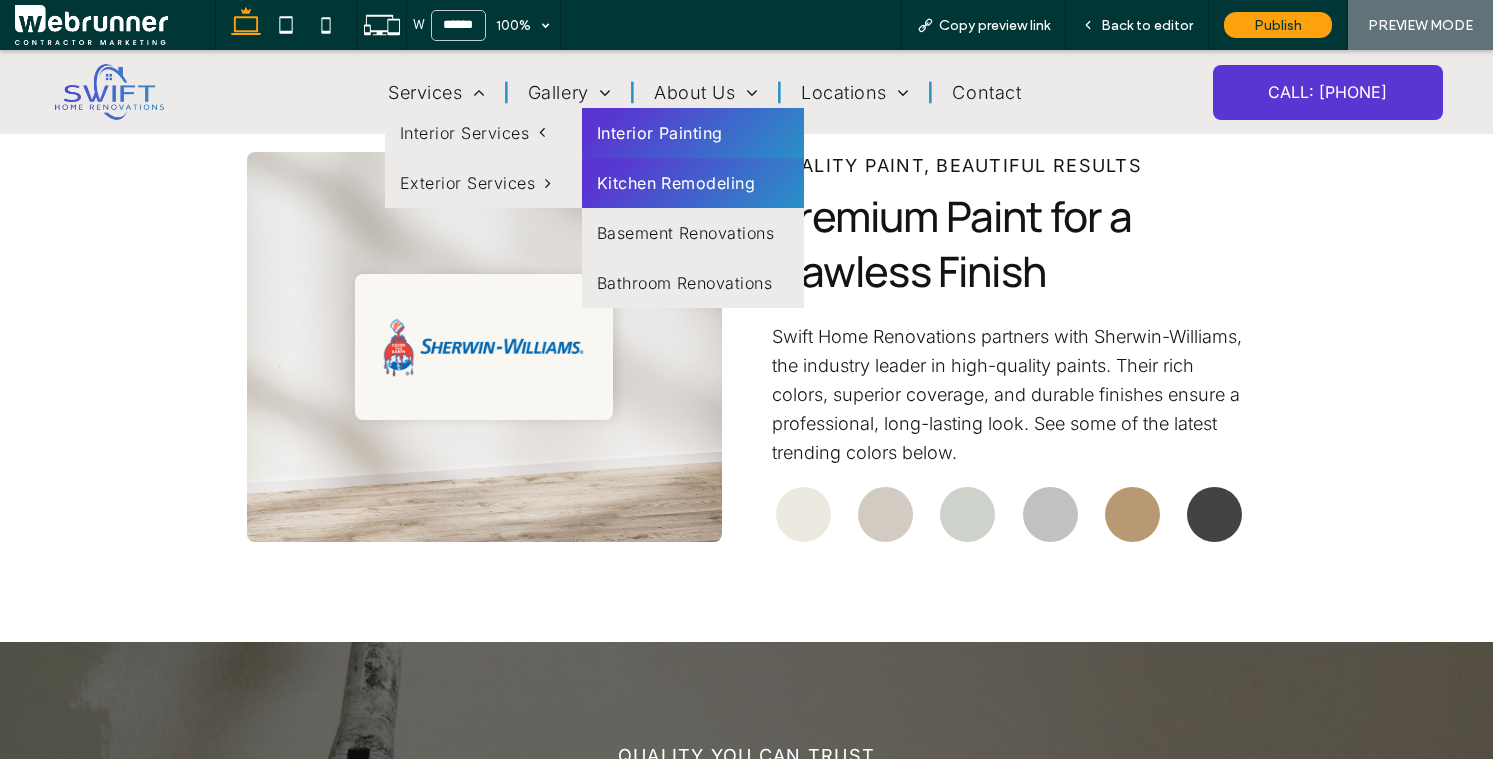 click on "Kitchen Remodeling" at bounding box center [693, 183] 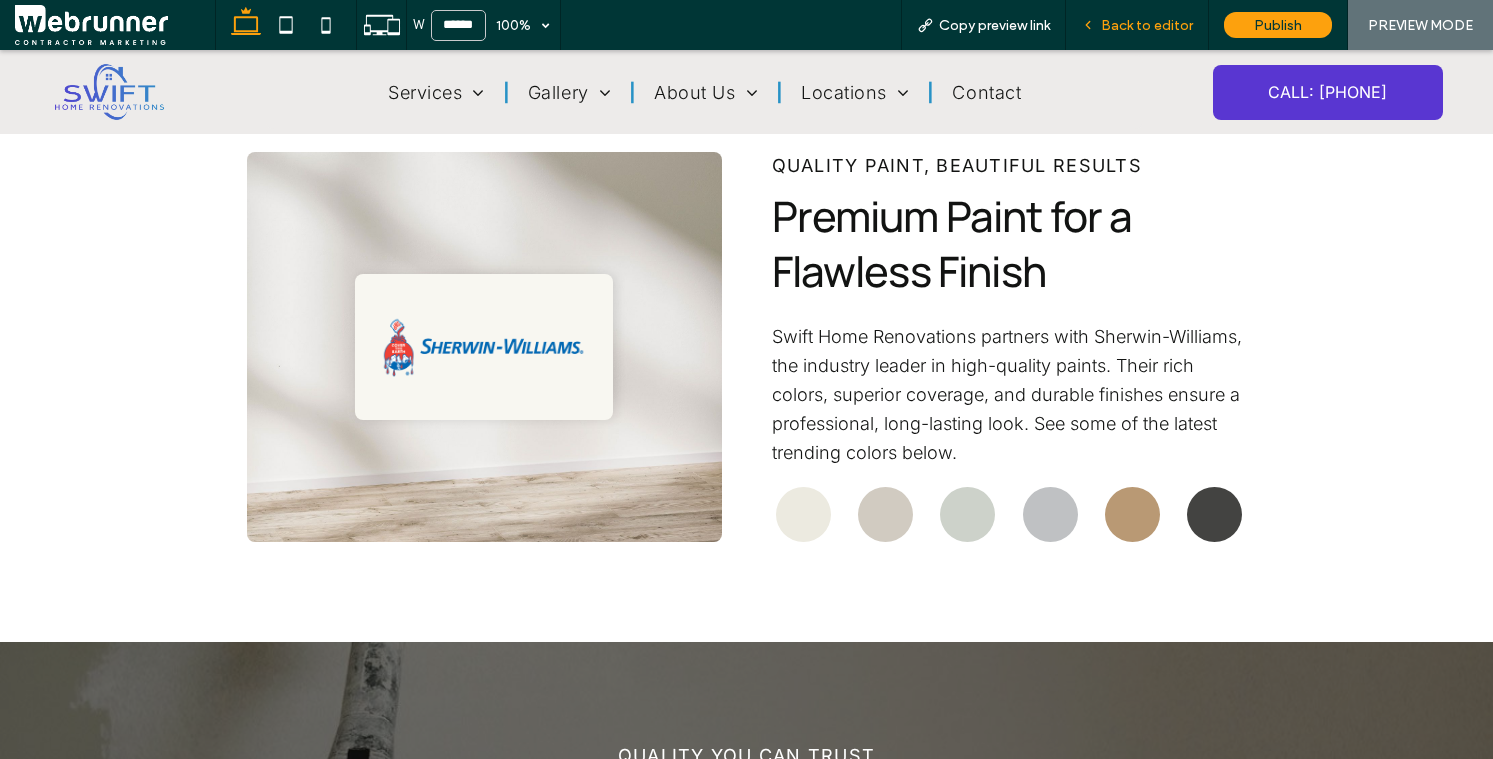 click on "Back to editor" at bounding box center (1147, 25) 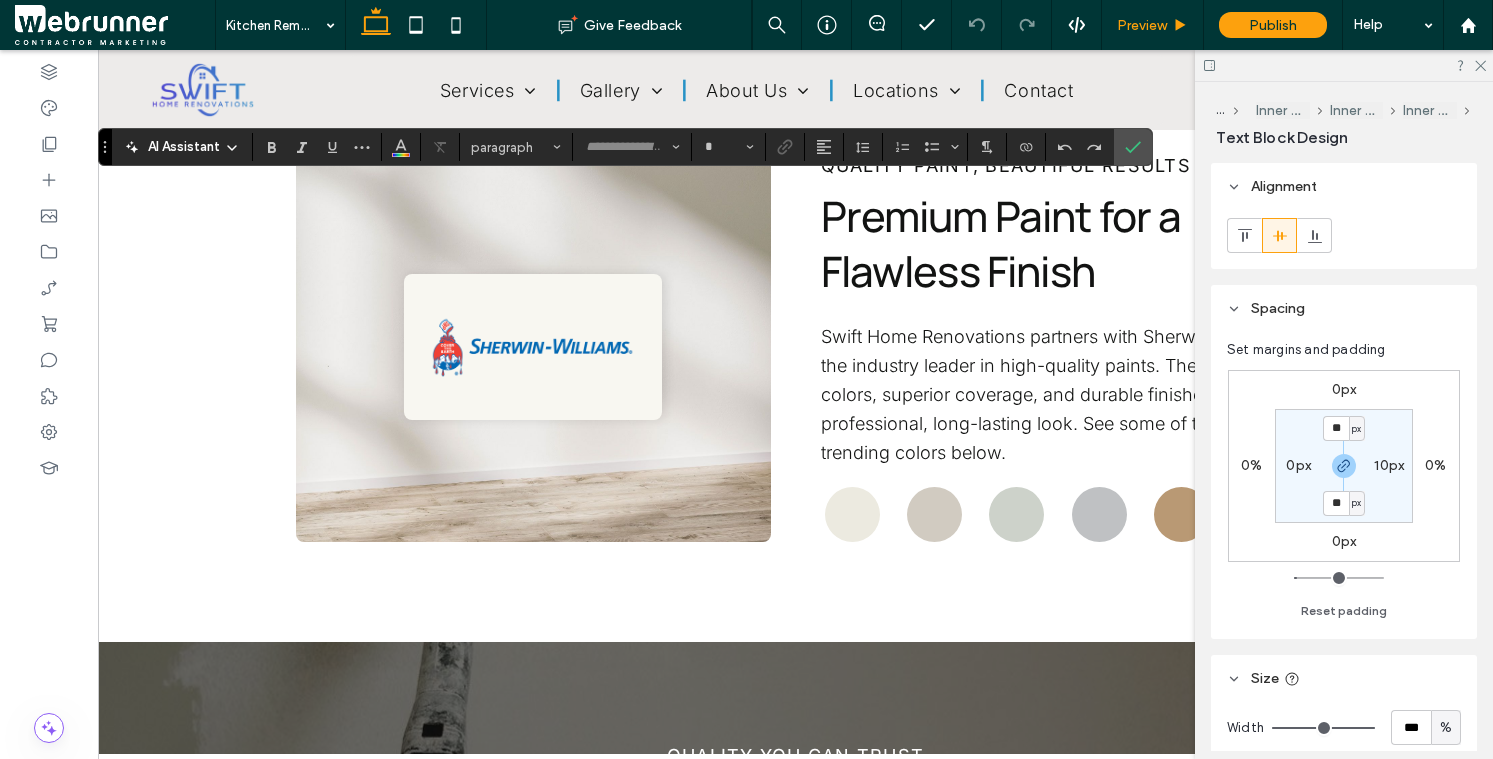 type on "*****" 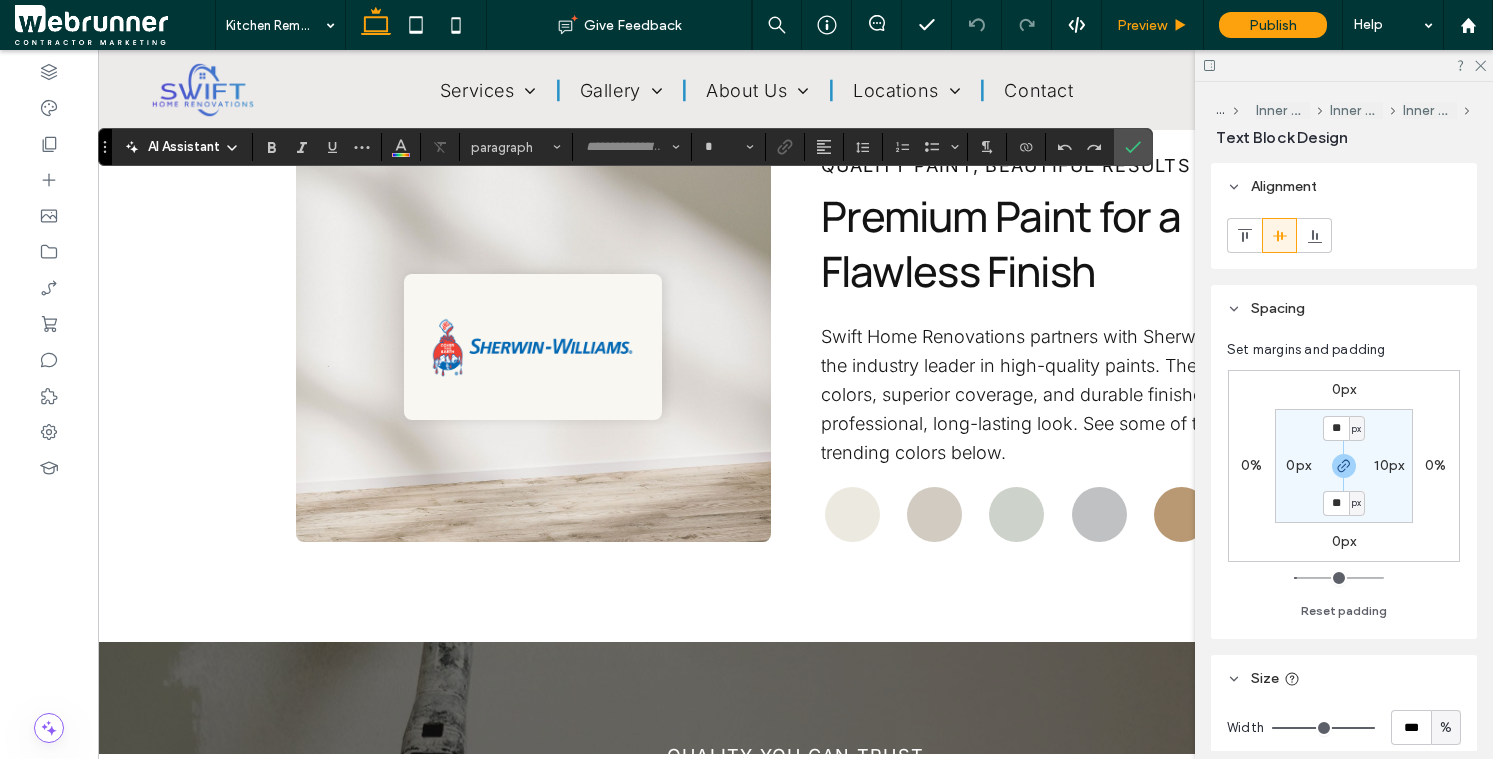 type on "**" 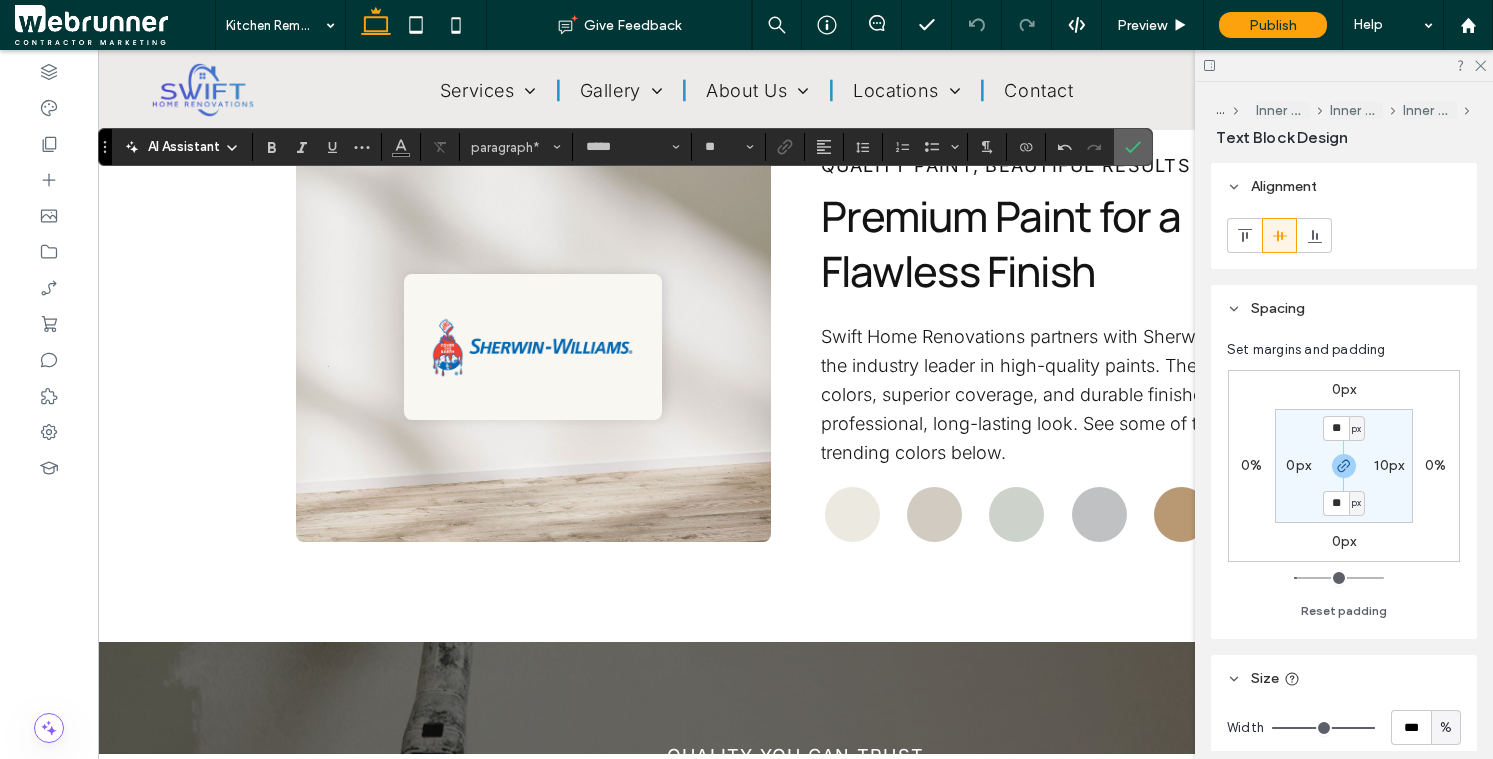 click 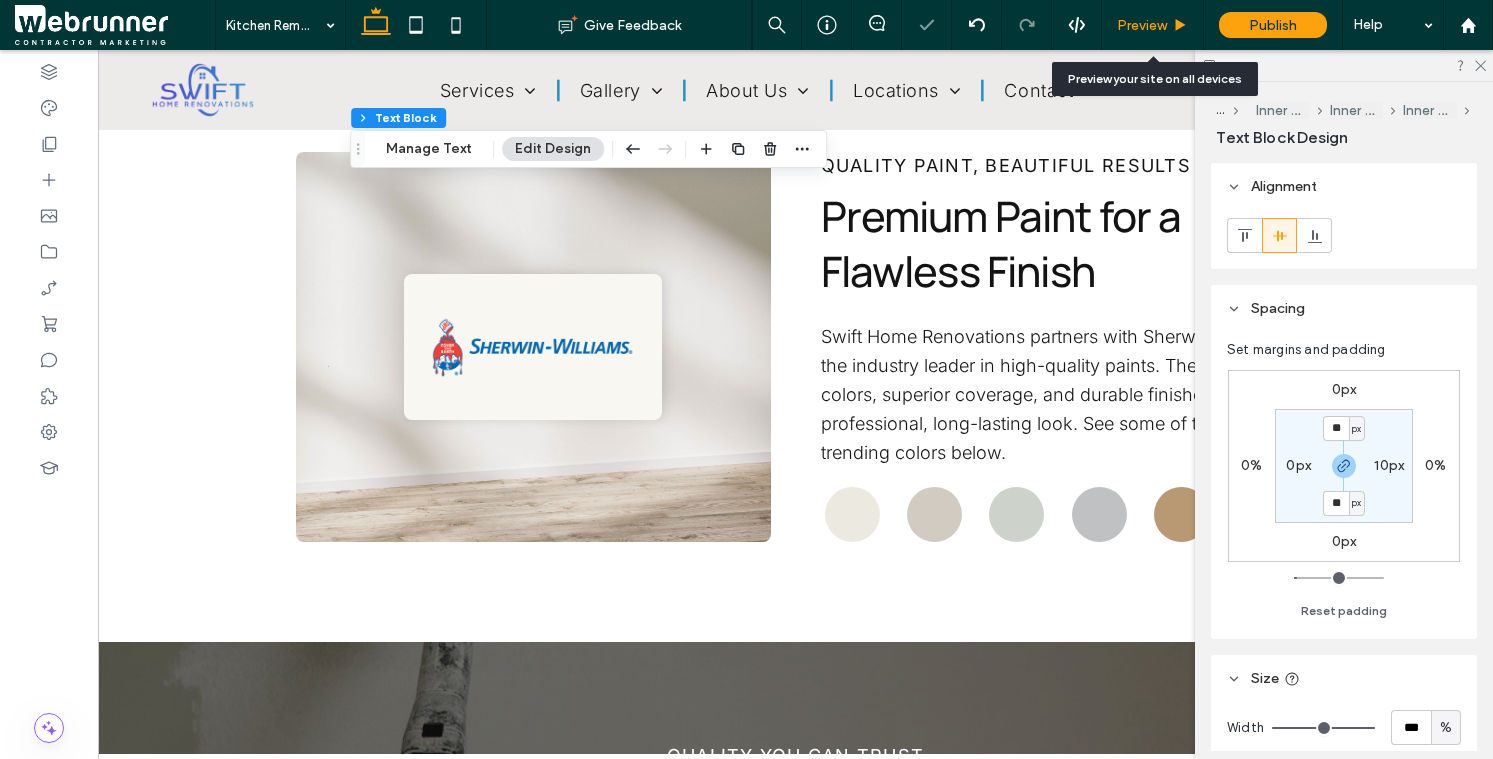 click on "Preview" at bounding box center [1152, 25] 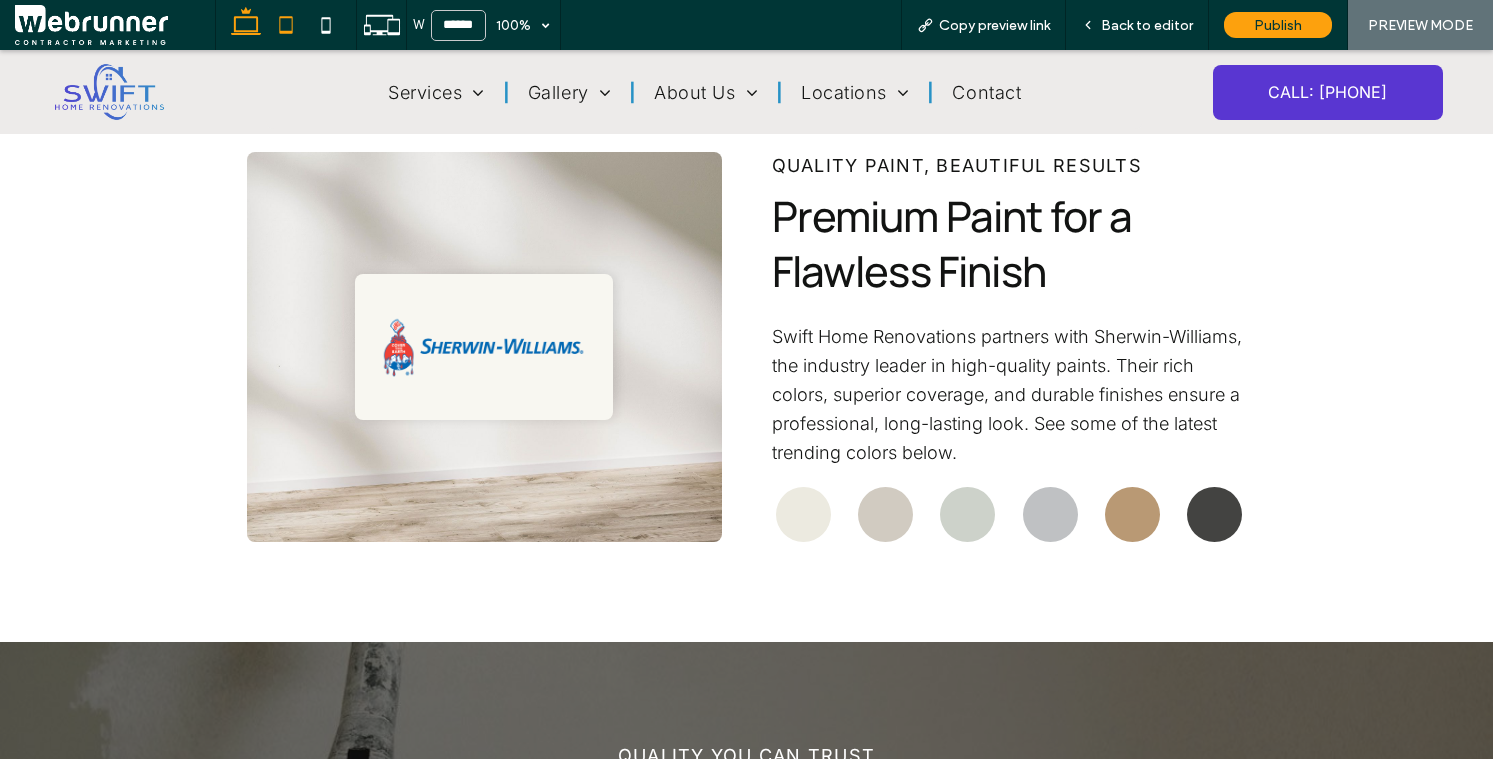 click 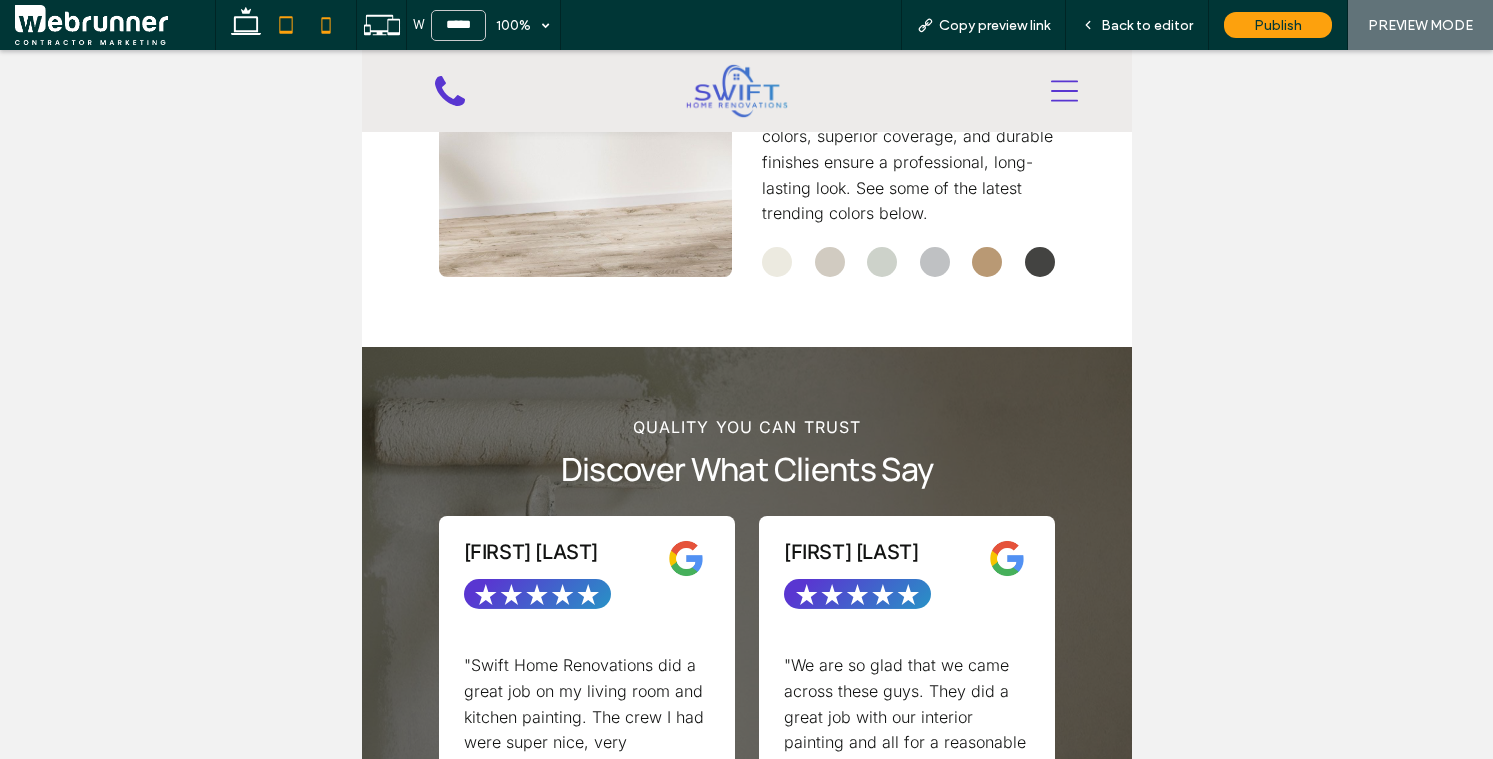 click 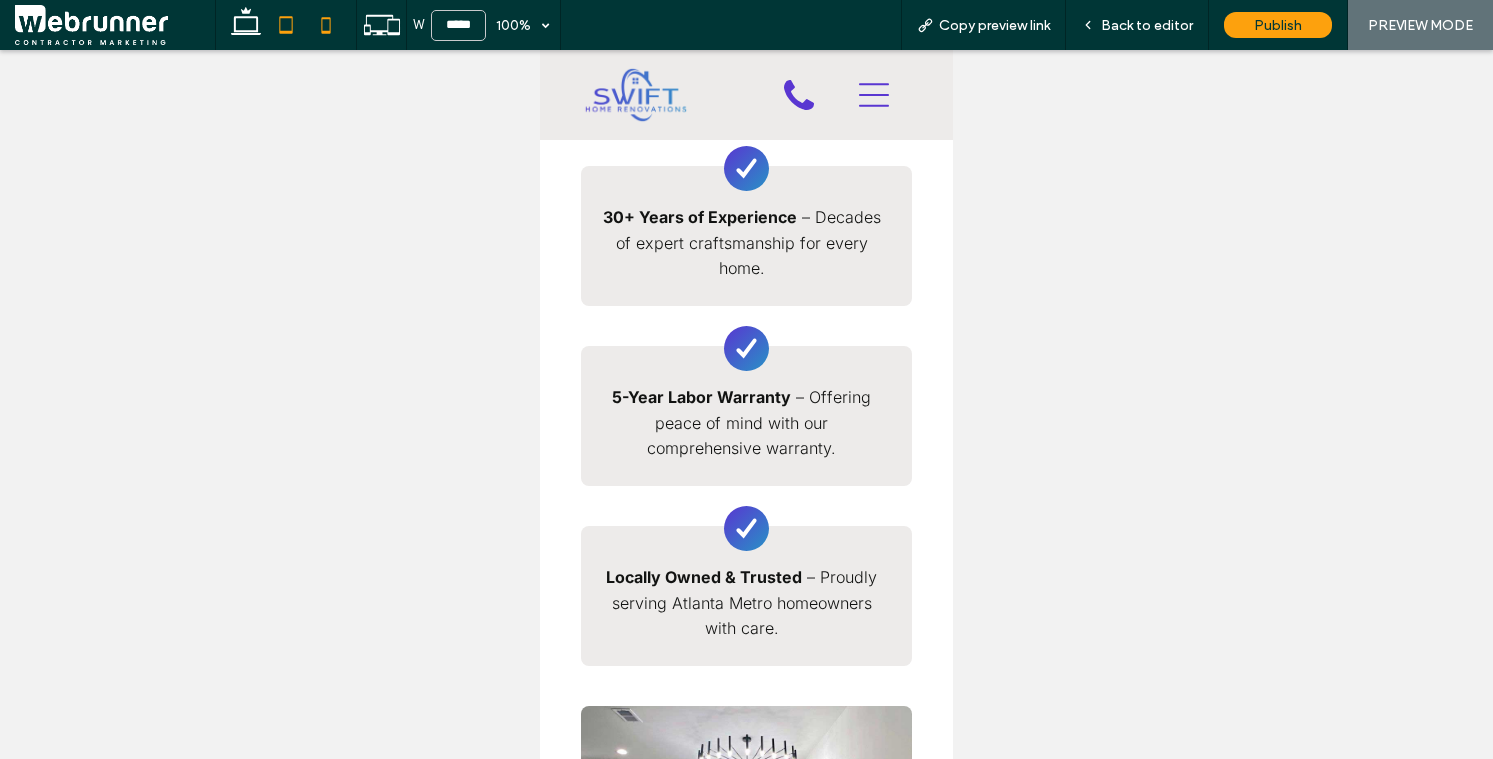 click 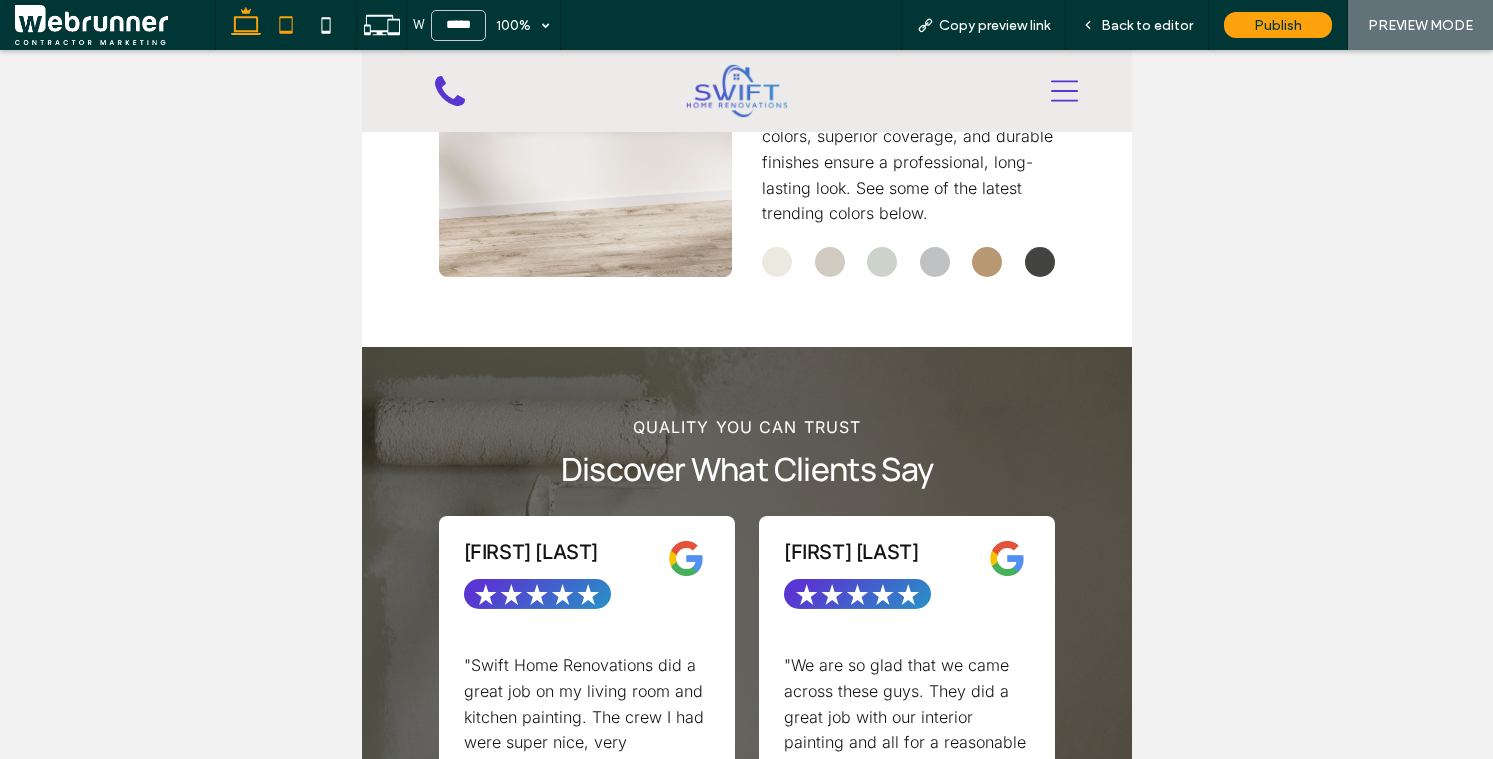 click 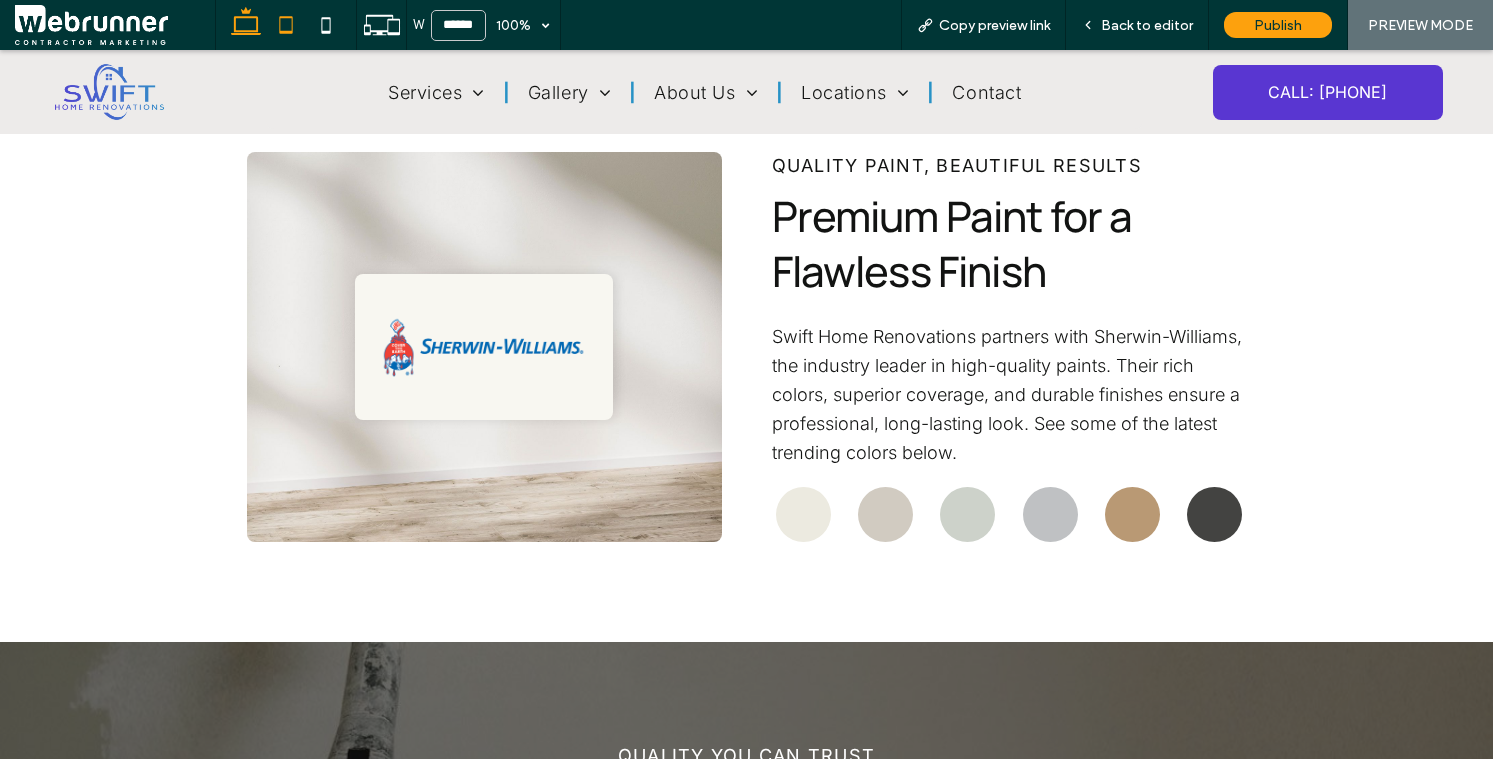 click 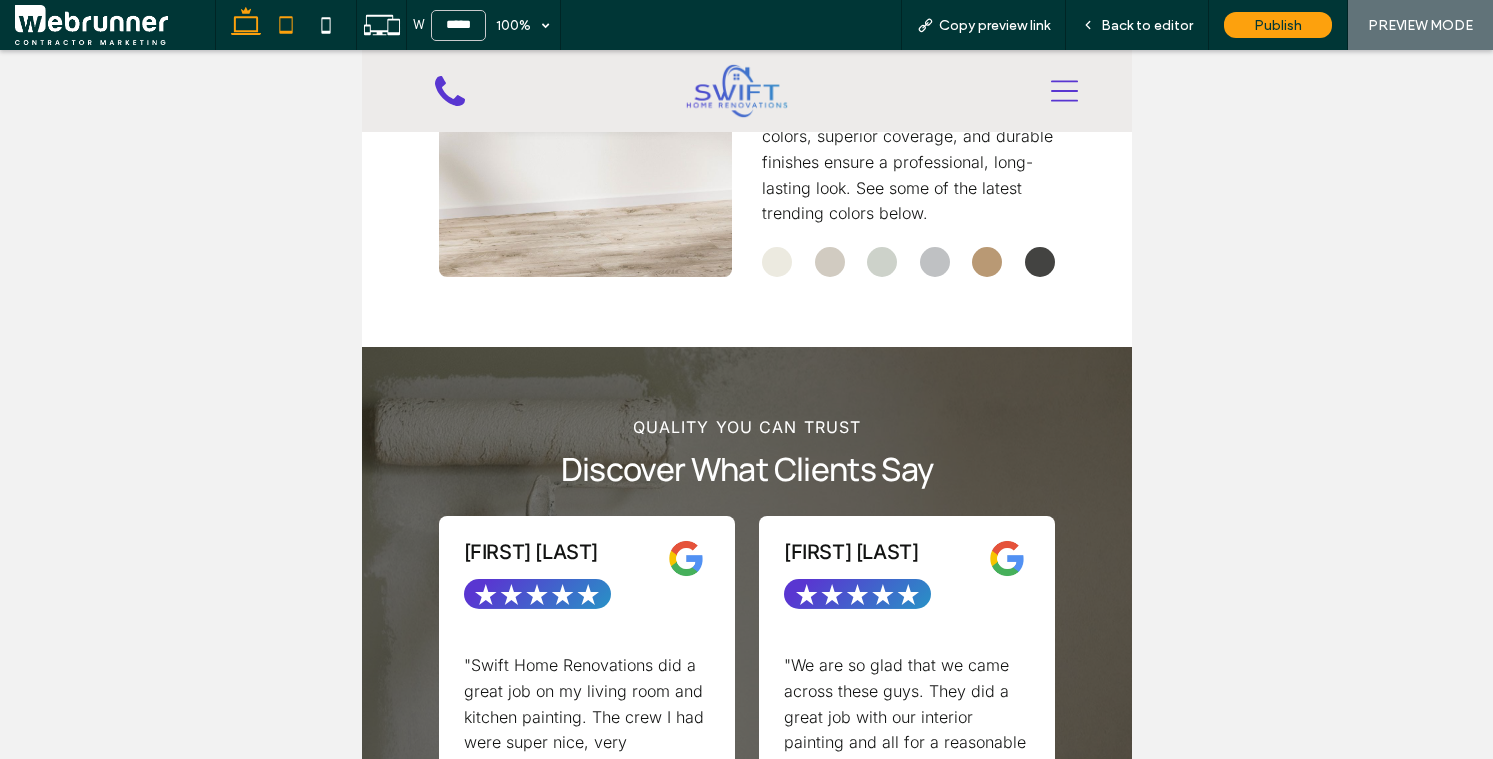 click 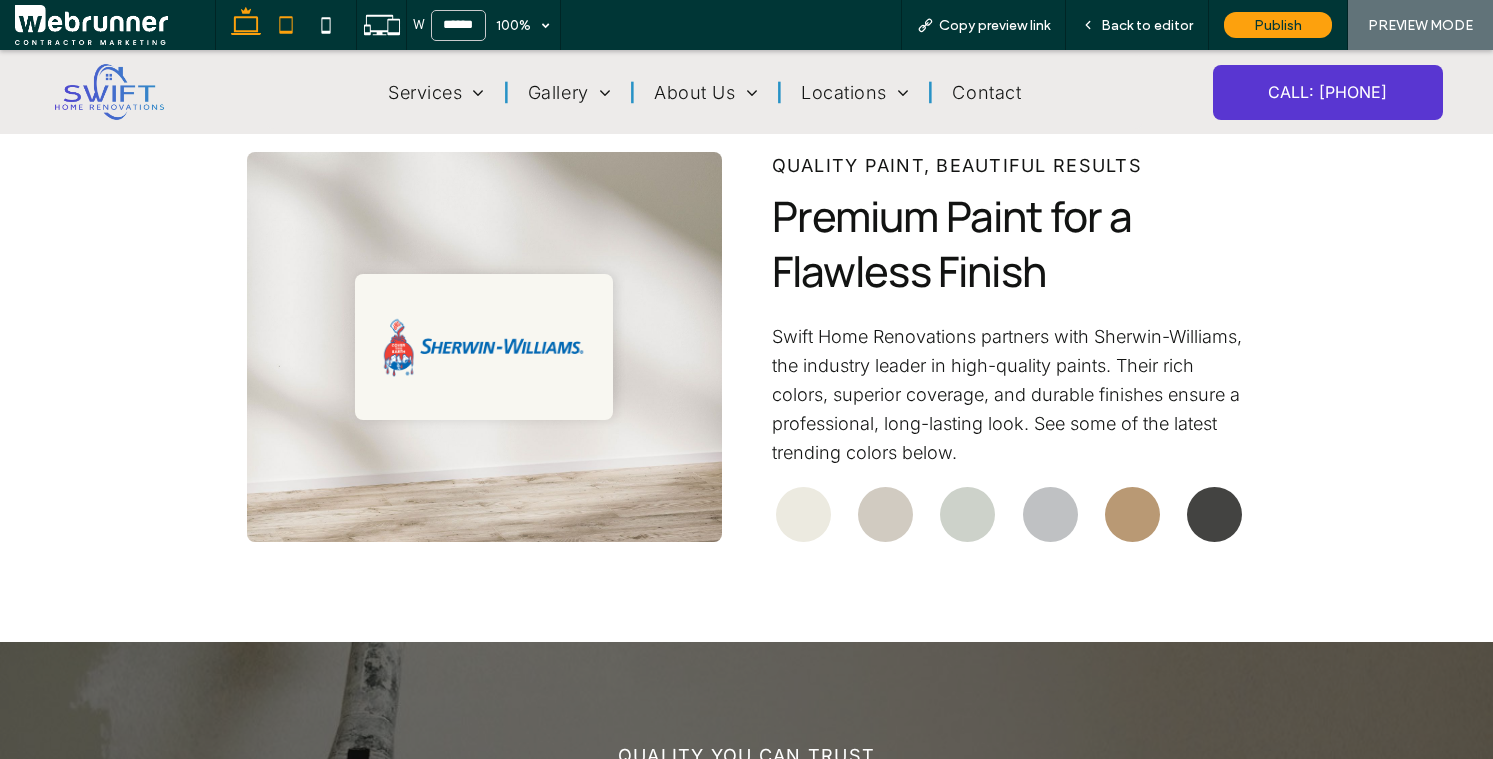 click 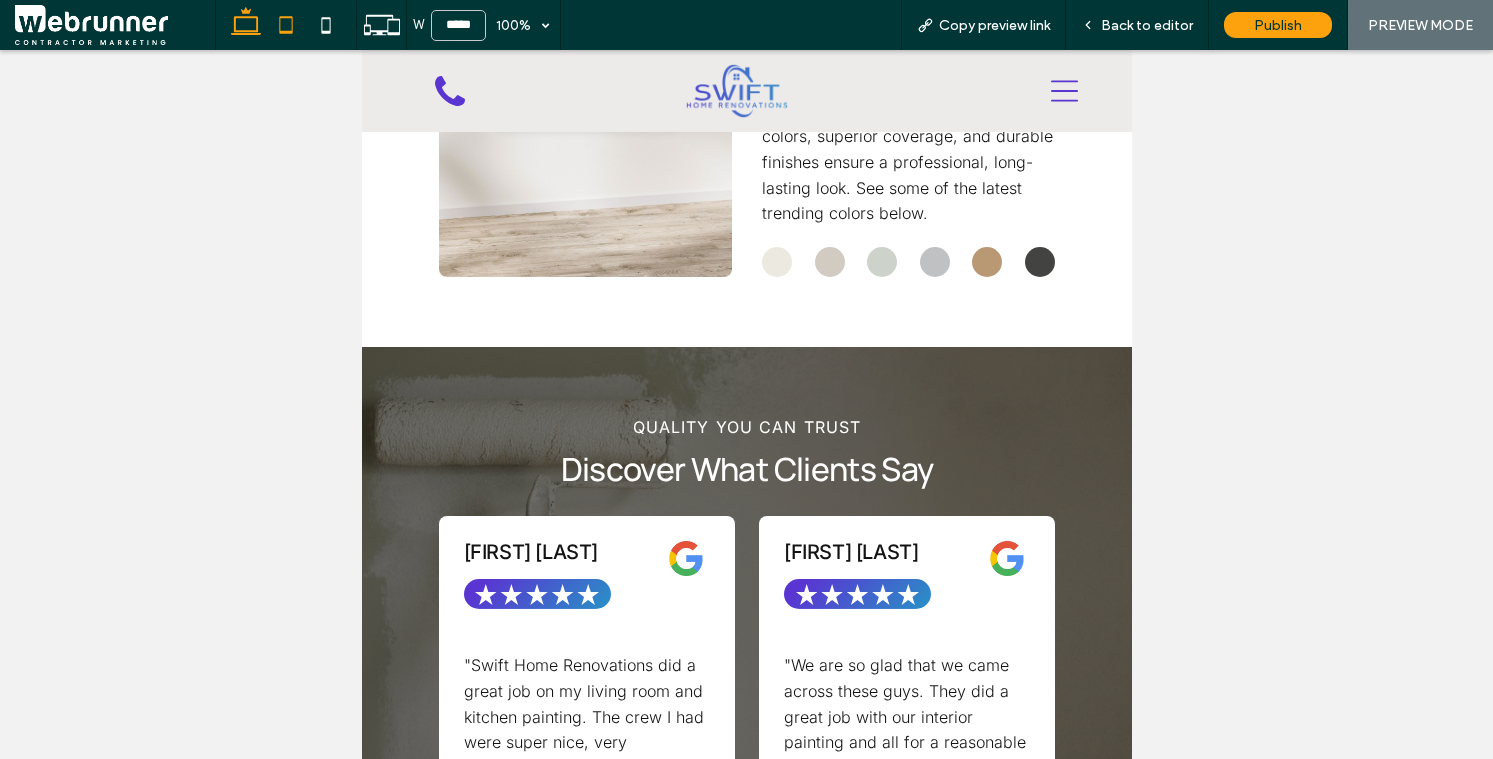 click 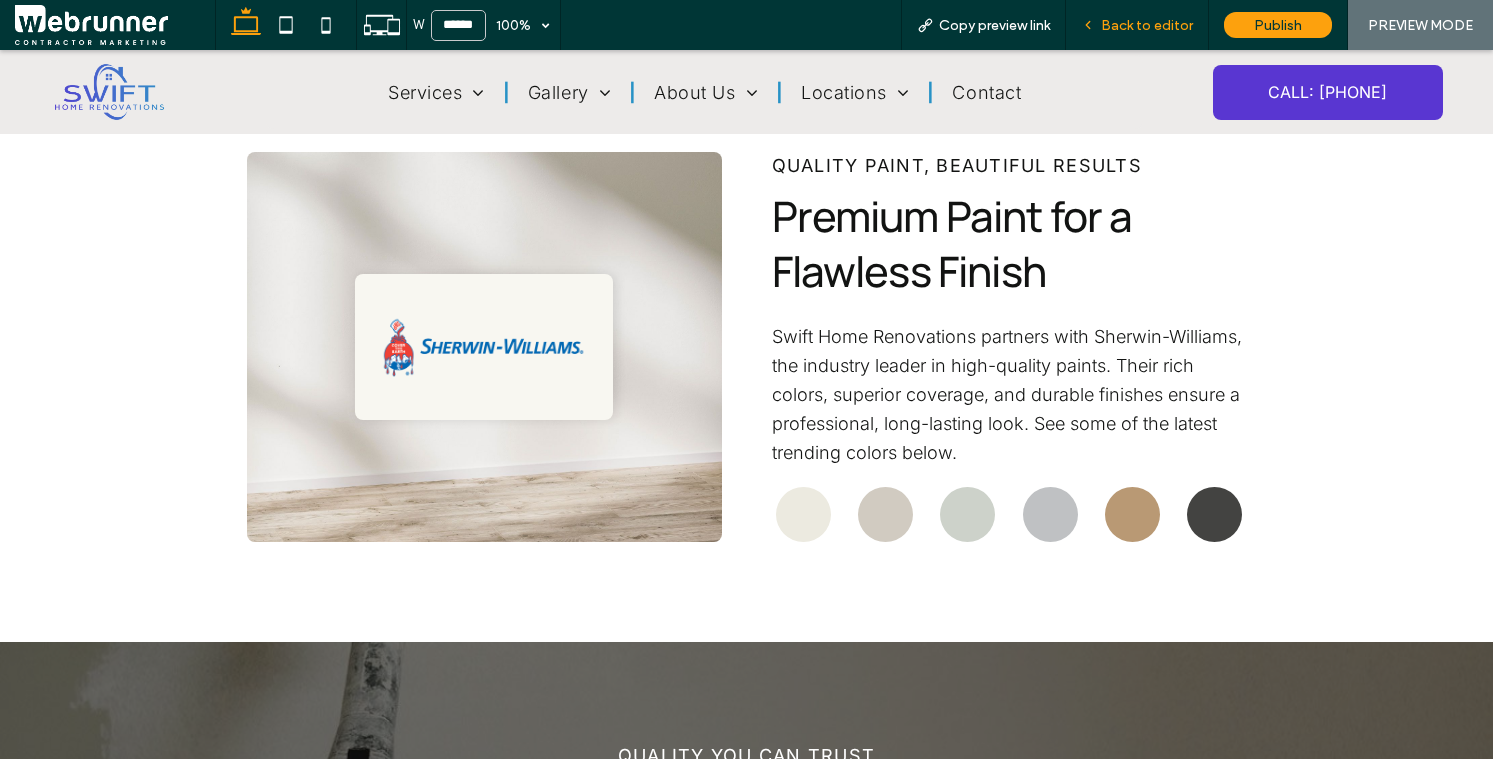 click on "Back to editor" at bounding box center [1147, 25] 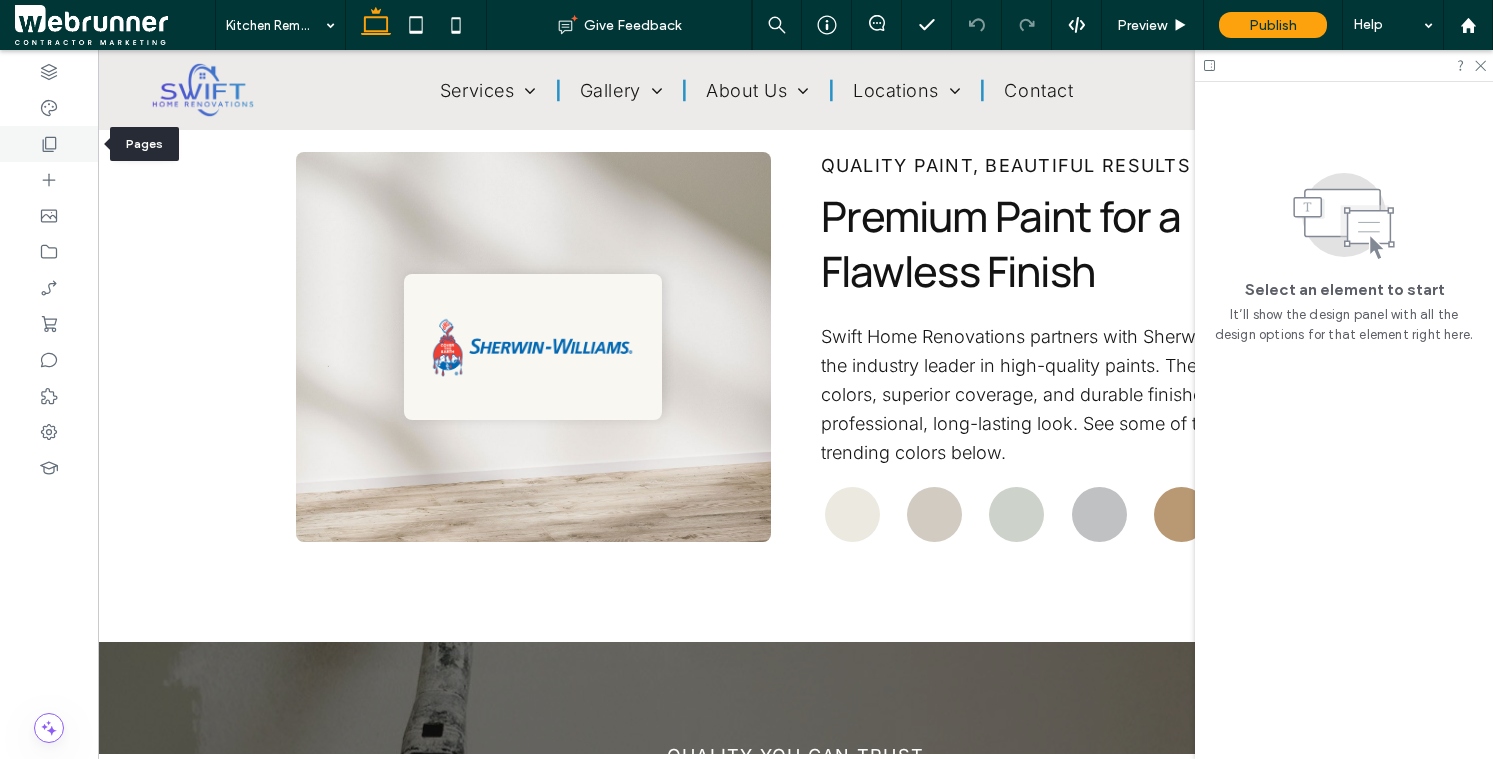 click at bounding box center (49, 144) 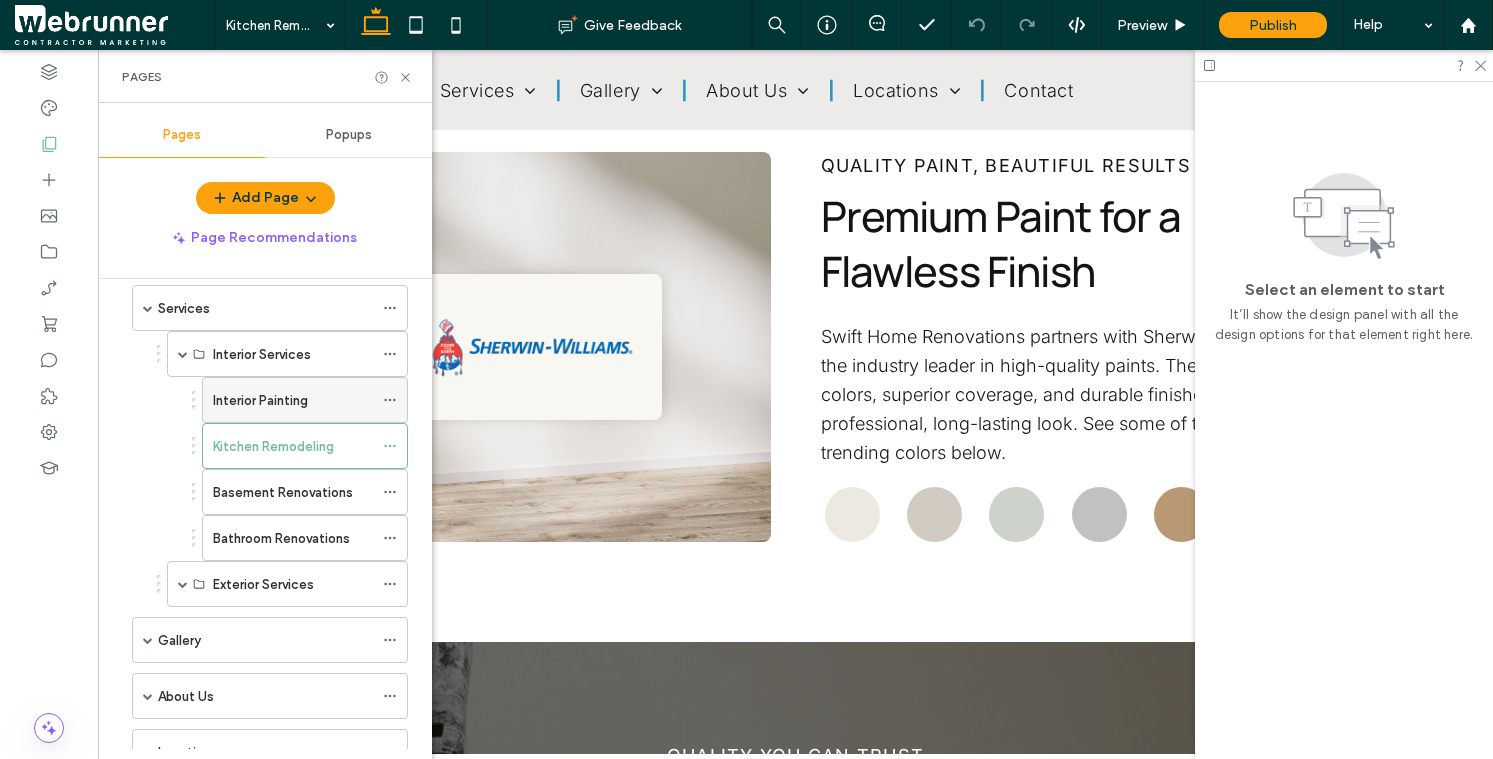 scroll, scrollTop: 94, scrollLeft: 0, axis: vertical 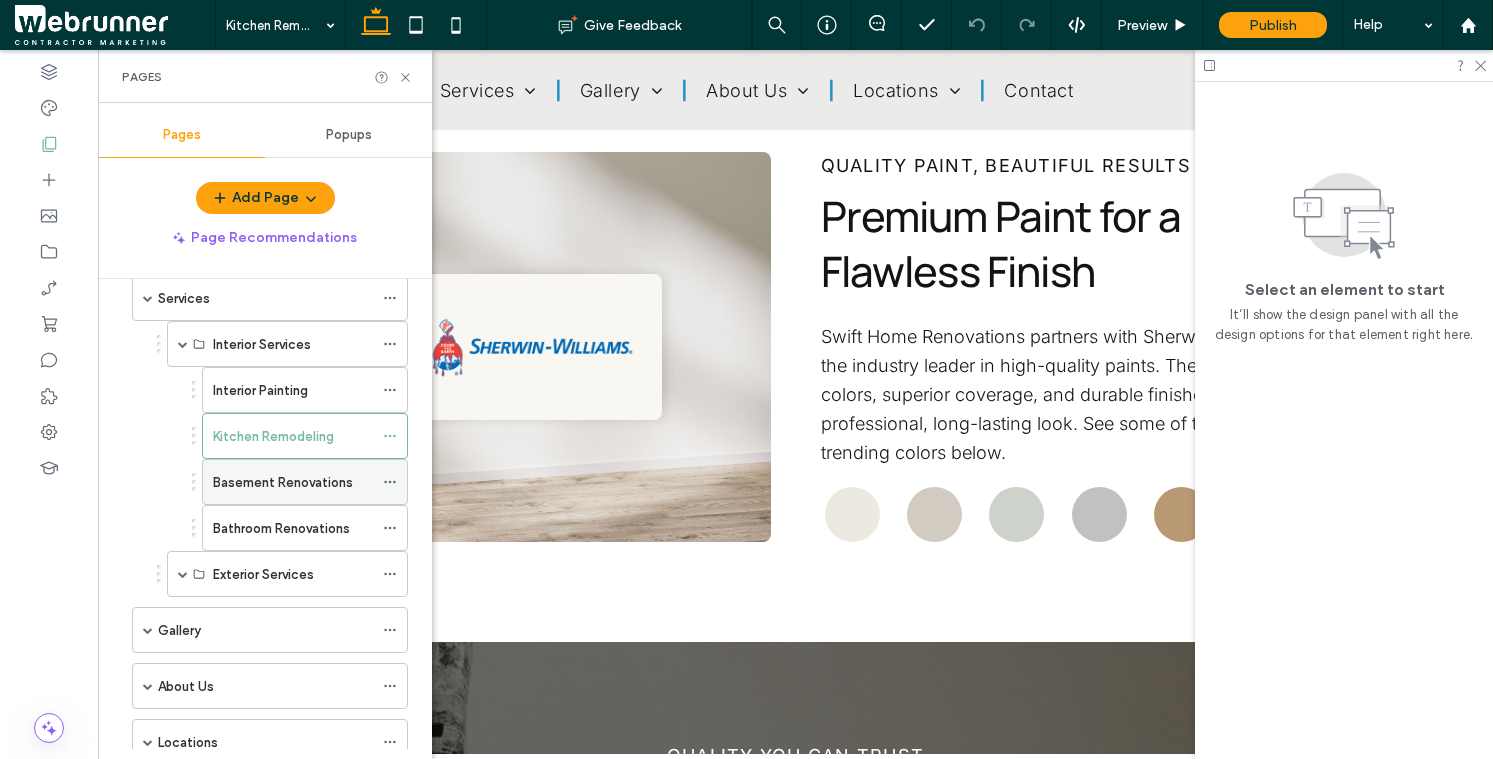 click on "Basement Renovations" at bounding box center [293, 482] 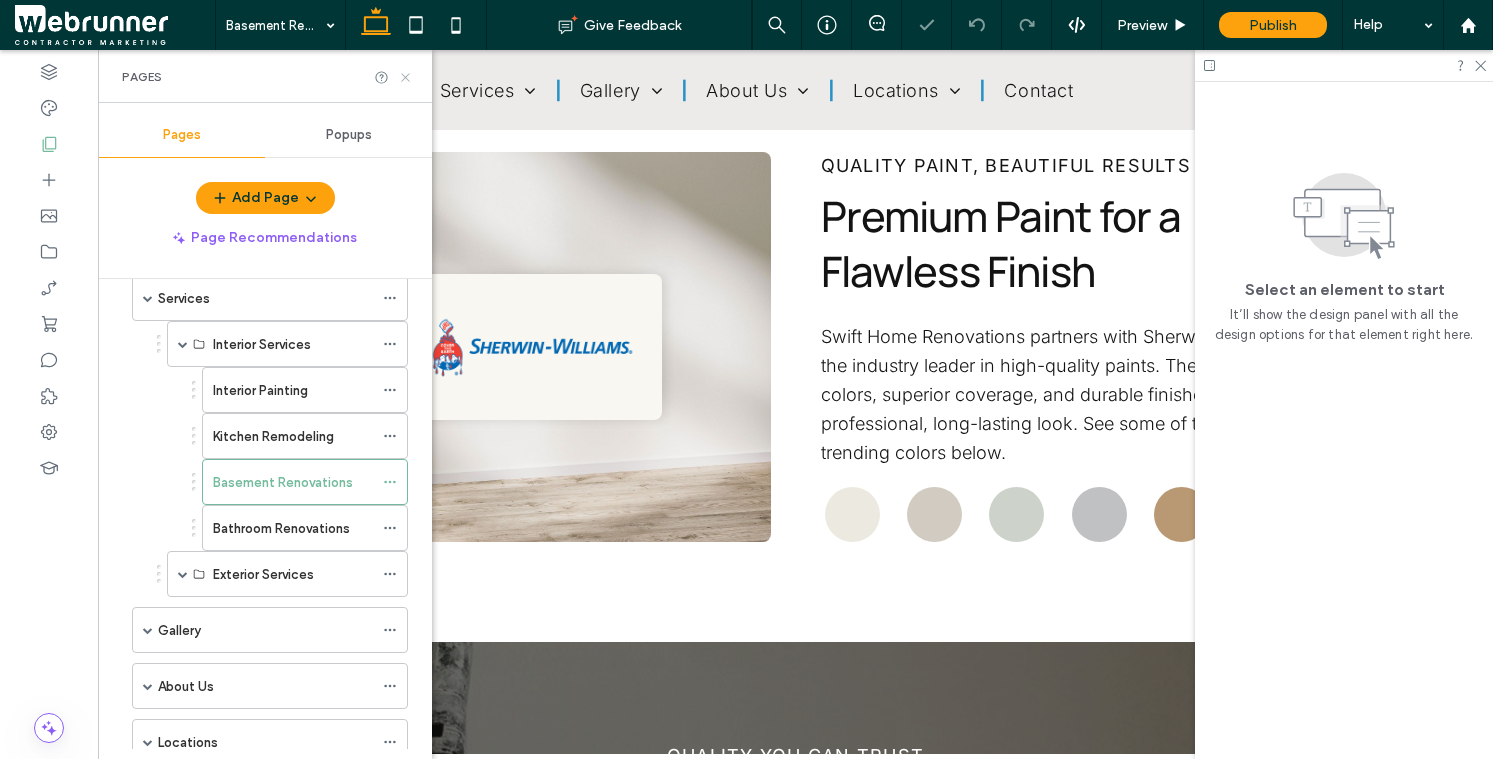 click 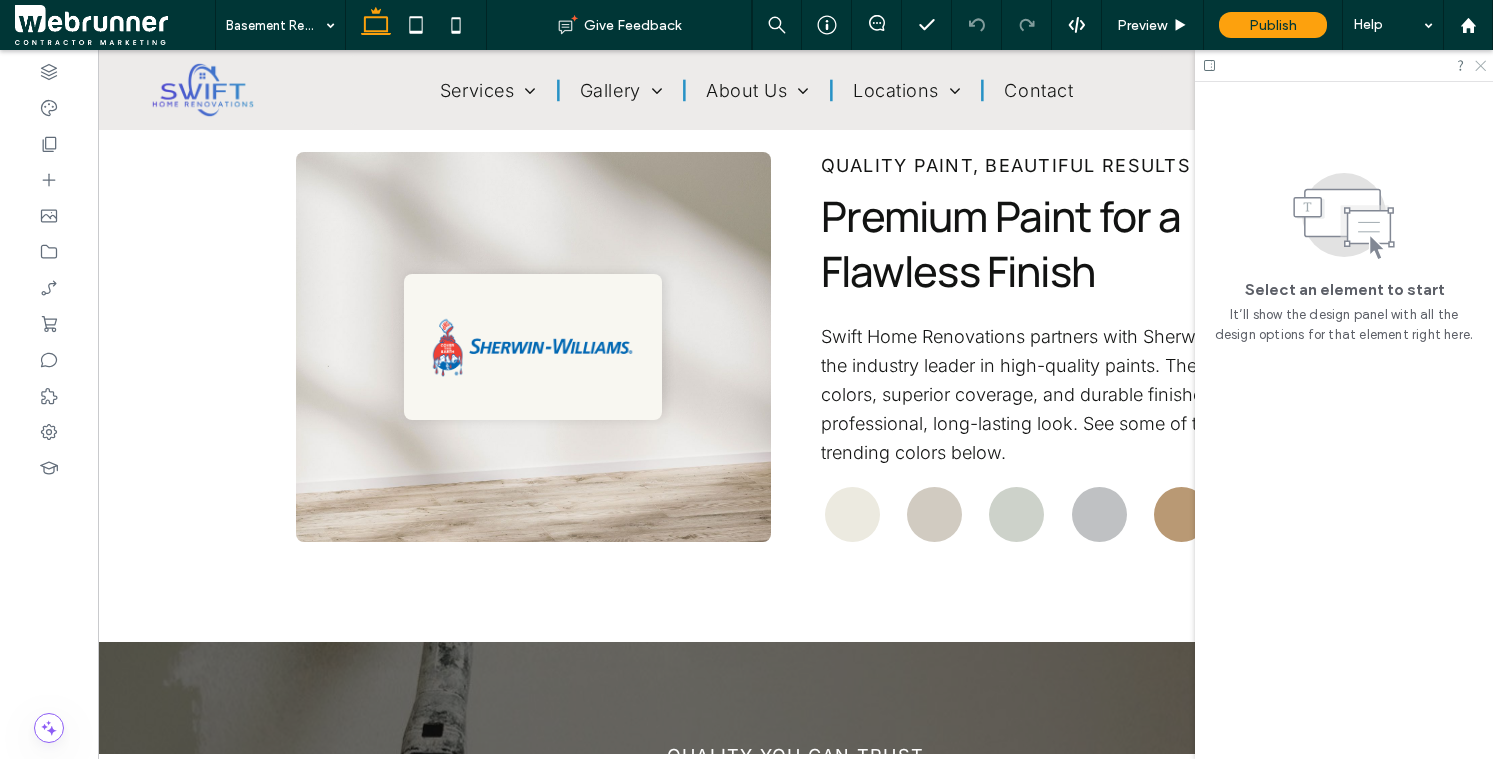 click 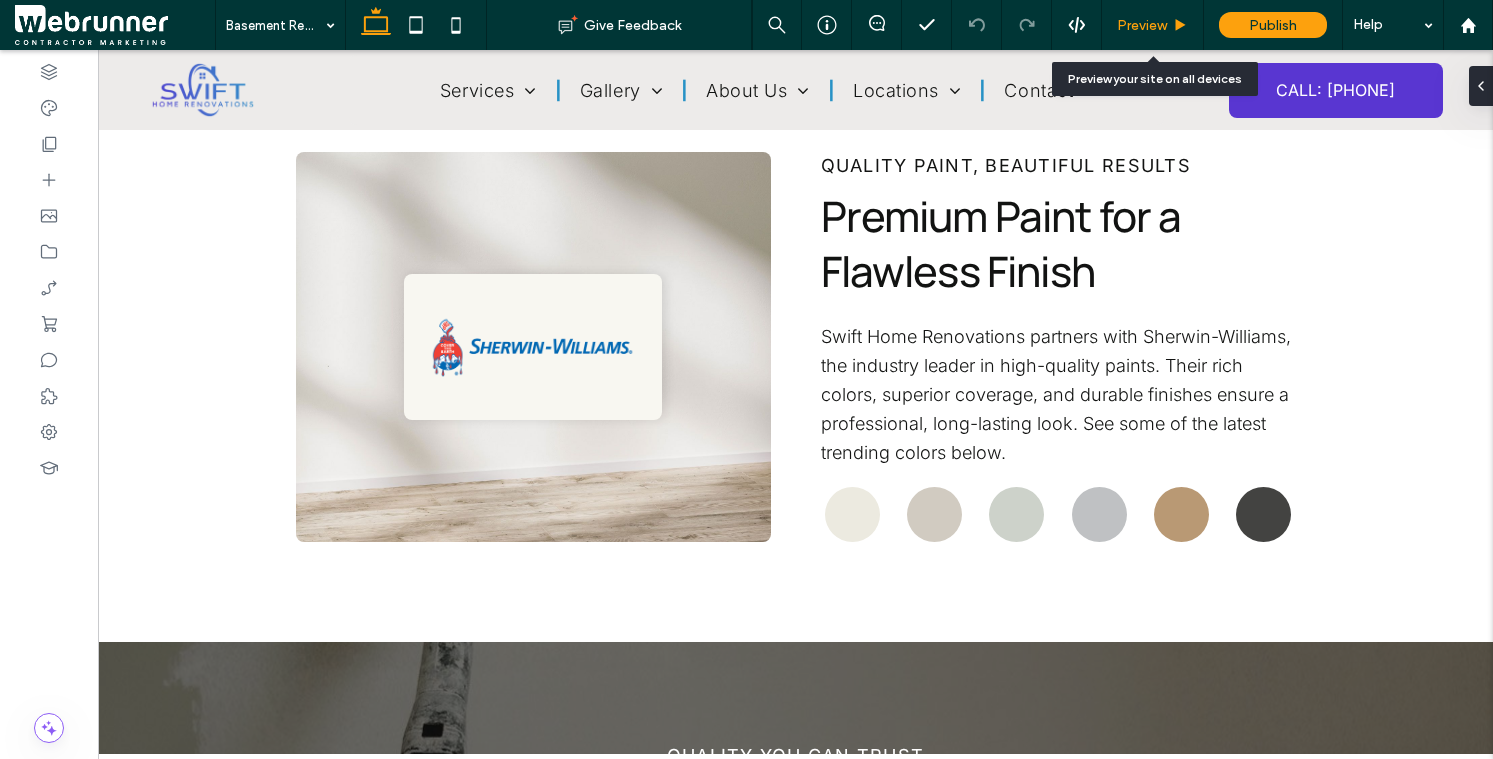 click on "Preview" at bounding box center [1142, 25] 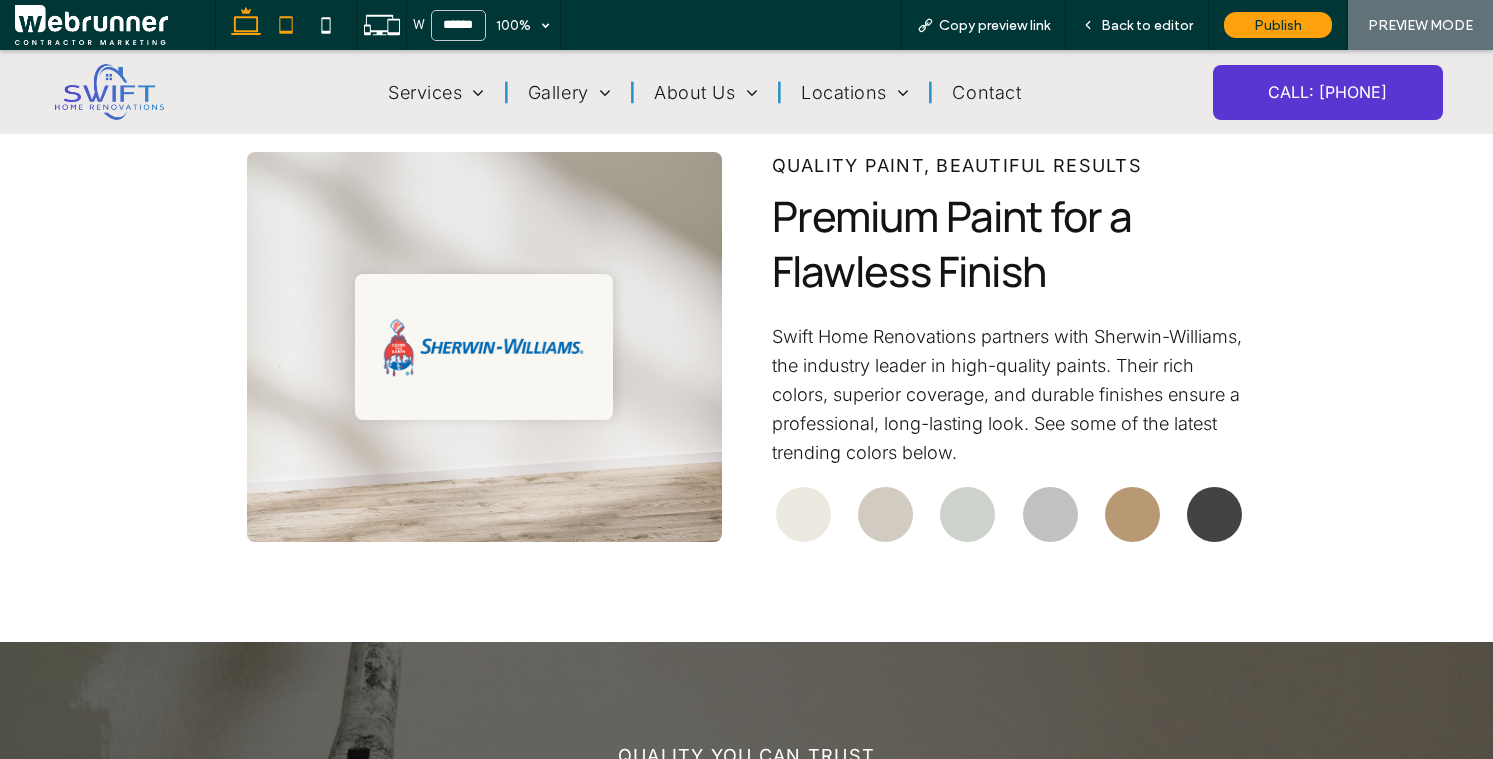 click 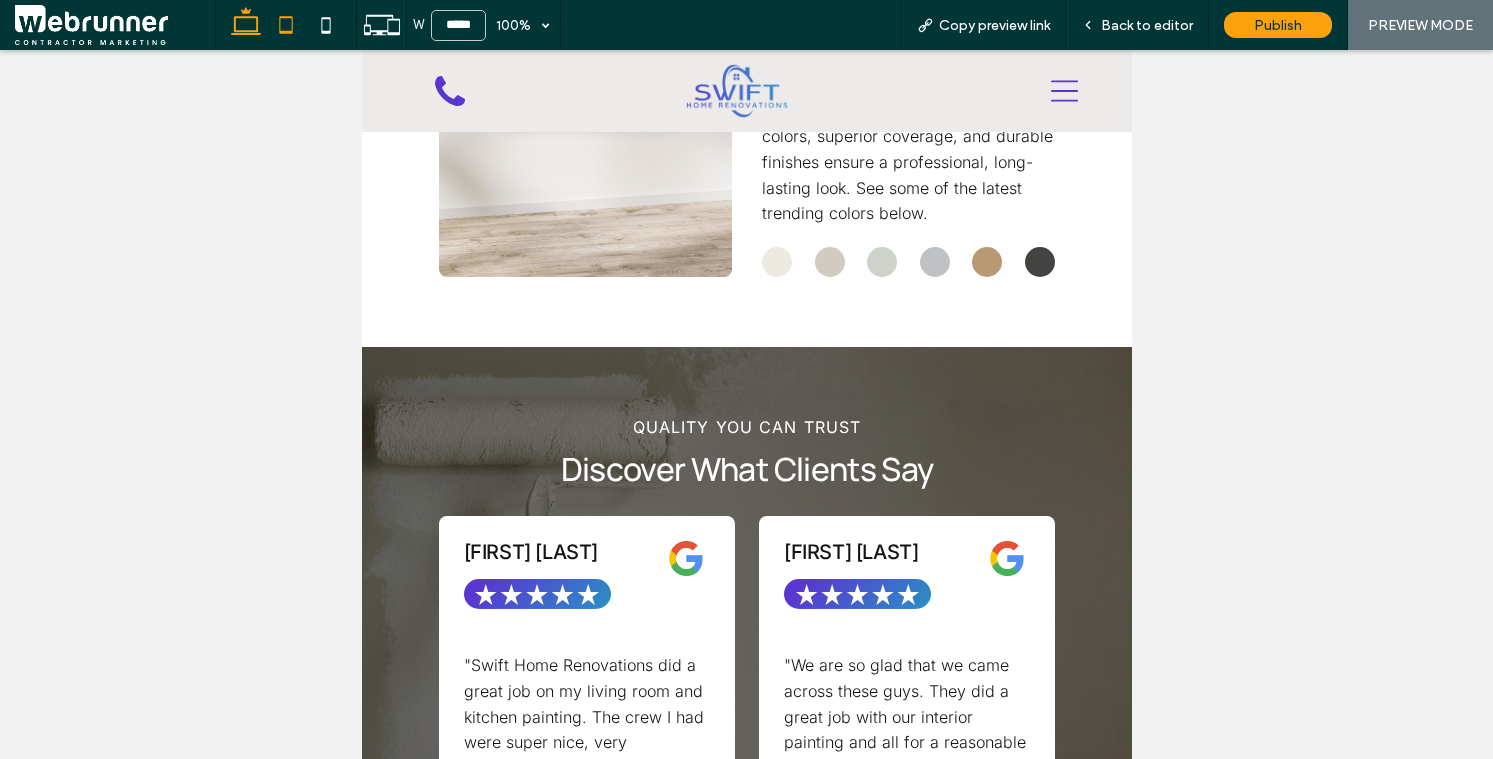 click 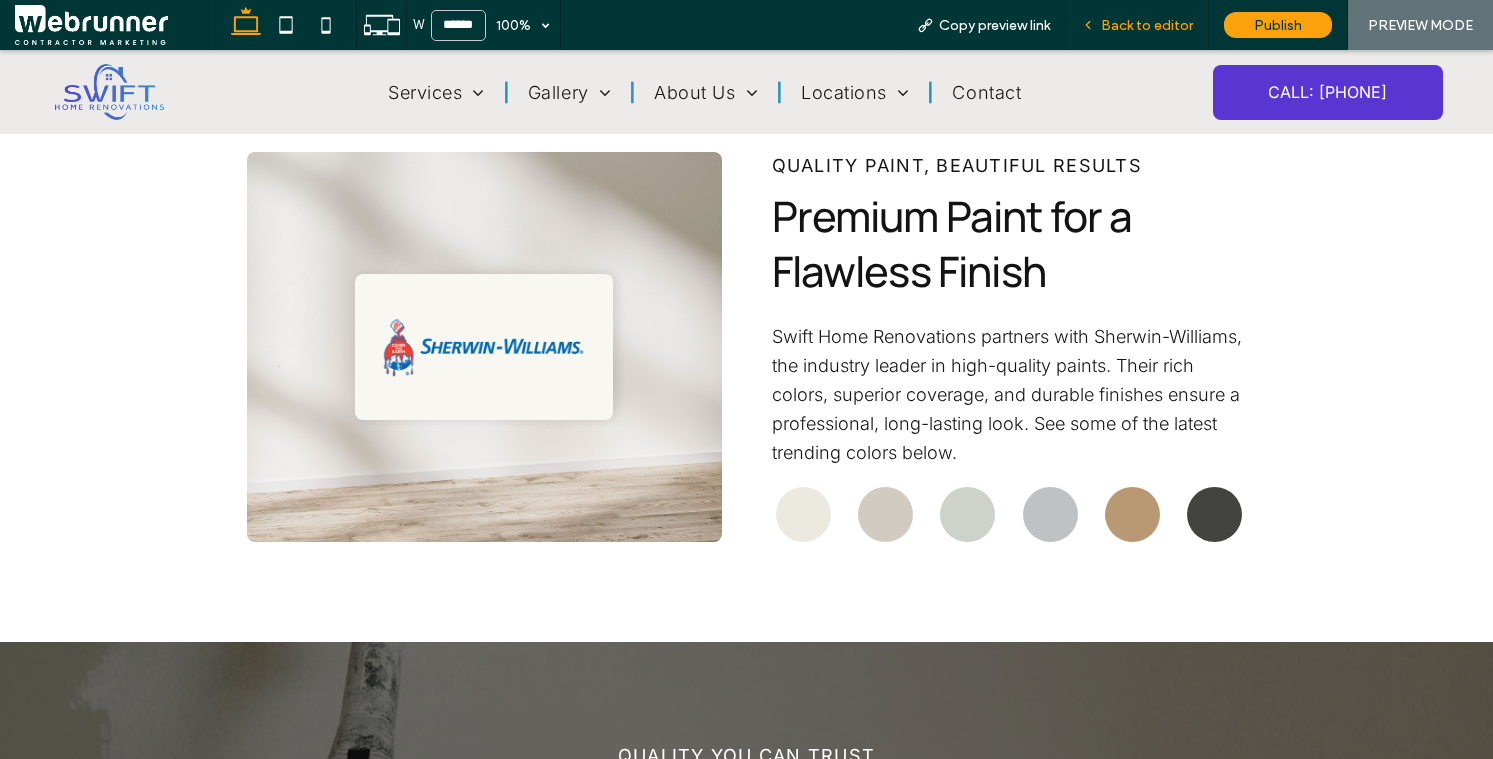 click on "Back to editor" at bounding box center (1147, 25) 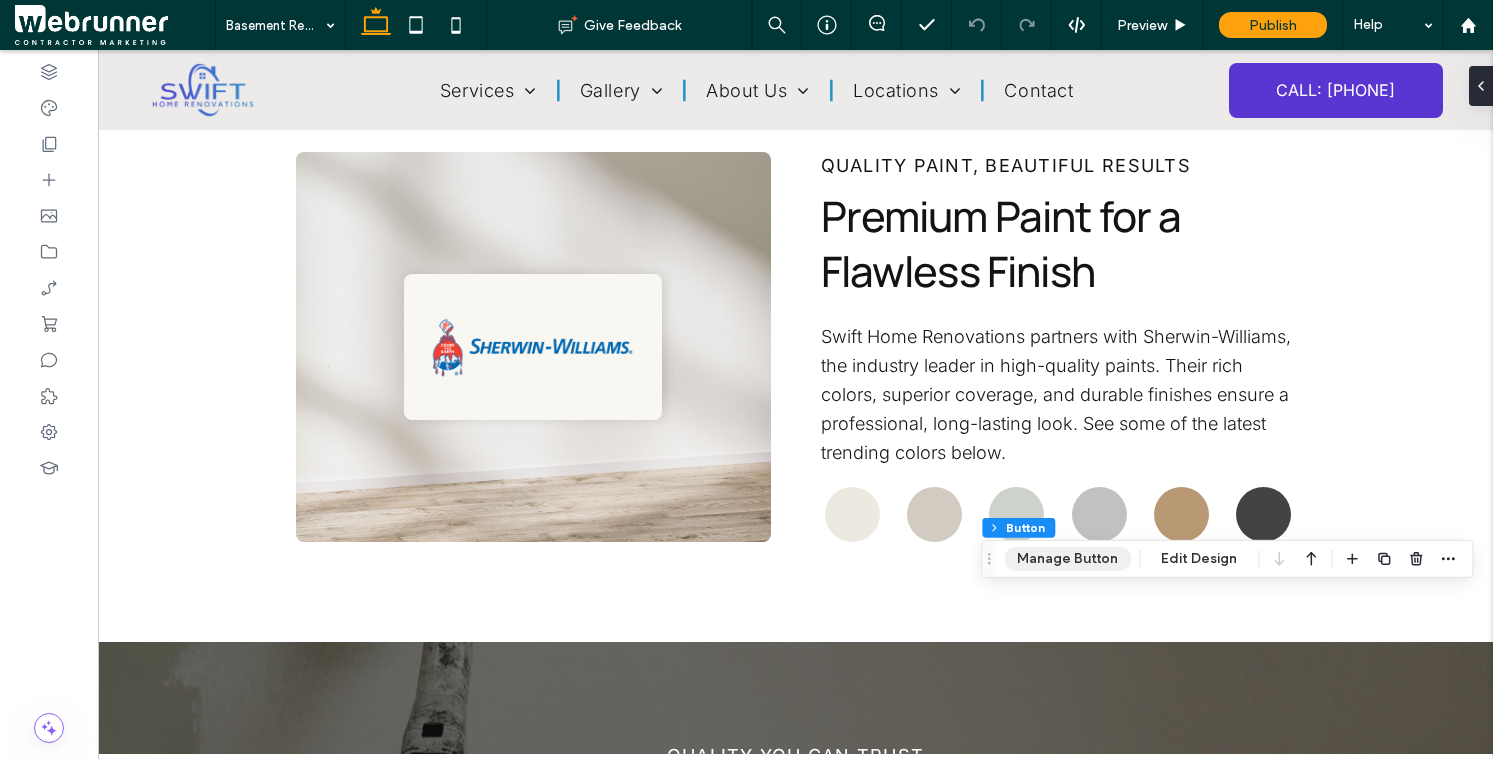 click on "Manage Button" at bounding box center (1067, 559) 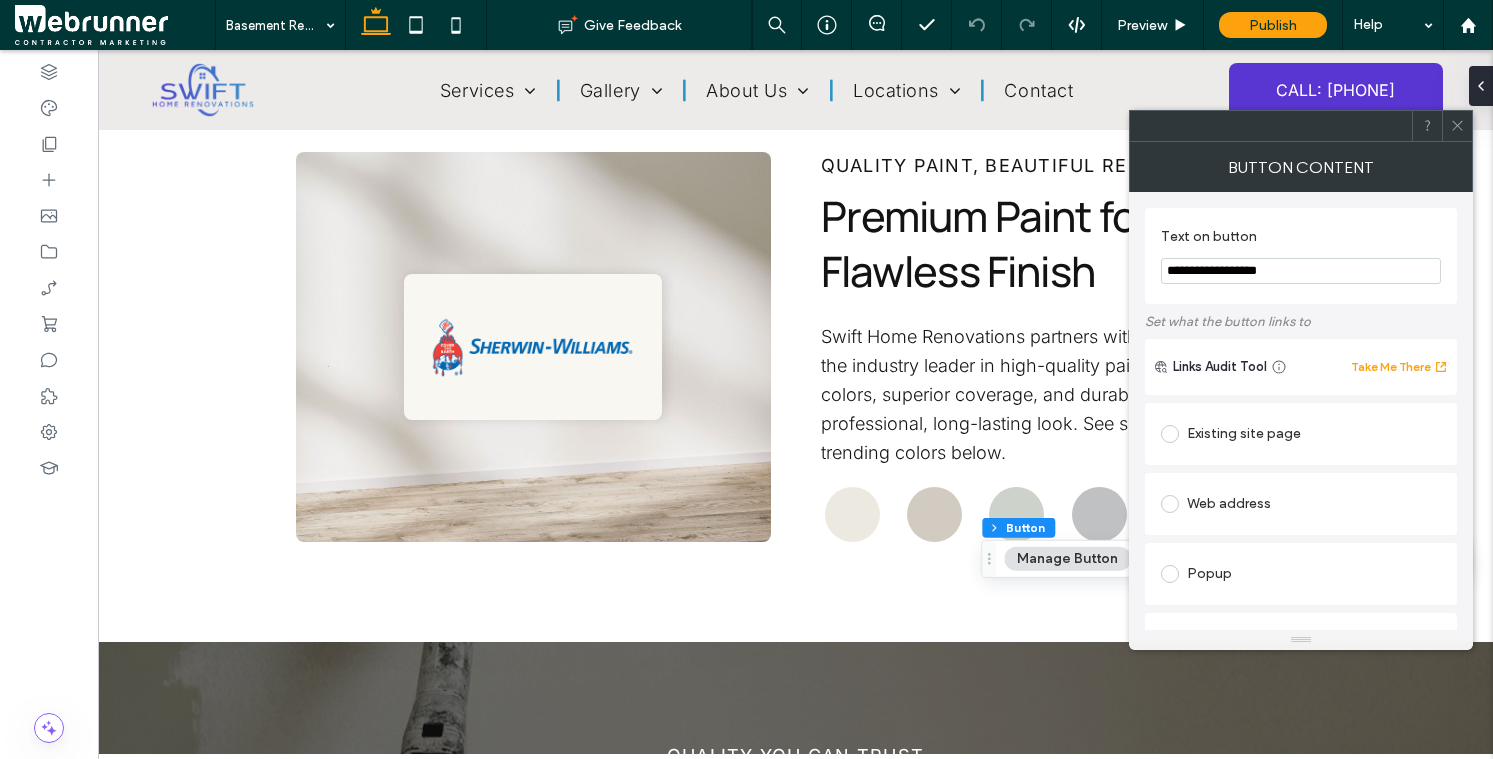 click 